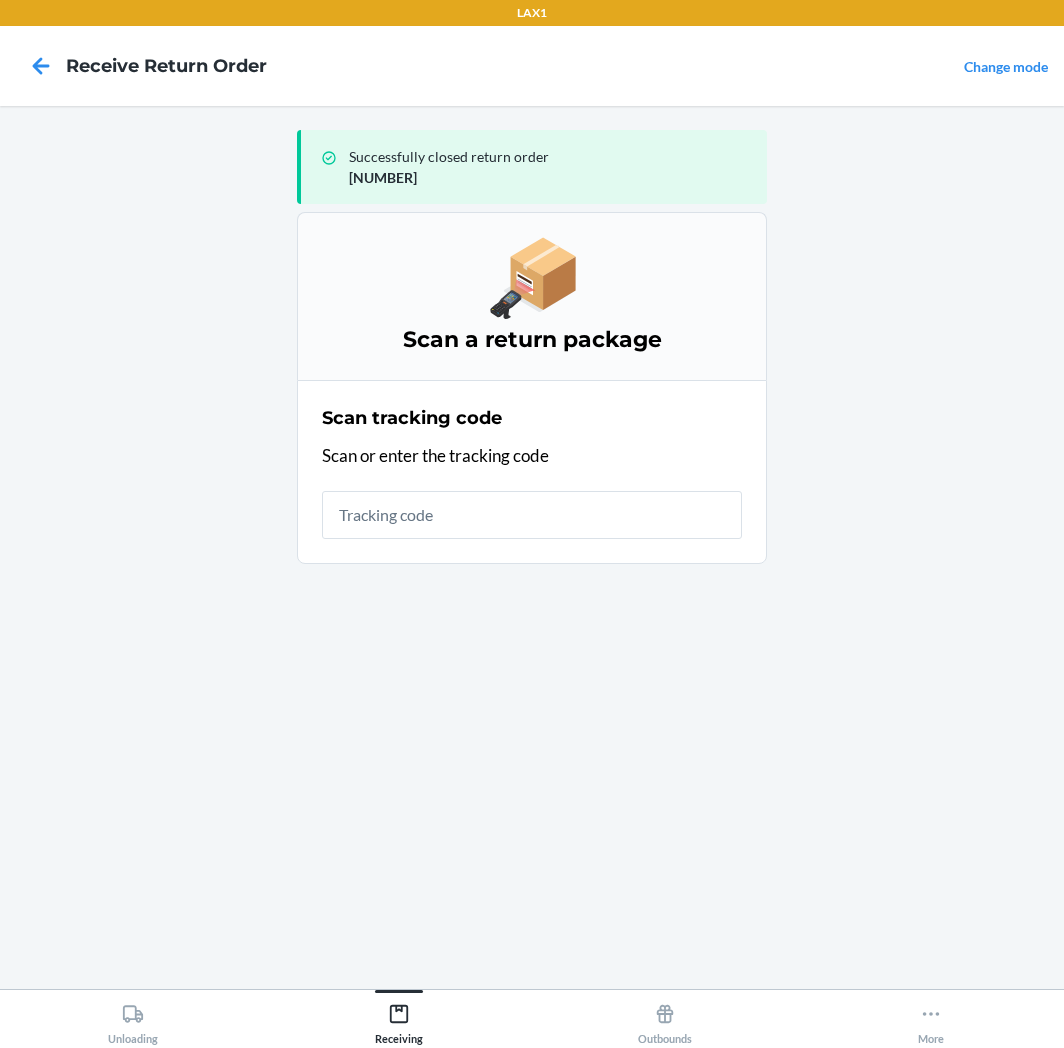 scroll, scrollTop: 0, scrollLeft: 0, axis: both 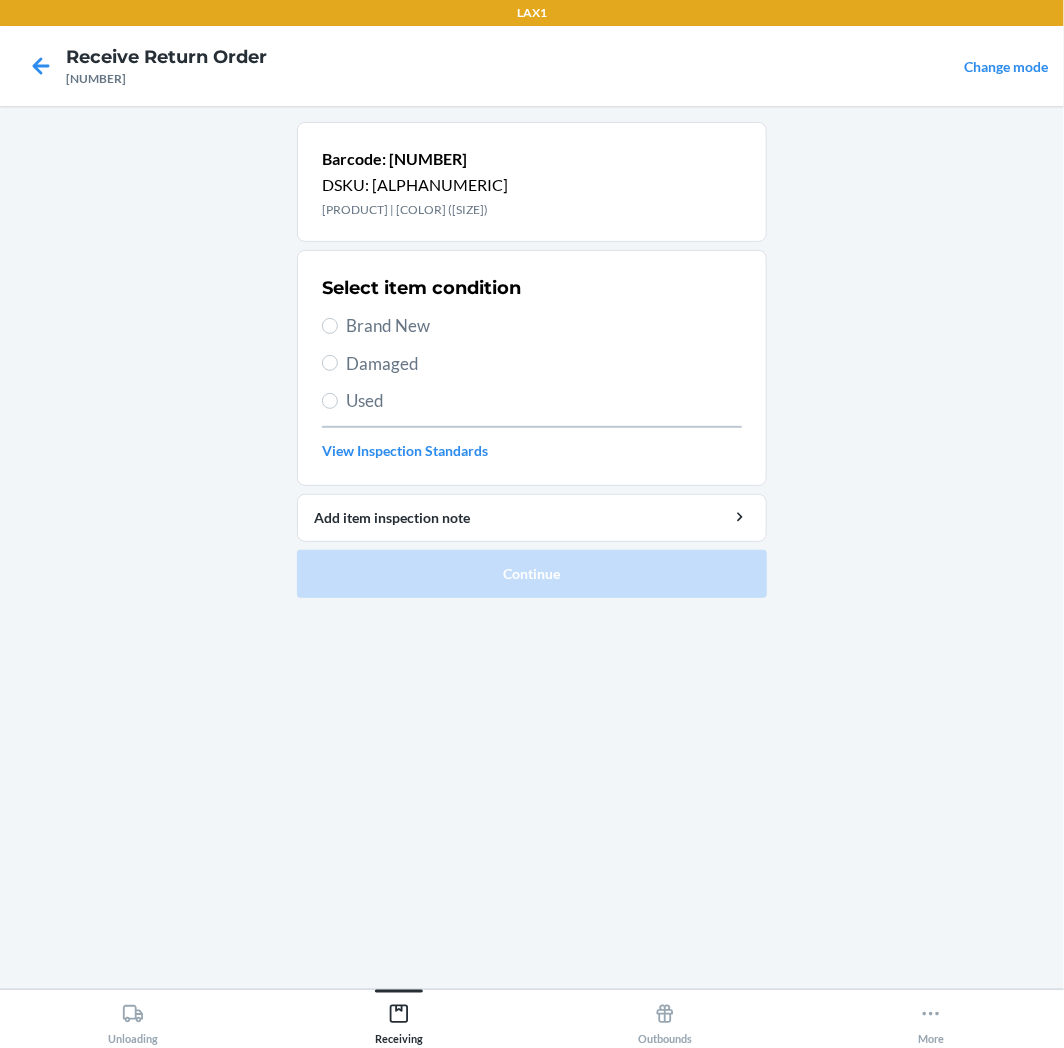 click on "Brand New" at bounding box center [544, 326] 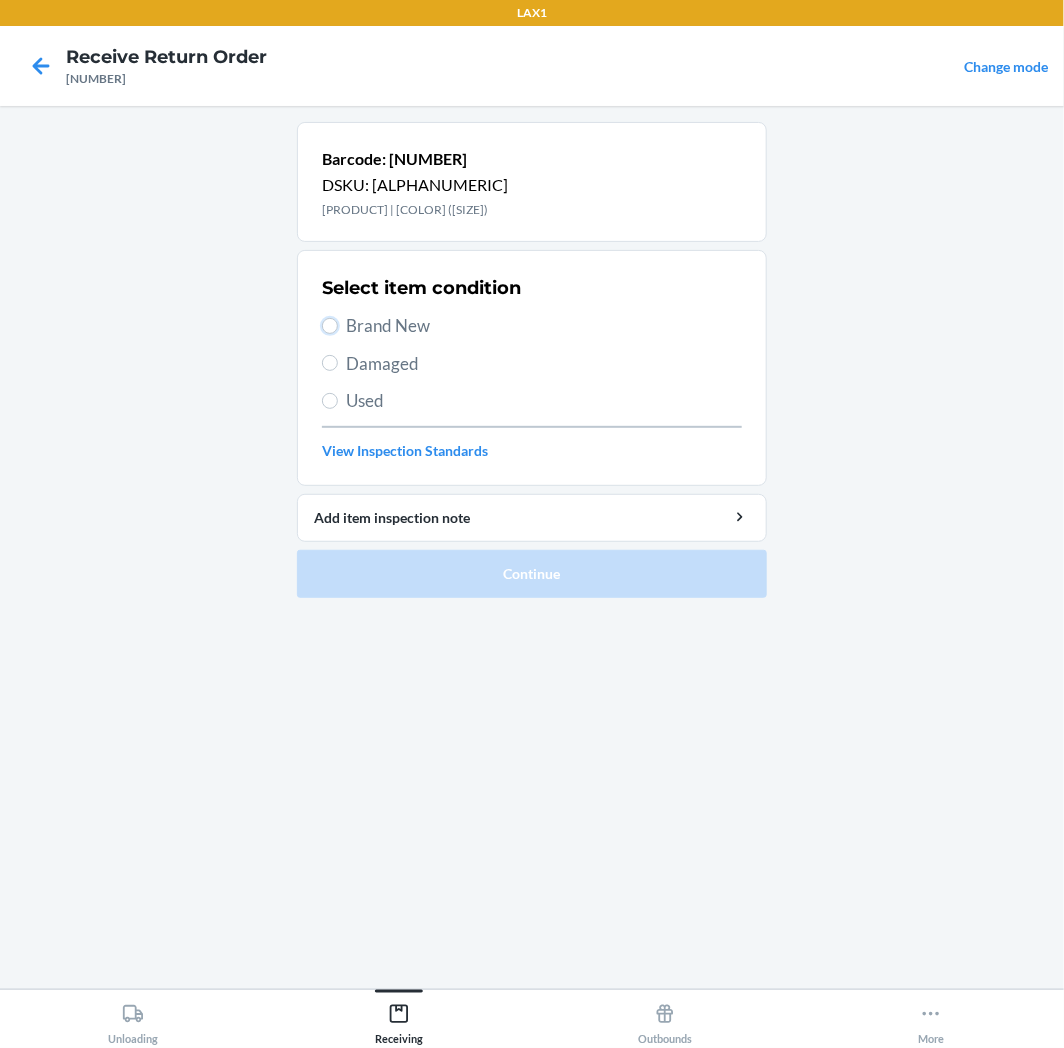 click on "Brand New" at bounding box center (330, 326) 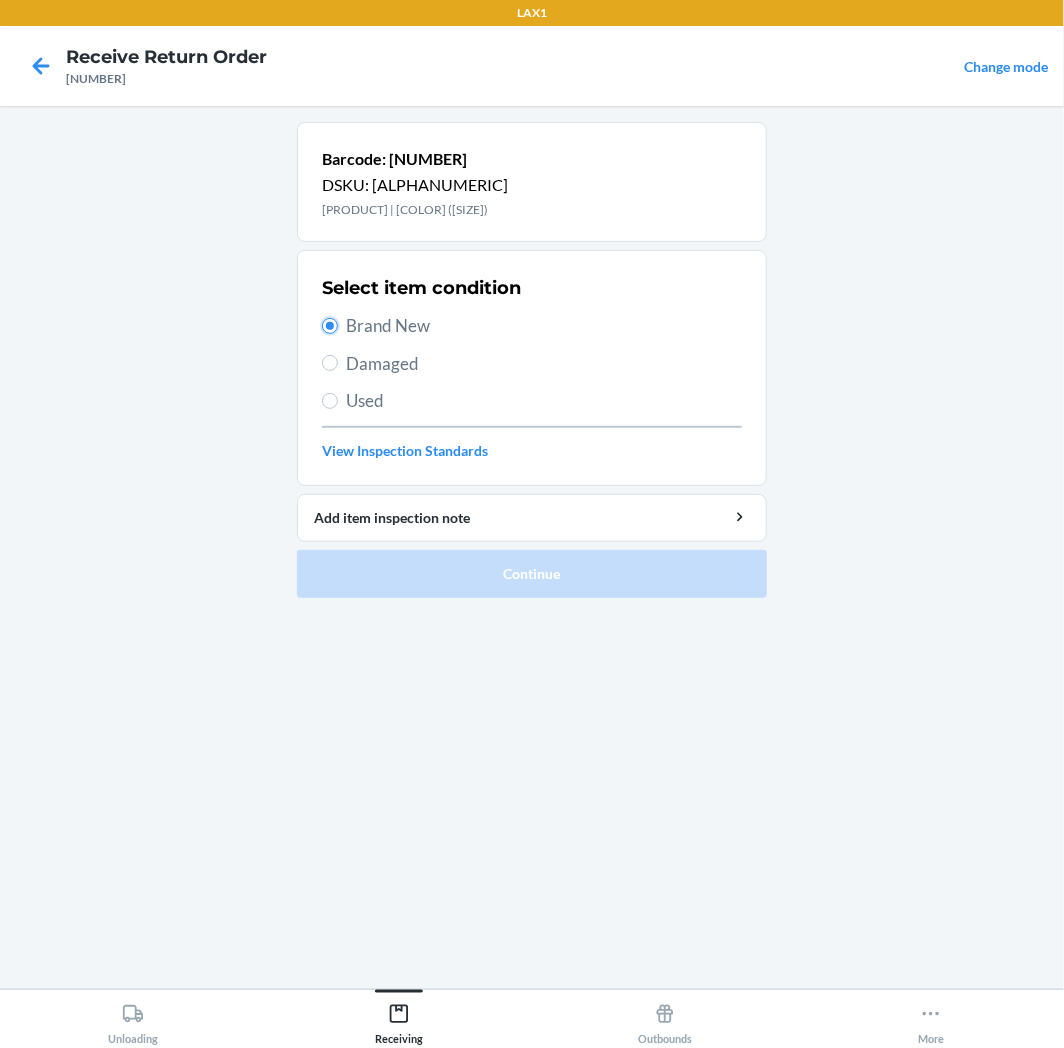 radio on "true" 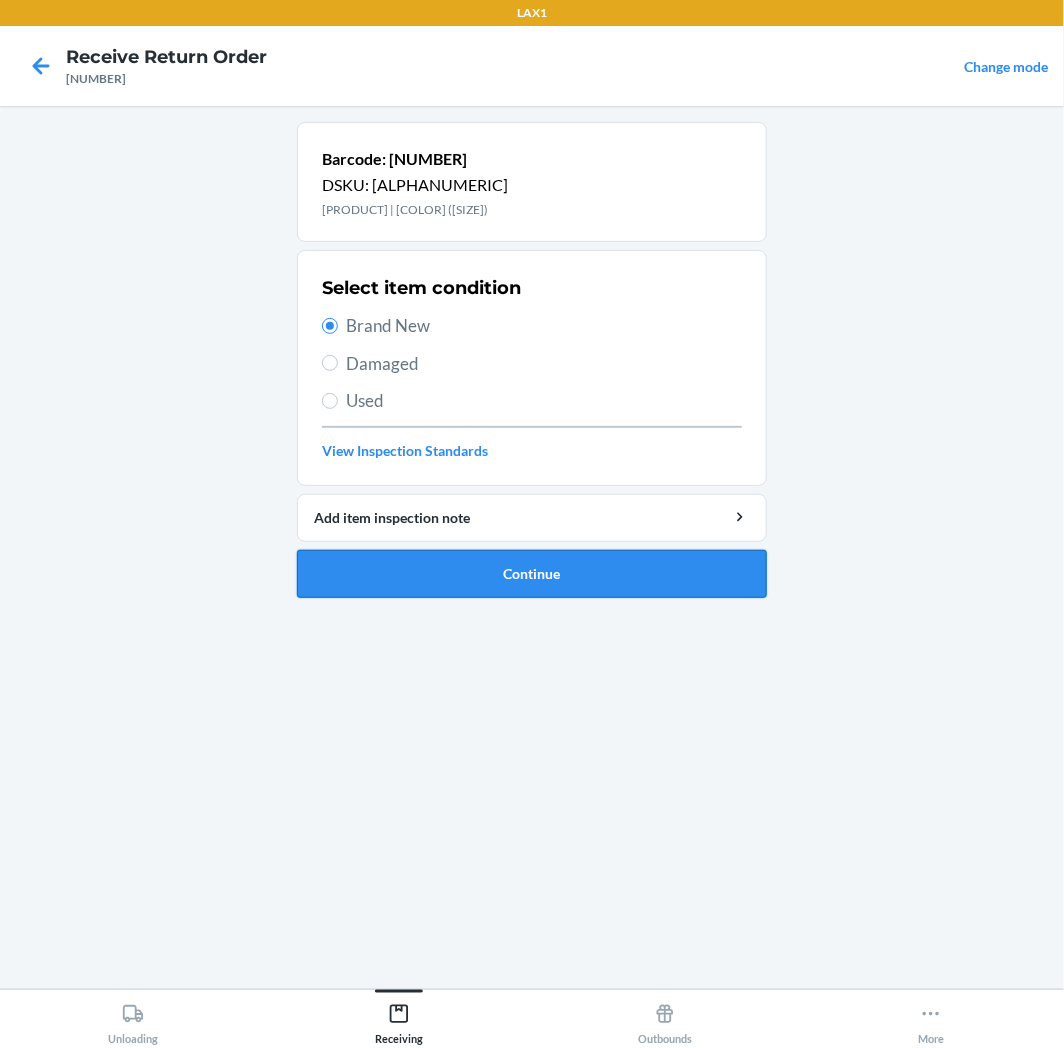 click on "Continue" at bounding box center (532, 574) 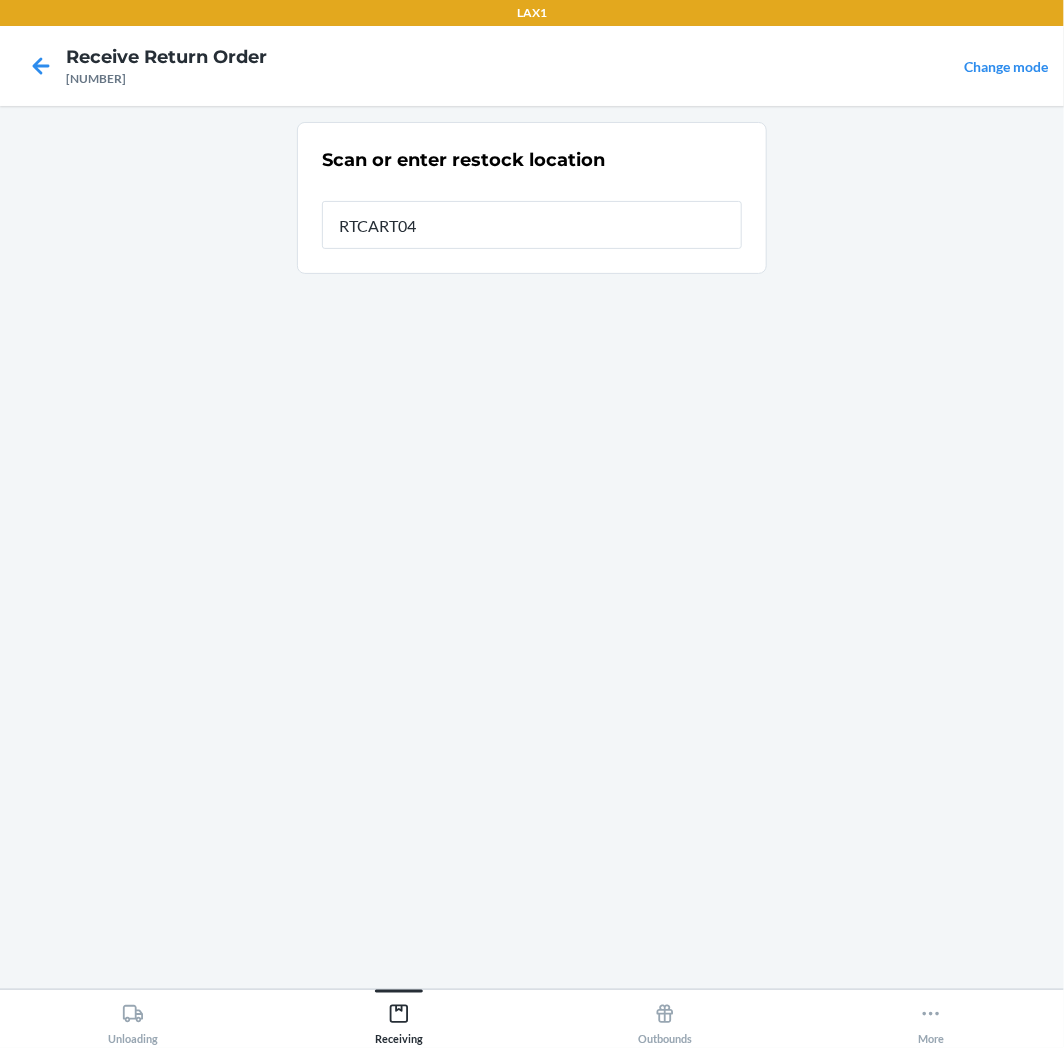 type on "[ALPHANUMERIC]" 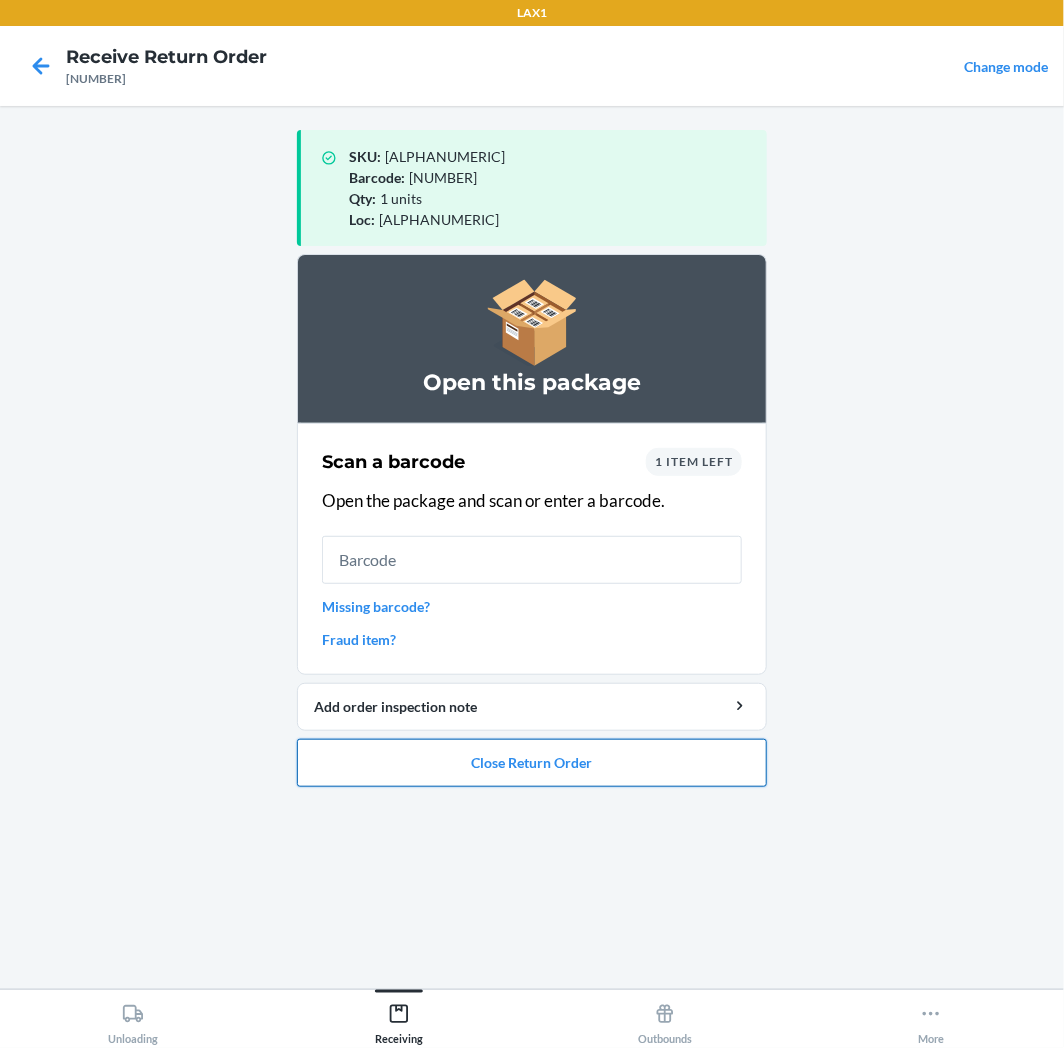 click on "Close Return Order" at bounding box center (532, 763) 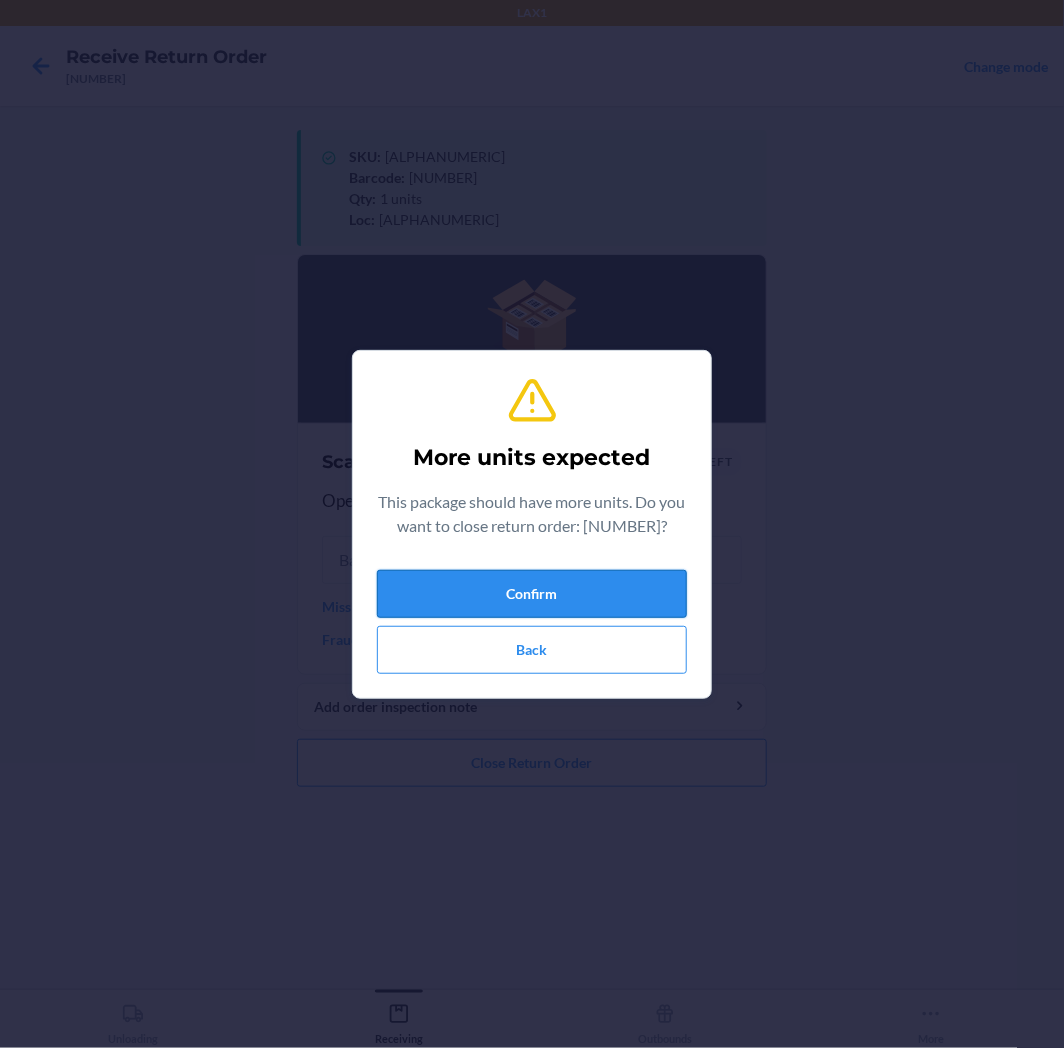 click on "Confirm" at bounding box center (532, 594) 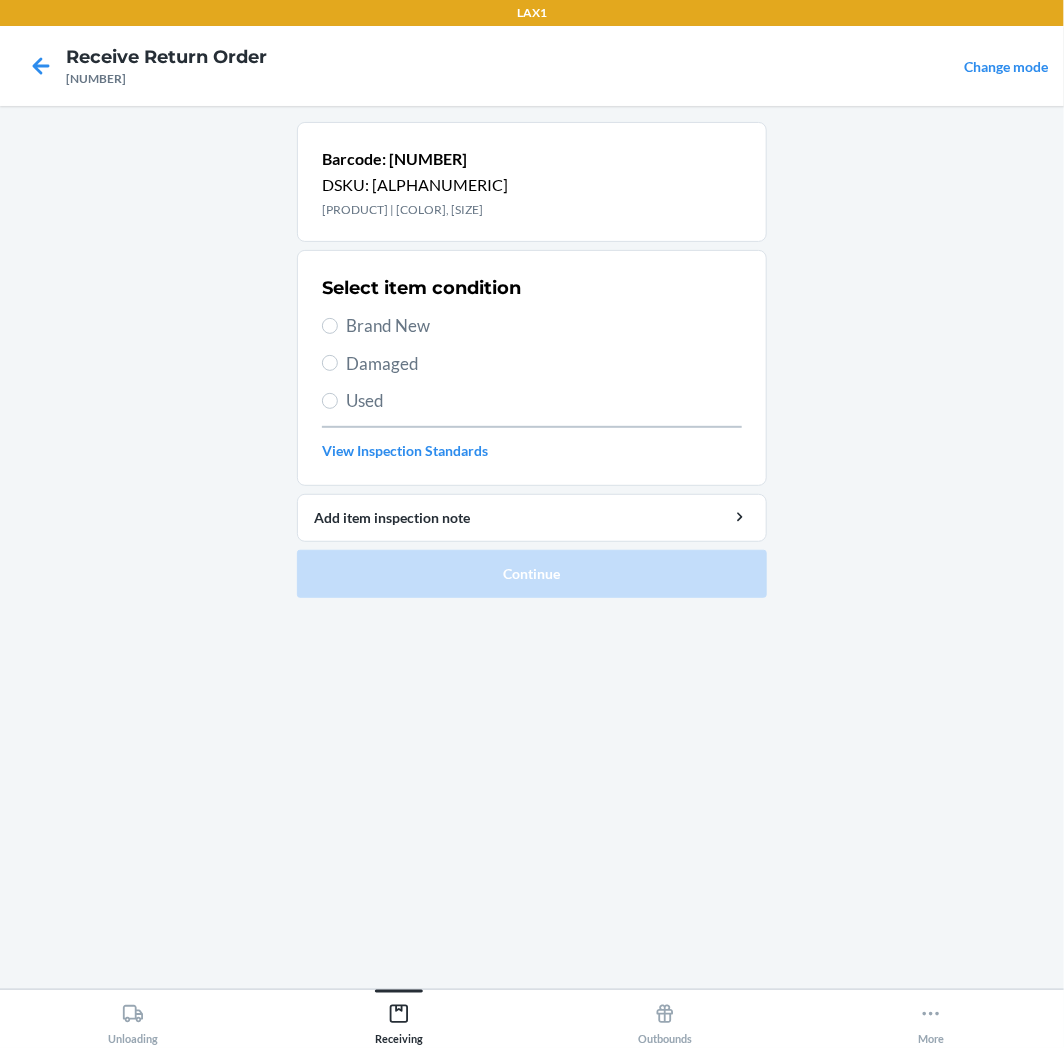 click on "Brand New" at bounding box center (544, 326) 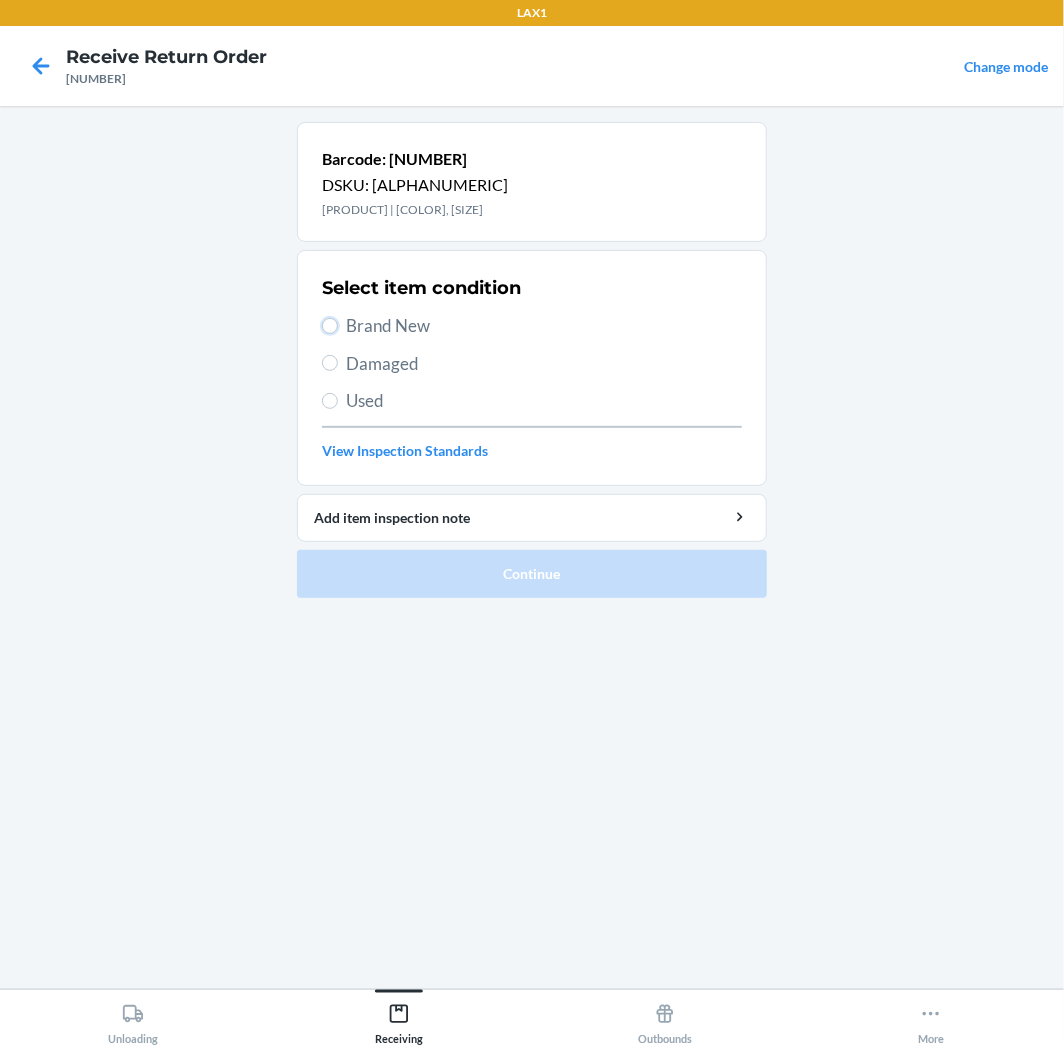 click on "Brand New" at bounding box center (330, 326) 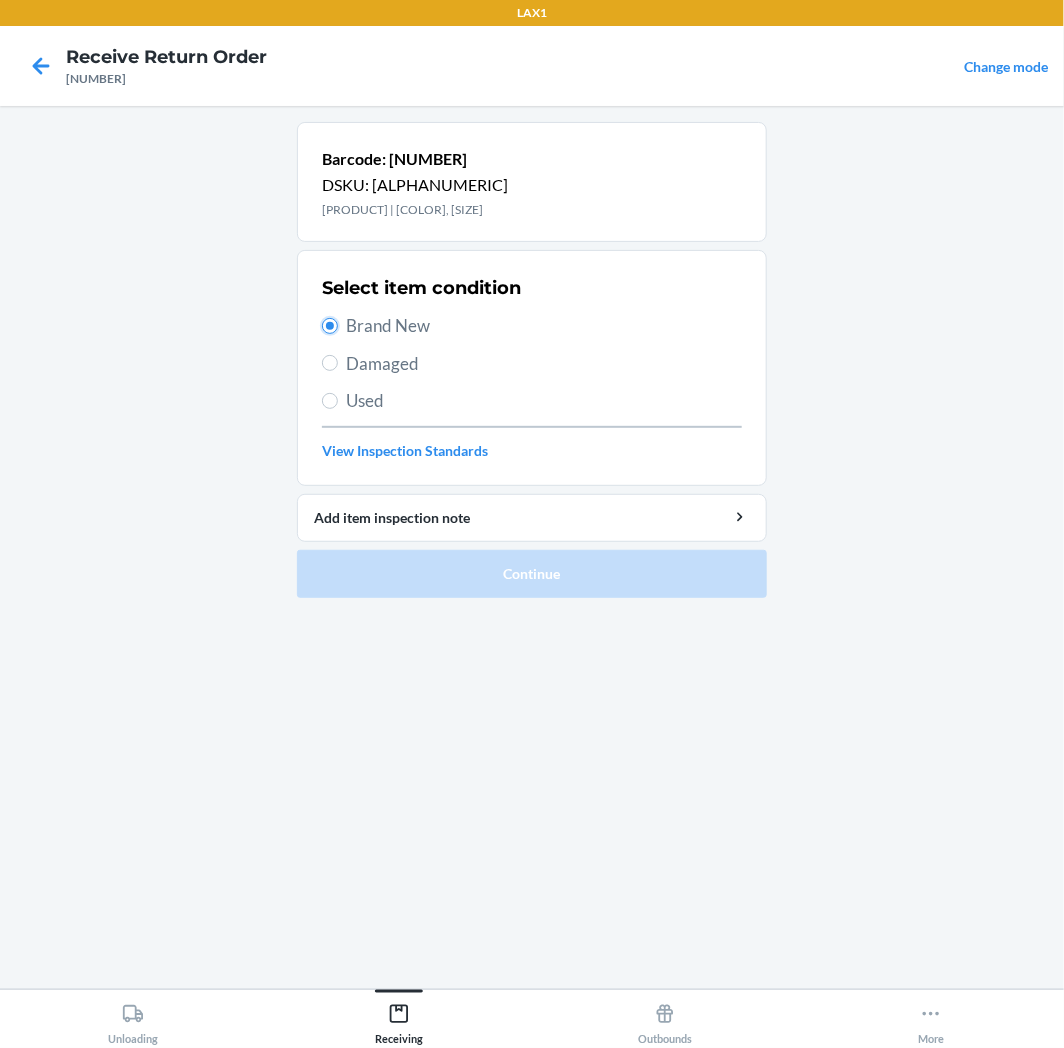 radio on "true" 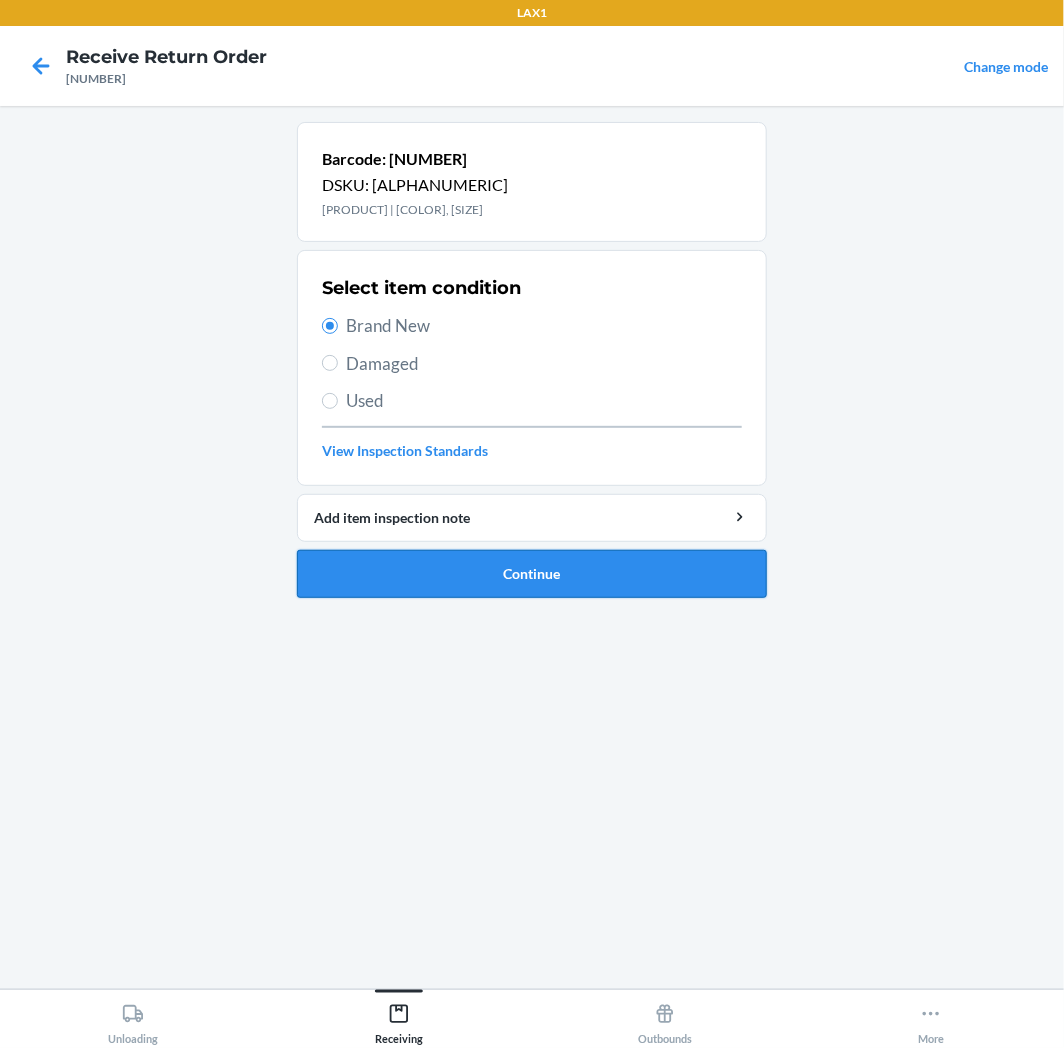 click on "Continue" at bounding box center (532, 574) 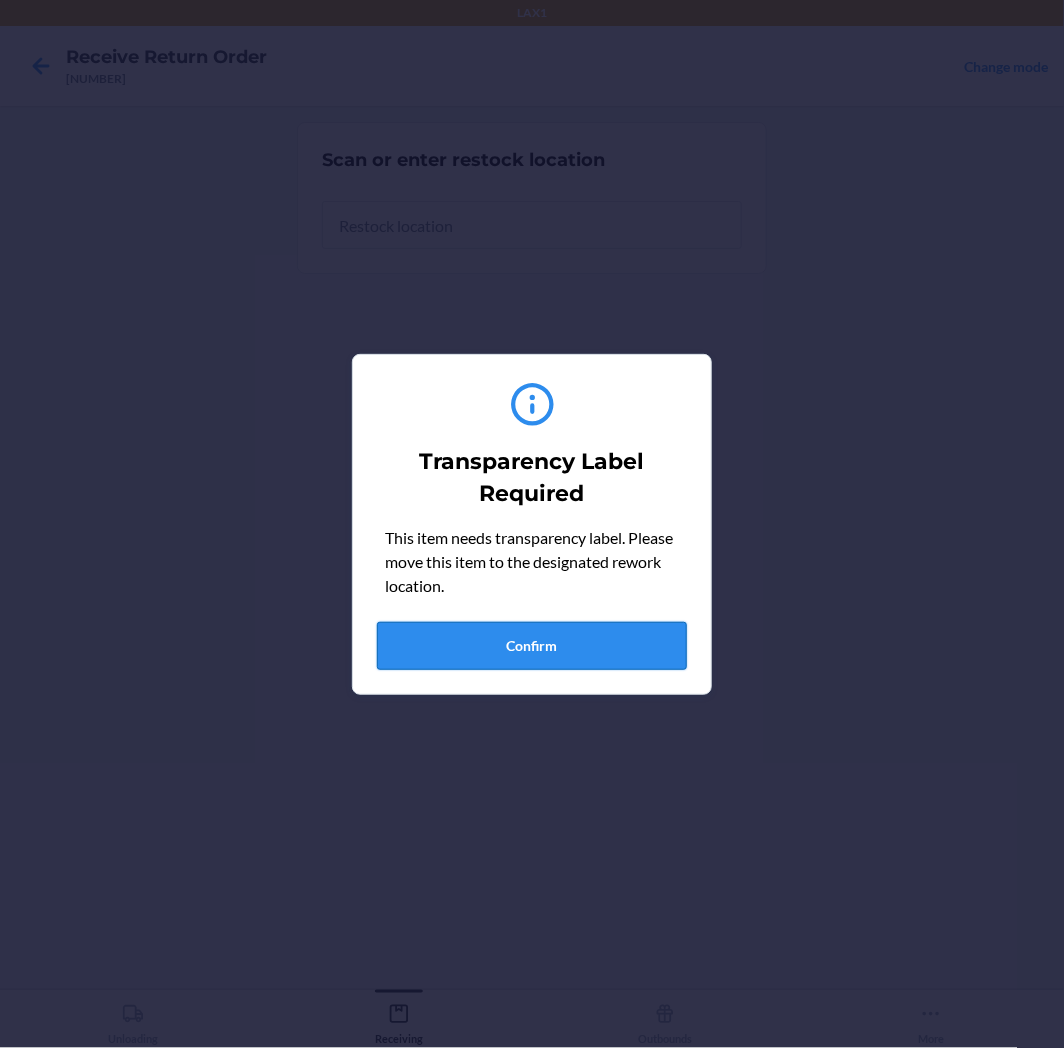 click on "Confirm" at bounding box center (532, 646) 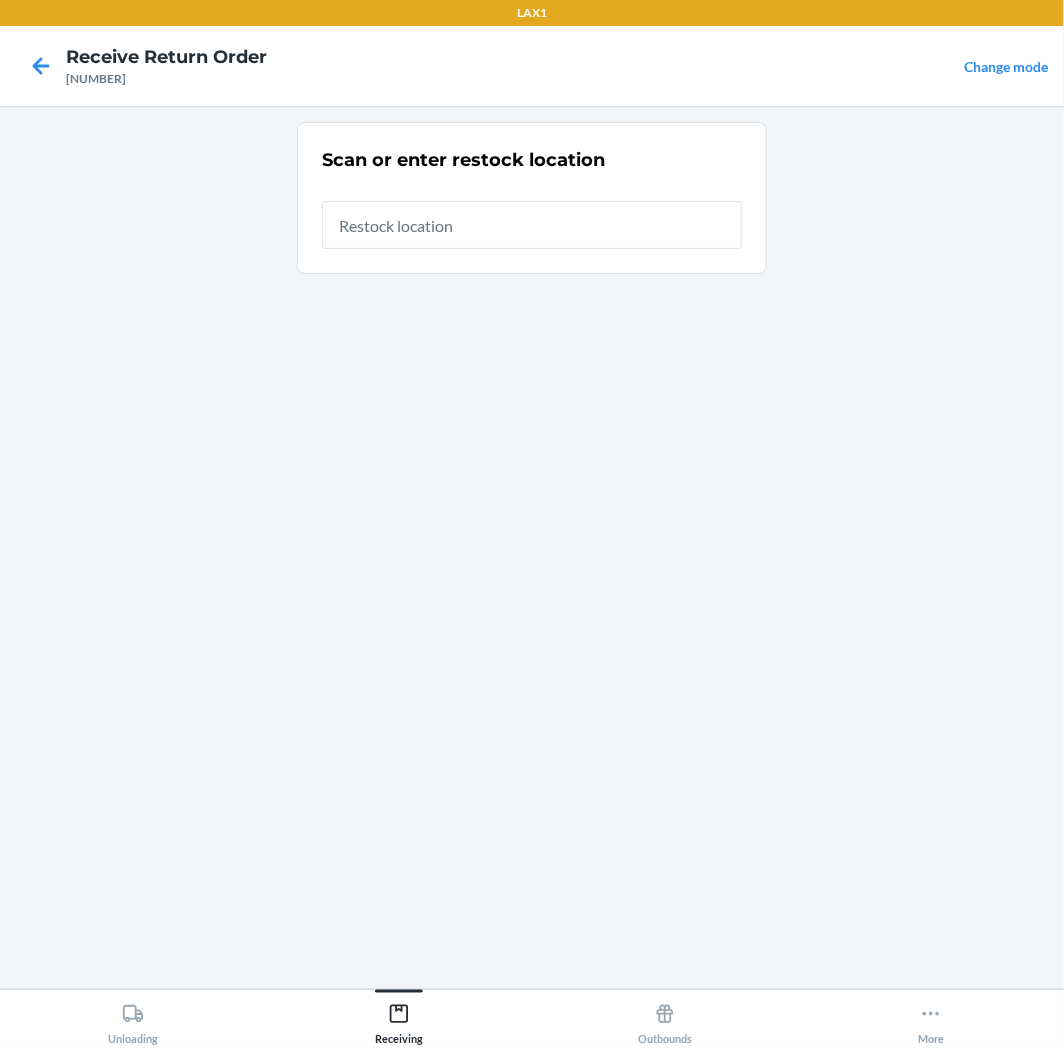 type on "[ALPHANUMERIC]" 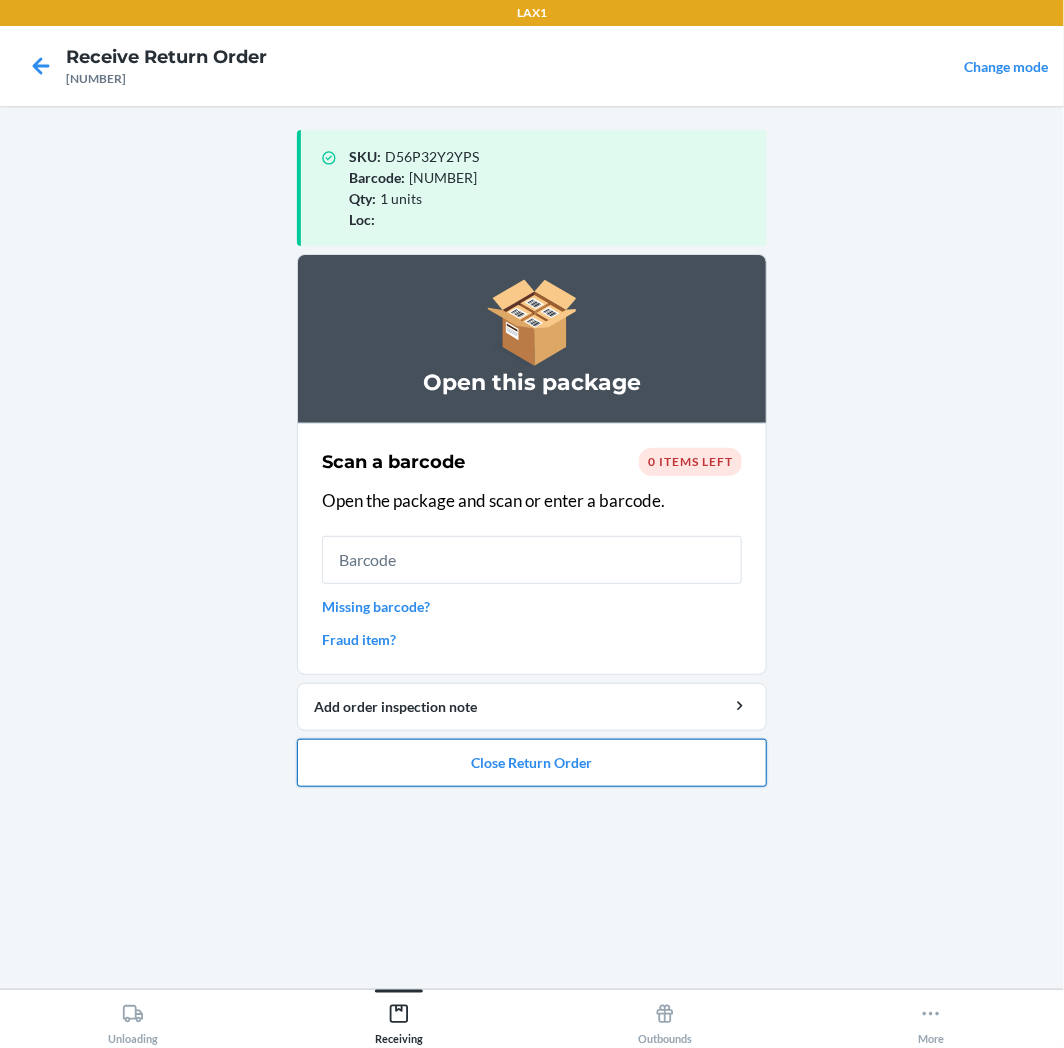 click on "Close Return Order" at bounding box center [532, 763] 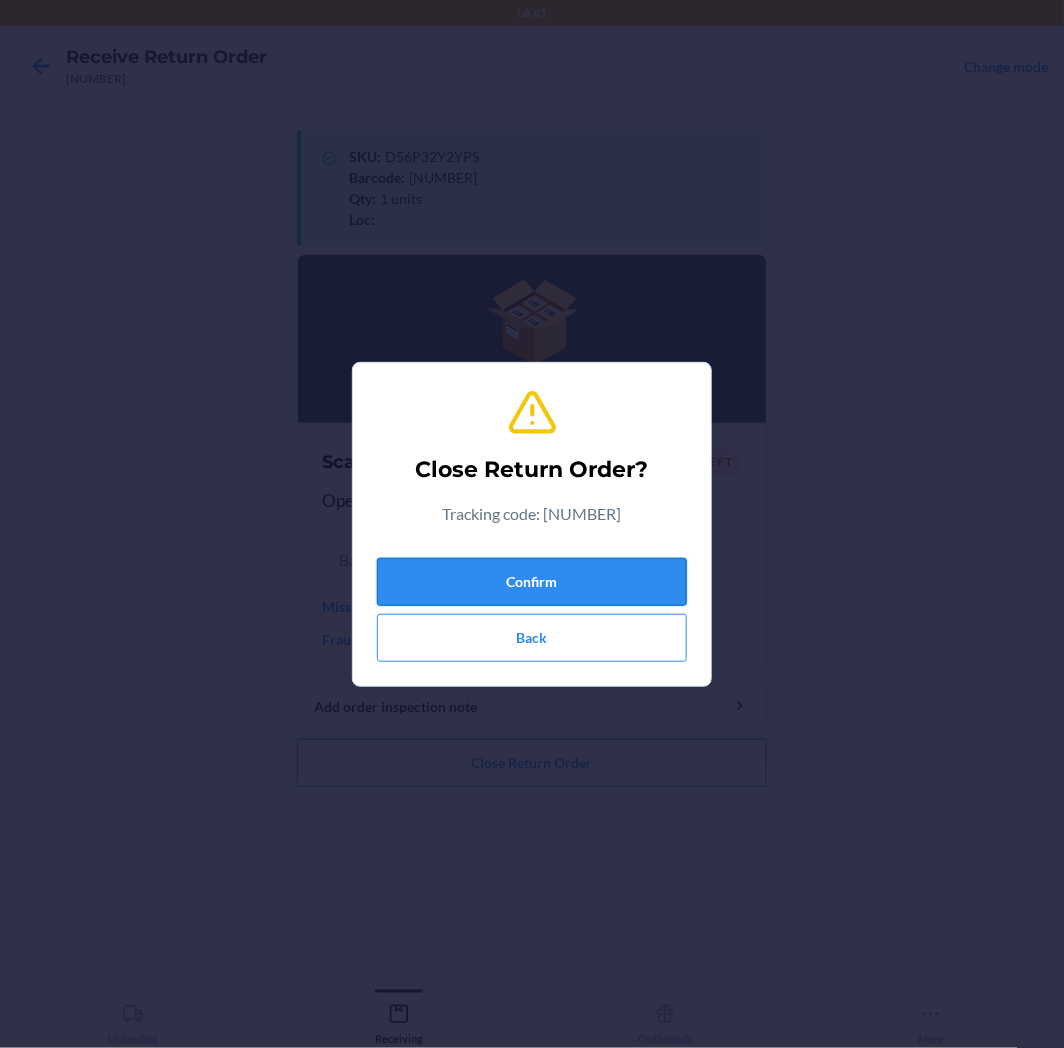 click on "Confirm" at bounding box center [532, 582] 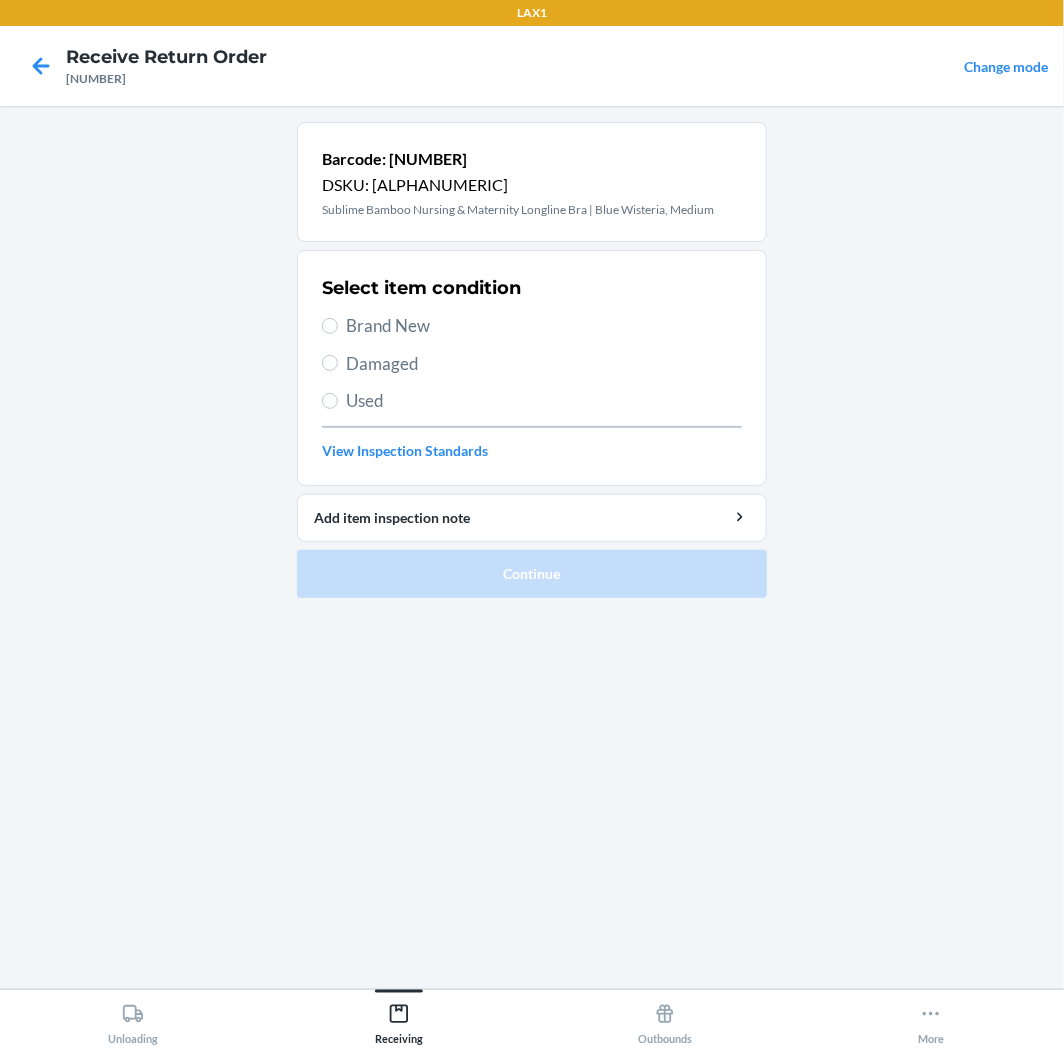drag, startPoint x: 347, startPoint y: 315, endPoint x: 366, endPoint y: 325, distance: 21.470911 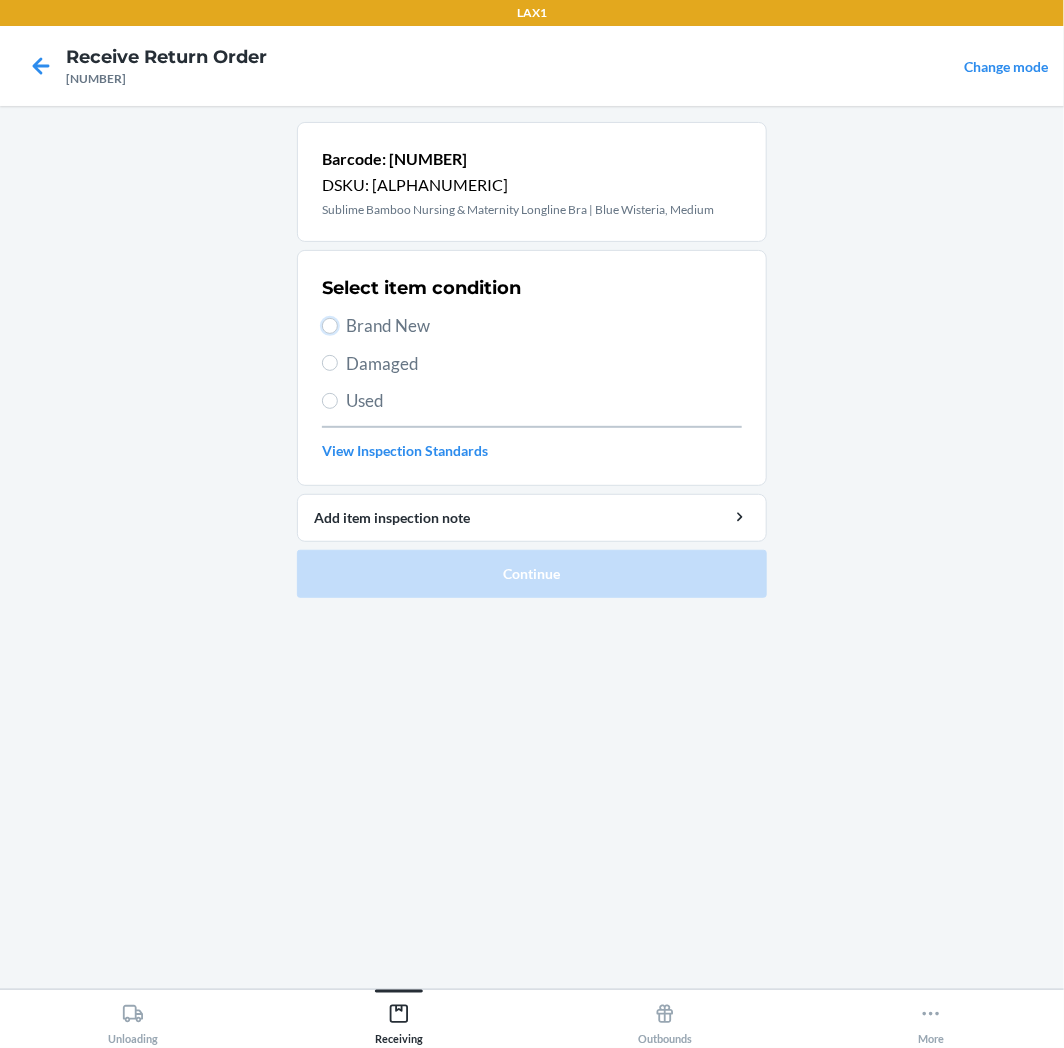 click on "Brand New" at bounding box center [330, 326] 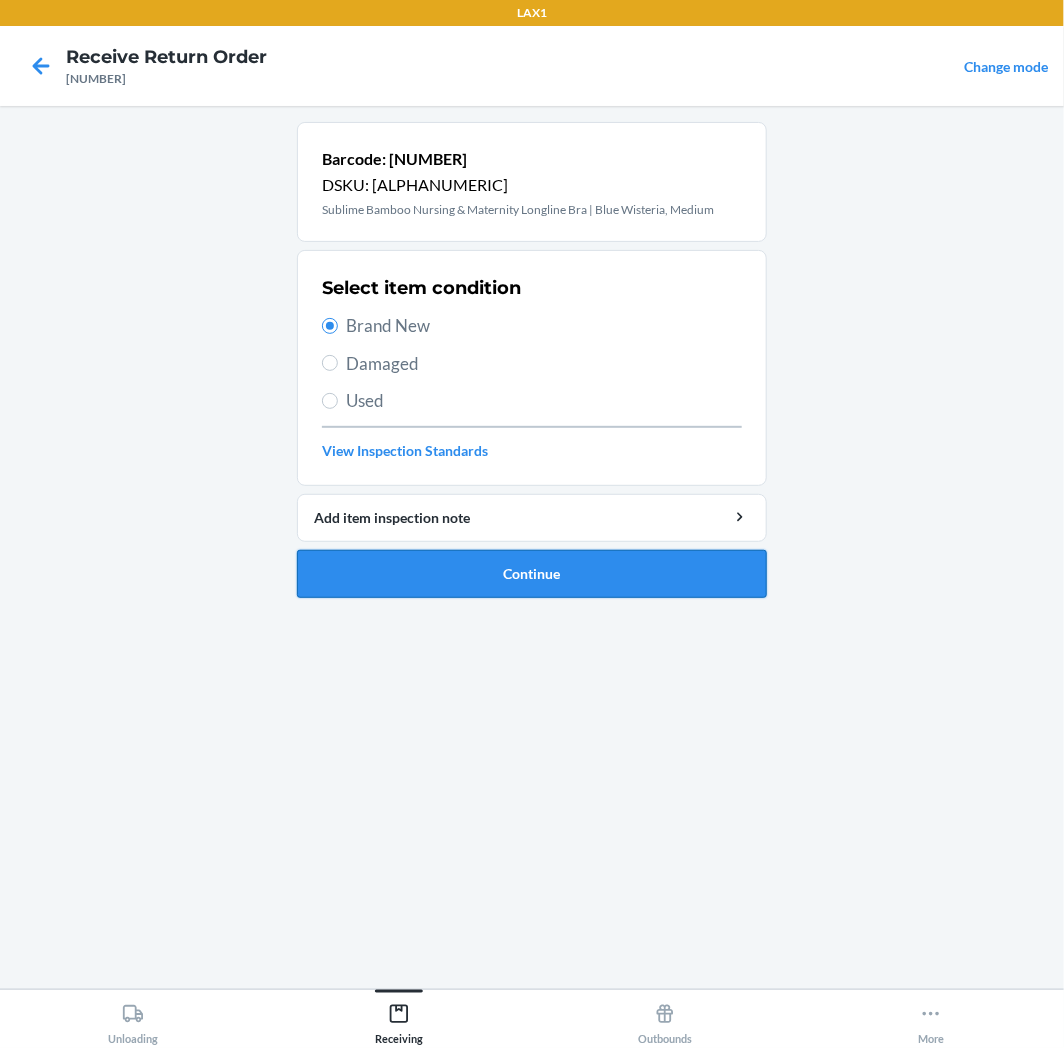 click on "Continue" at bounding box center [532, 574] 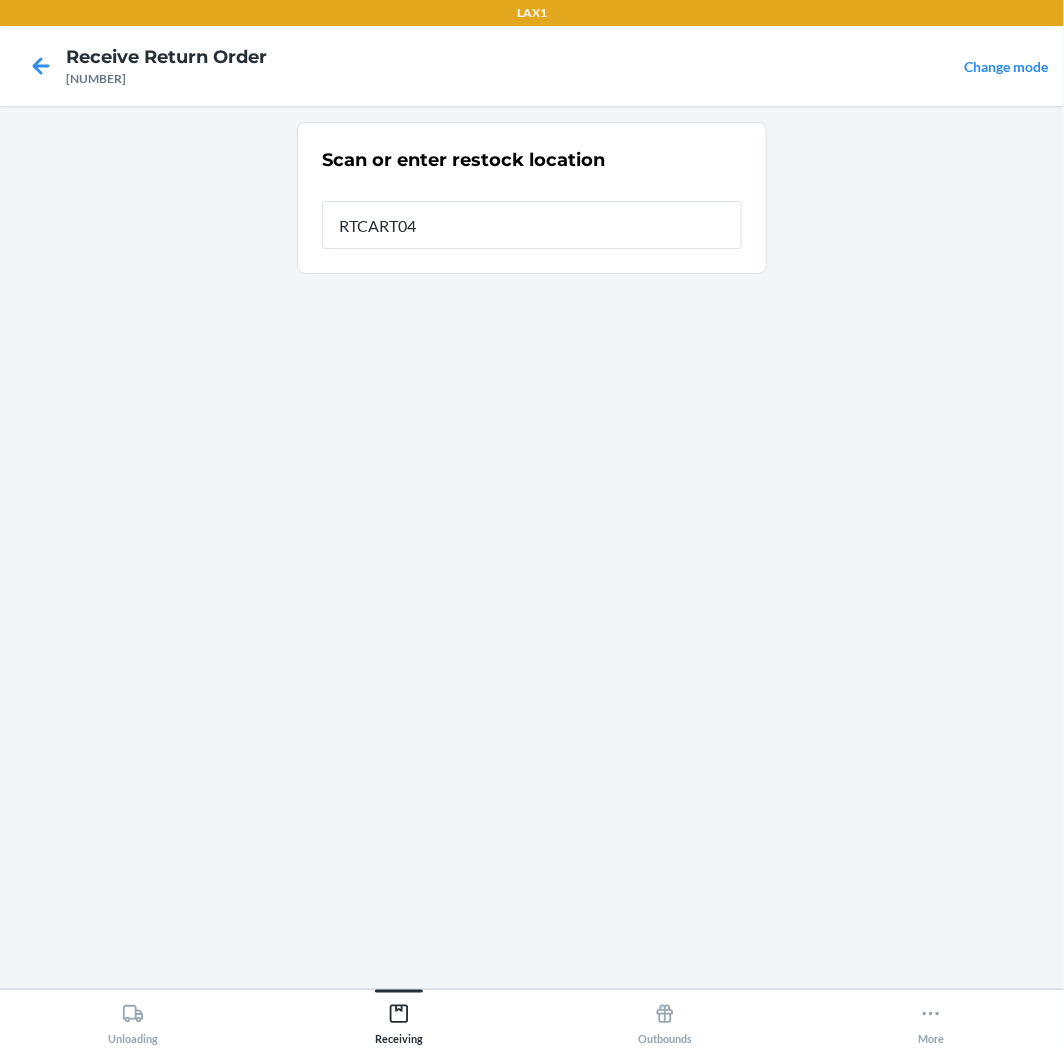 type on "[ALPHANUMERIC]" 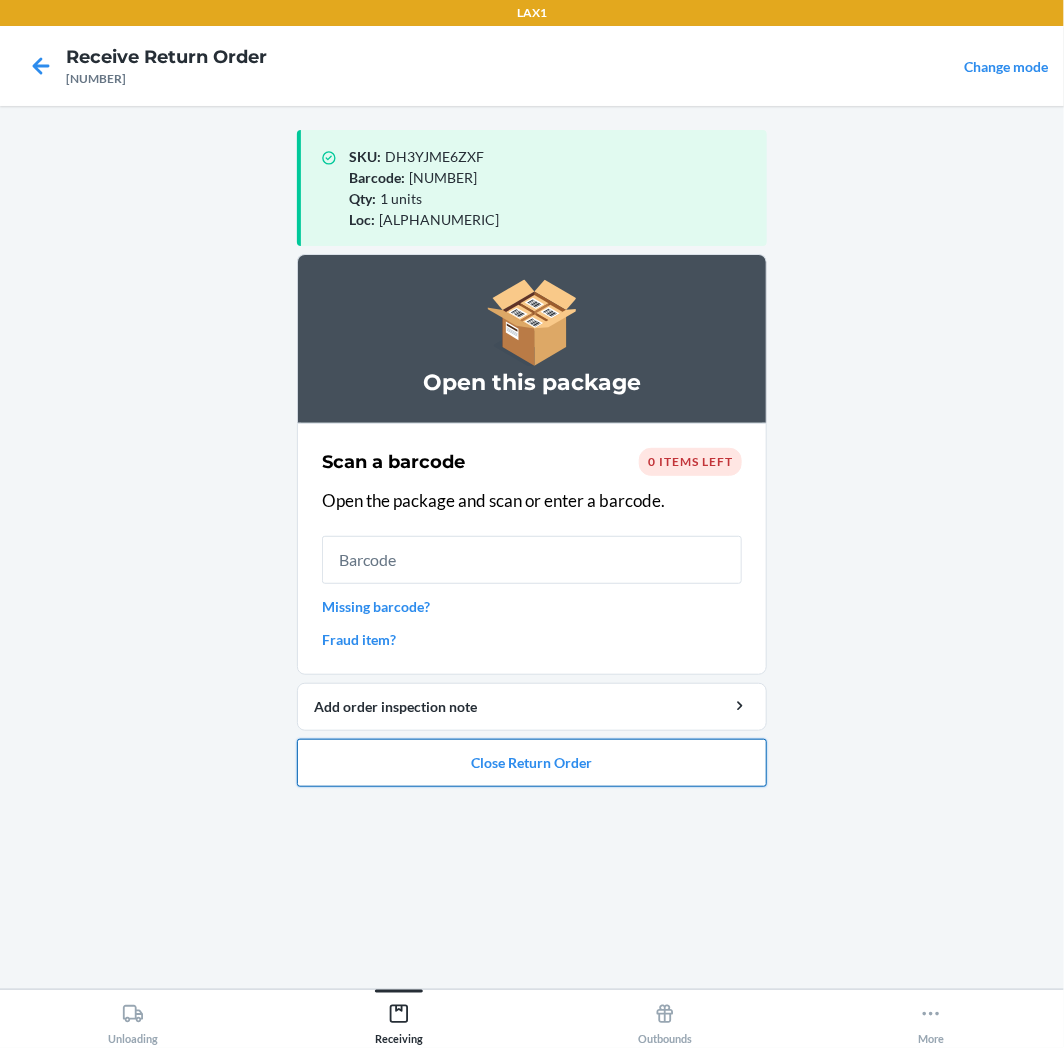 click on "Close Return Order" at bounding box center [532, 763] 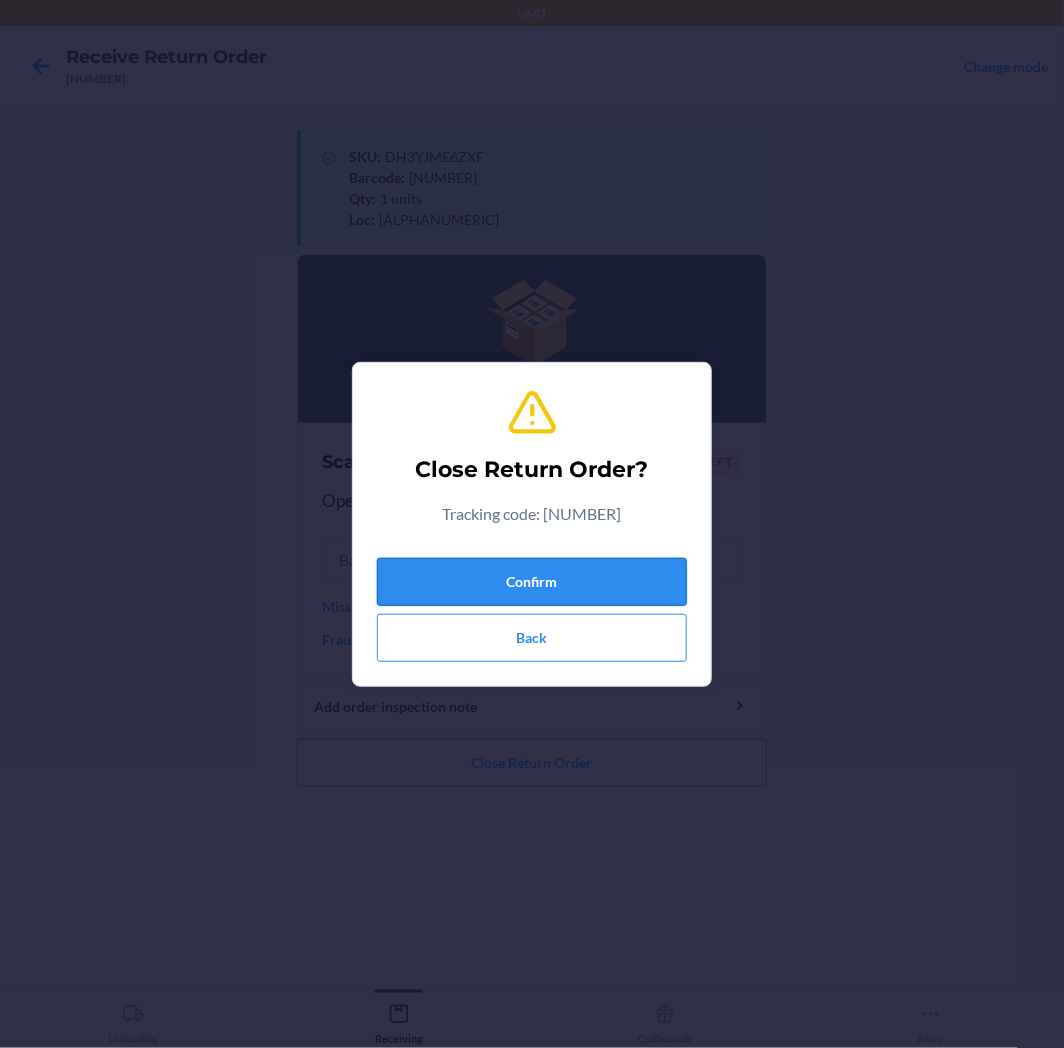 click on "Confirm" at bounding box center [532, 582] 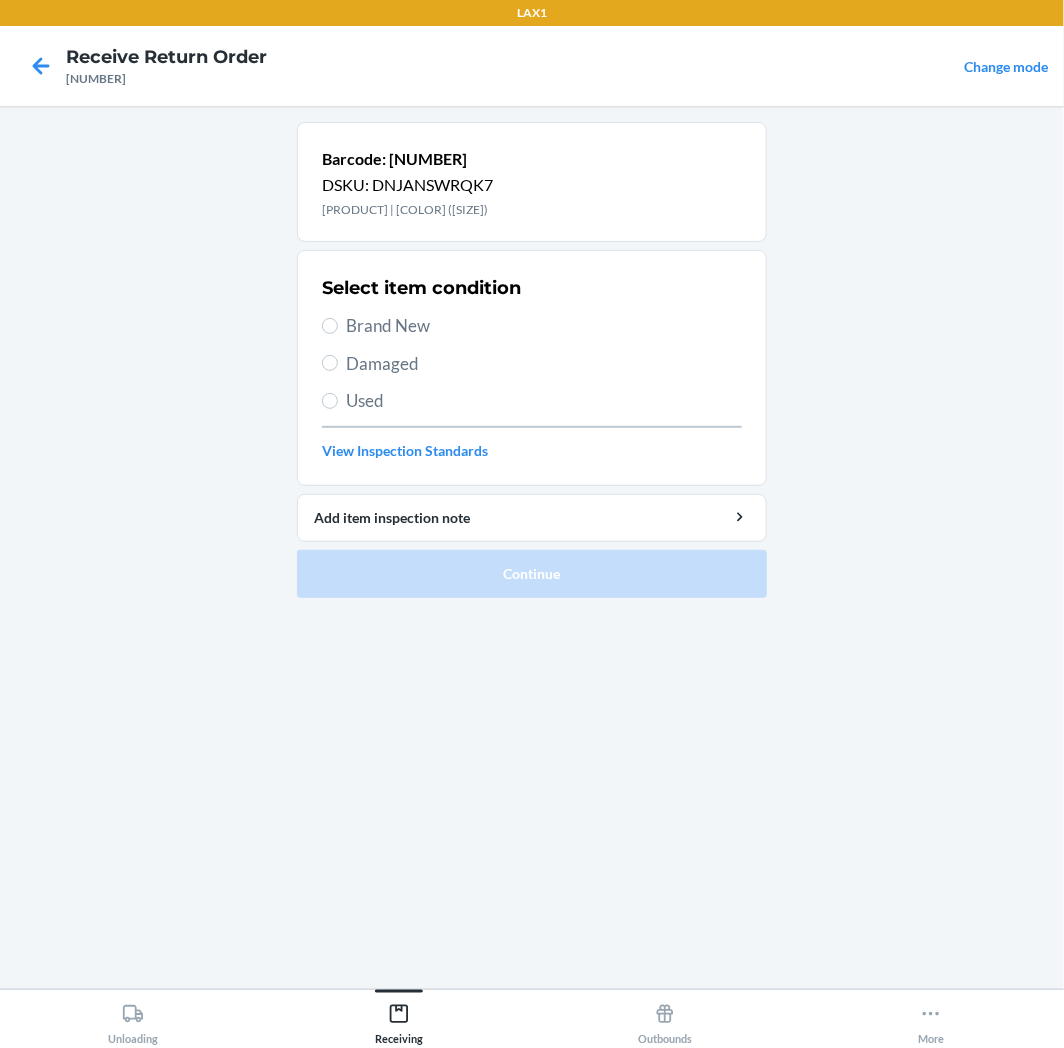 click on "Used" at bounding box center (544, 401) 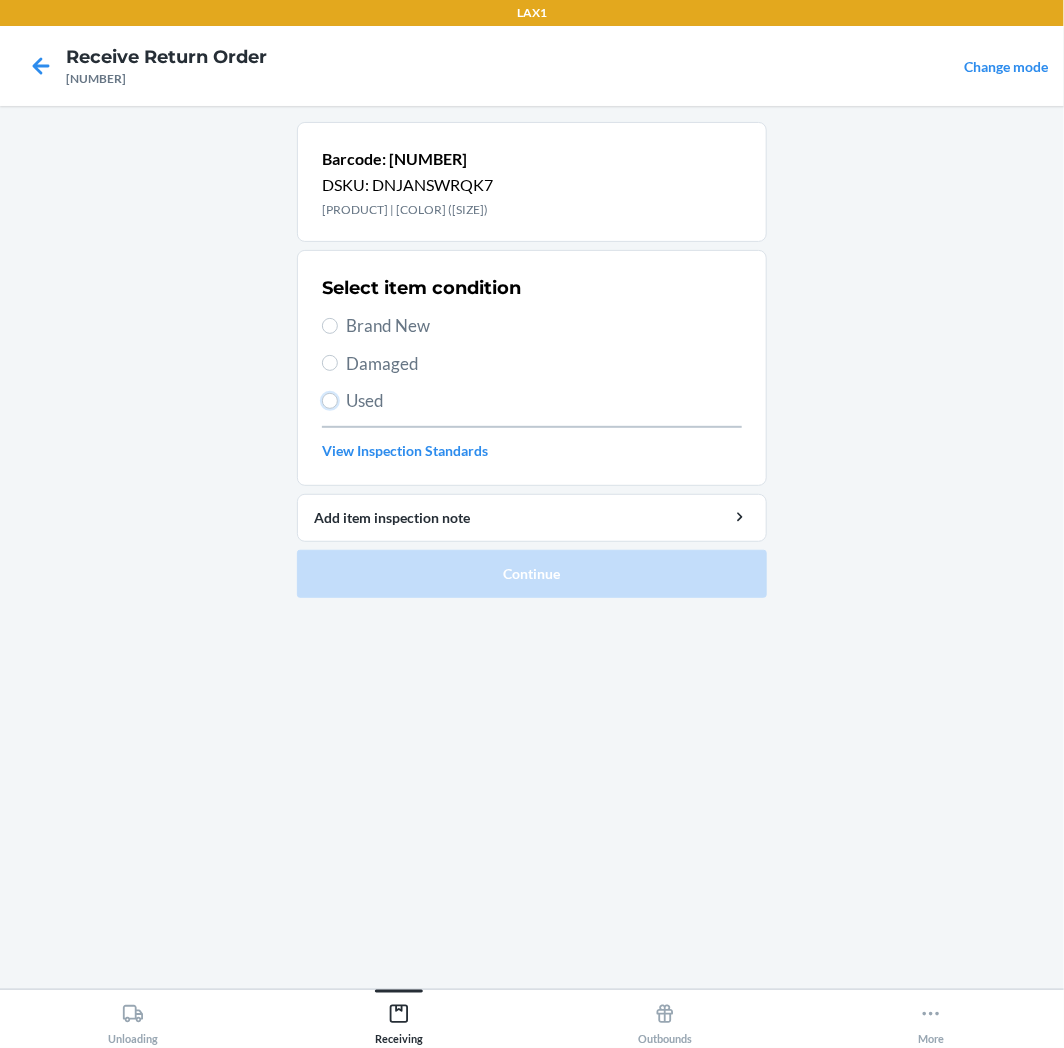 click on "Used" at bounding box center [330, 401] 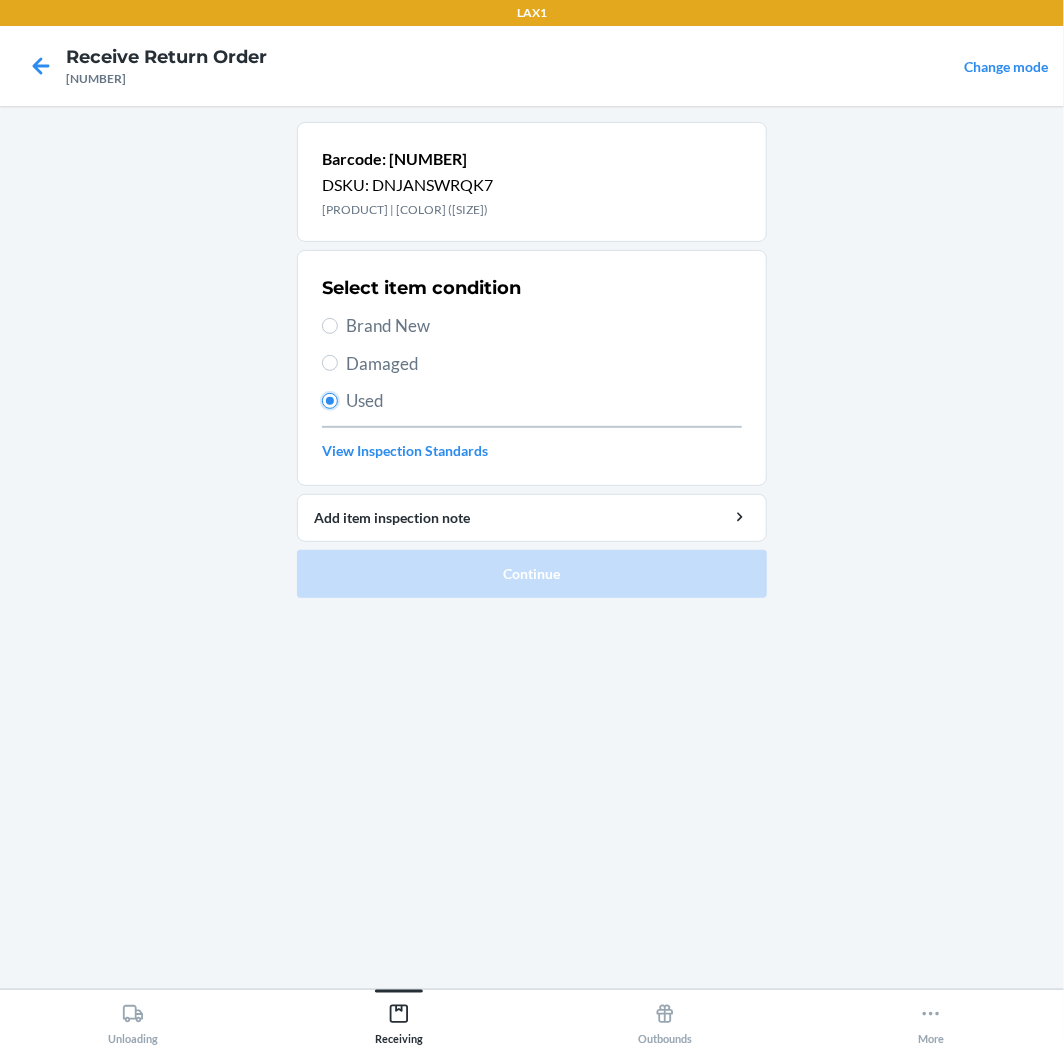 radio on "true" 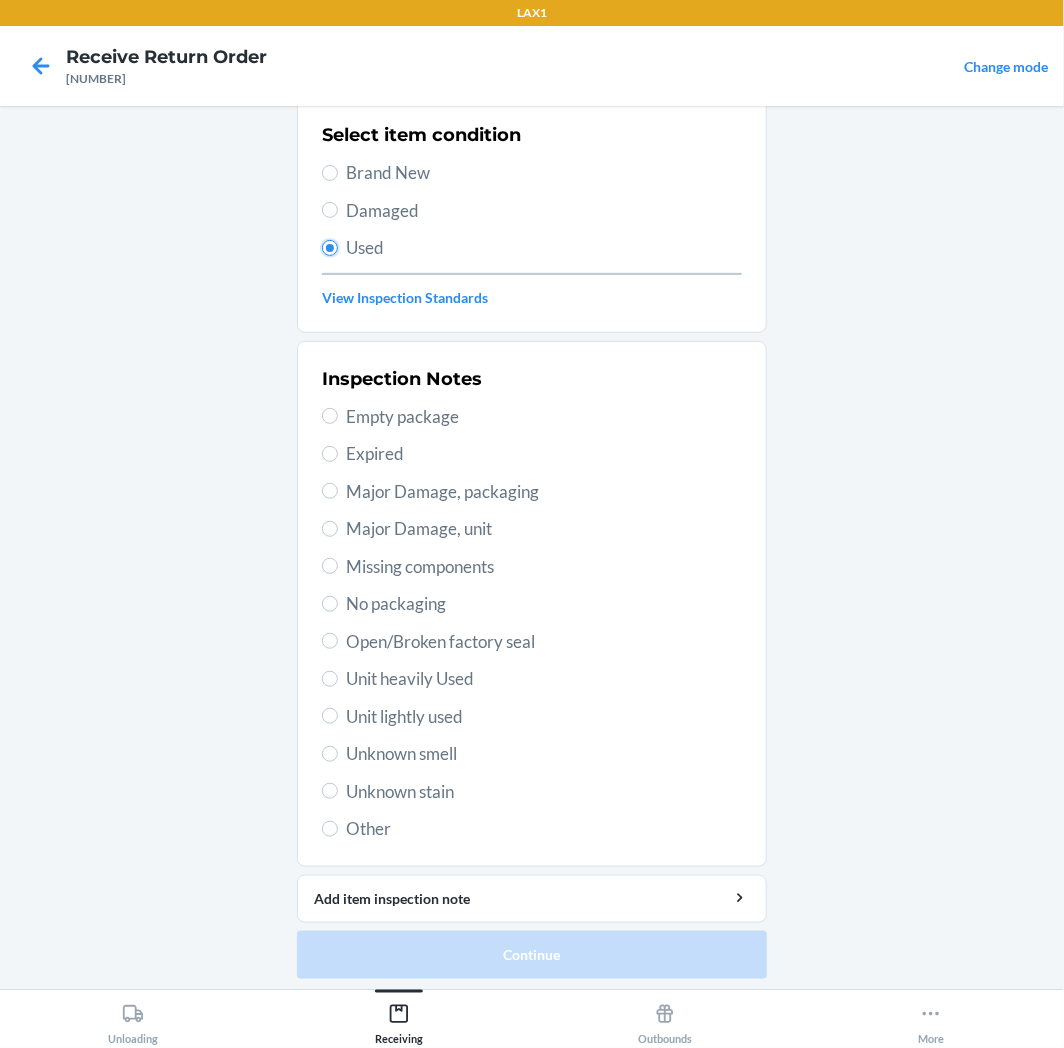 scroll, scrollTop: 157, scrollLeft: 0, axis: vertical 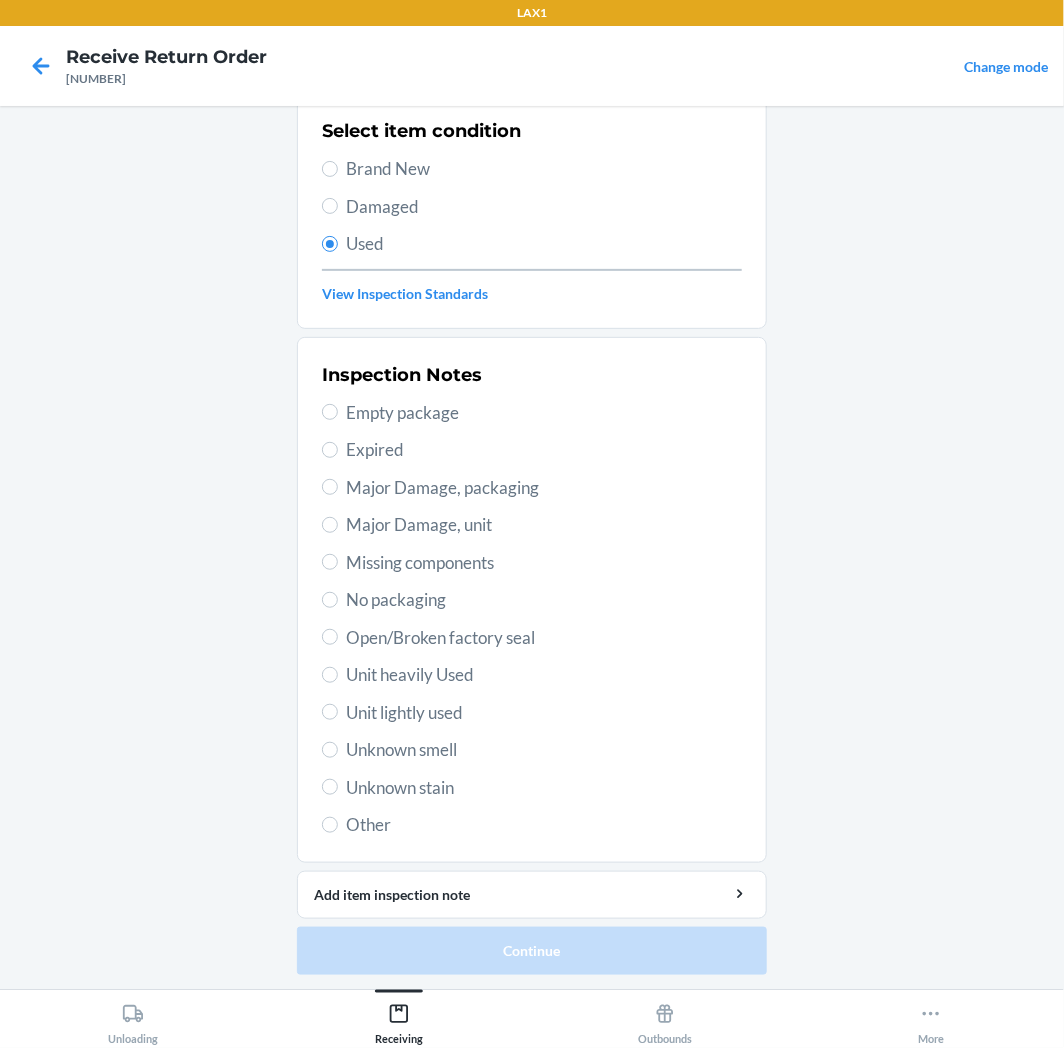 click on "Unknown stain" at bounding box center (544, 788) 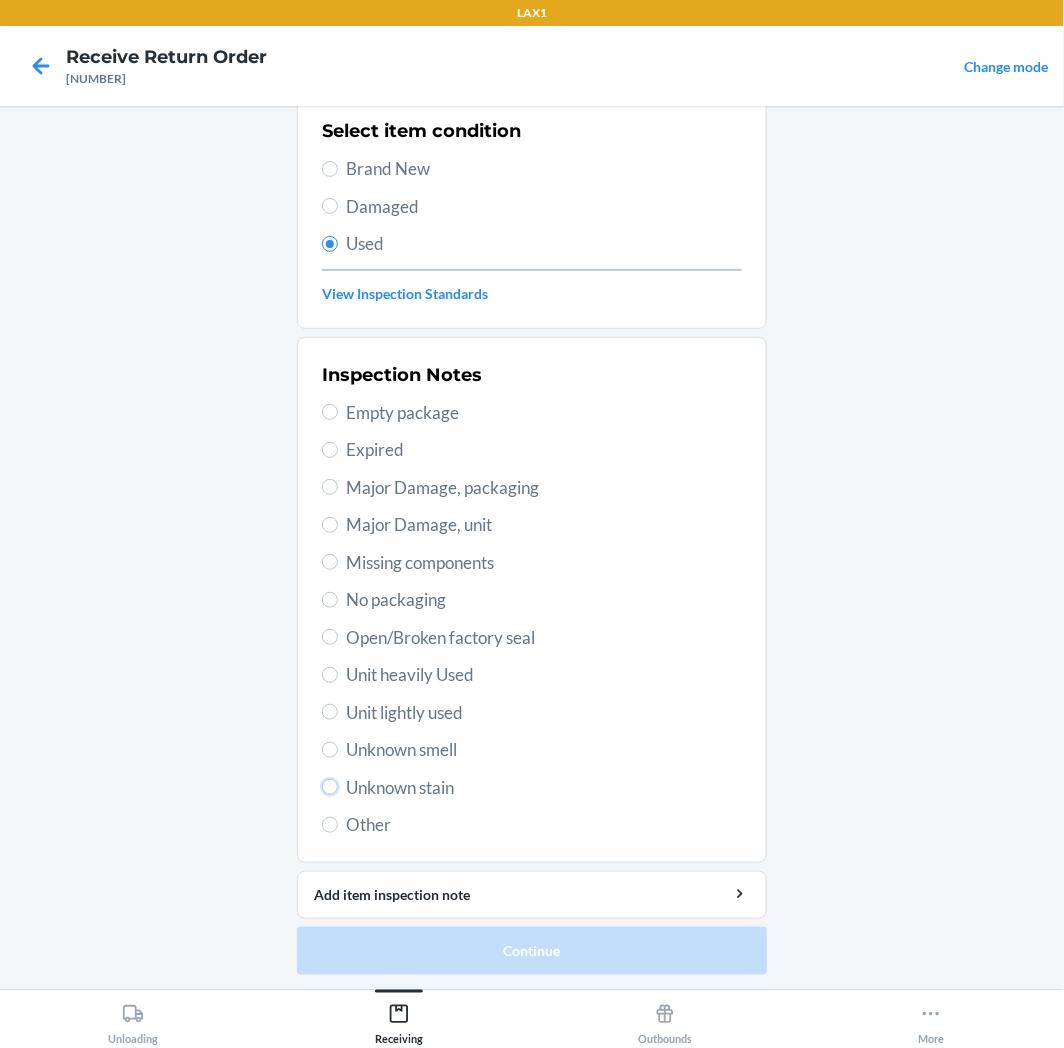 click on "Unknown stain" at bounding box center (330, 787) 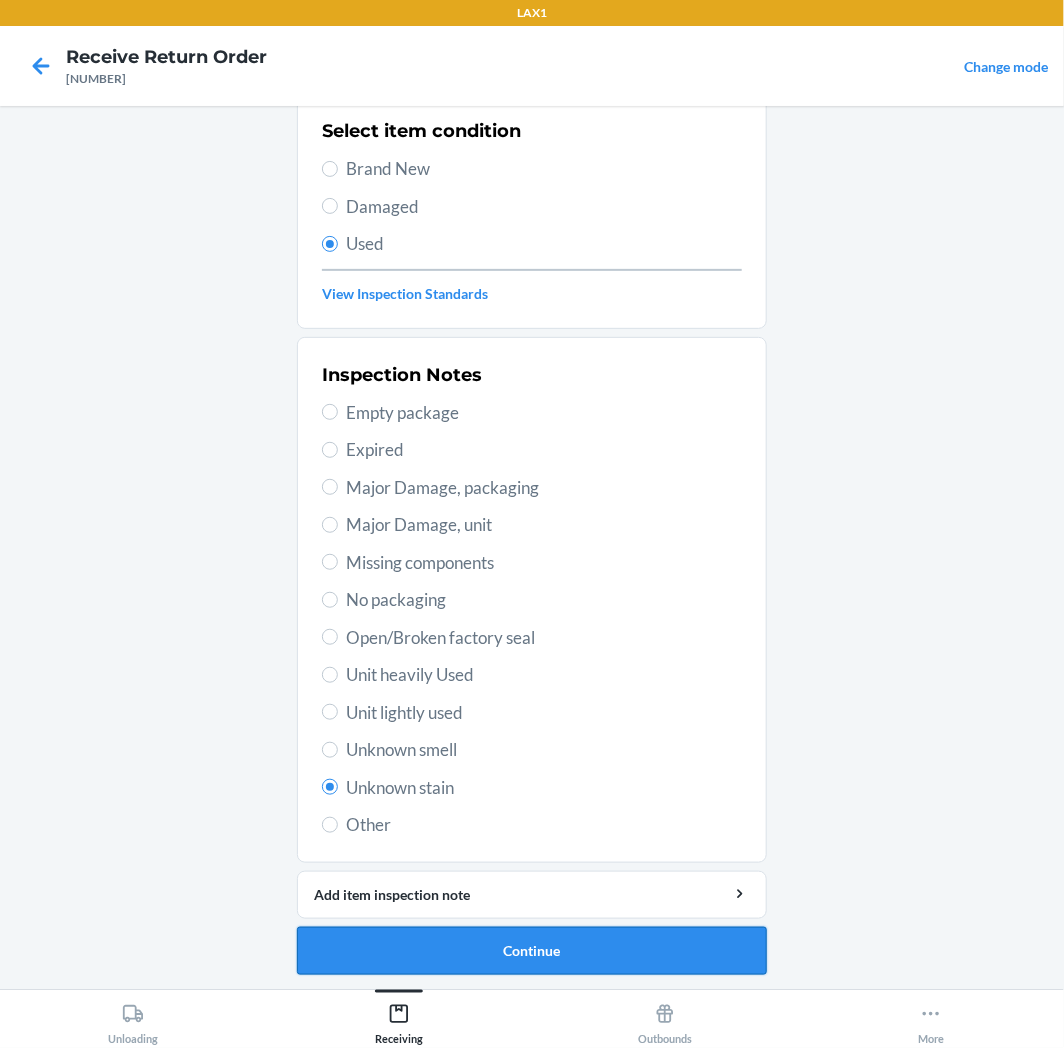 click on "Continue" at bounding box center (532, 951) 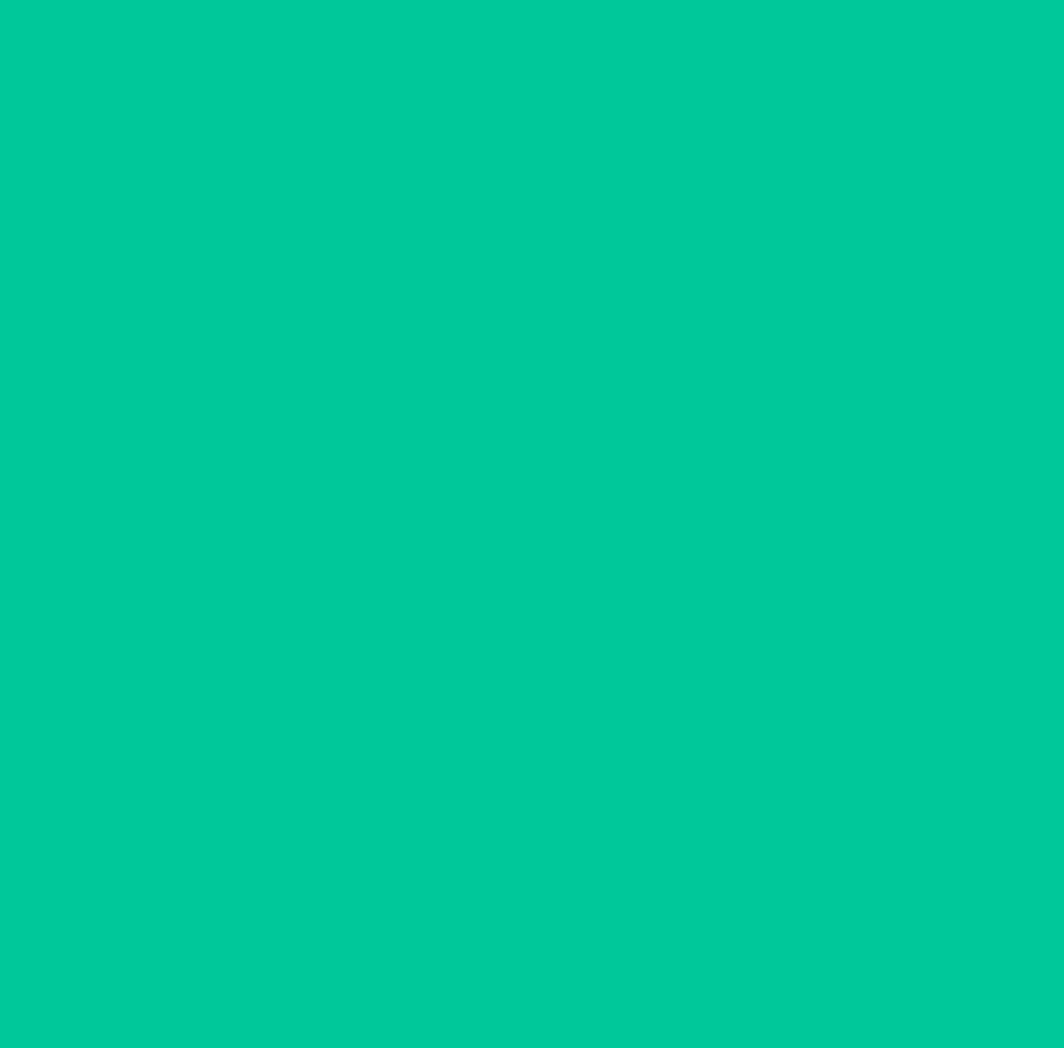 scroll, scrollTop: 0, scrollLeft: 0, axis: both 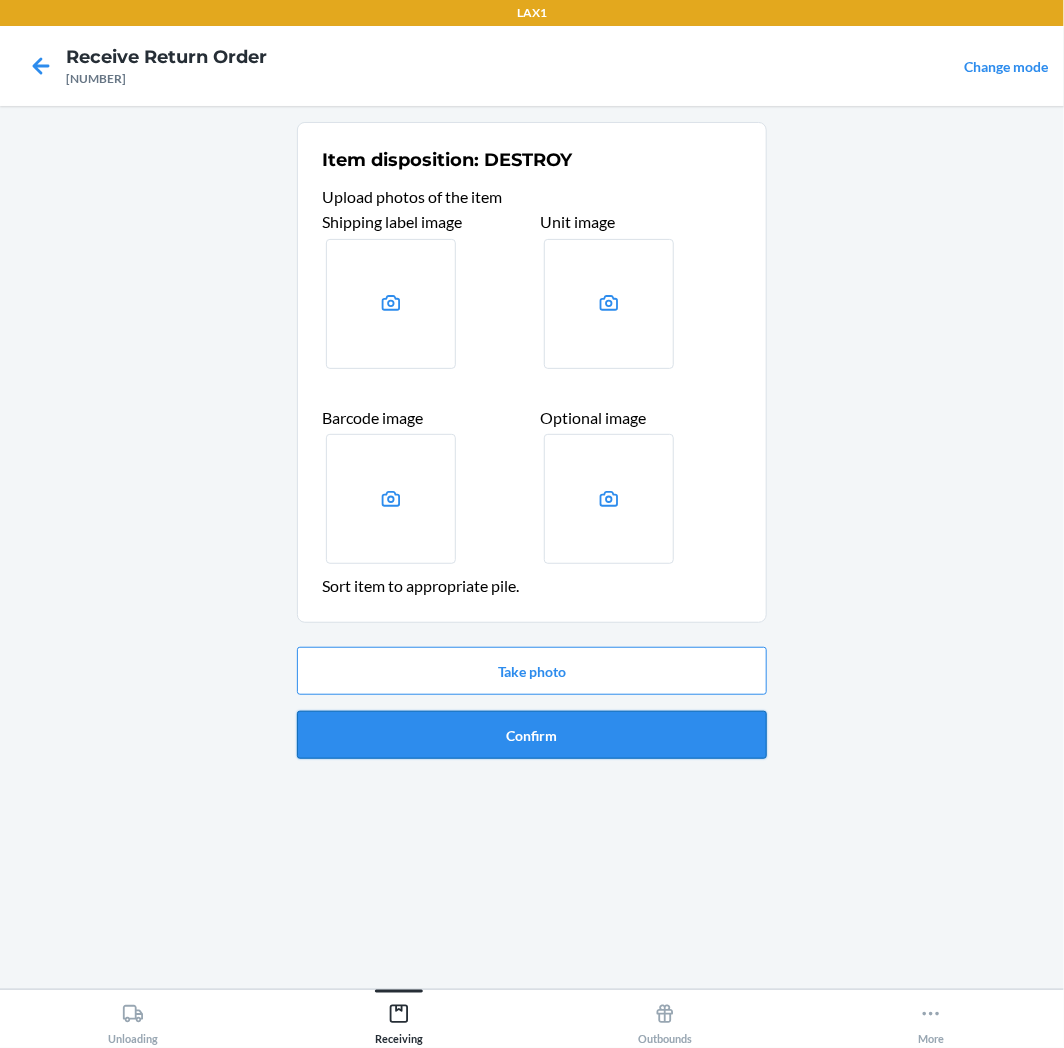click on "Confirm" at bounding box center (532, 735) 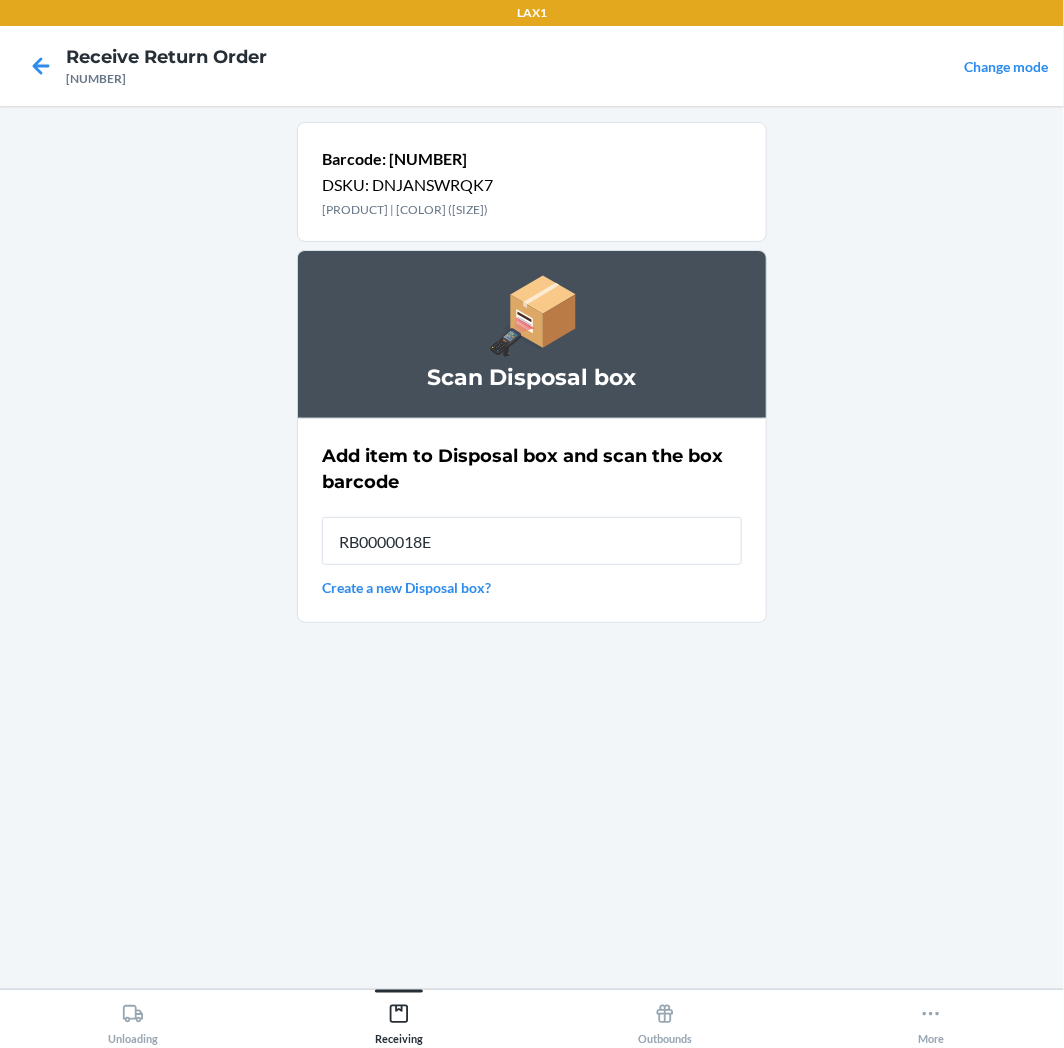 type on "RB0000018E3" 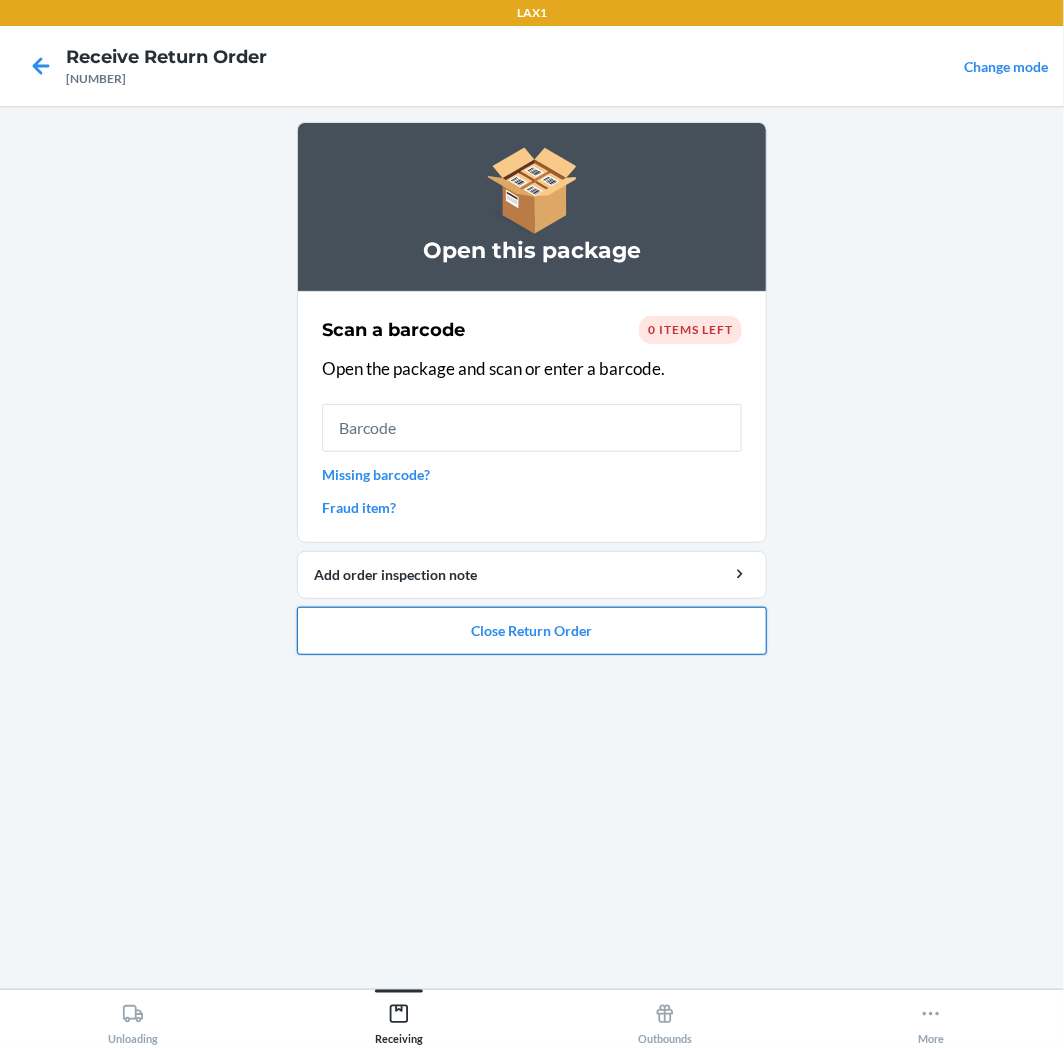 click on "Close Return Order" at bounding box center [532, 631] 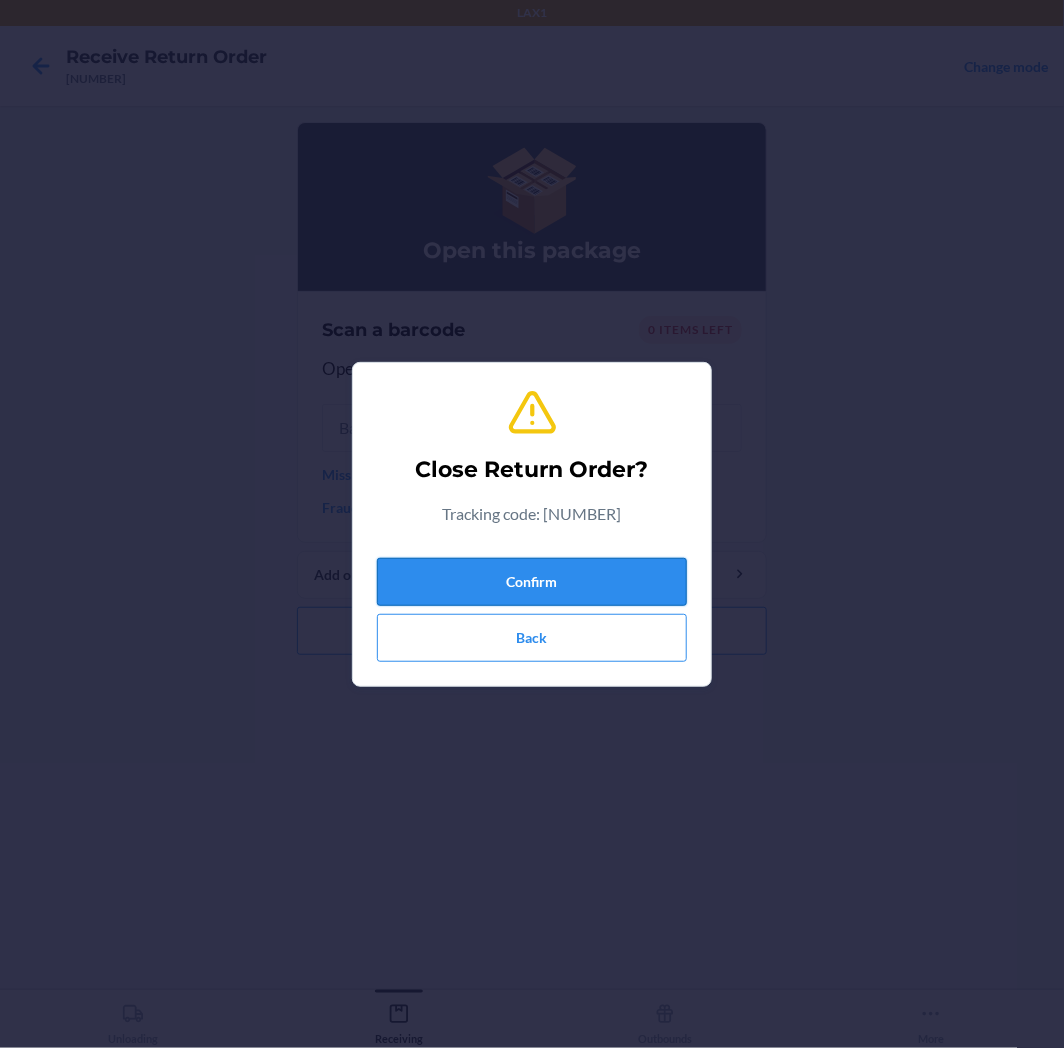 click on "Confirm" at bounding box center (532, 582) 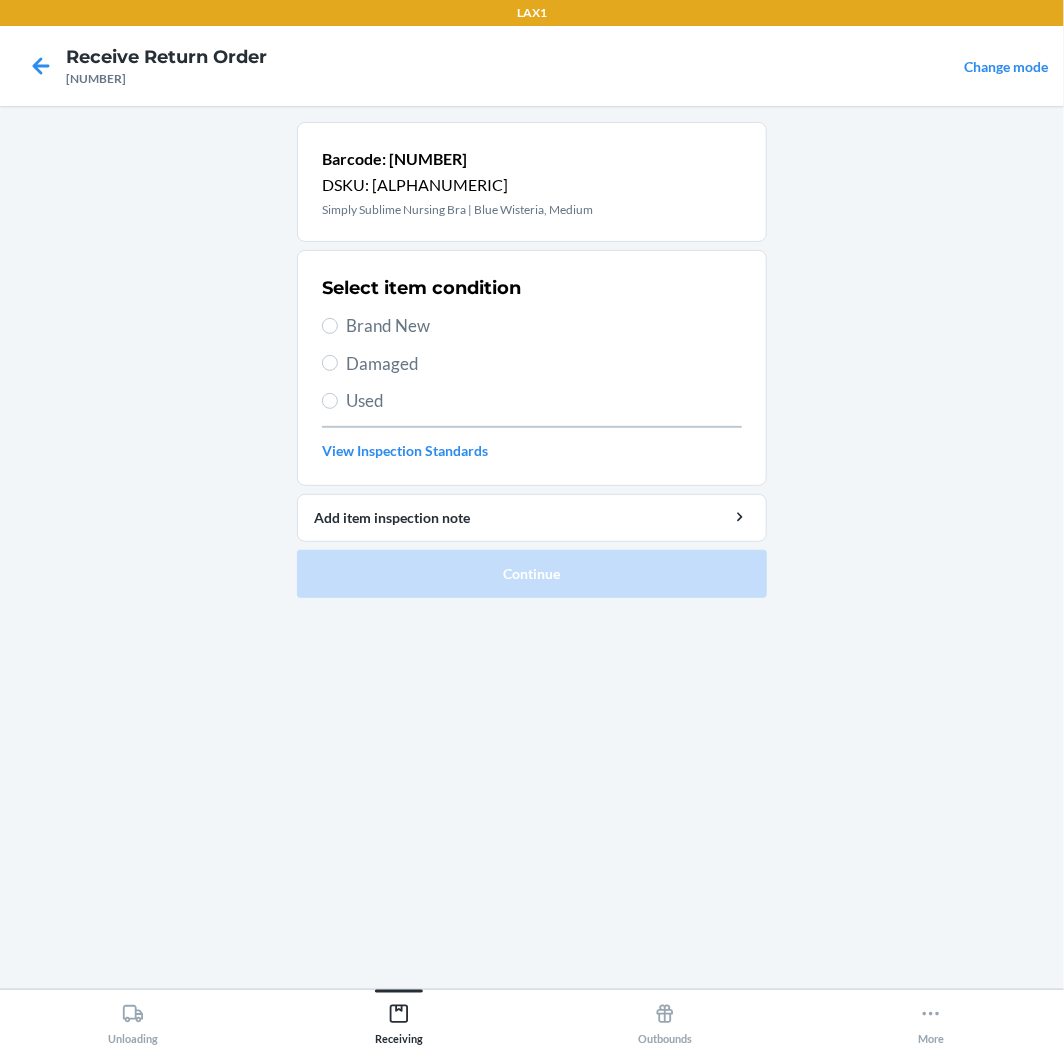 click on "Select item condition Brand New Damaged Used View Inspection Standards" at bounding box center (532, 368) 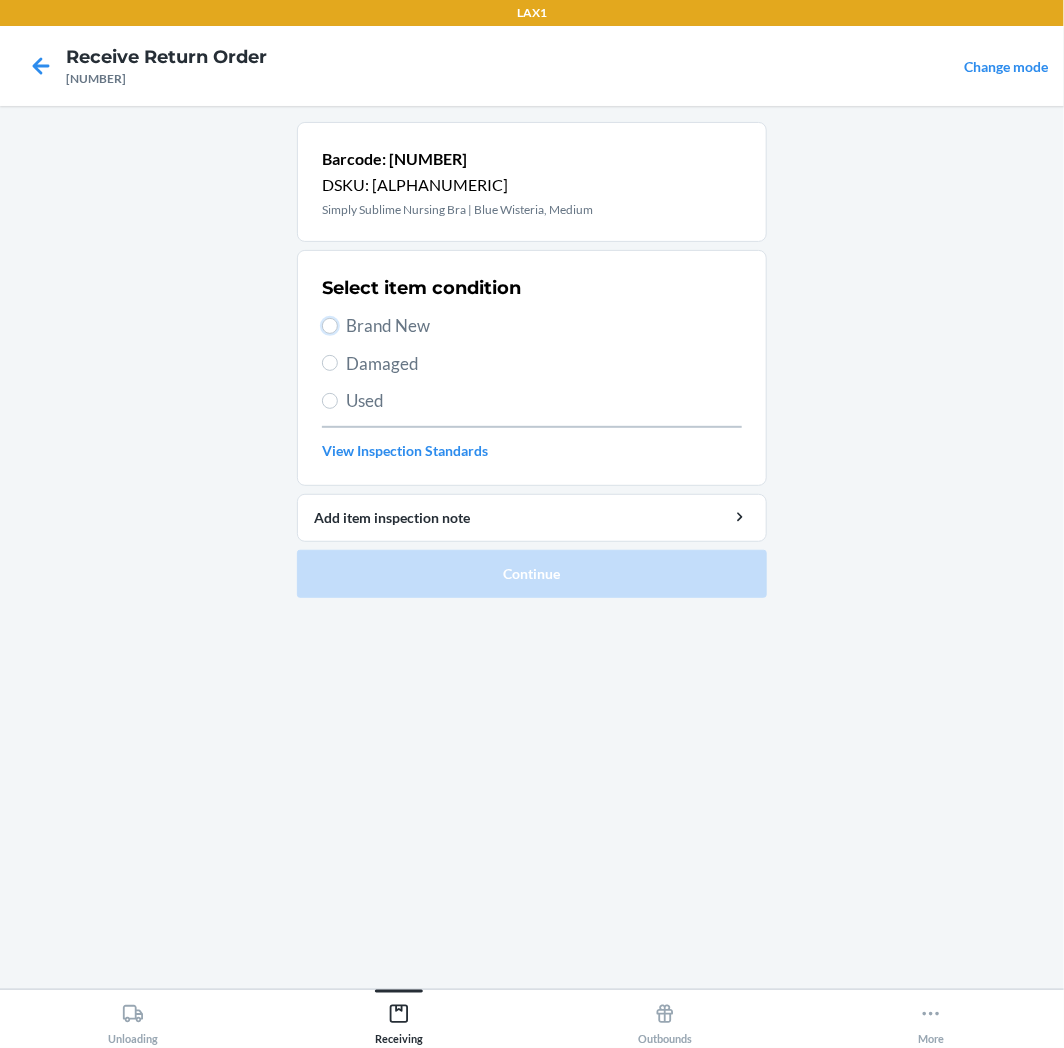 click on "Brand New" at bounding box center (330, 326) 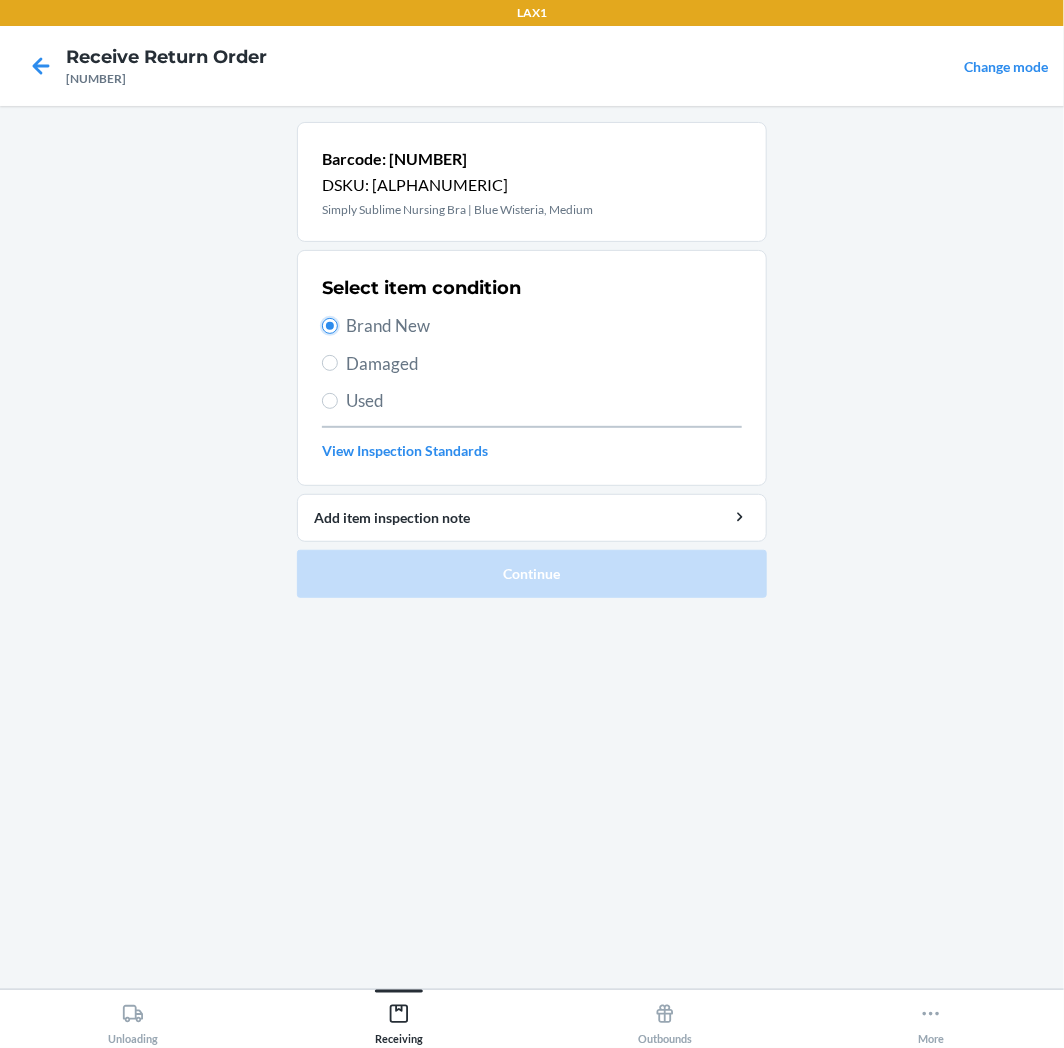 radio on "true" 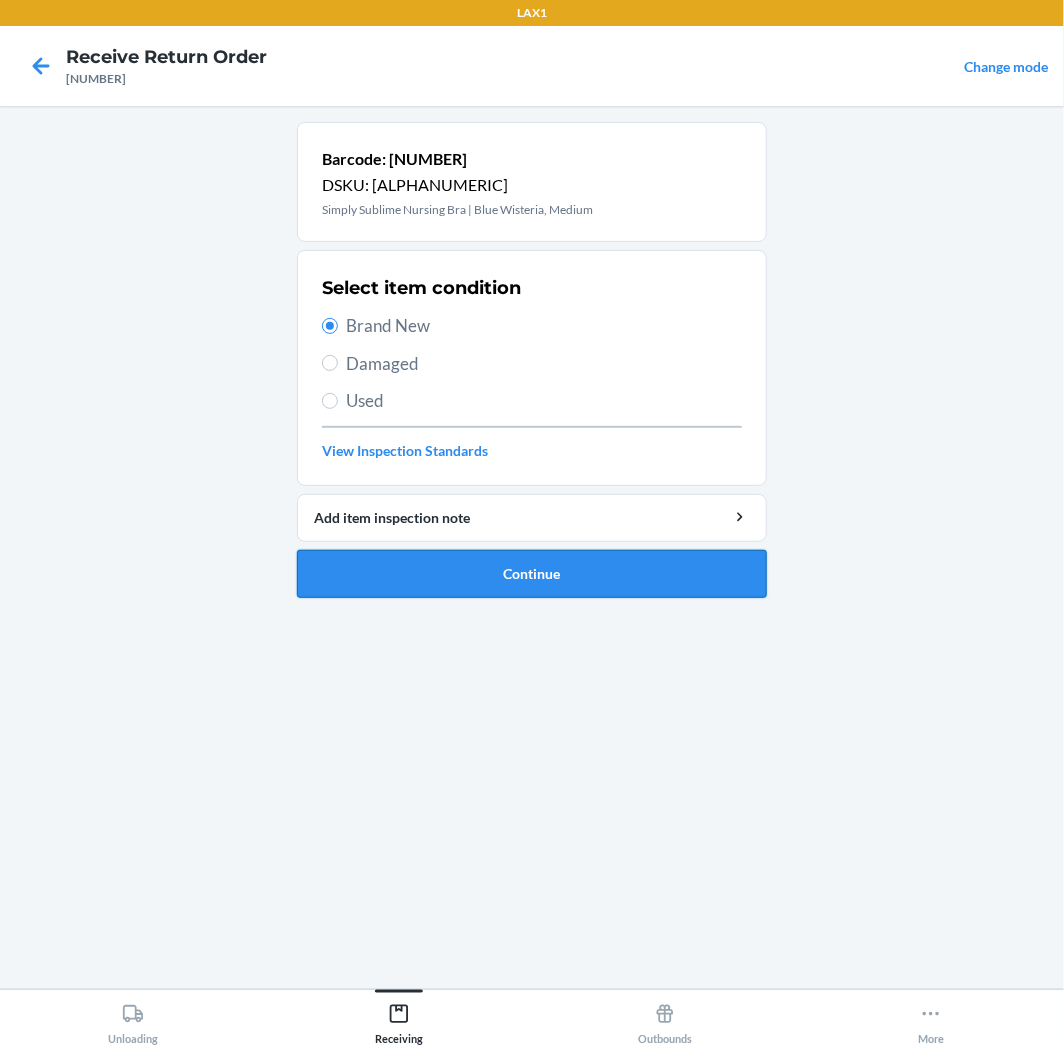 click on "Continue" at bounding box center (532, 574) 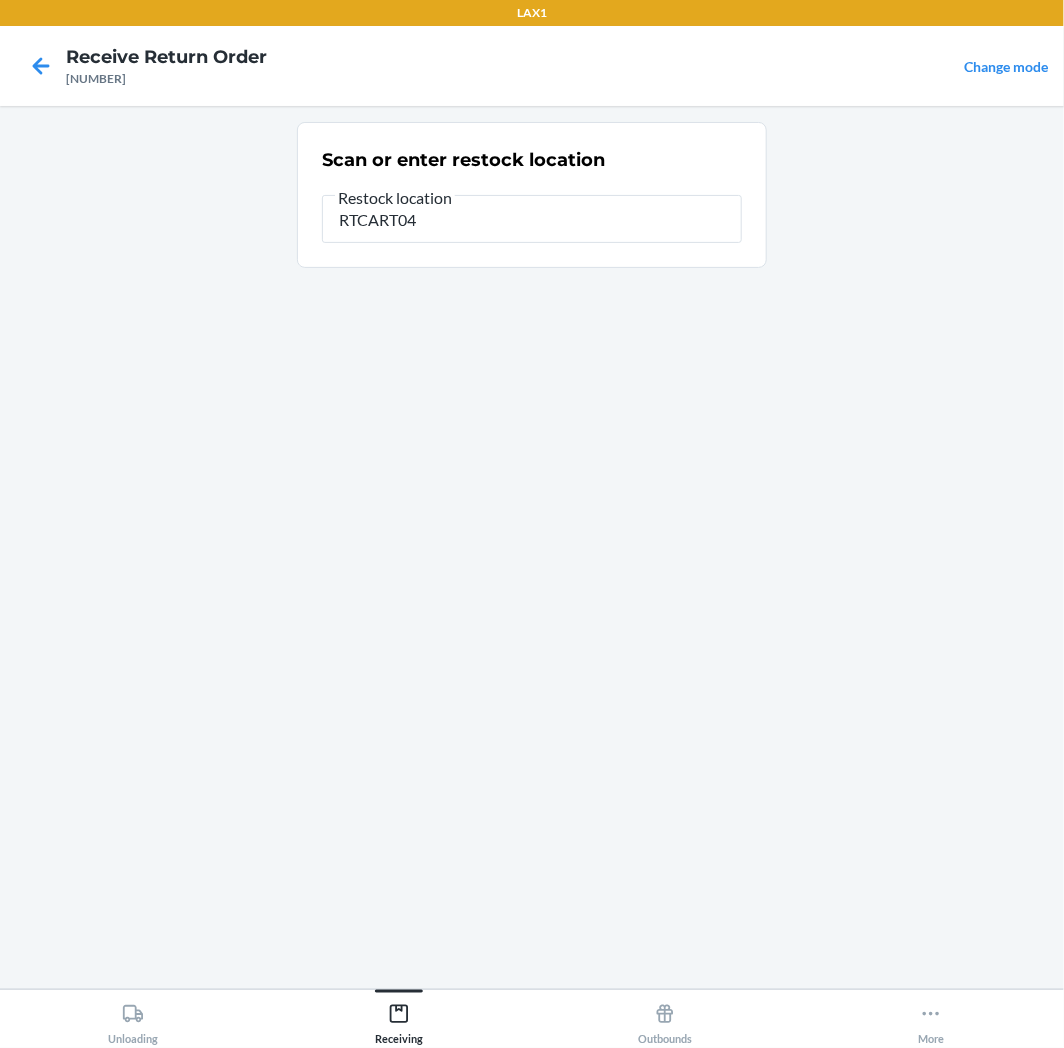 type on "[ALPHANUMERIC]" 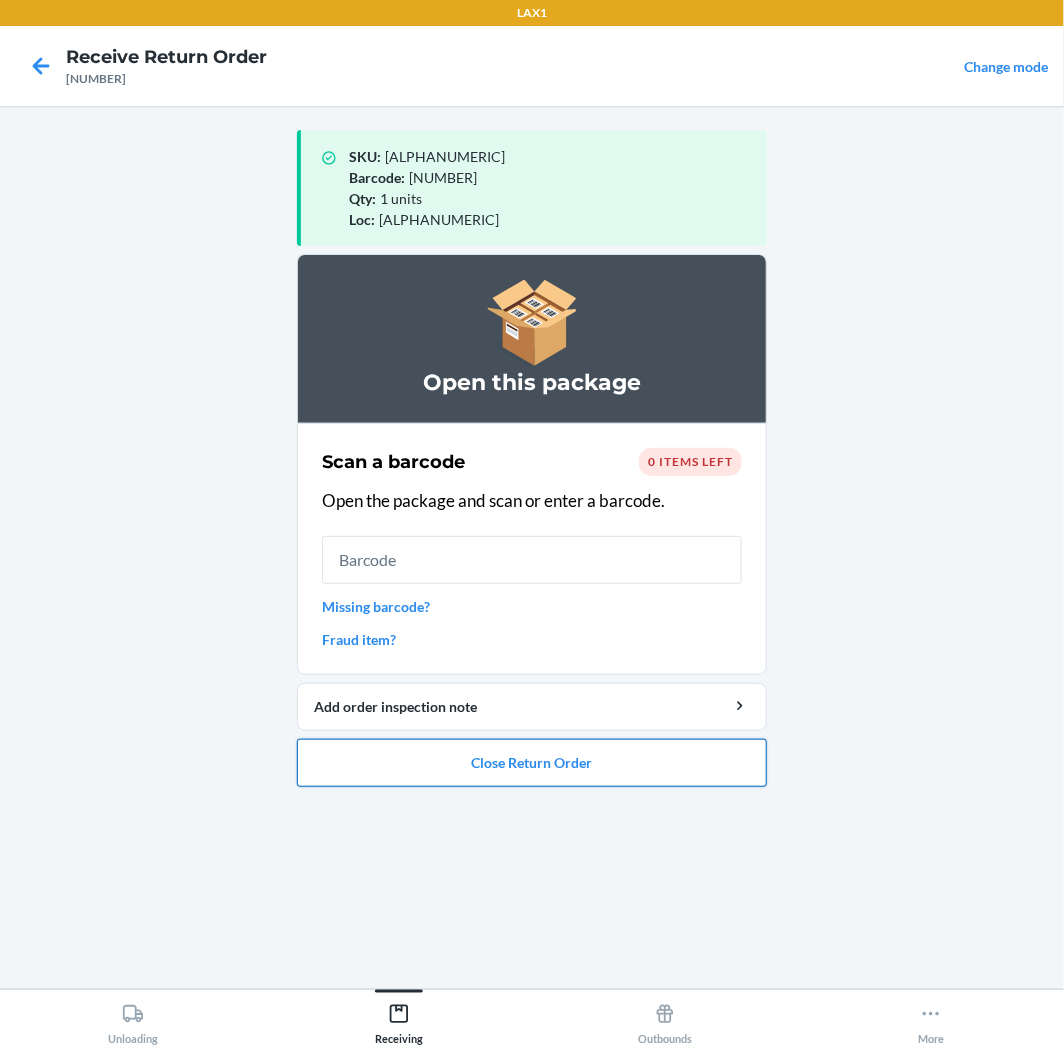 click on "Close Return Order" at bounding box center [532, 763] 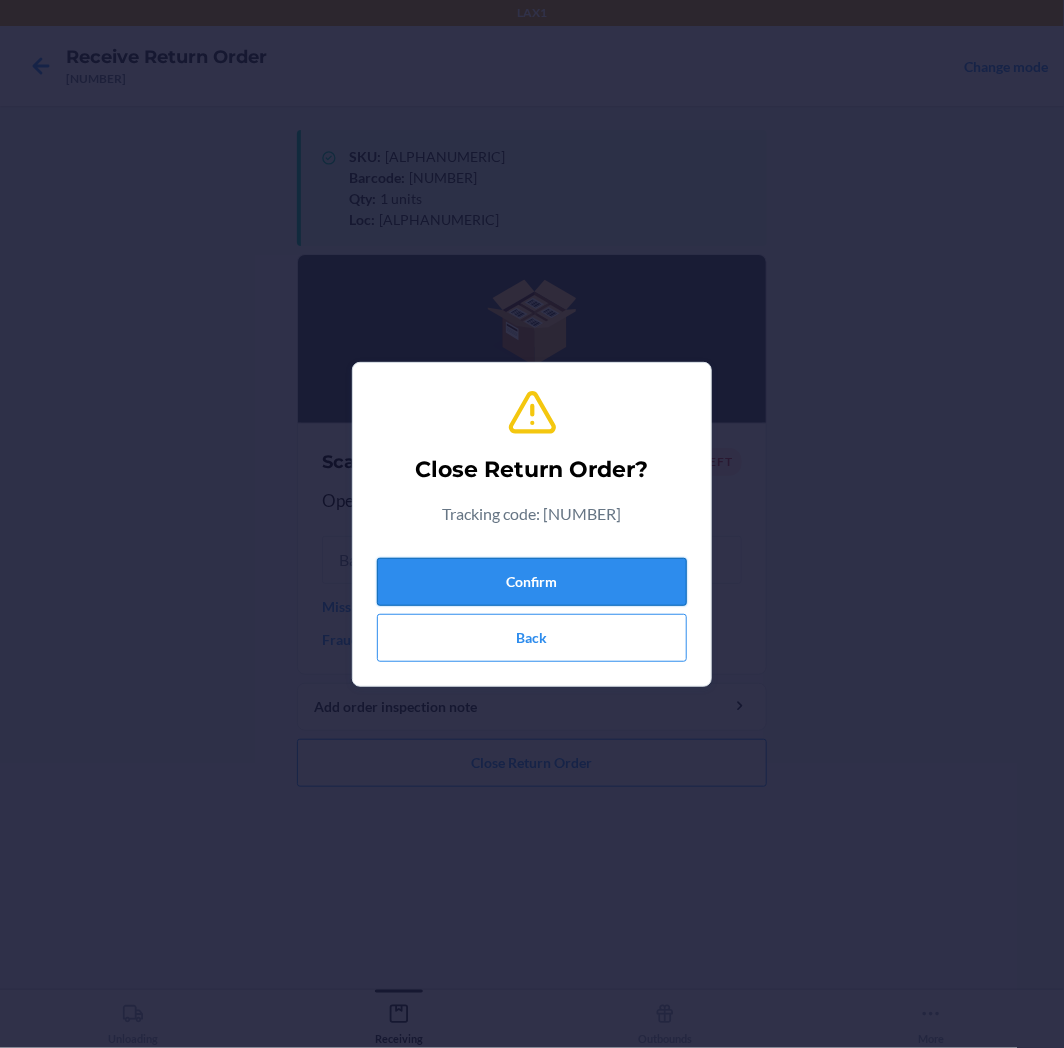 click on "Confirm" at bounding box center [532, 582] 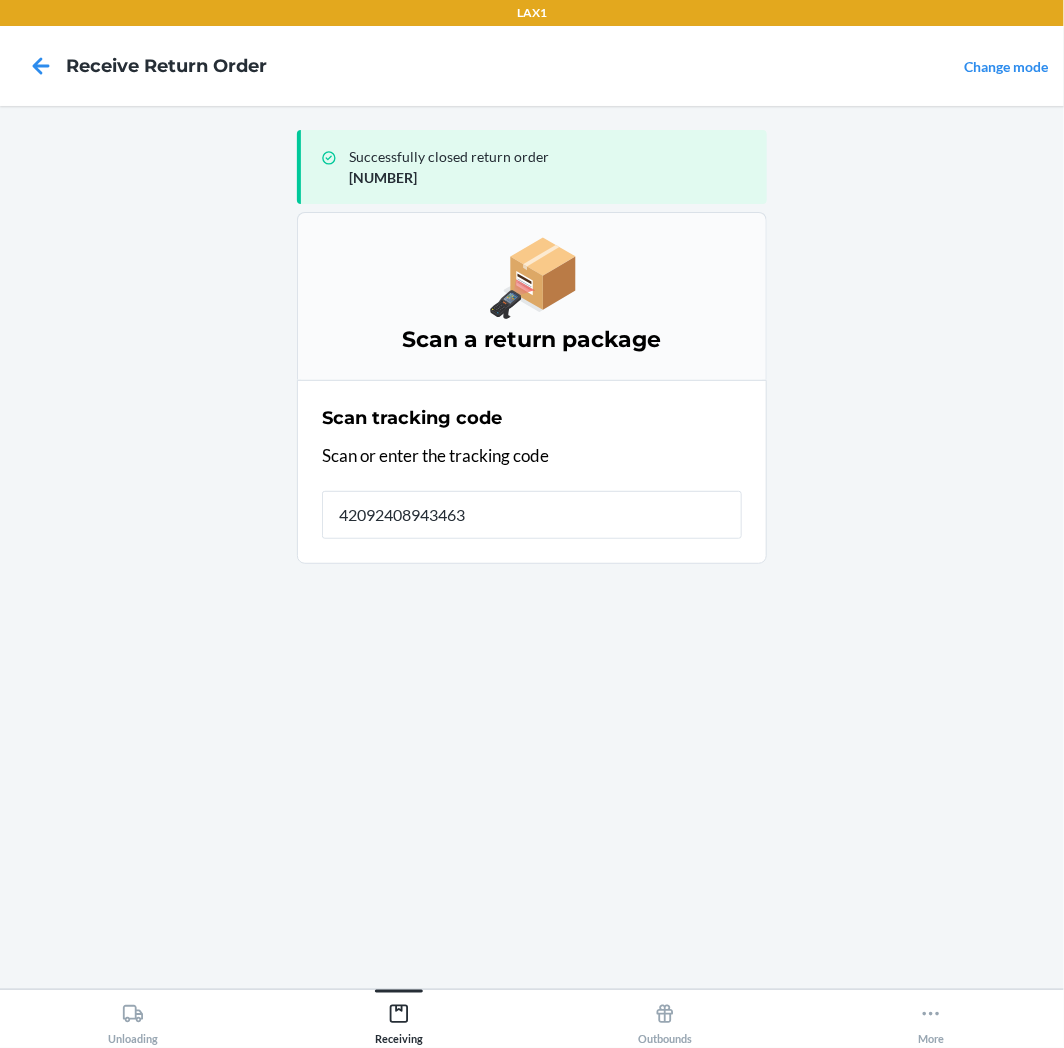 type on "420924089434636" 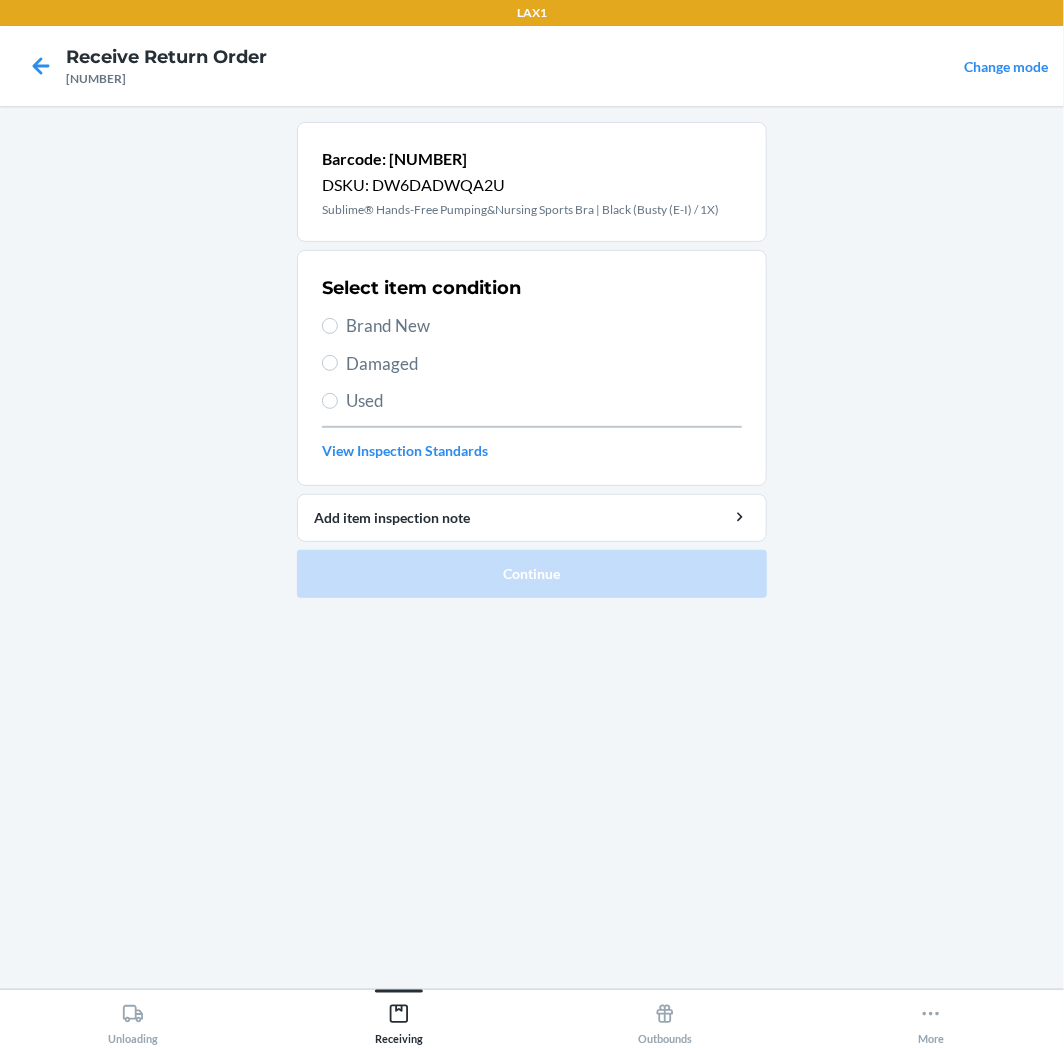 click on "Brand New" at bounding box center (544, 326) 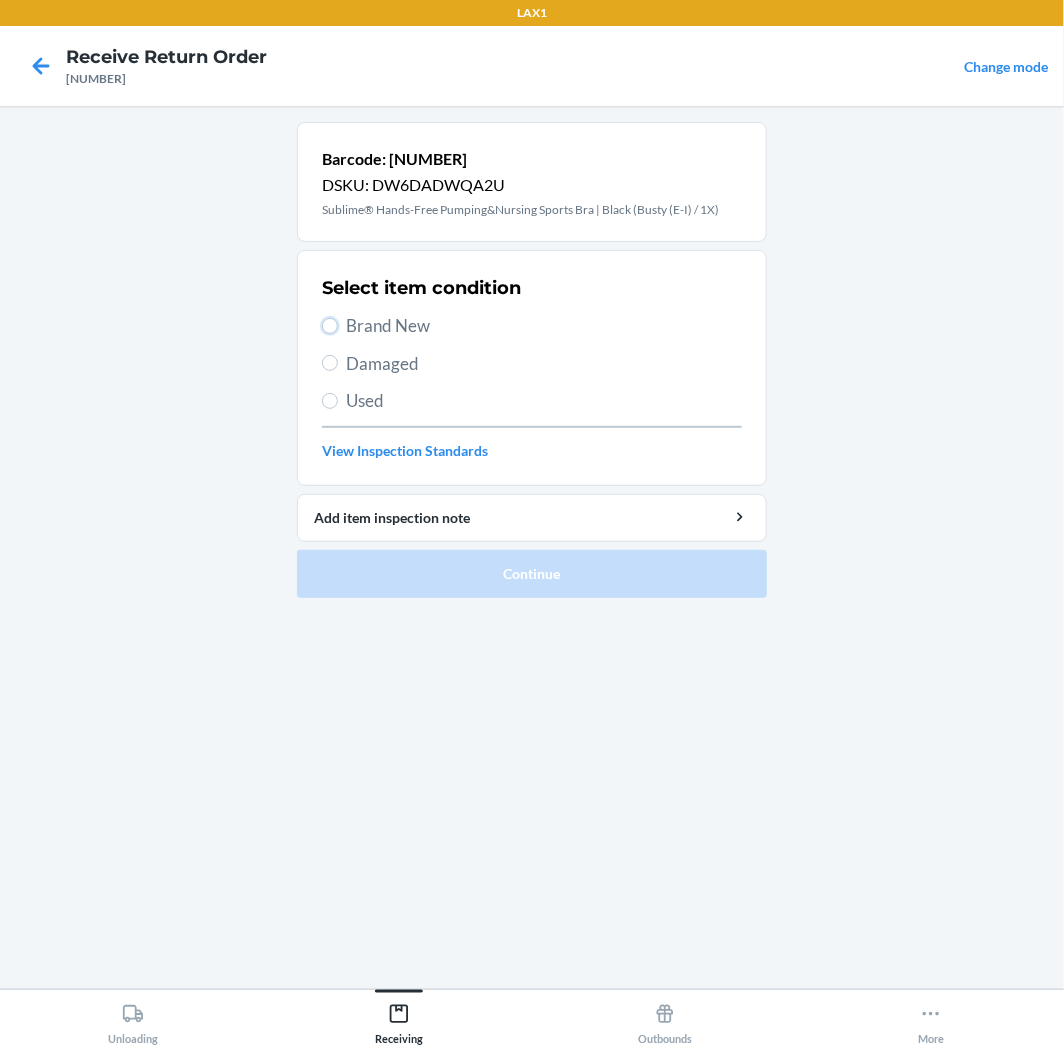 click on "Brand New" at bounding box center (330, 326) 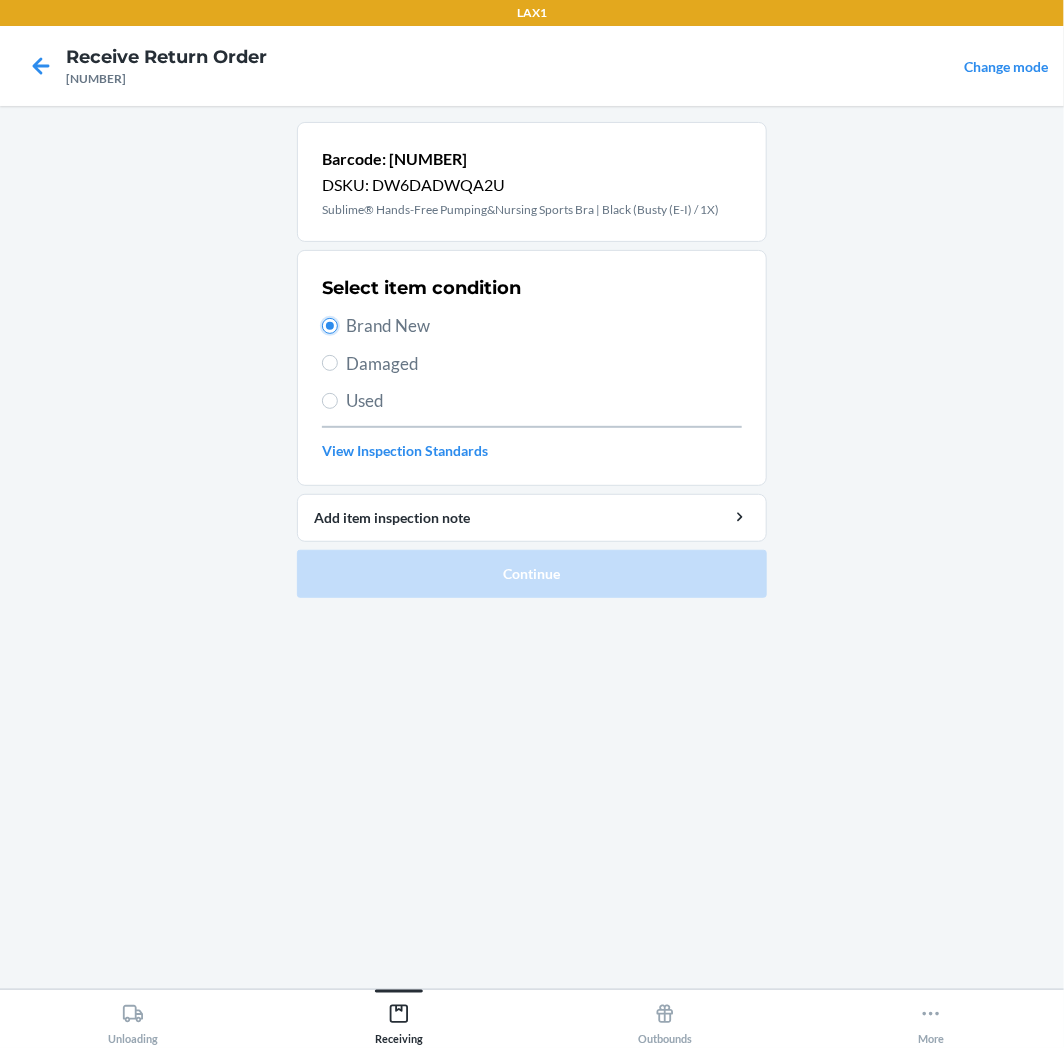 radio on "true" 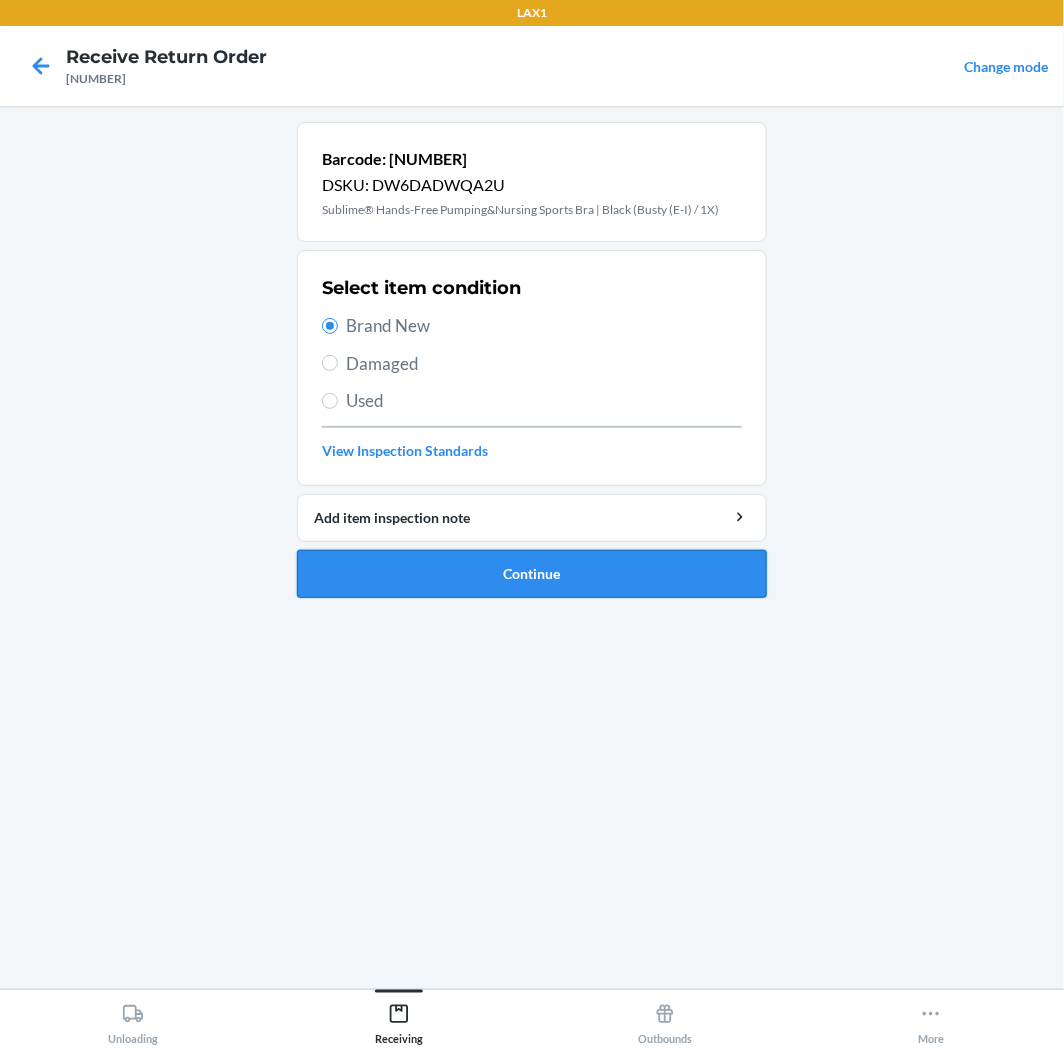 click on "Continue" at bounding box center [532, 574] 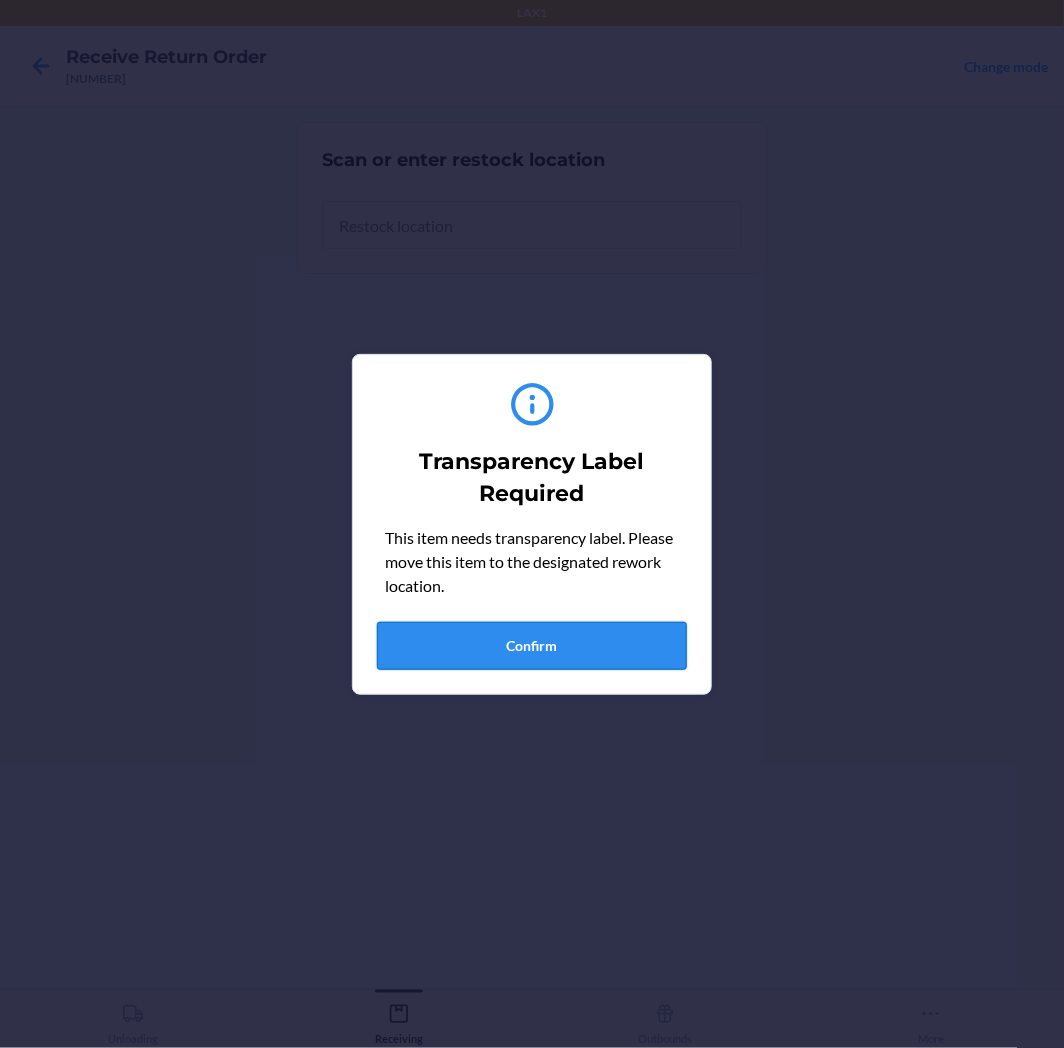click on "Confirm" at bounding box center [532, 646] 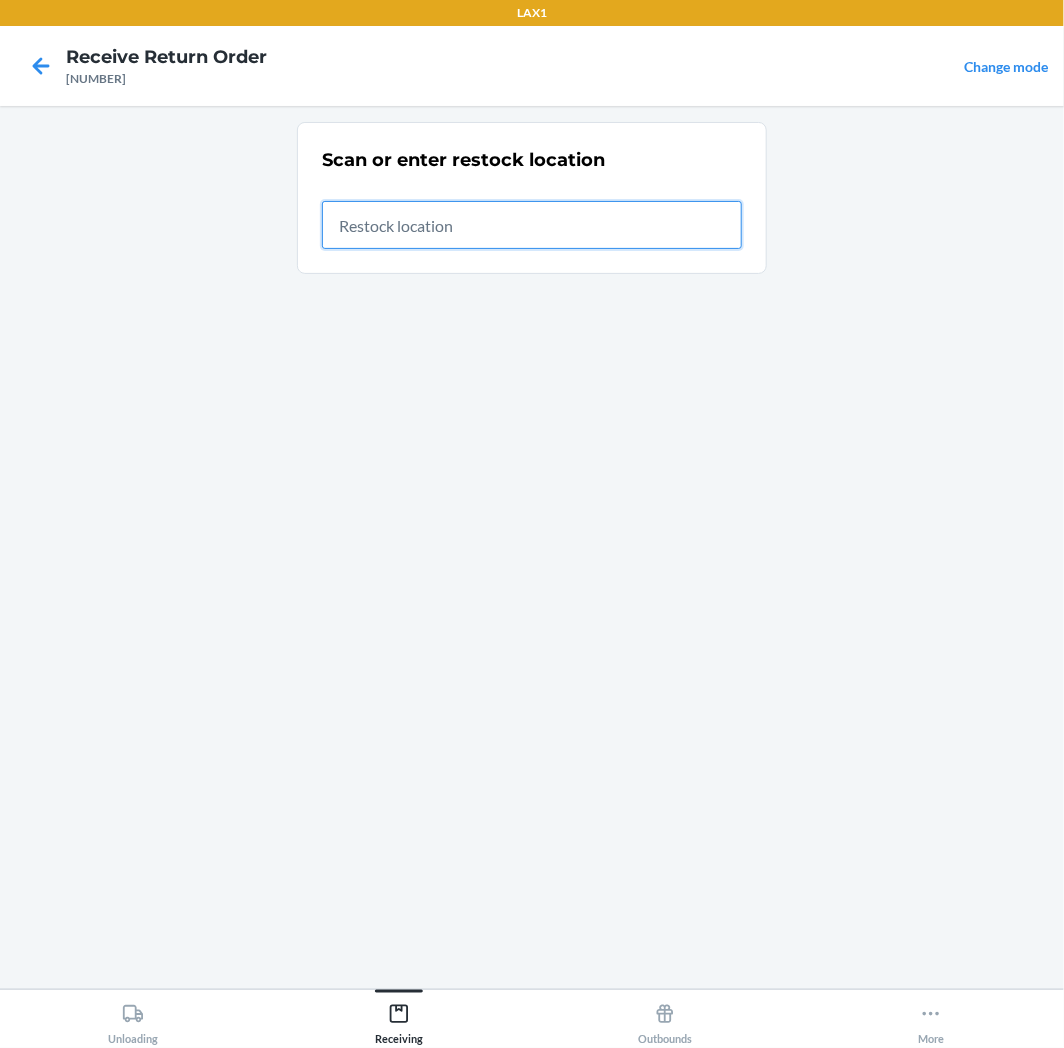 click at bounding box center [532, 225] 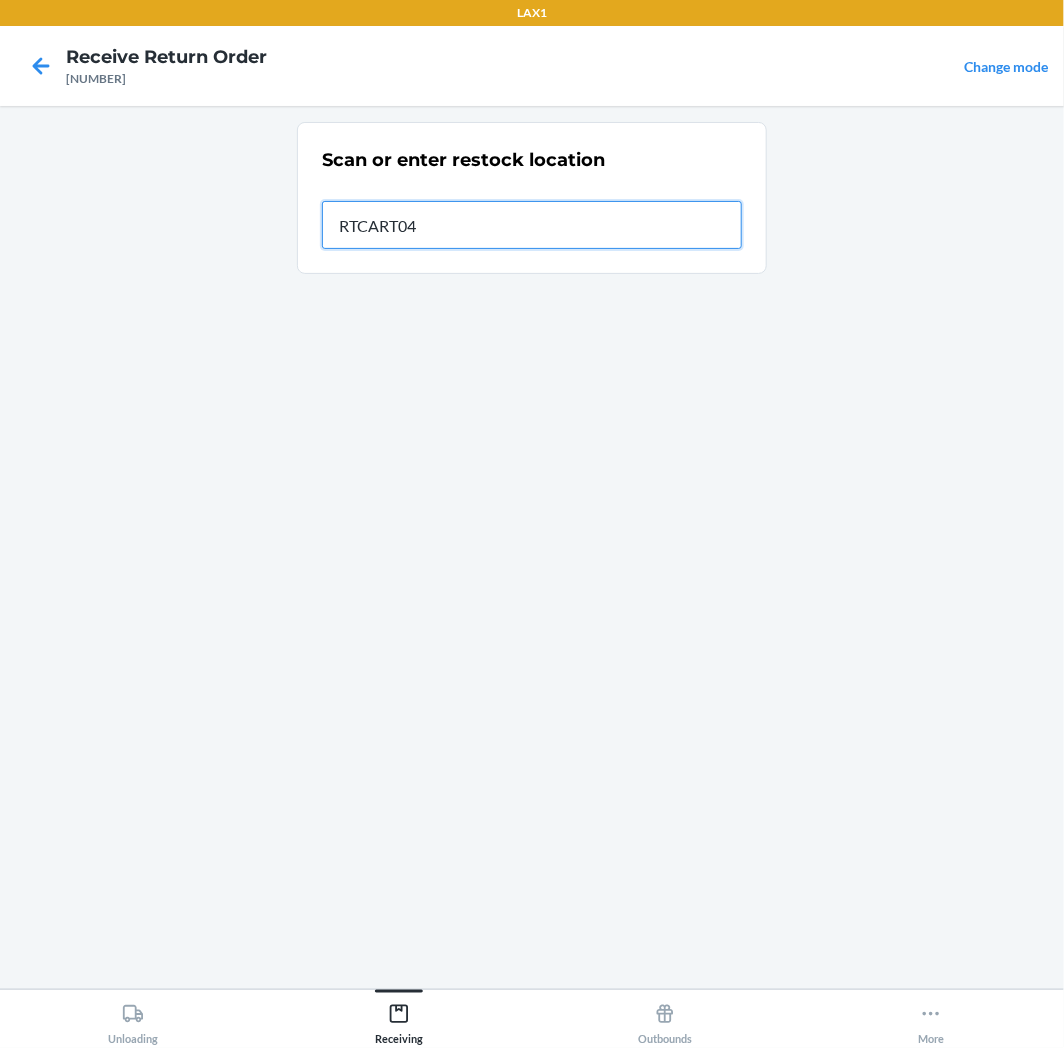 type on "[ALPHANUMERIC]" 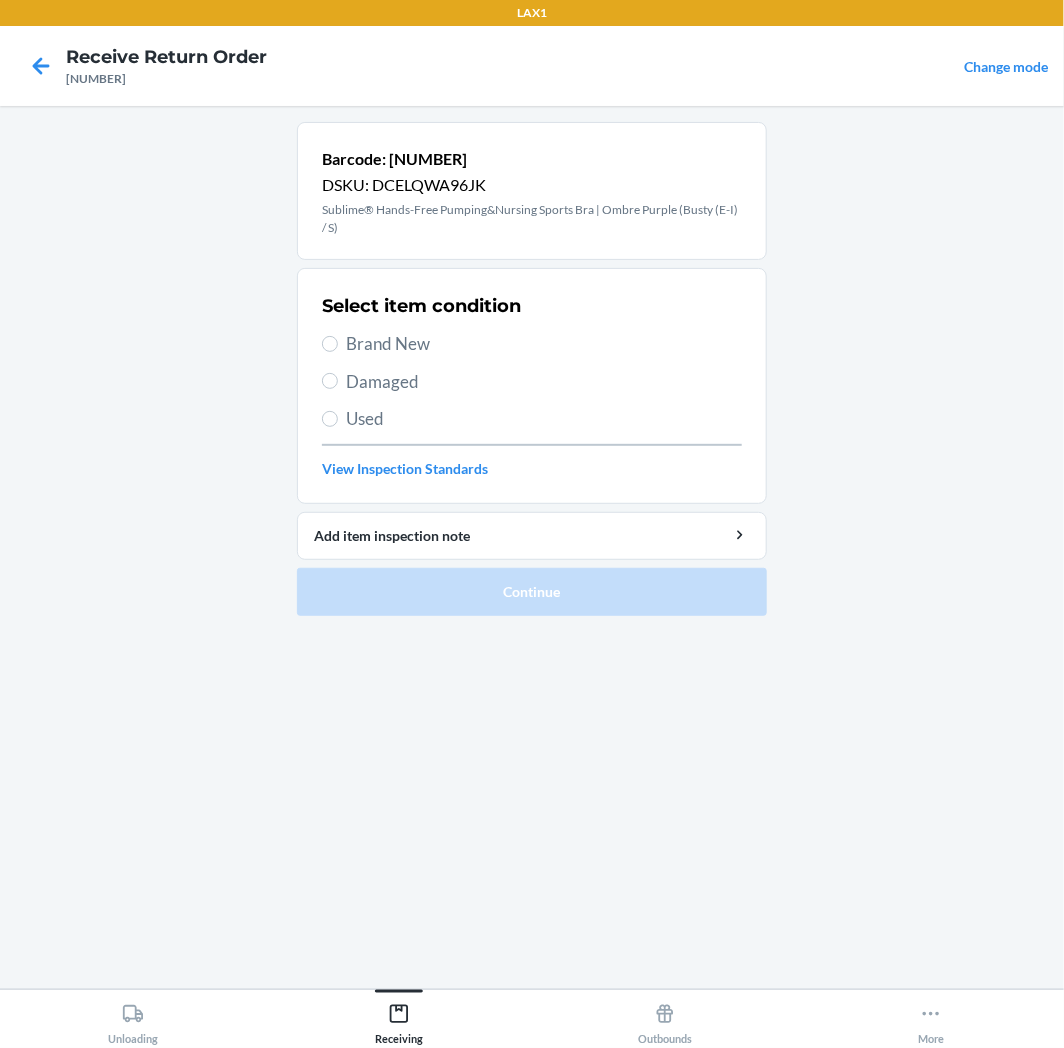 click on "Brand New" at bounding box center [544, 344] 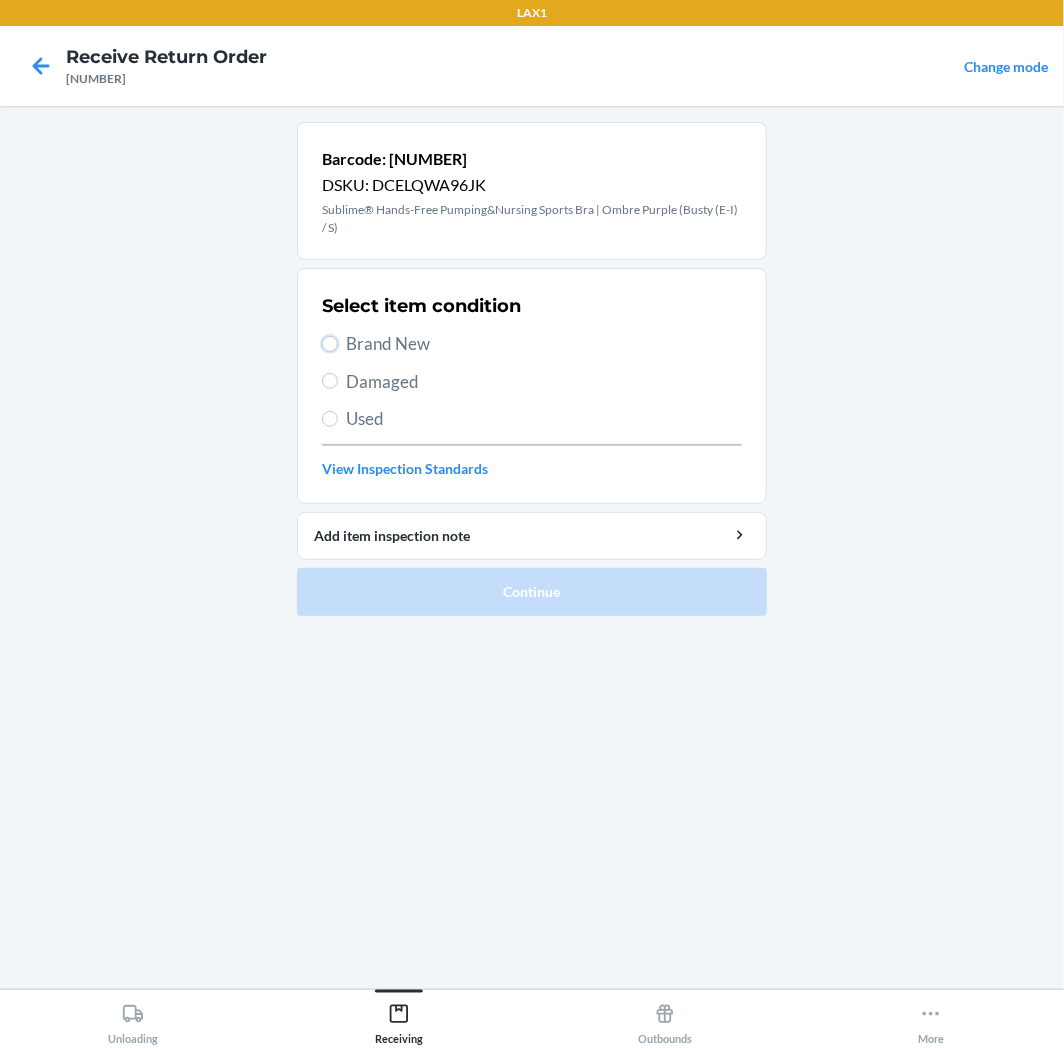click on "Brand New" at bounding box center (330, 344) 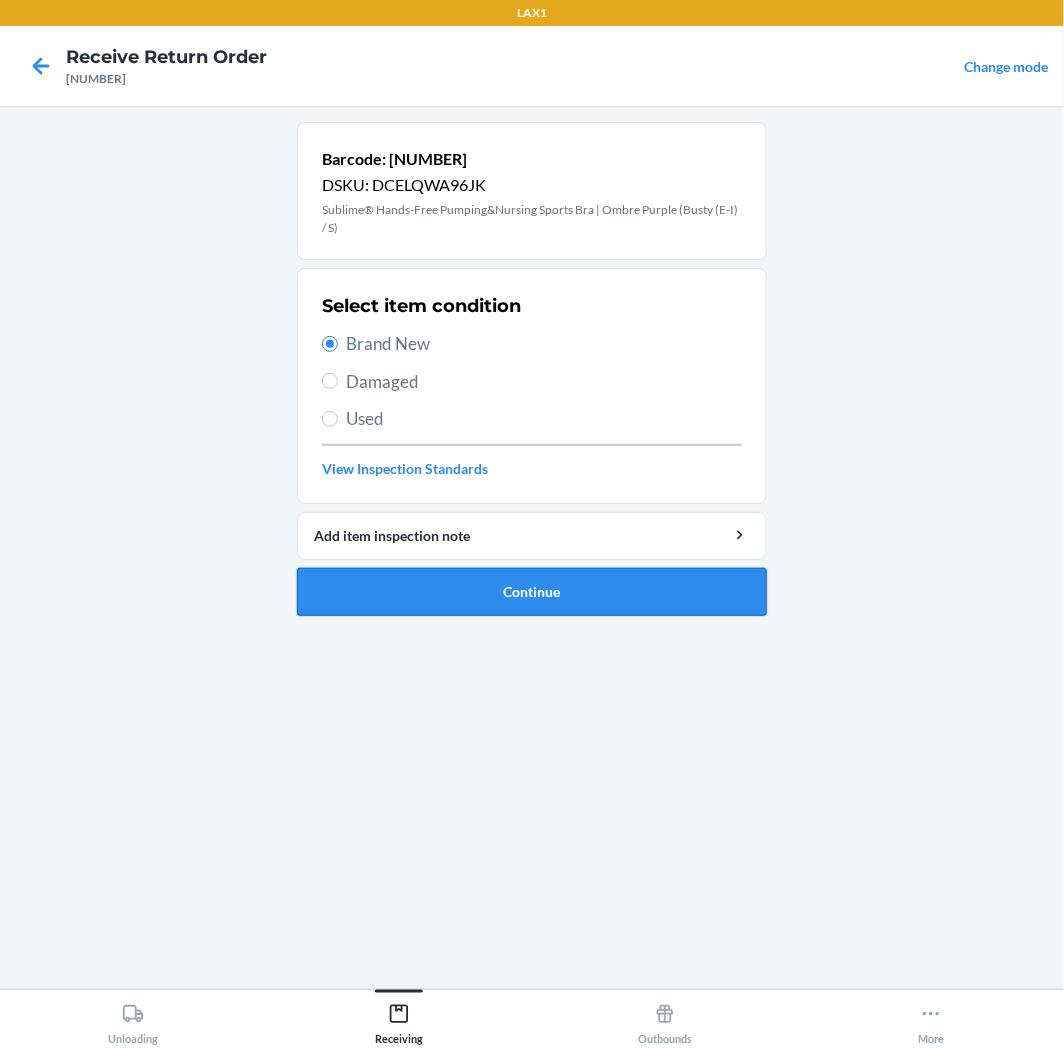 click on "Continue" at bounding box center (532, 592) 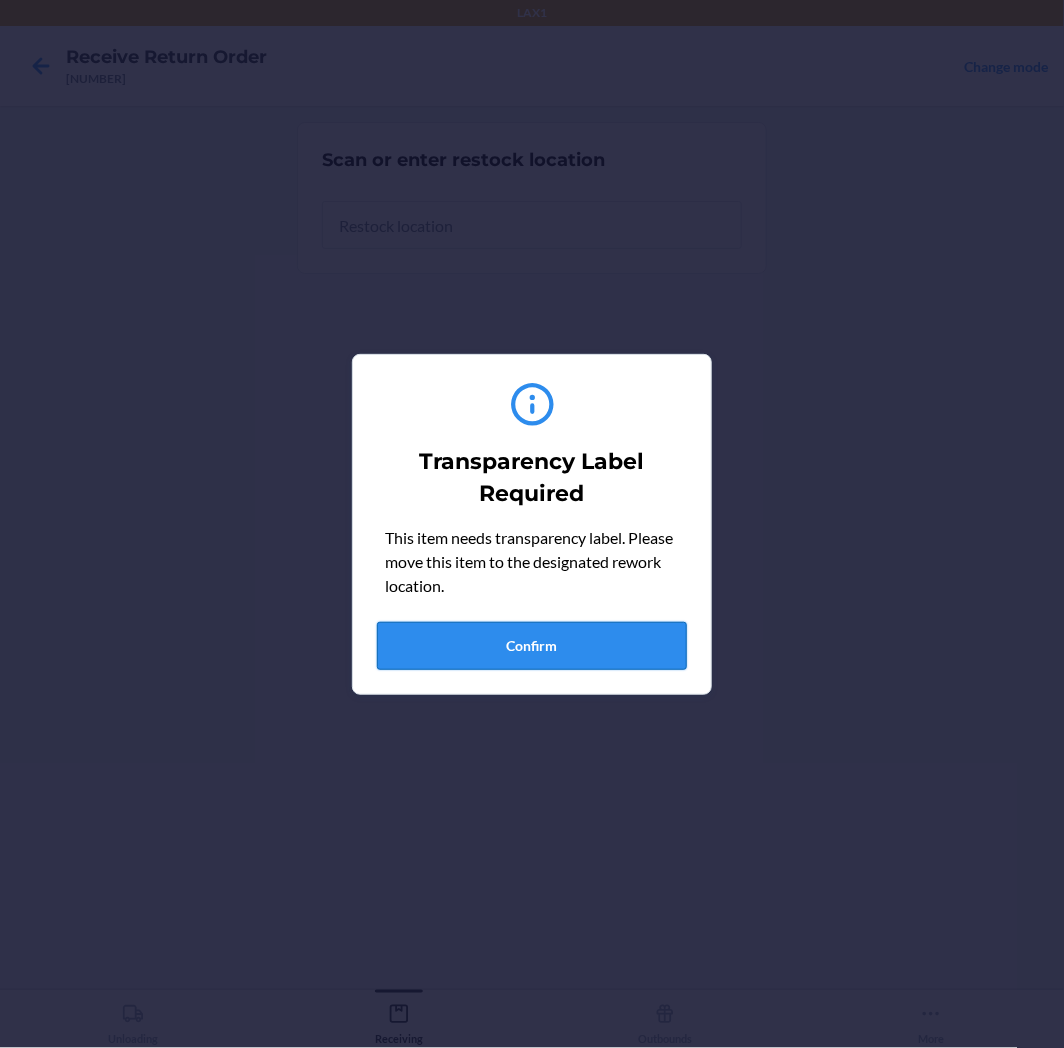 click on "Confirm" at bounding box center (532, 646) 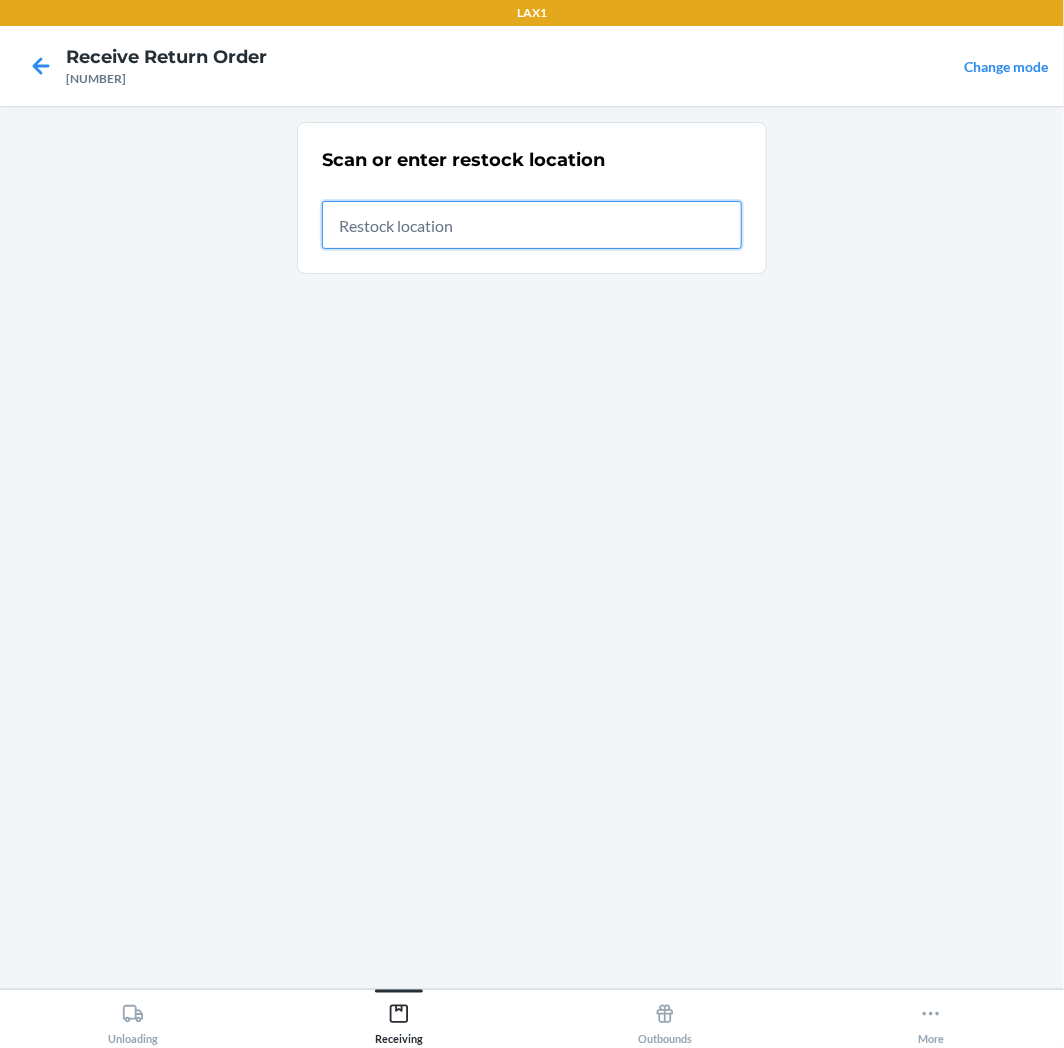 click at bounding box center [532, 225] 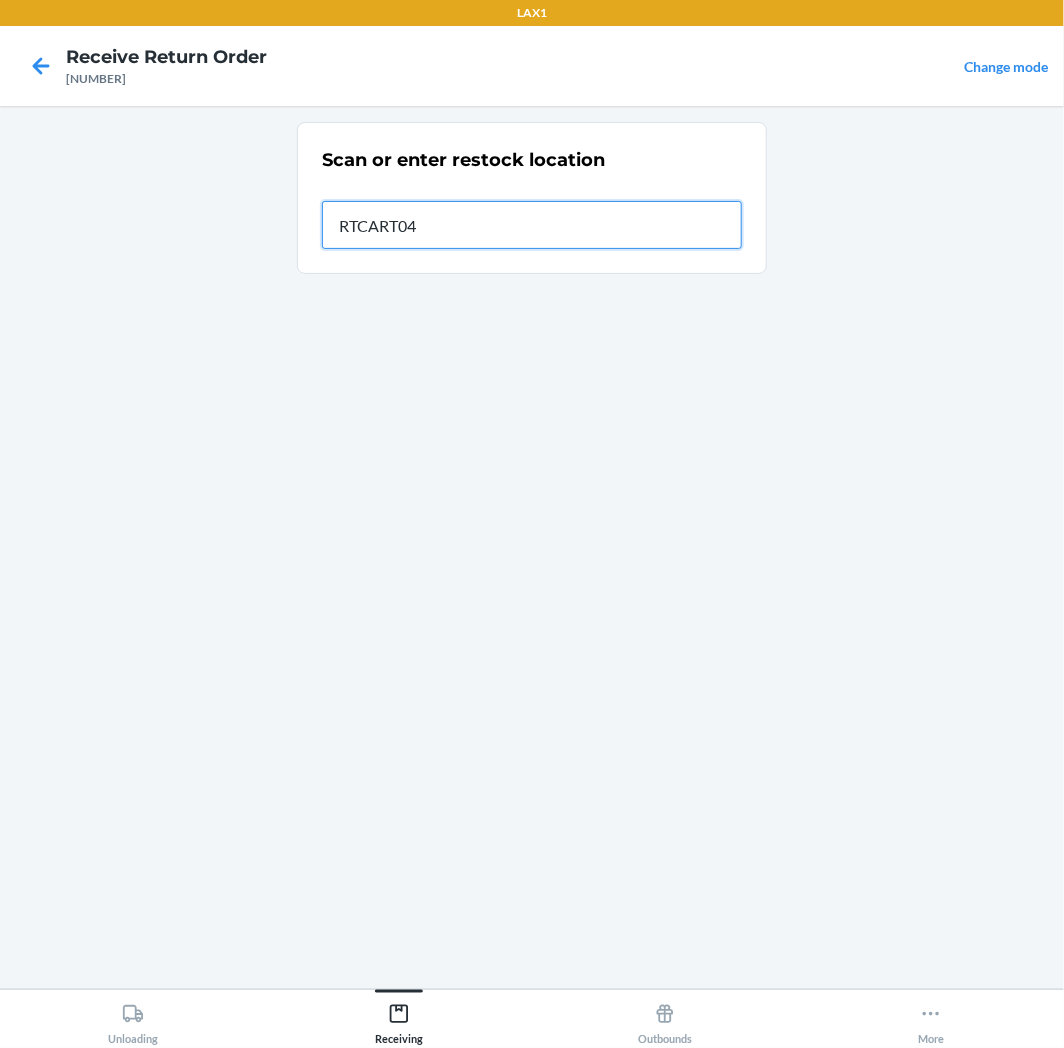 type on "[ALPHANUMERIC]" 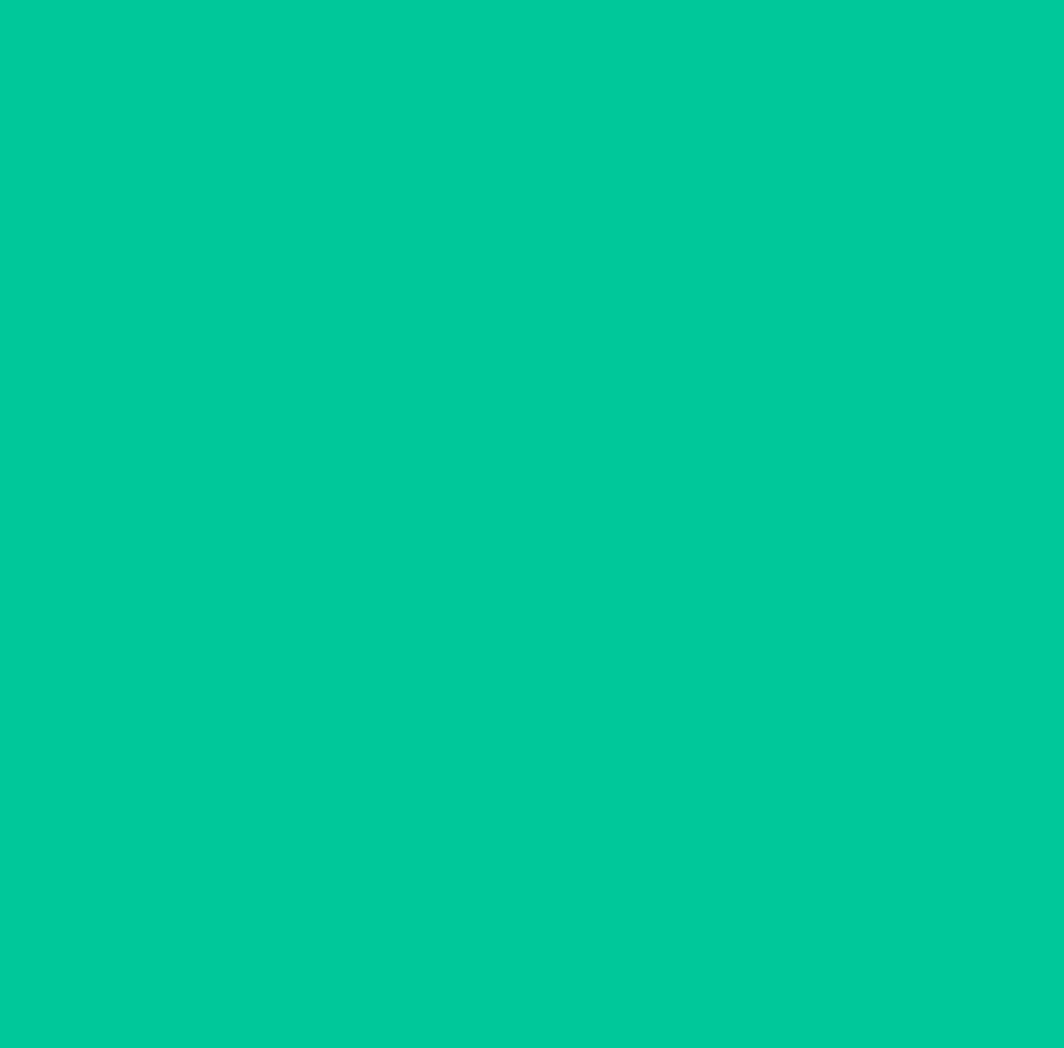 type 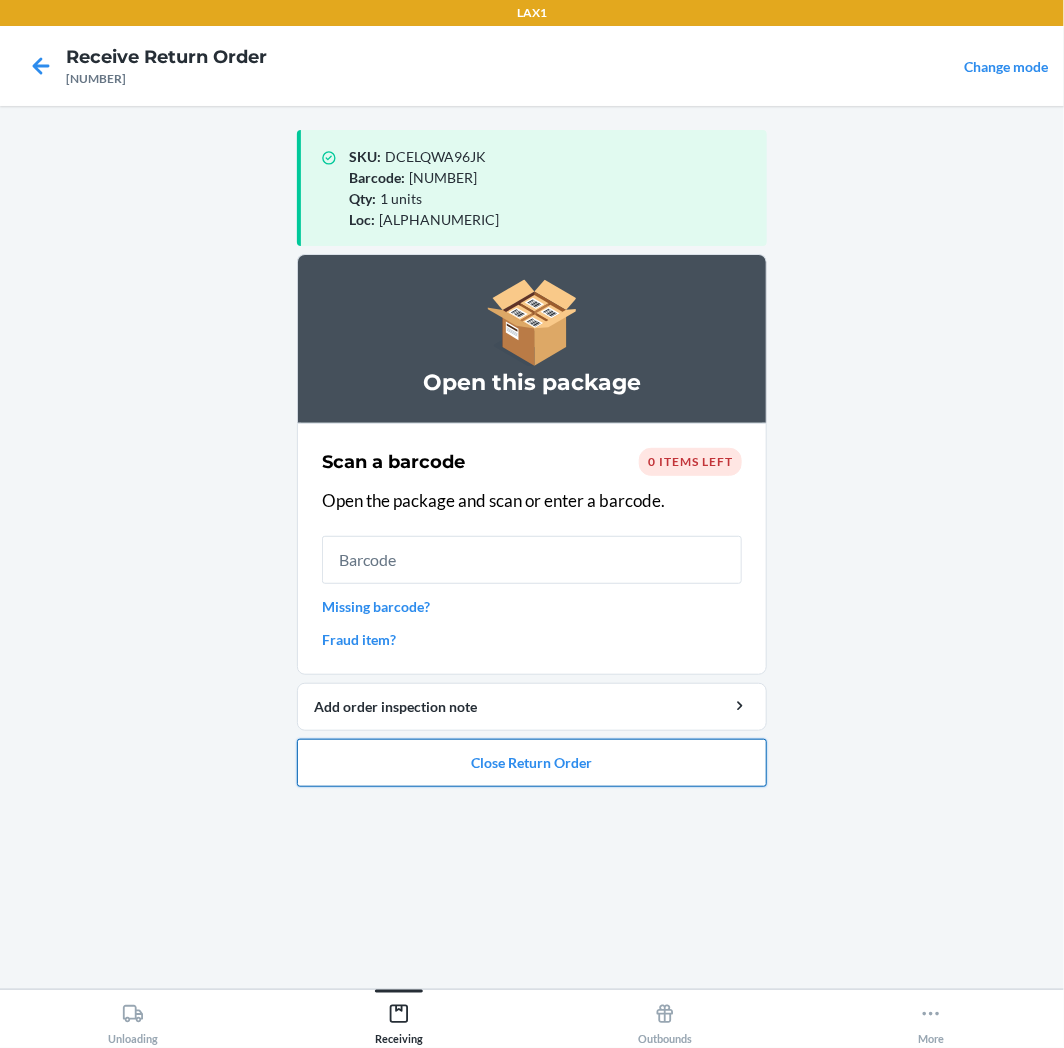 click on "Close Return Order" at bounding box center [532, 763] 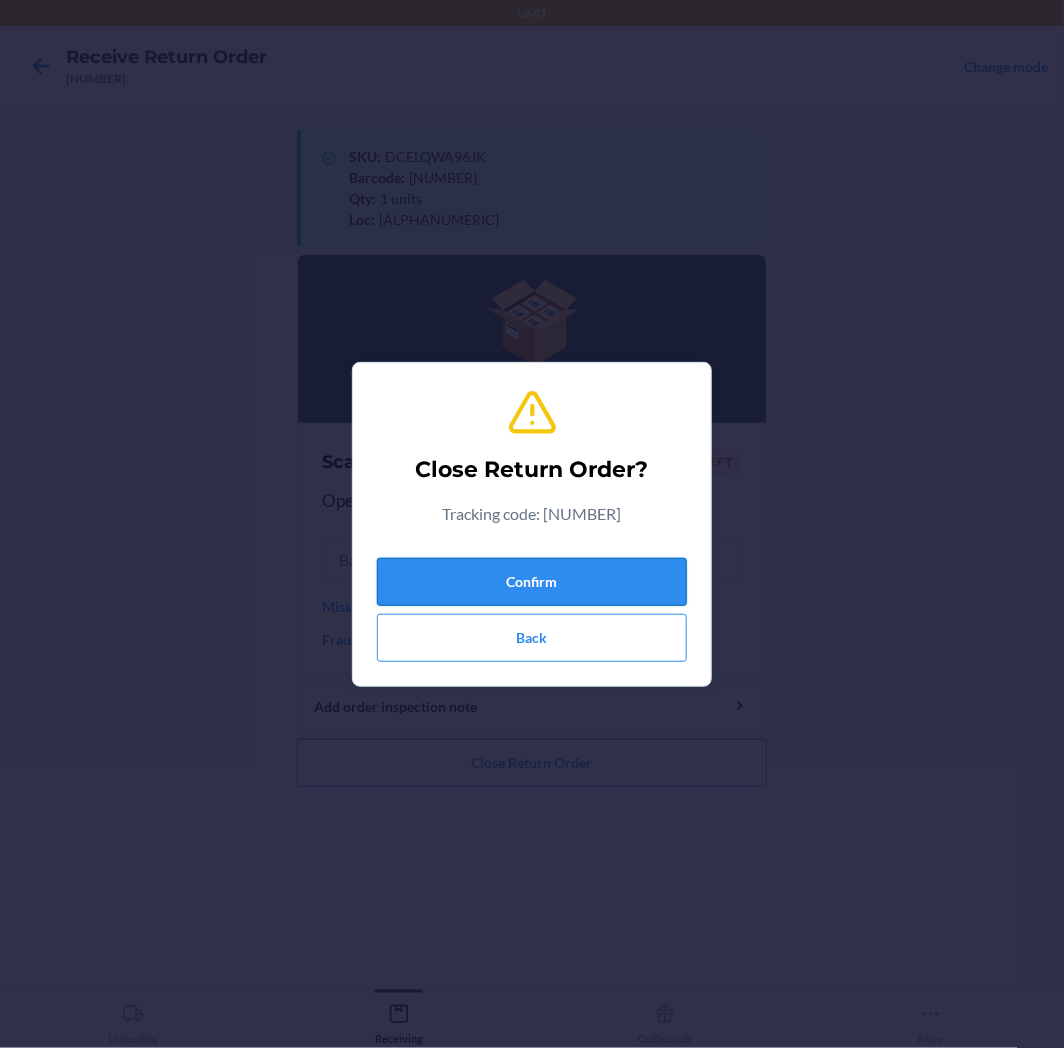 click on "Confirm" at bounding box center (532, 582) 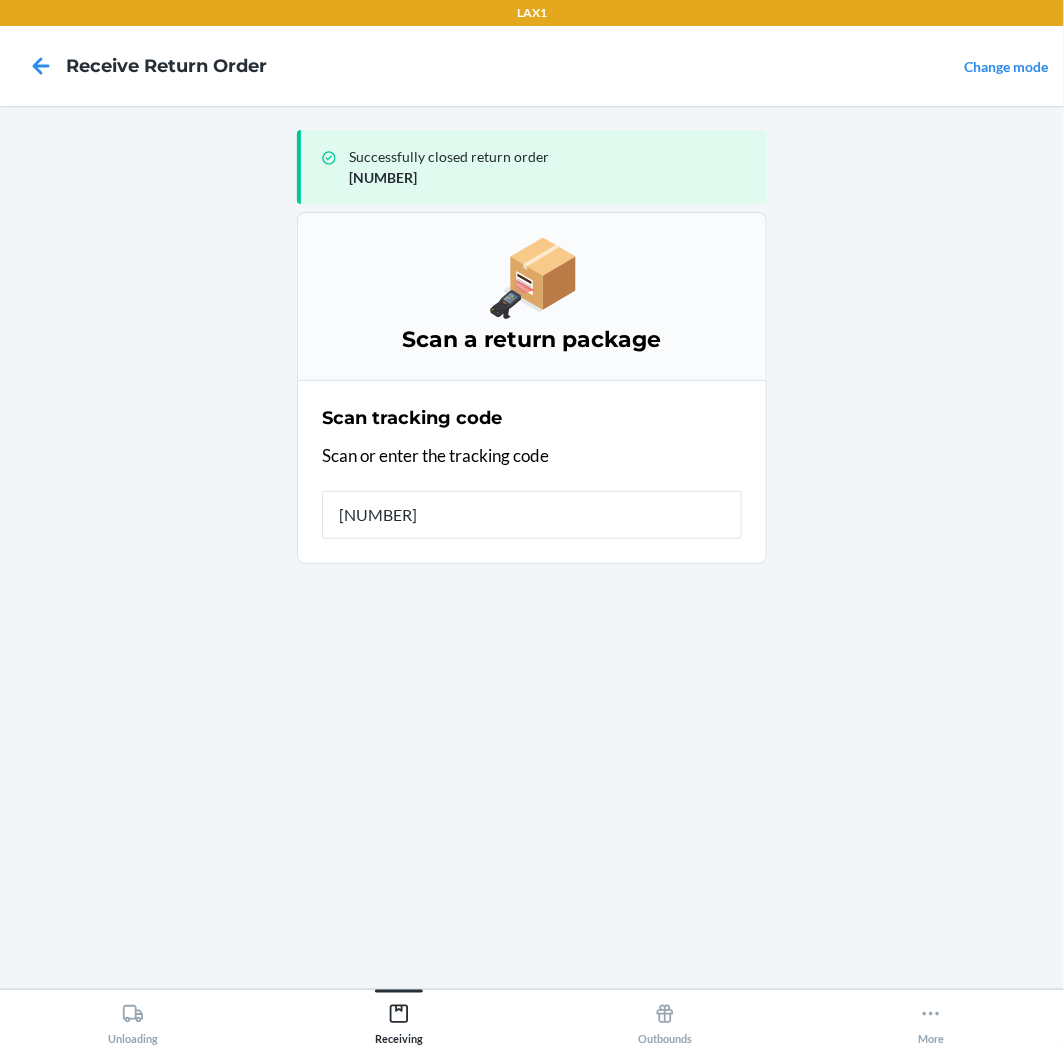 type on "[NUMBER]" 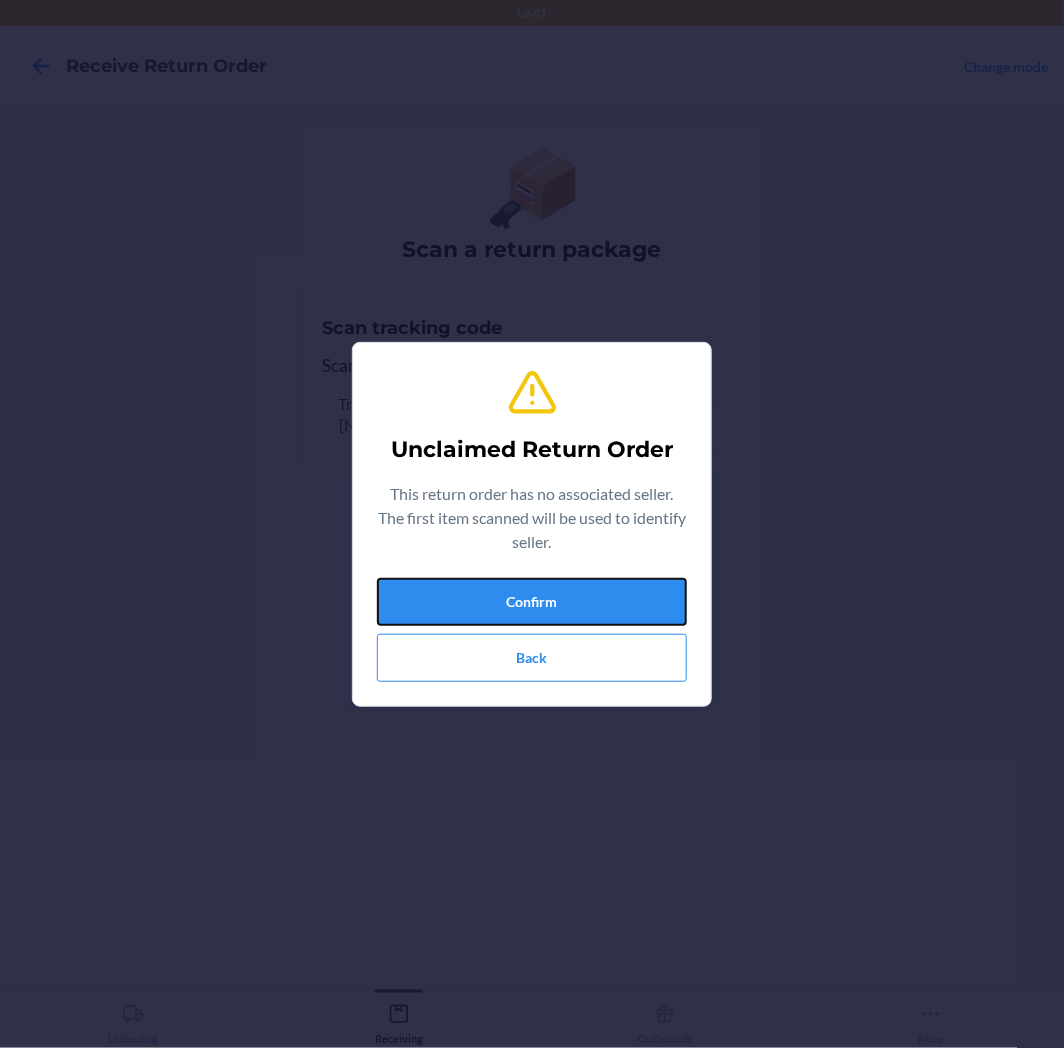 click on "Confirm" at bounding box center [532, 602] 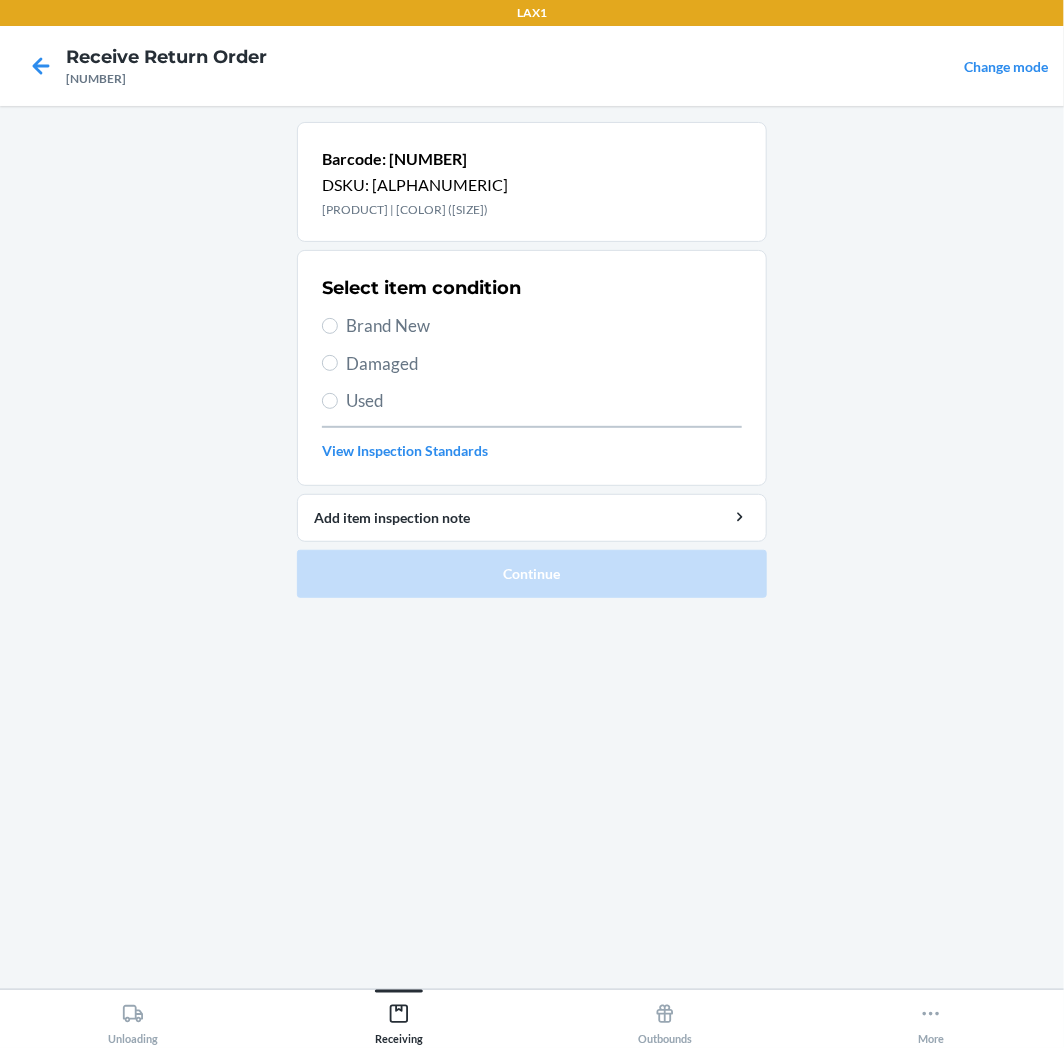 click on "Brand New" at bounding box center [544, 326] 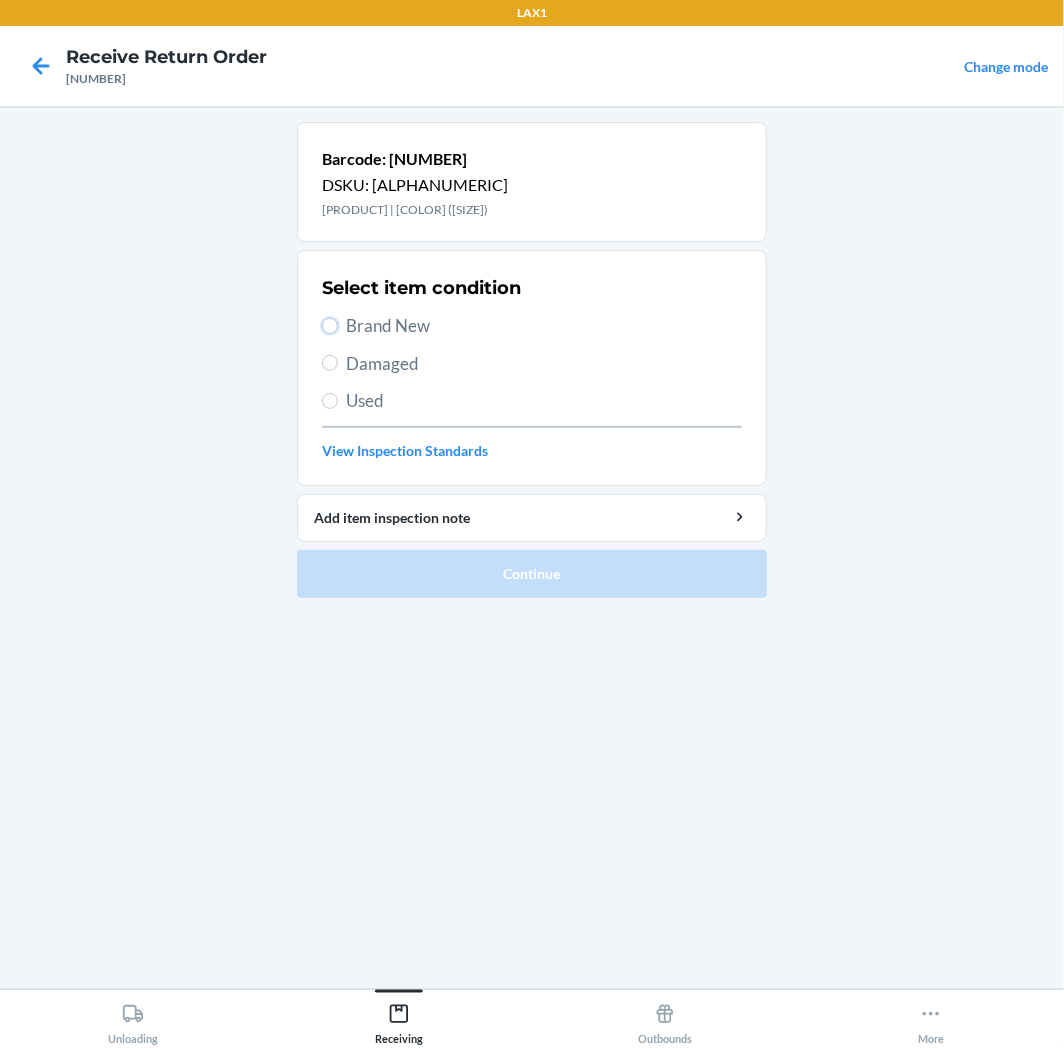 click on "Brand New" at bounding box center (330, 326) 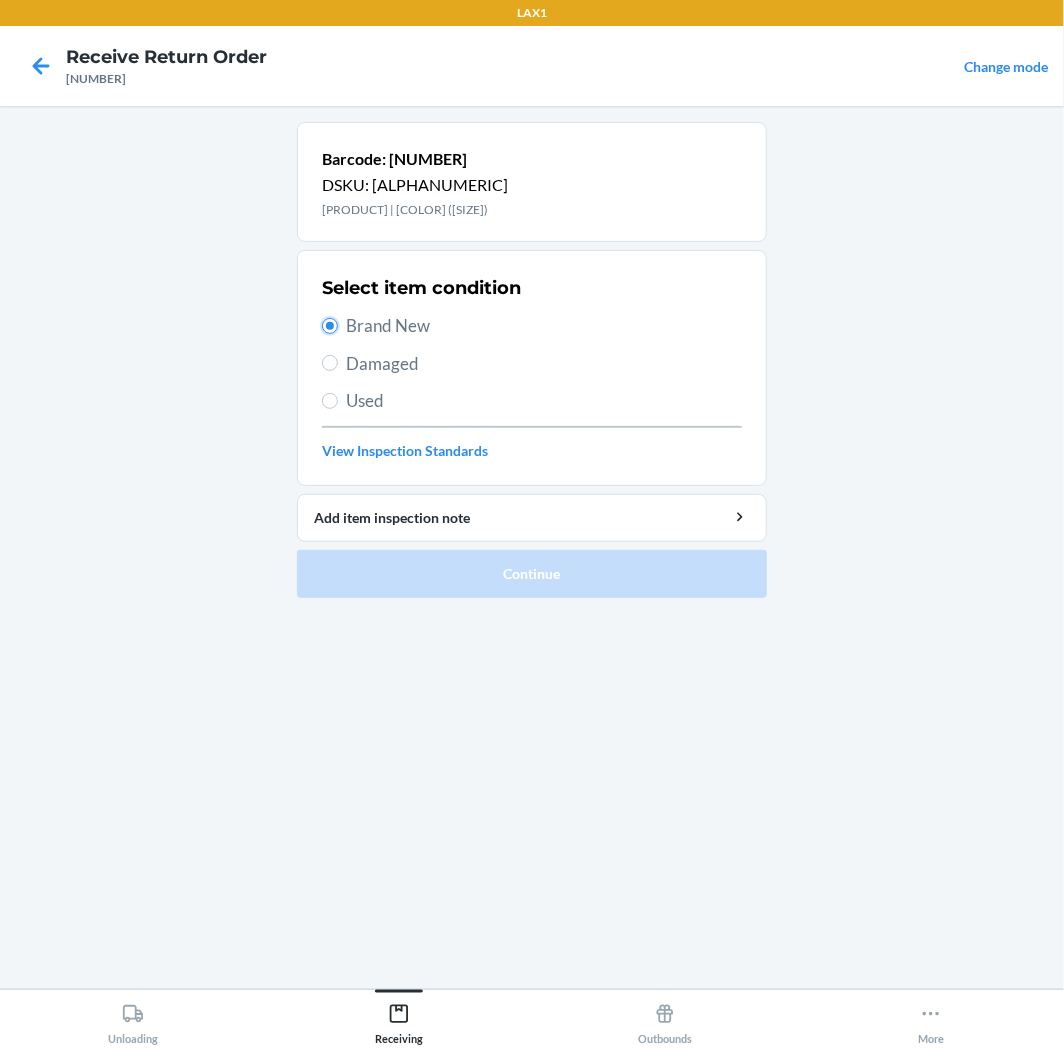 radio on "true" 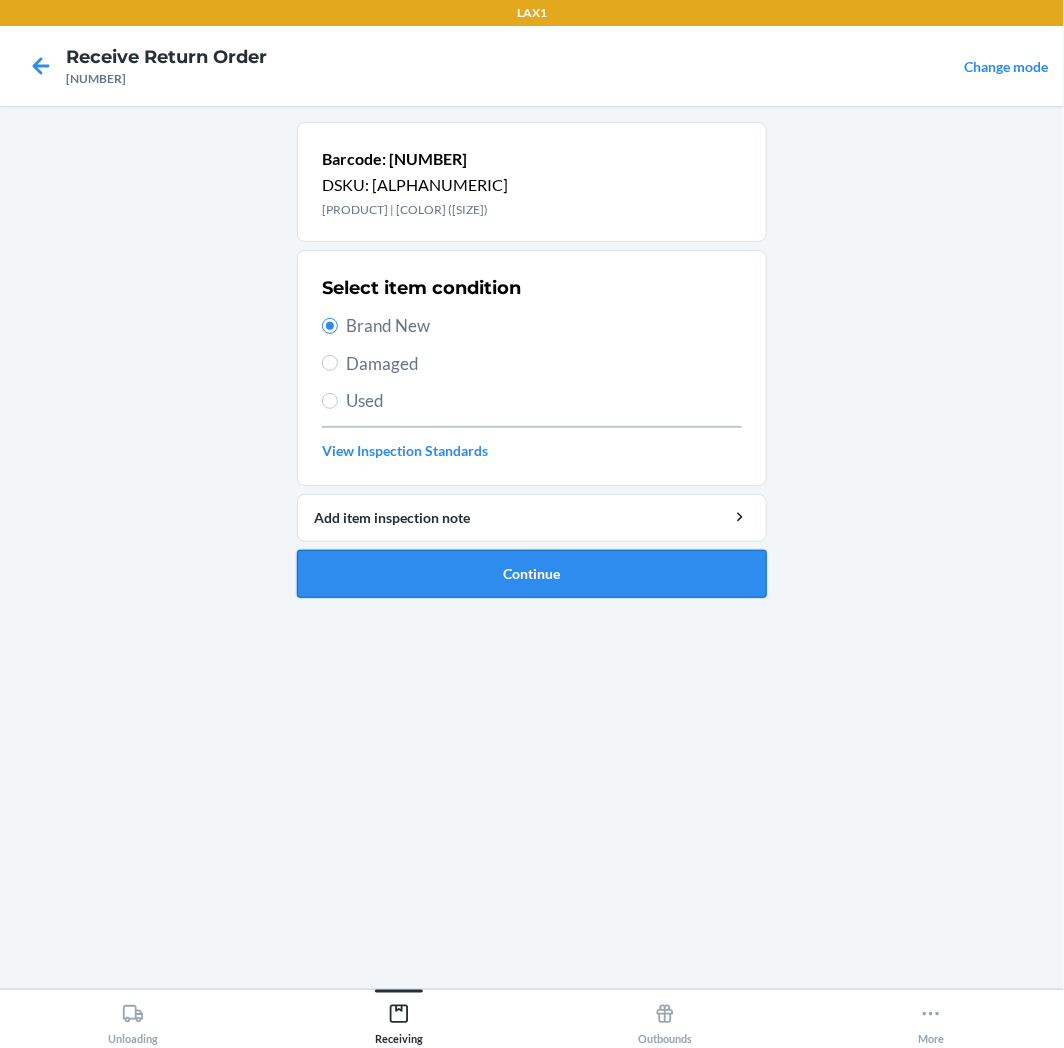 click on "Continue" at bounding box center [532, 574] 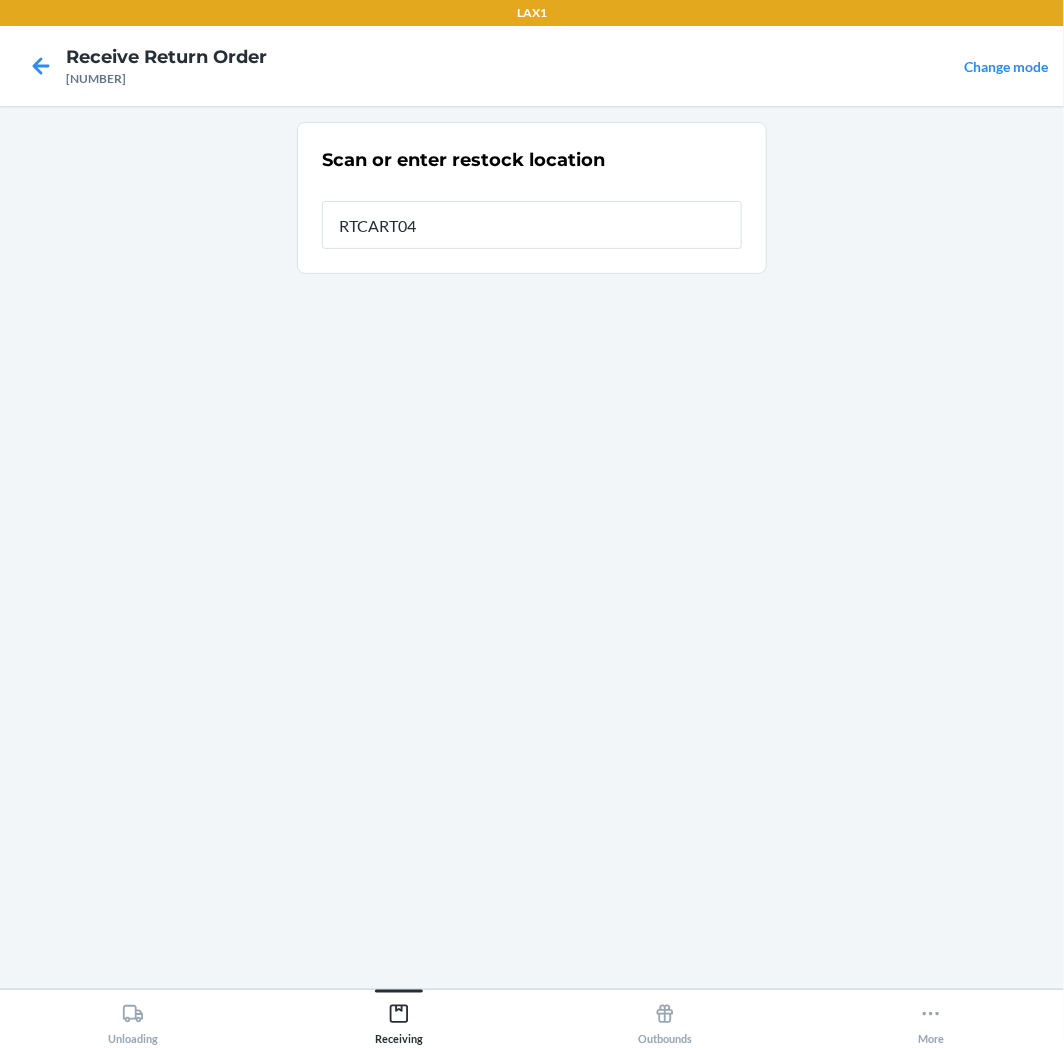 type on "[ALPHANUMERIC]" 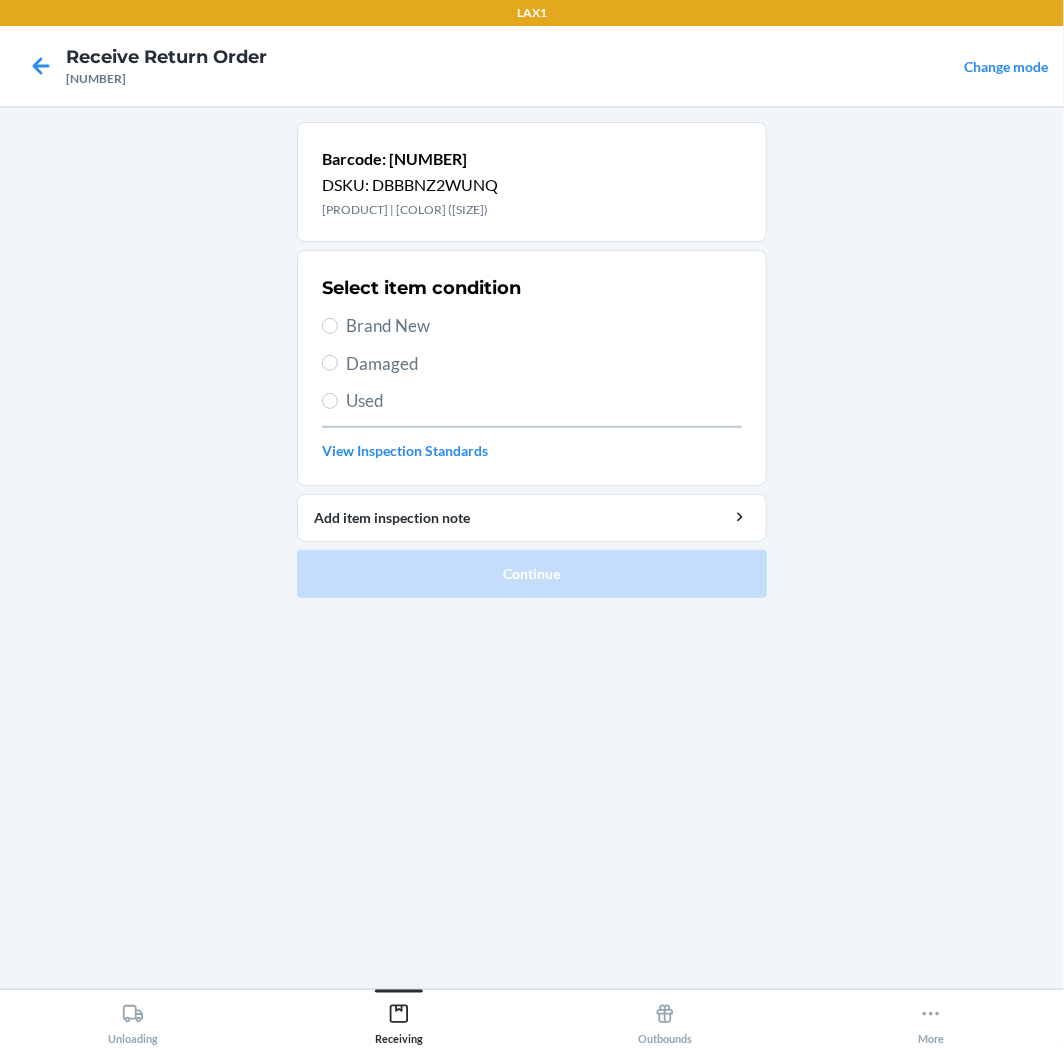 click on "Brand New" at bounding box center [544, 326] 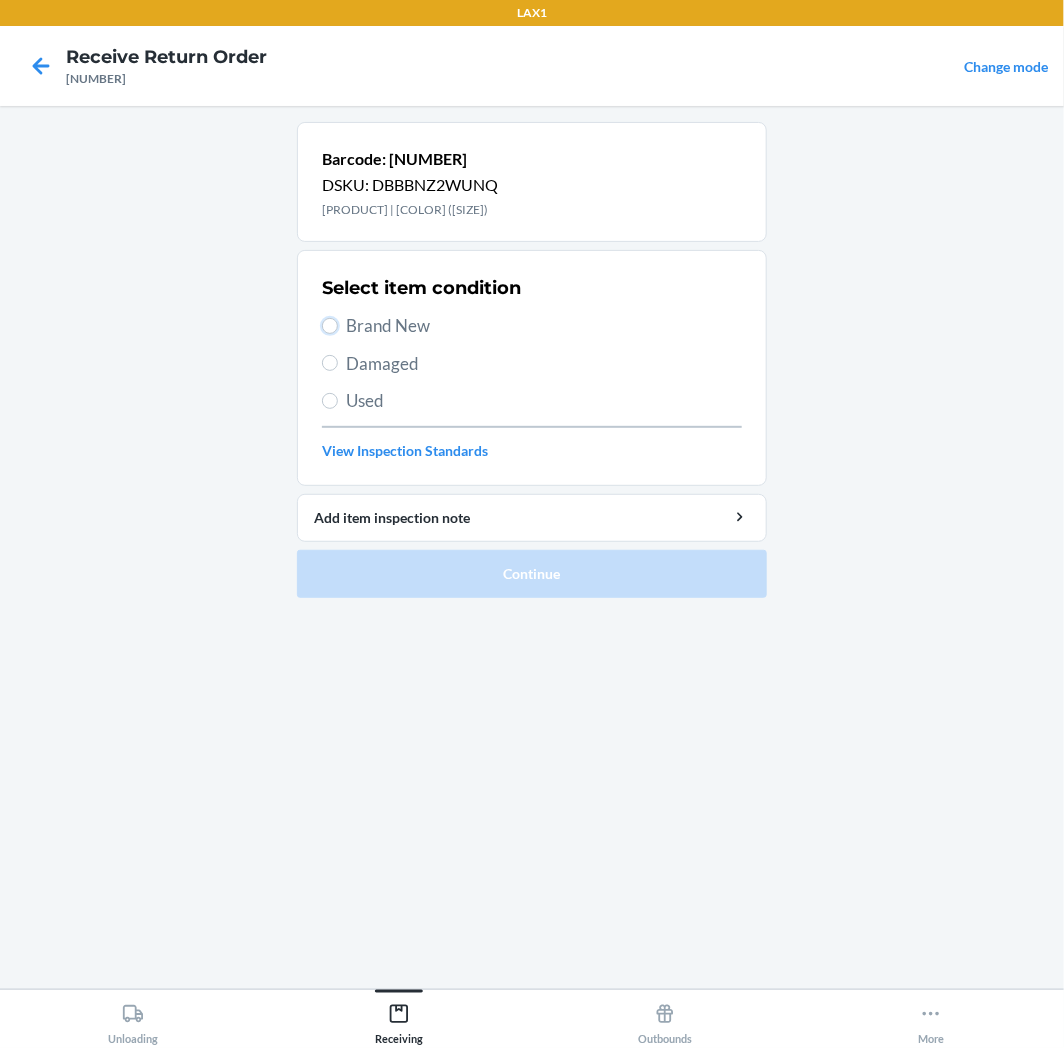 radio on "true" 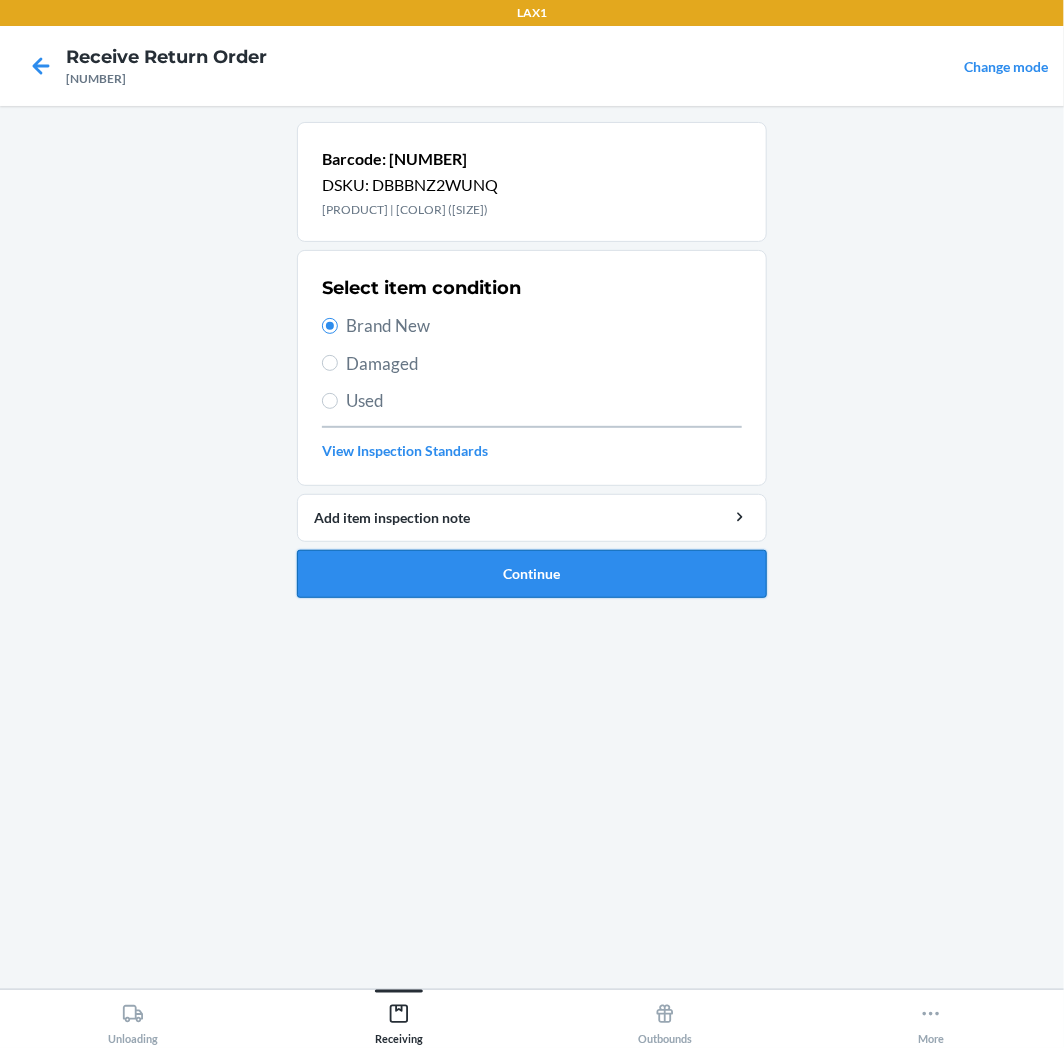 click on "Continue" at bounding box center (532, 574) 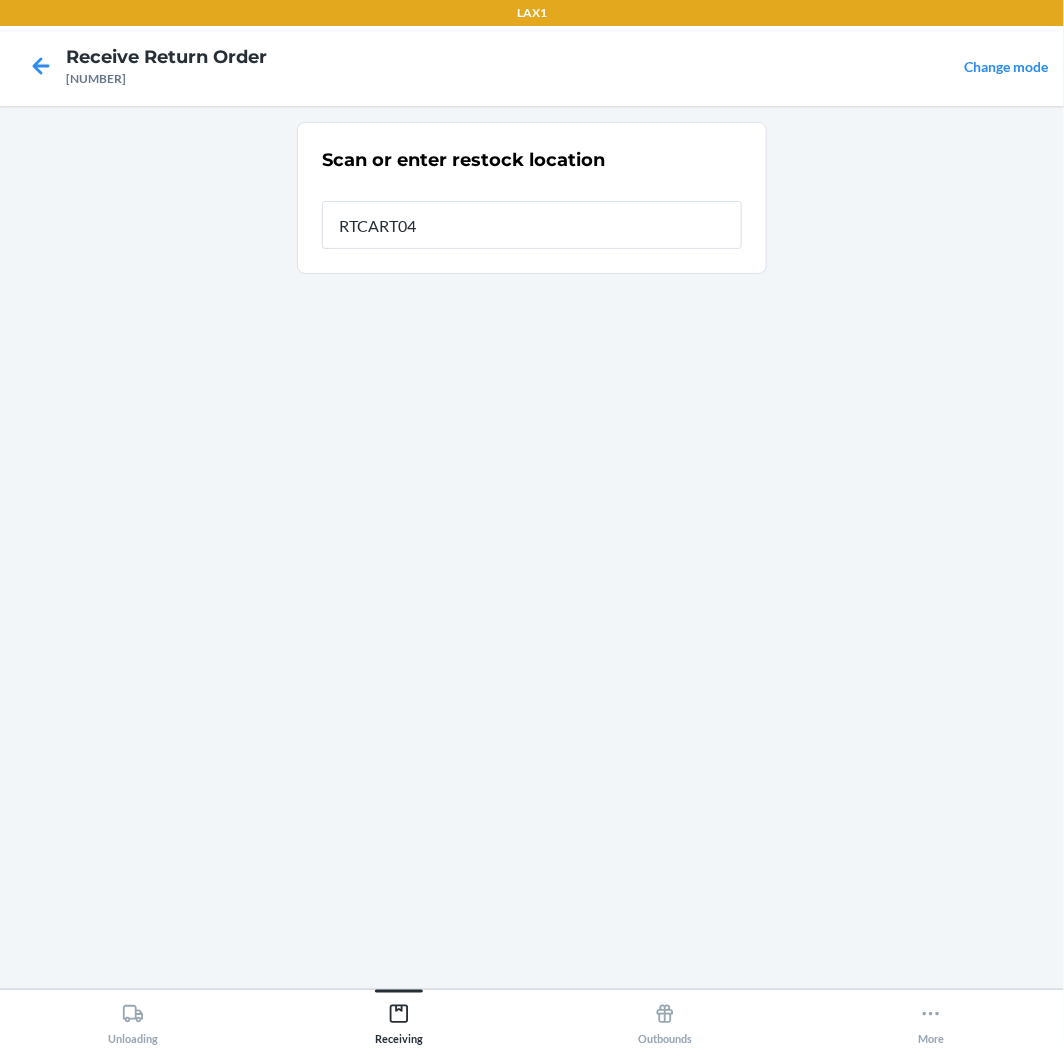 type on "[ALPHANUMERIC]" 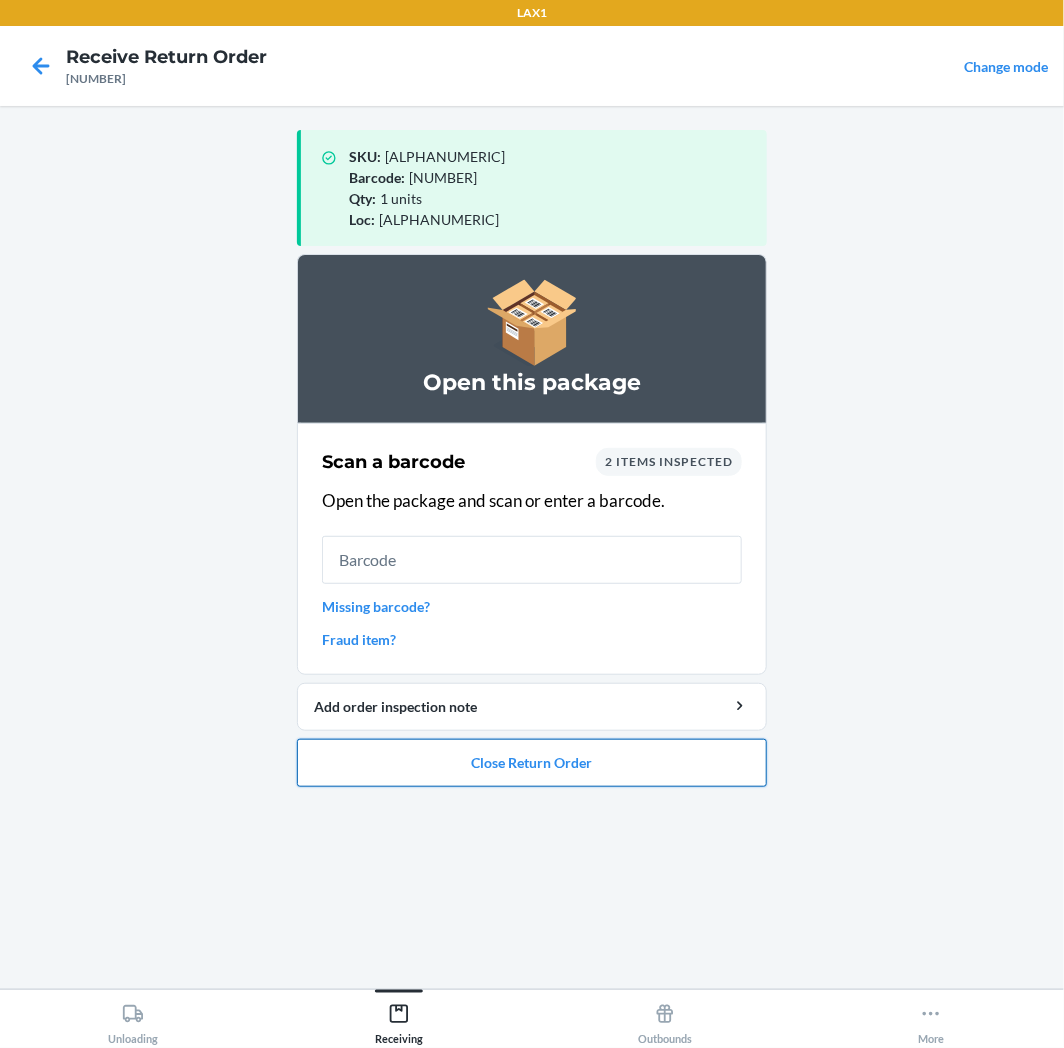 click on "Close Return Order" at bounding box center [532, 763] 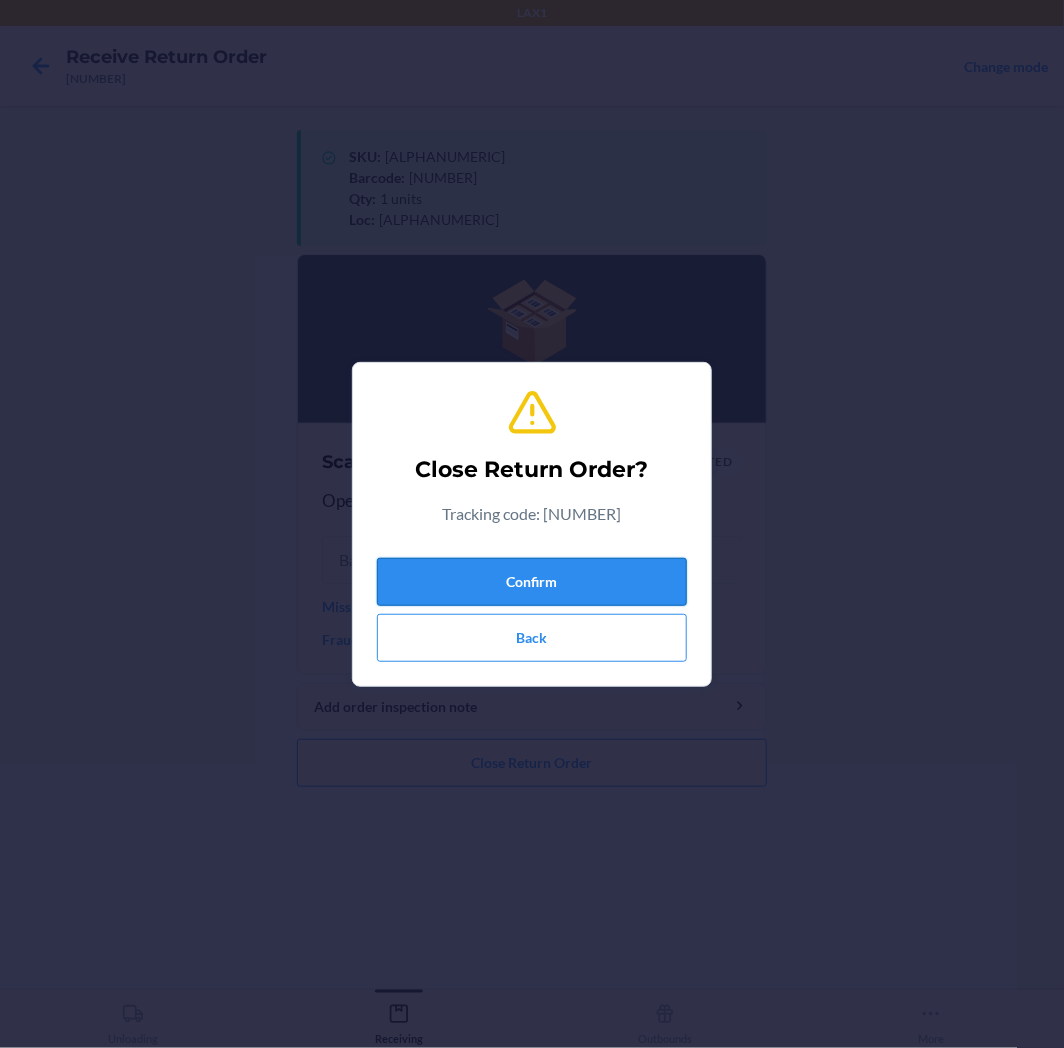click on "Confirm" at bounding box center [532, 582] 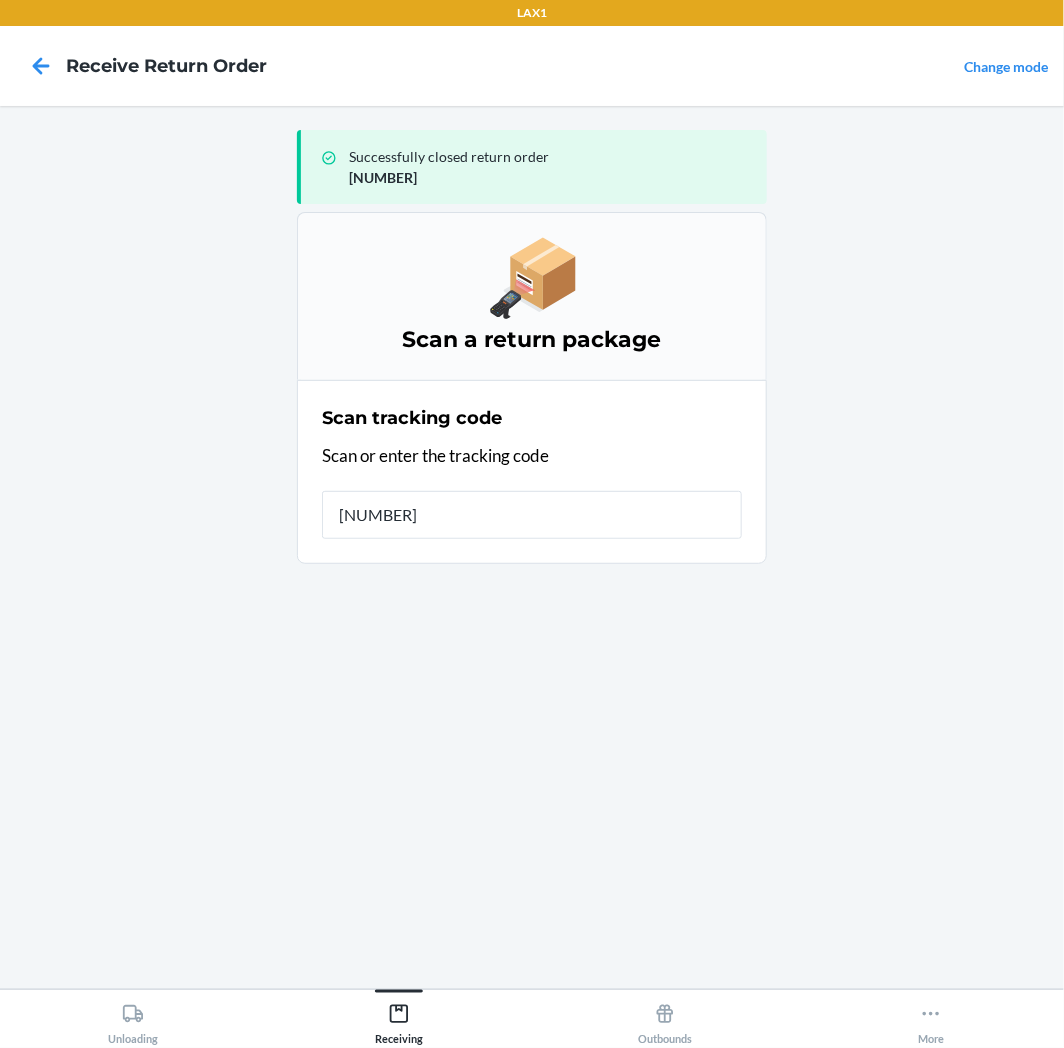 type on "[NUMBER]" 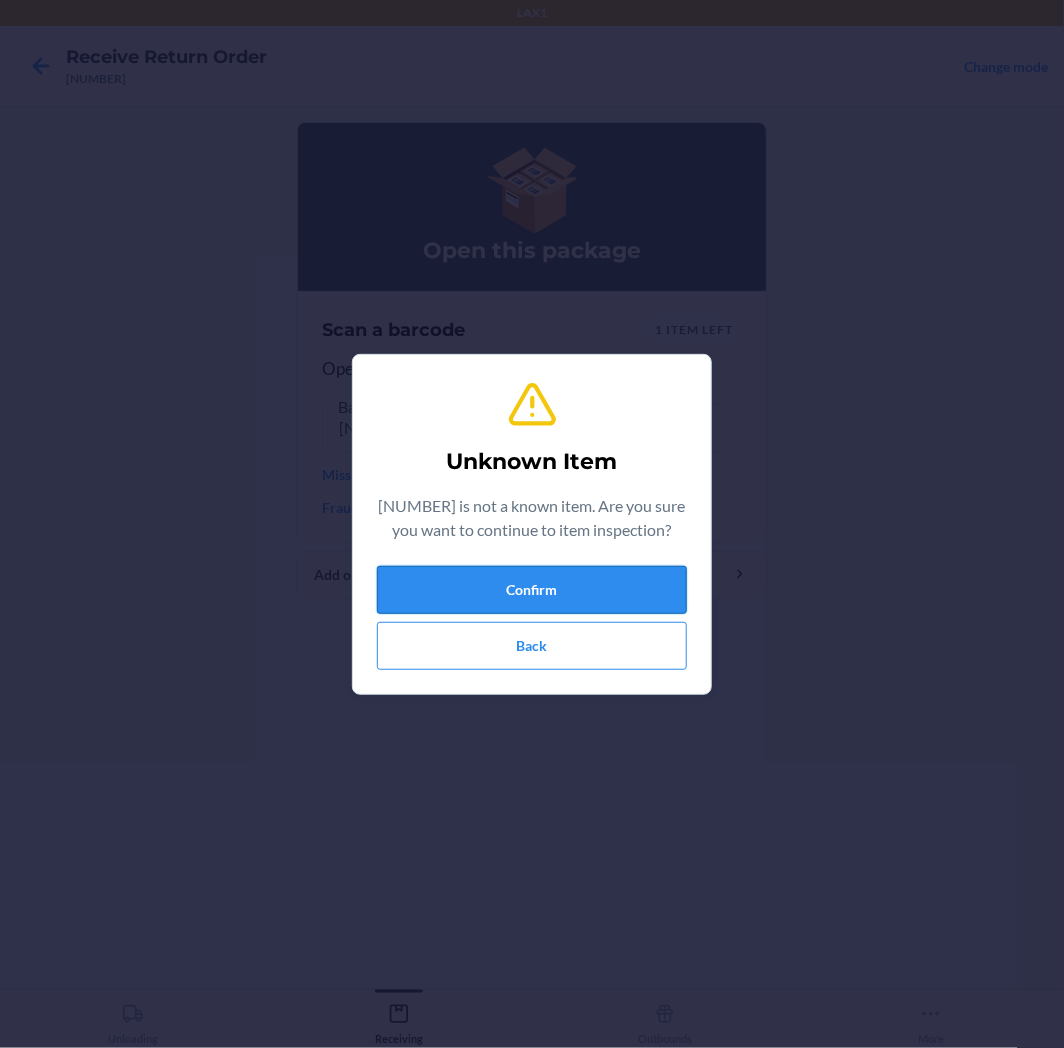 click on "Confirm" at bounding box center [532, 590] 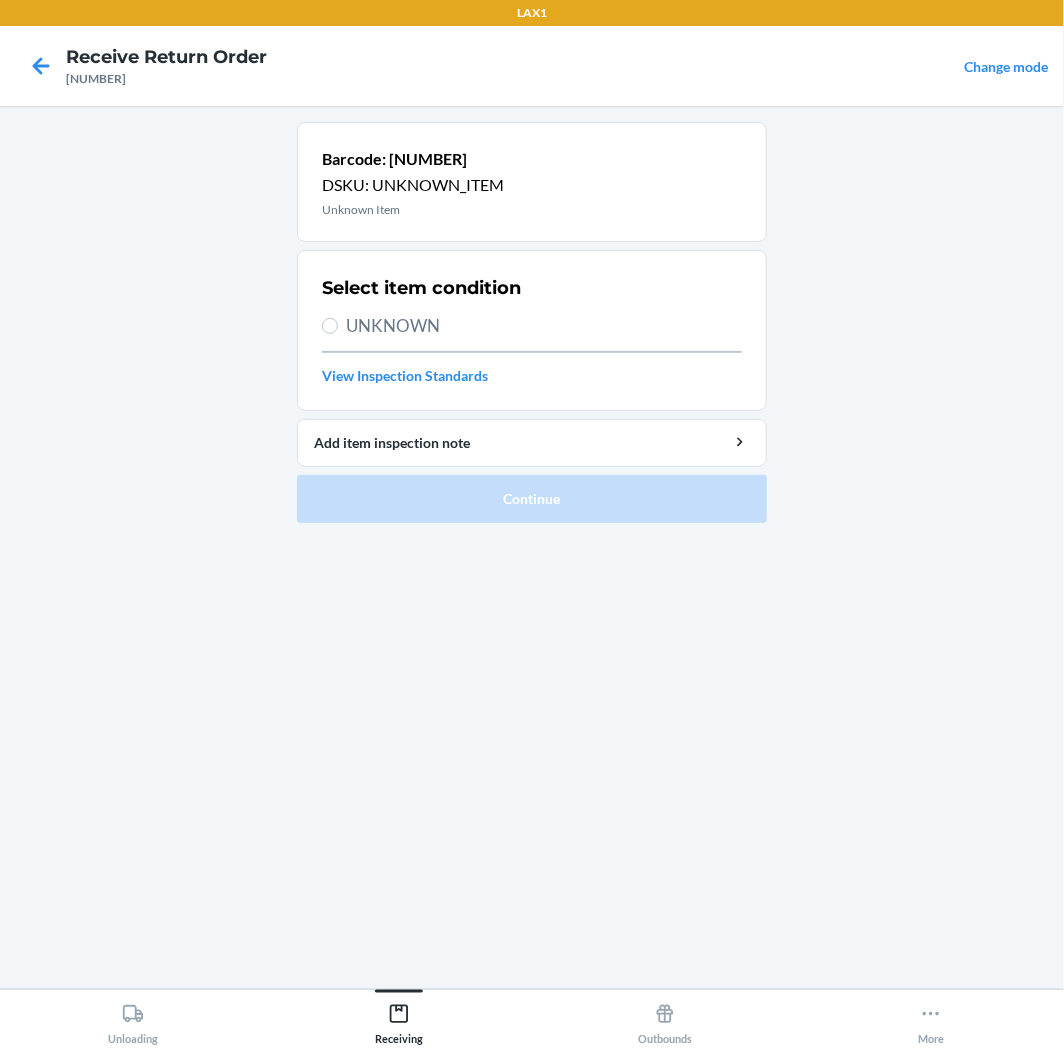 click on "UNKNOWN" at bounding box center (544, 326) 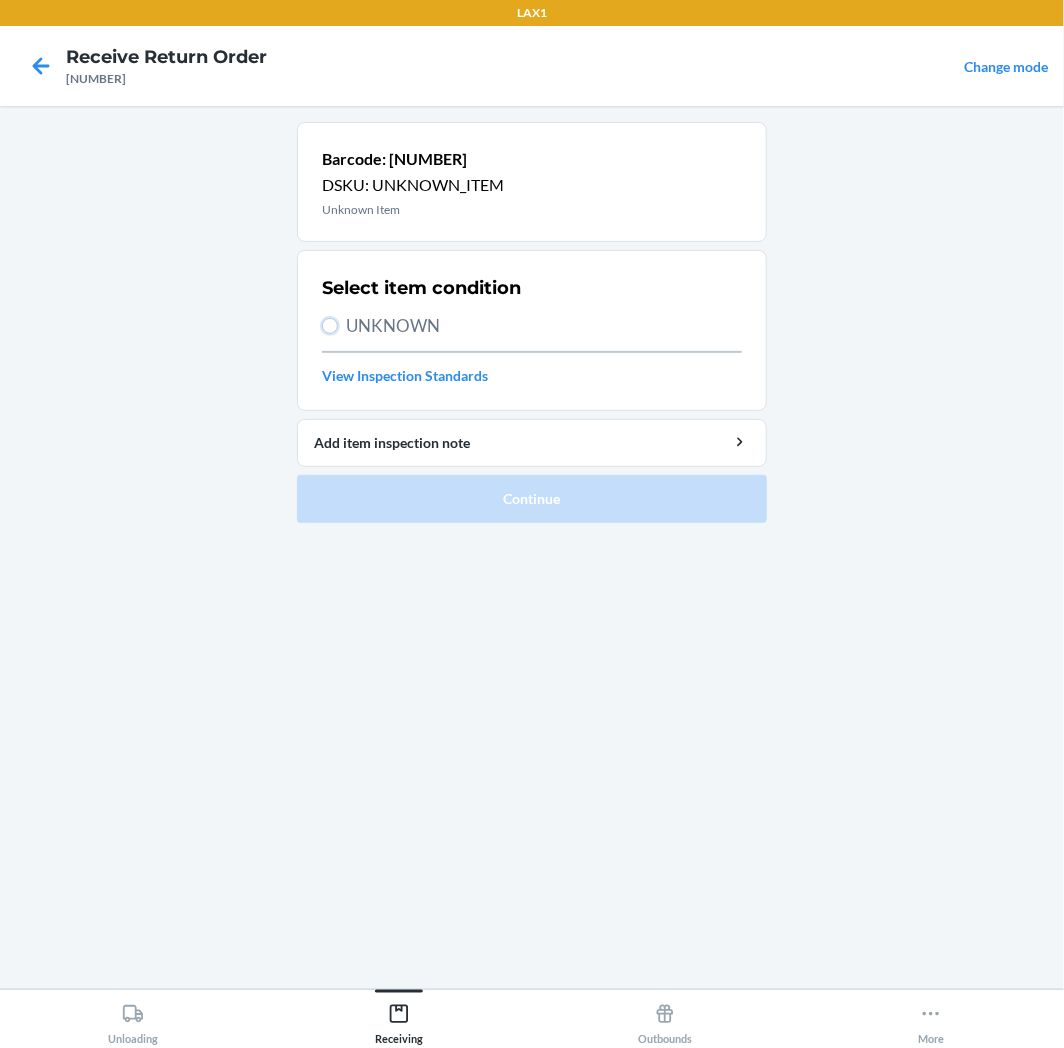 radio on "true" 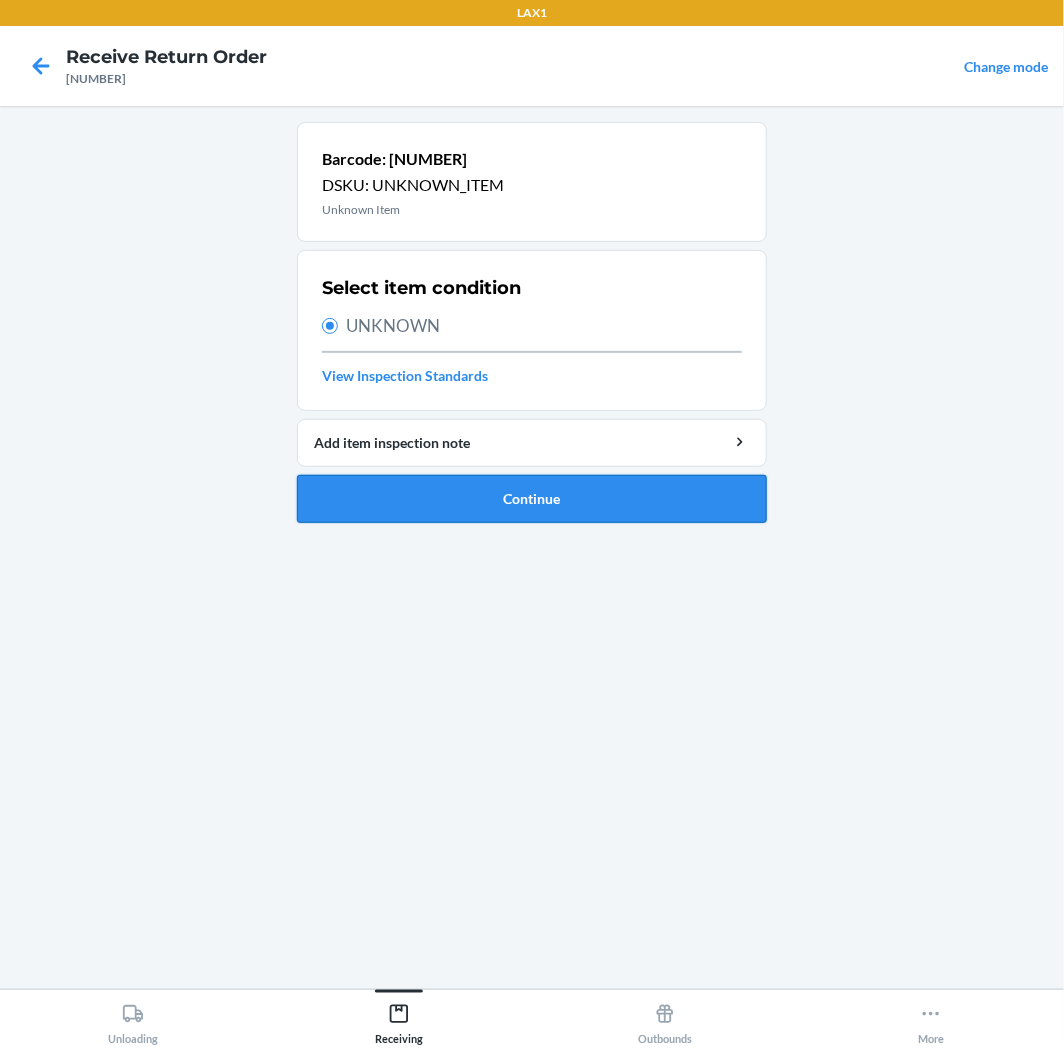 click on "Continue" at bounding box center [532, 499] 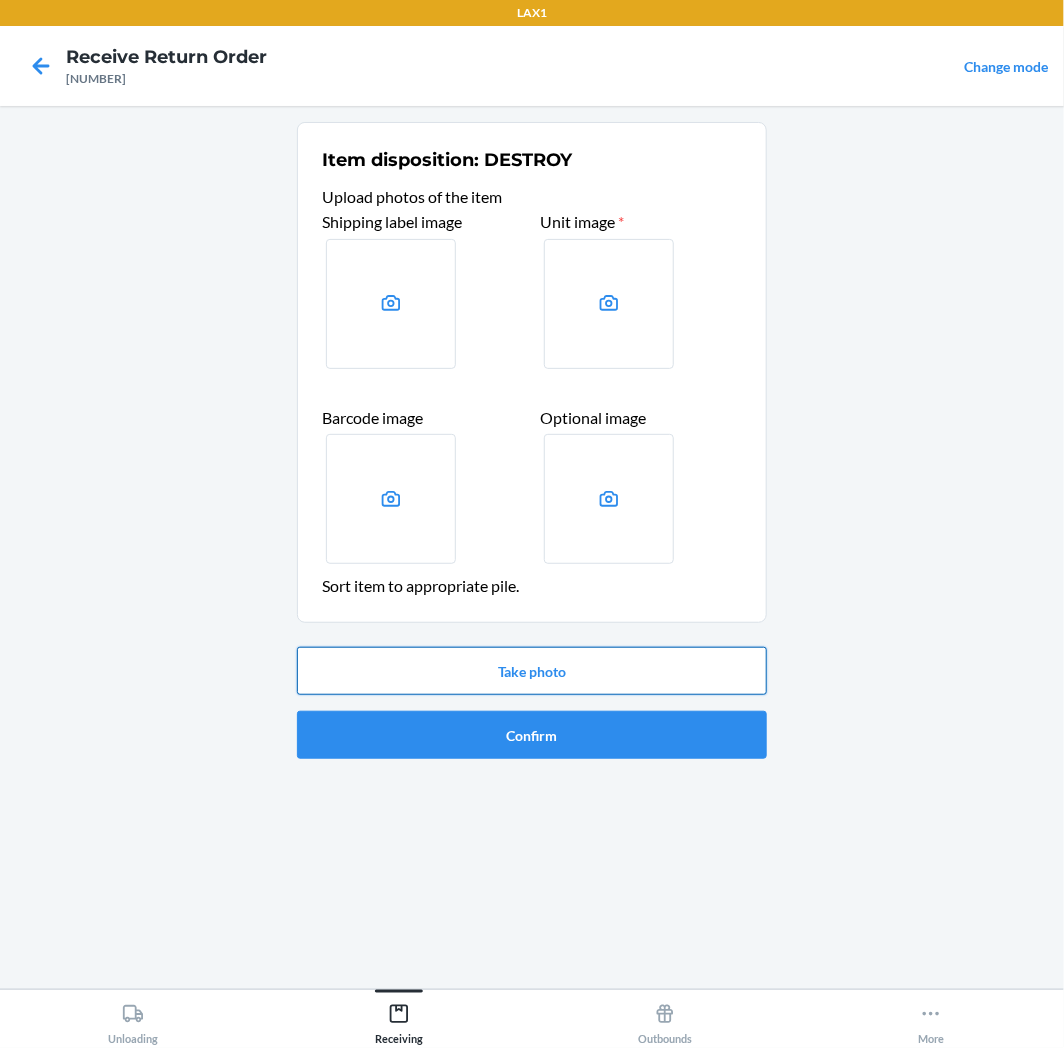 click on "Take photo" at bounding box center (532, 671) 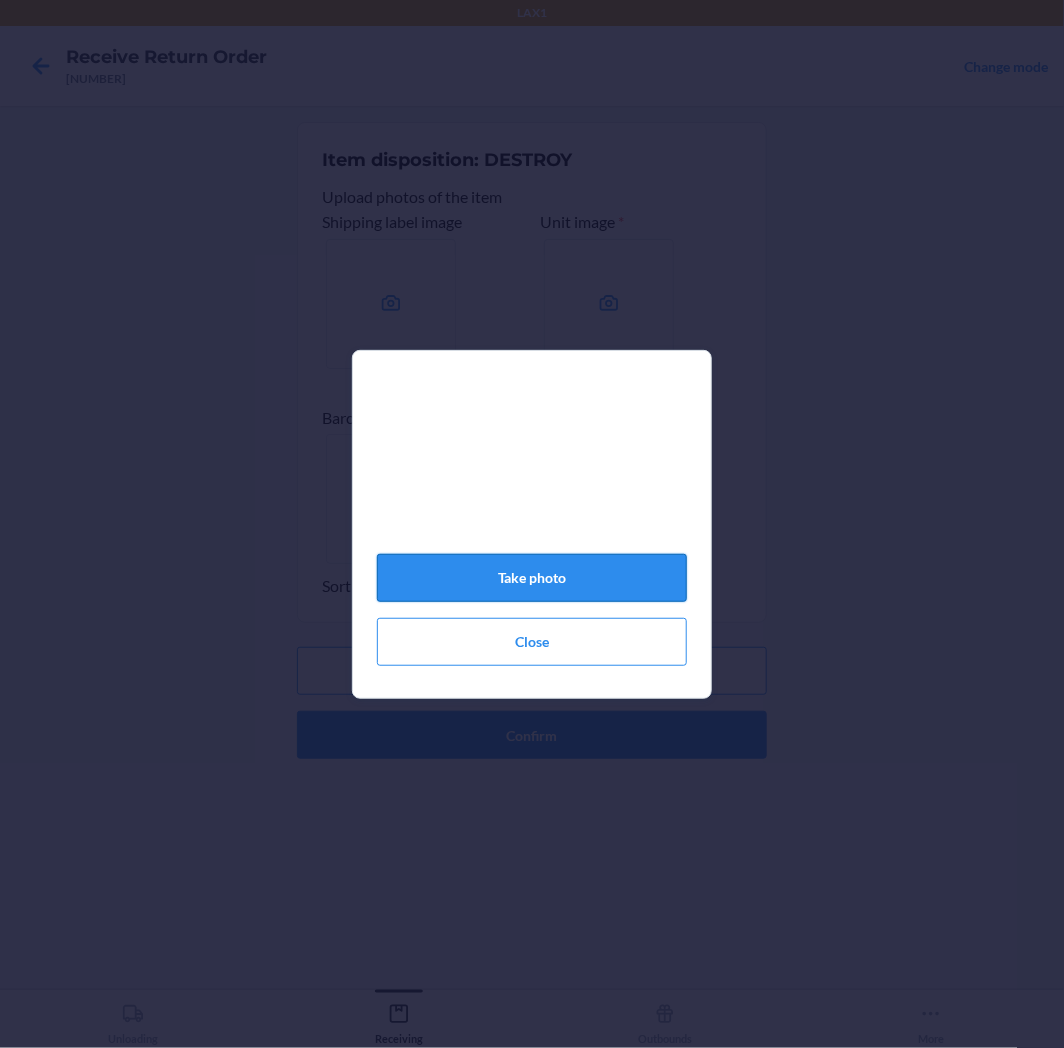 click on "Take photo" 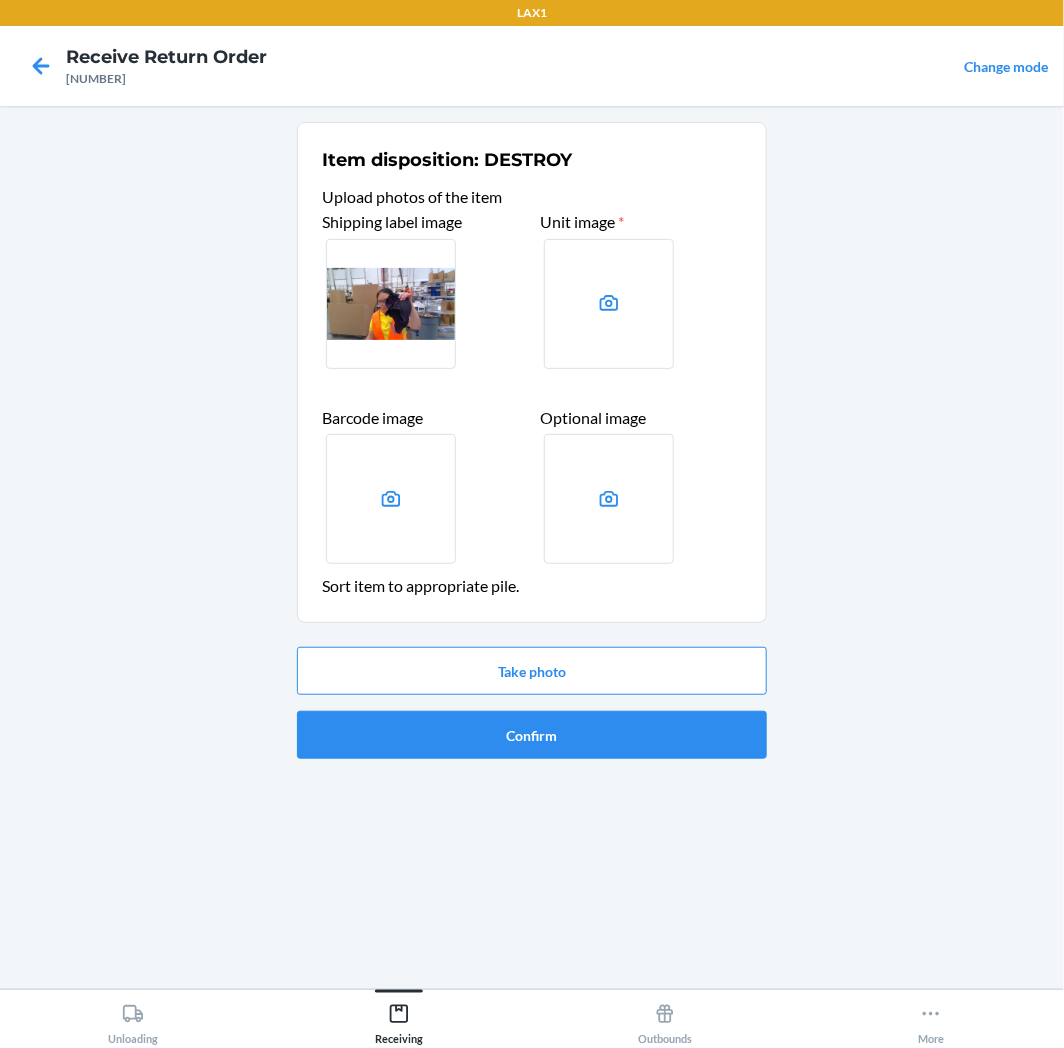 click on "Take photo Confirm" at bounding box center (532, 703) 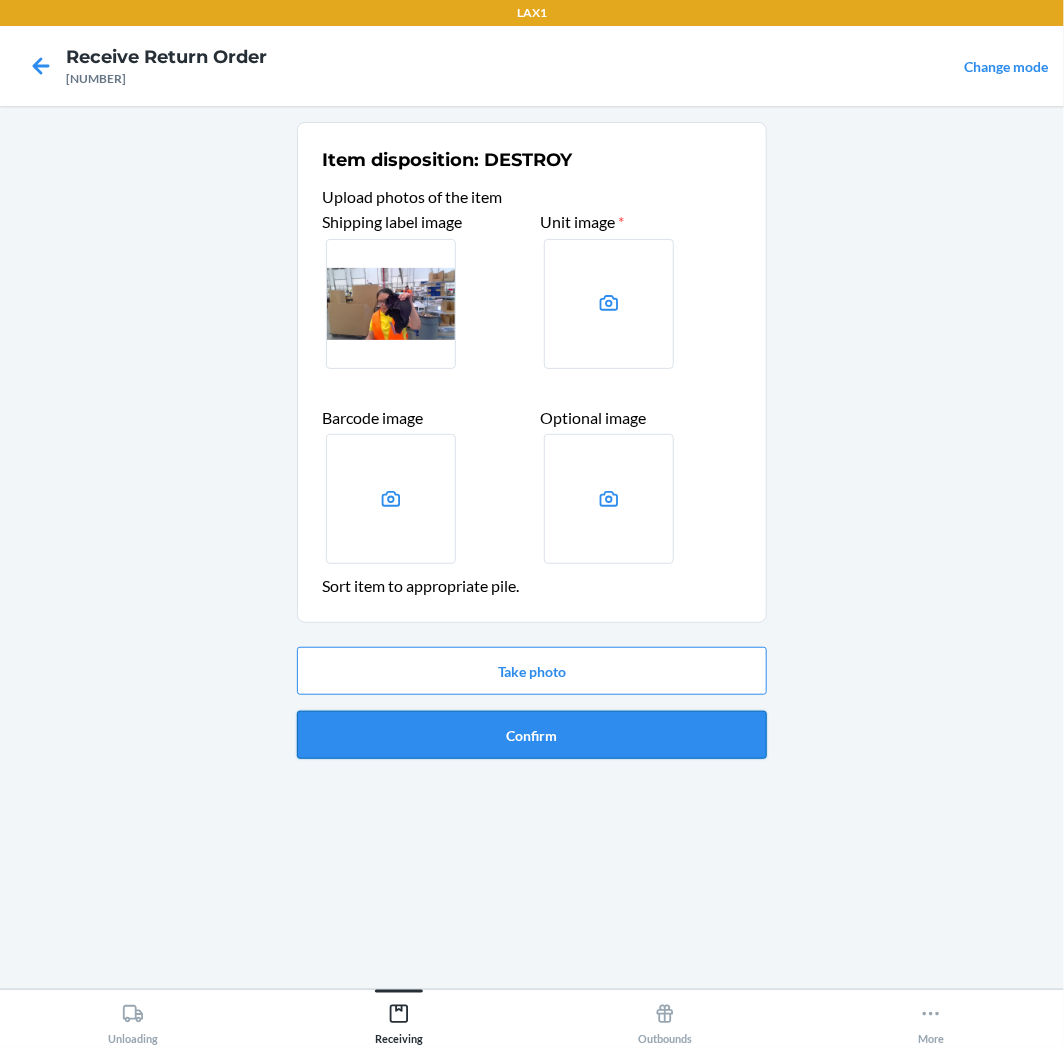 click on "Confirm" at bounding box center (532, 735) 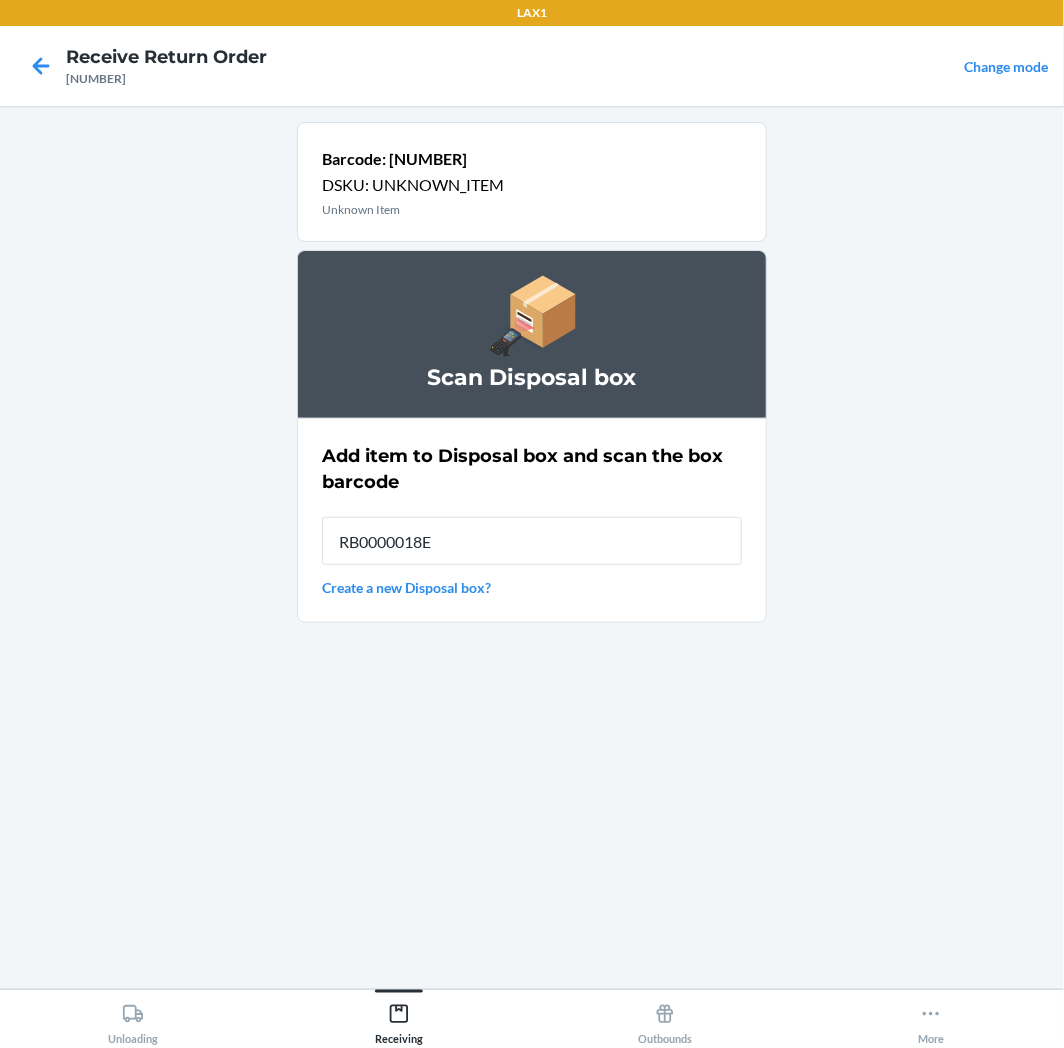 type on "RB0000018E3" 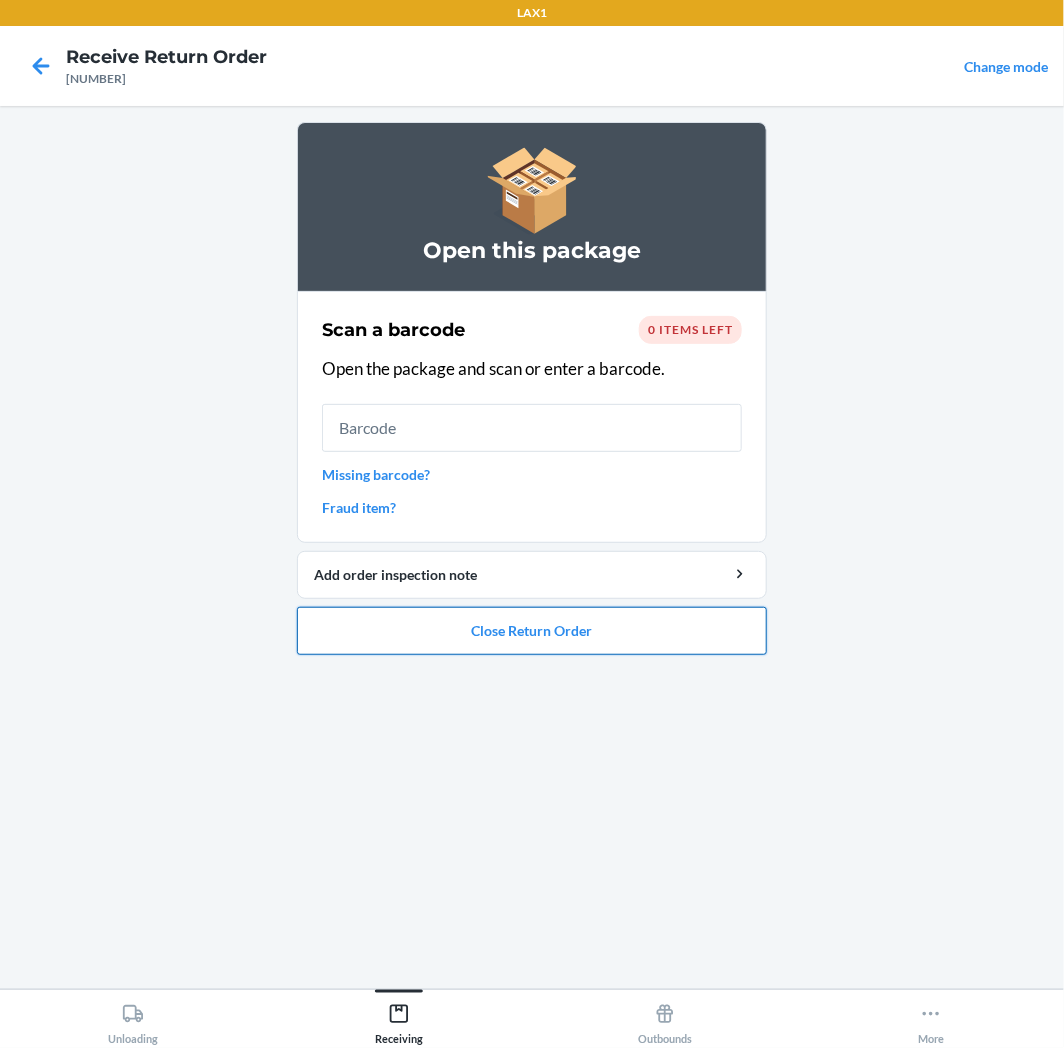 click on "Close Return Order" at bounding box center [532, 631] 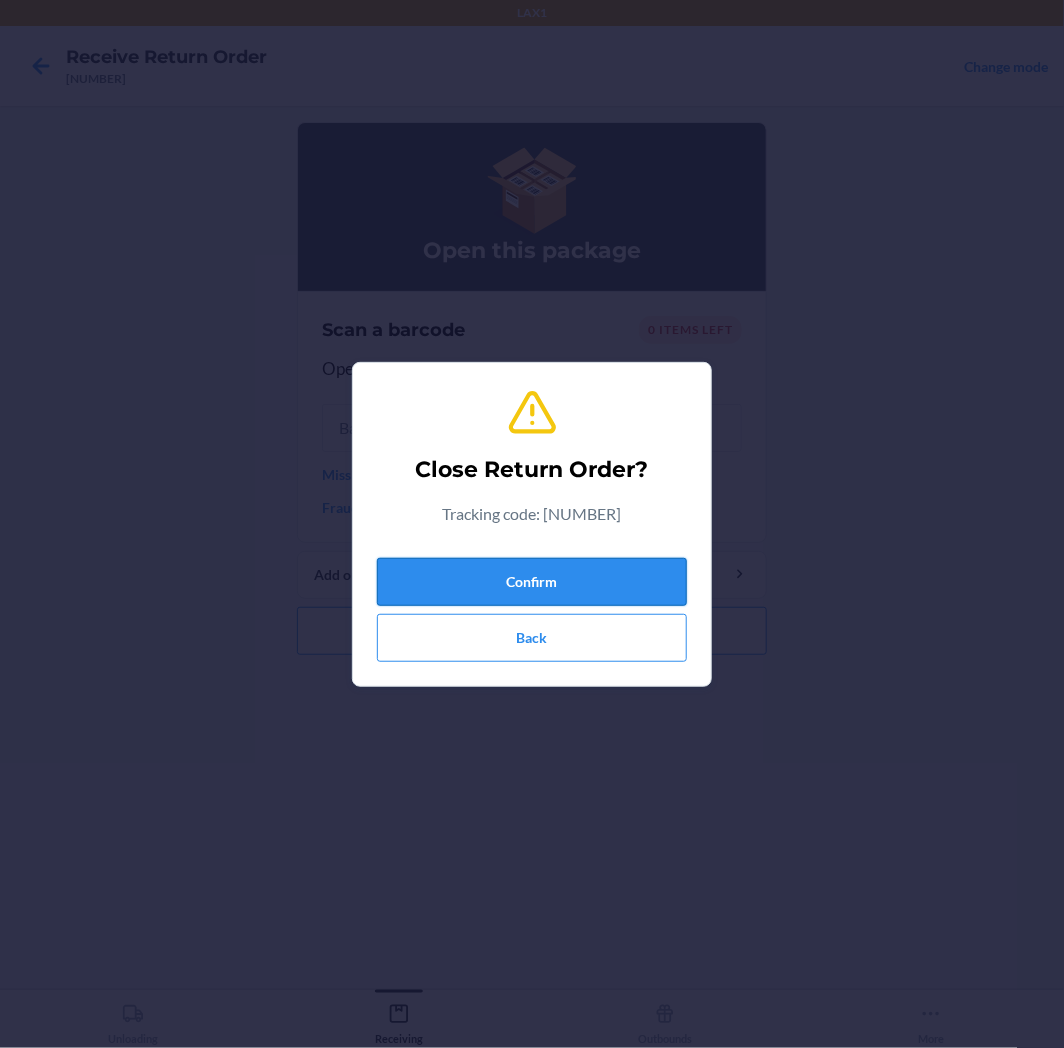 click on "Confirm" at bounding box center [532, 582] 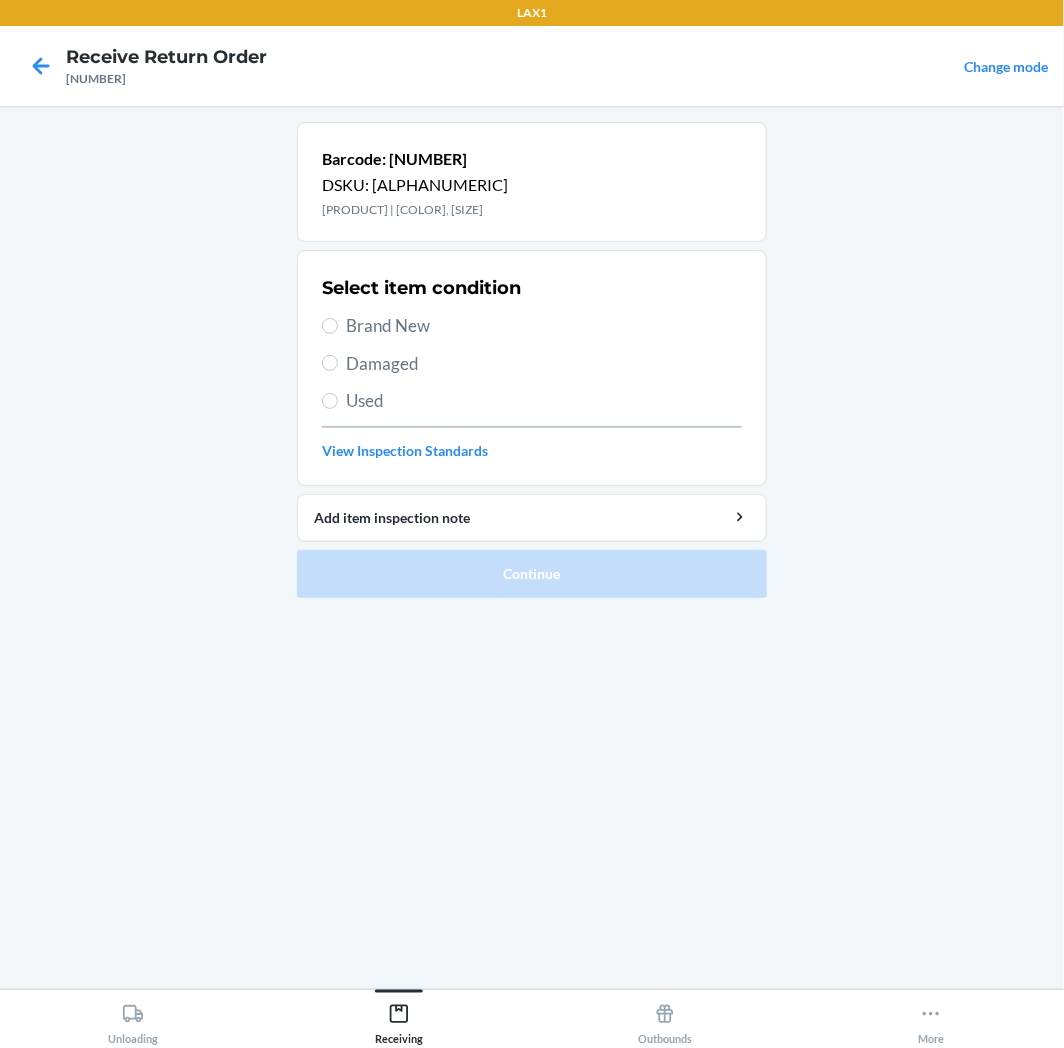 click on "Brand New" at bounding box center (544, 326) 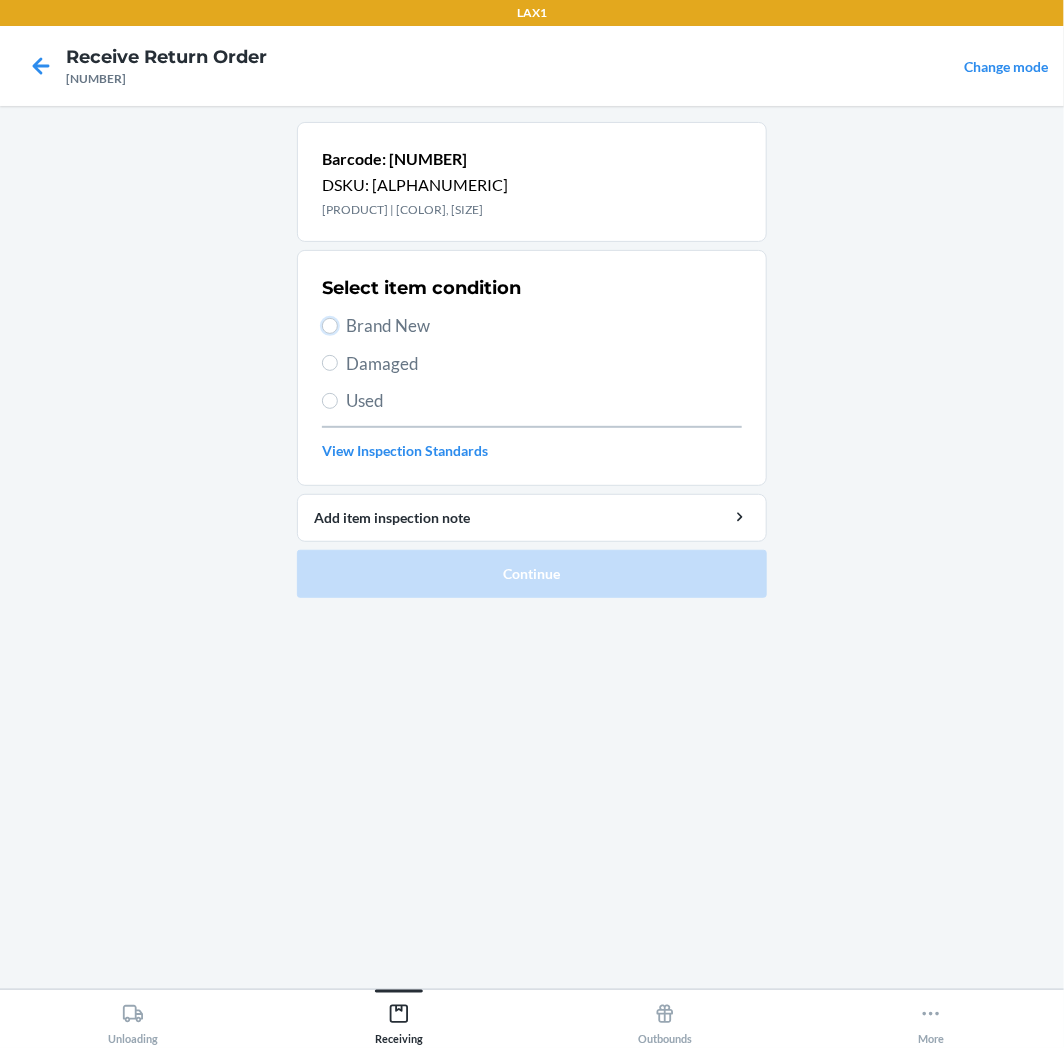 click on "Brand New" at bounding box center (330, 326) 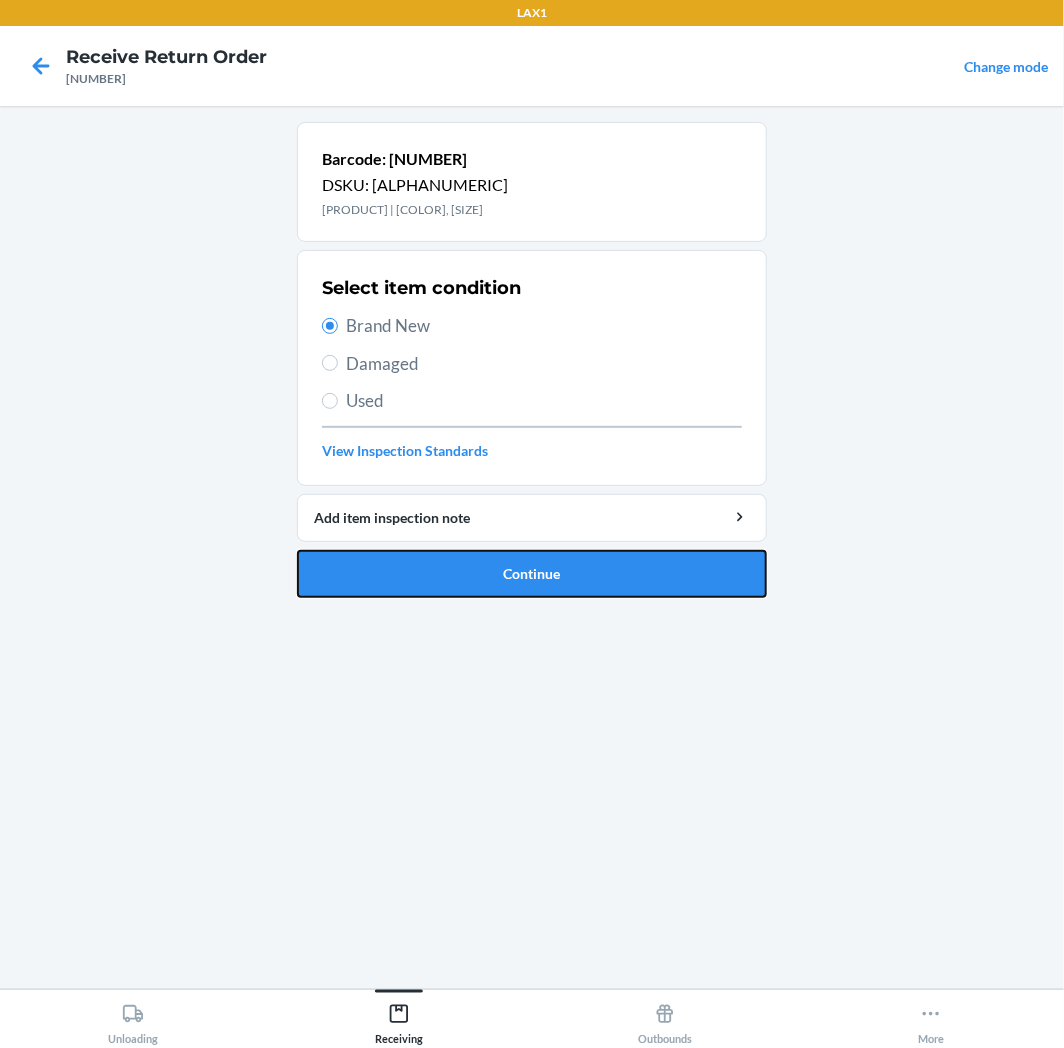click on "Continue" at bounding box center (532, 574) 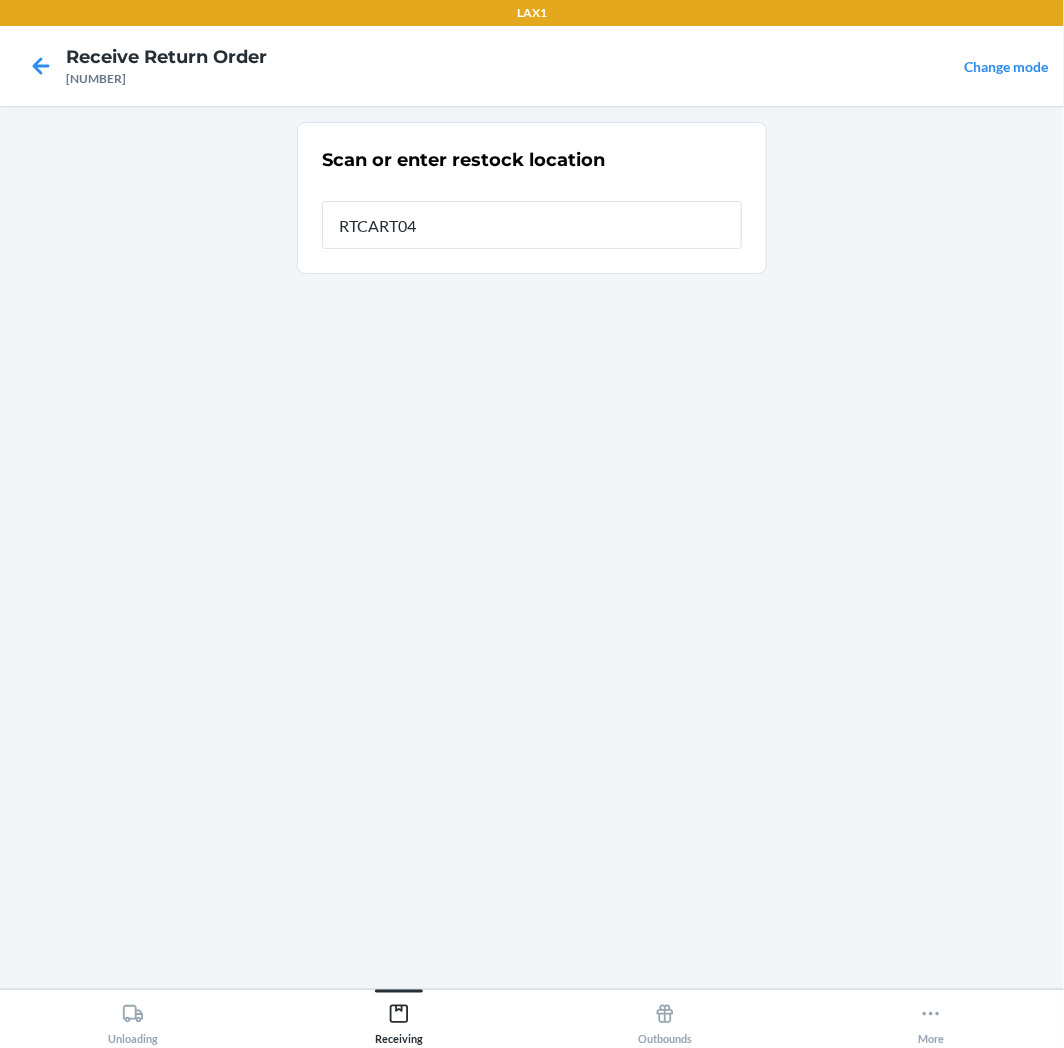 type on "[ALPHANUMERIC]" 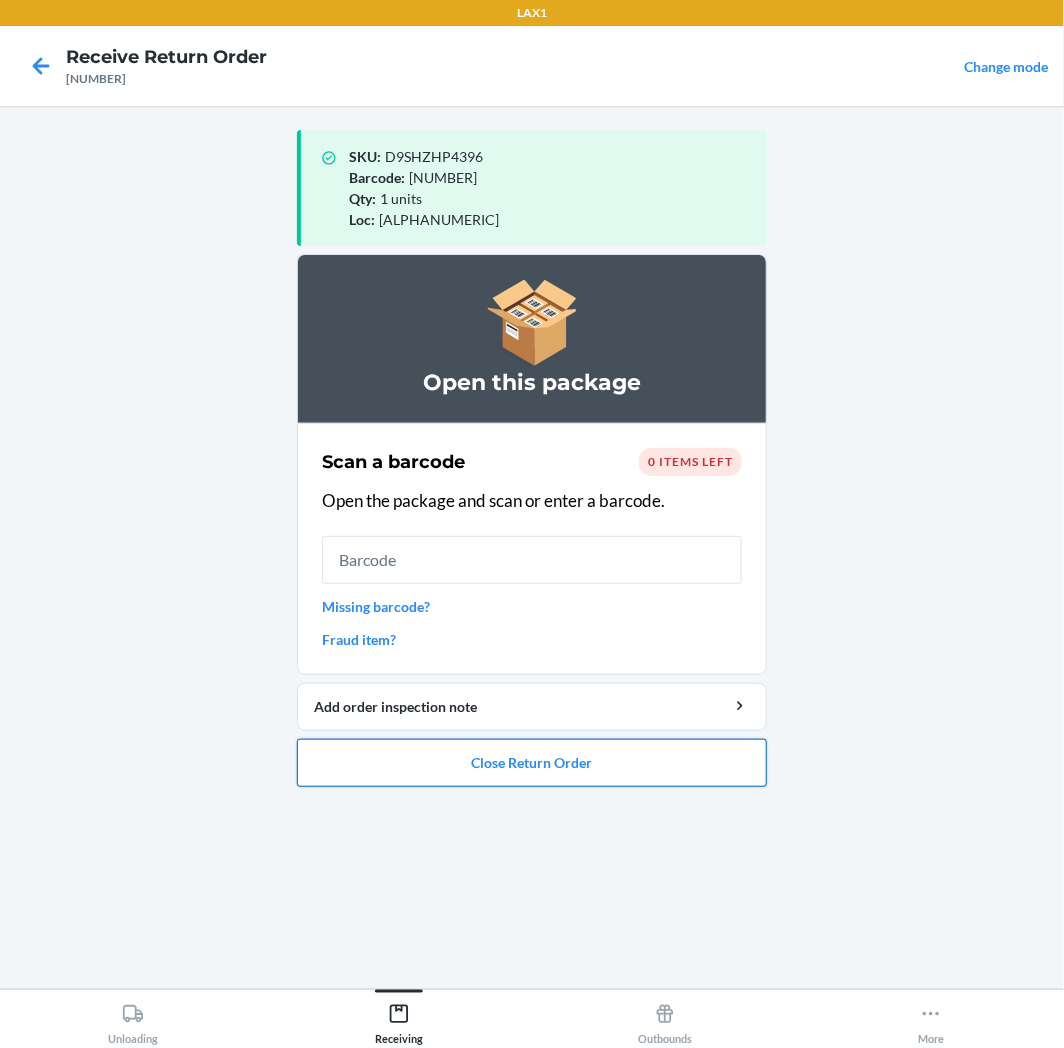 click on "Close Return Order" at bounding box center (532, 763) 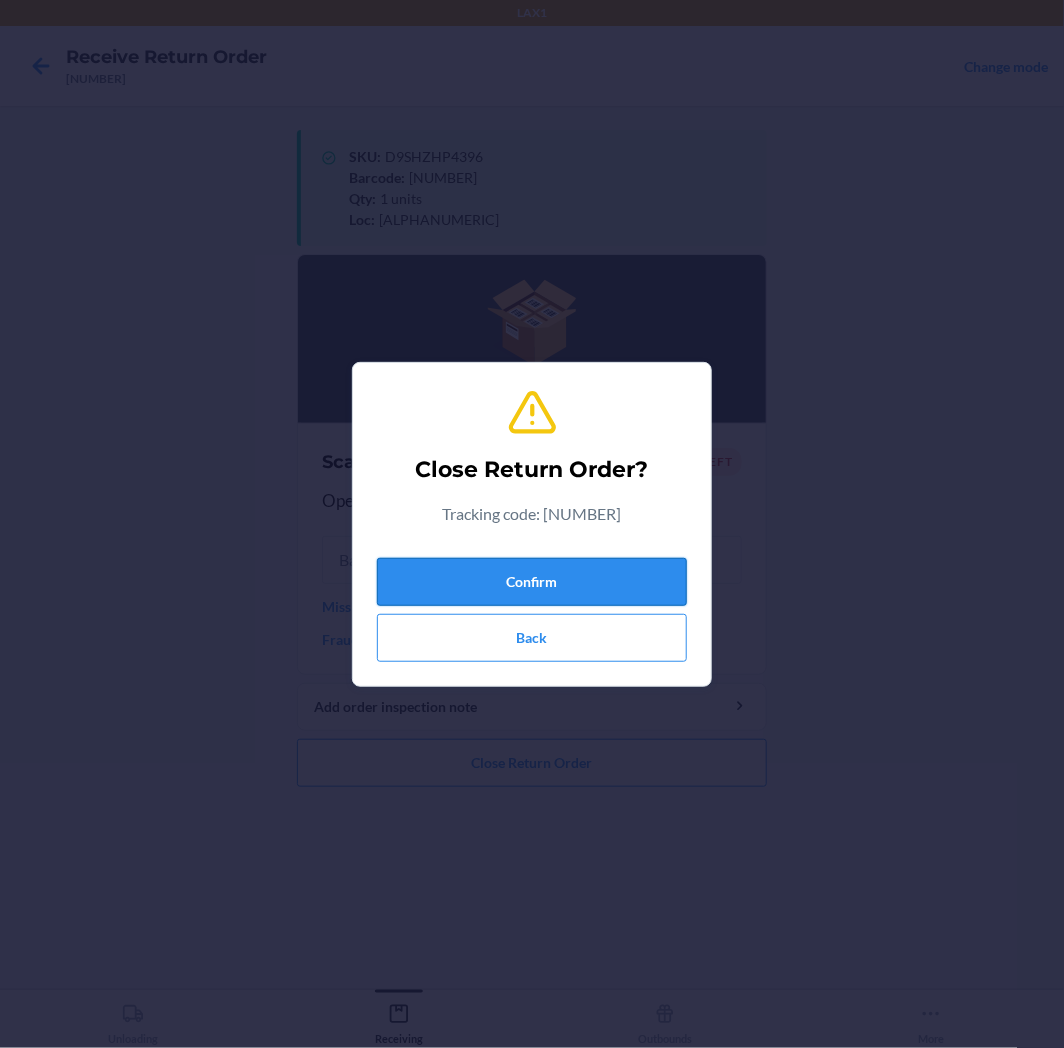 click on "Confirm" at bounding box center (532, 582) 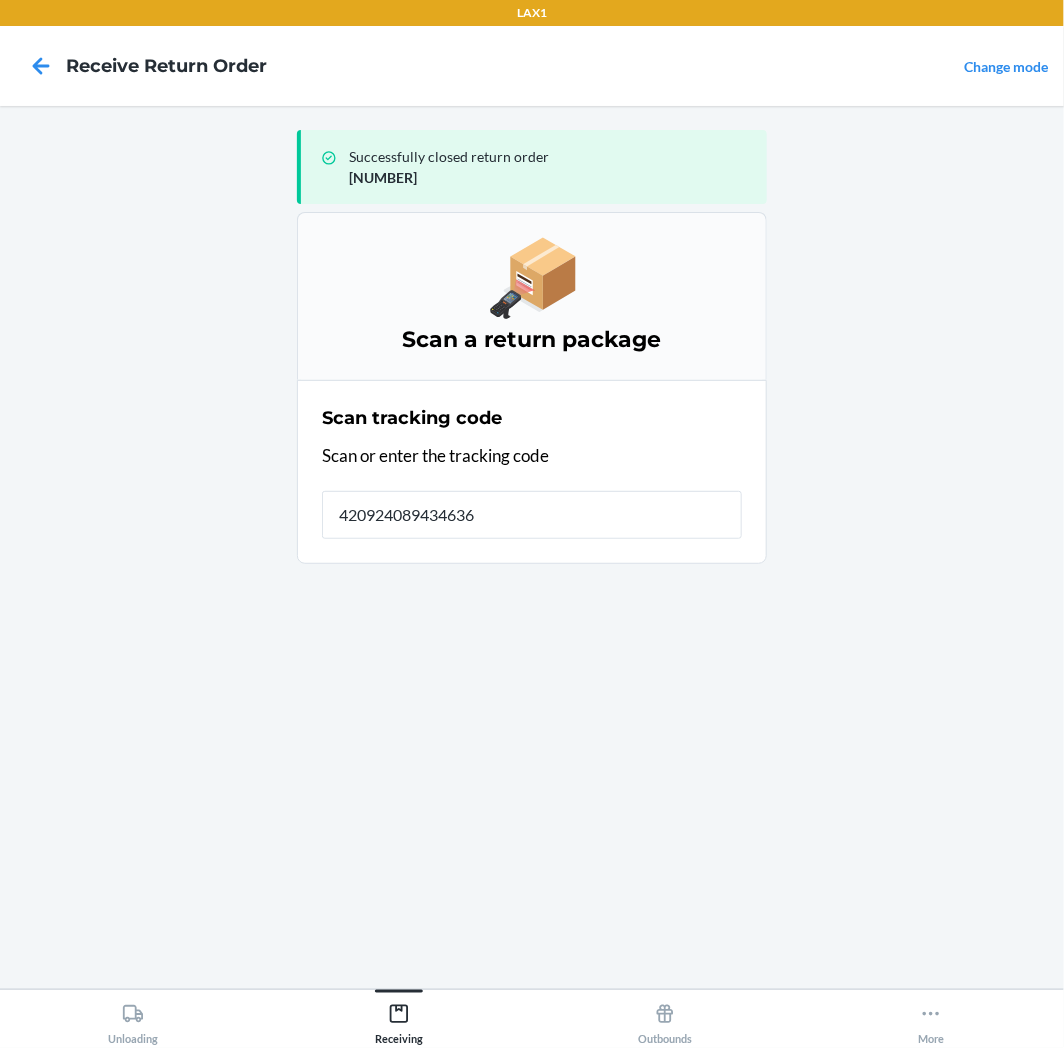 type on "[NUMBER]" 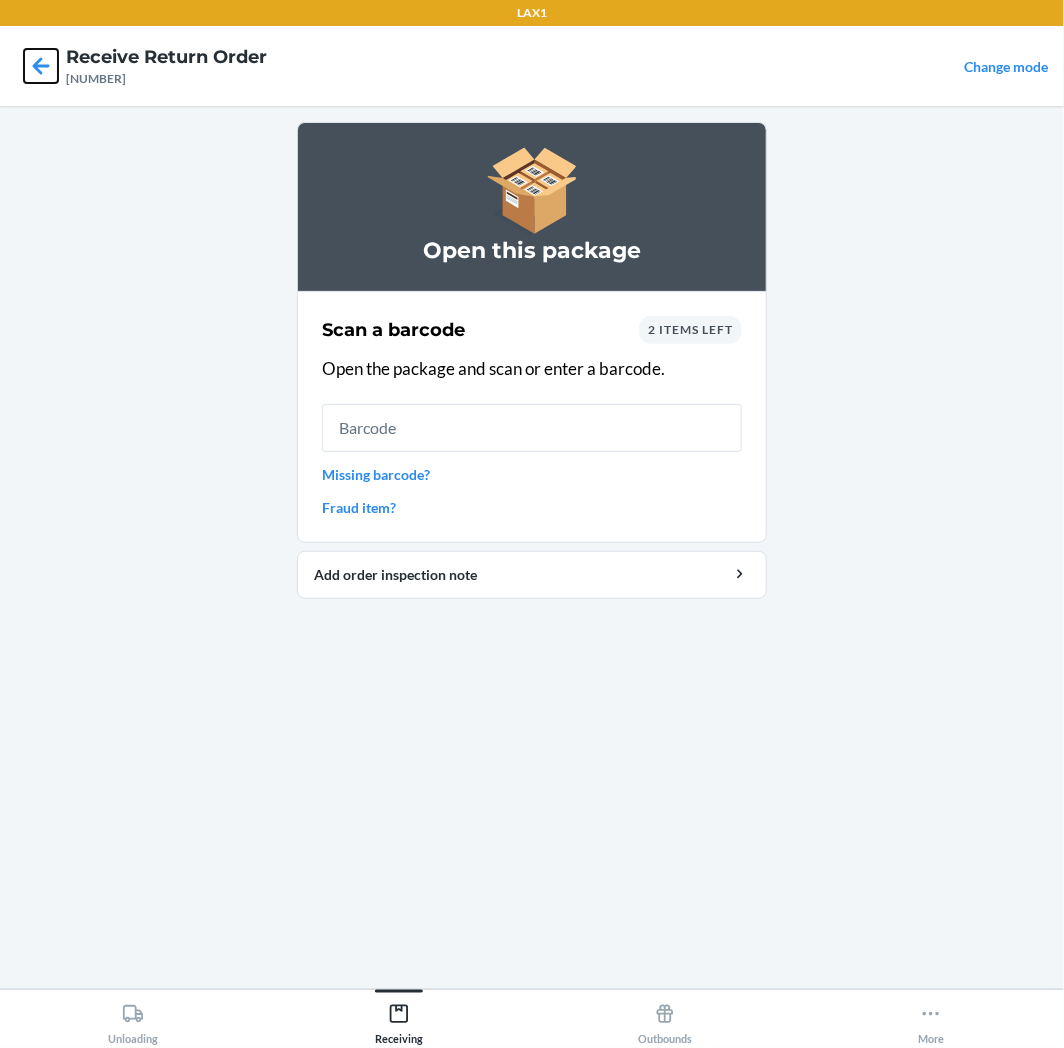 click 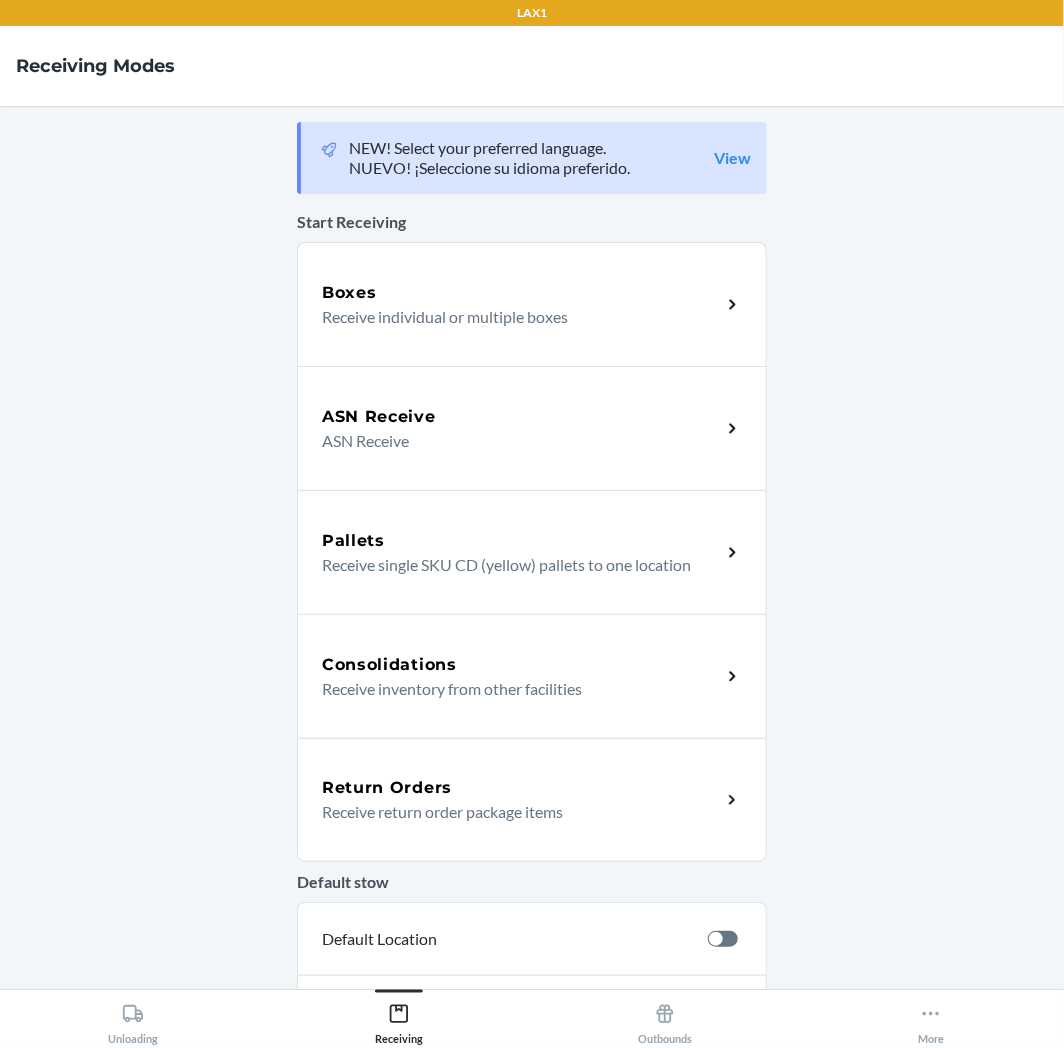 click on "Receive return order package items" at bounding box center [513, 812] 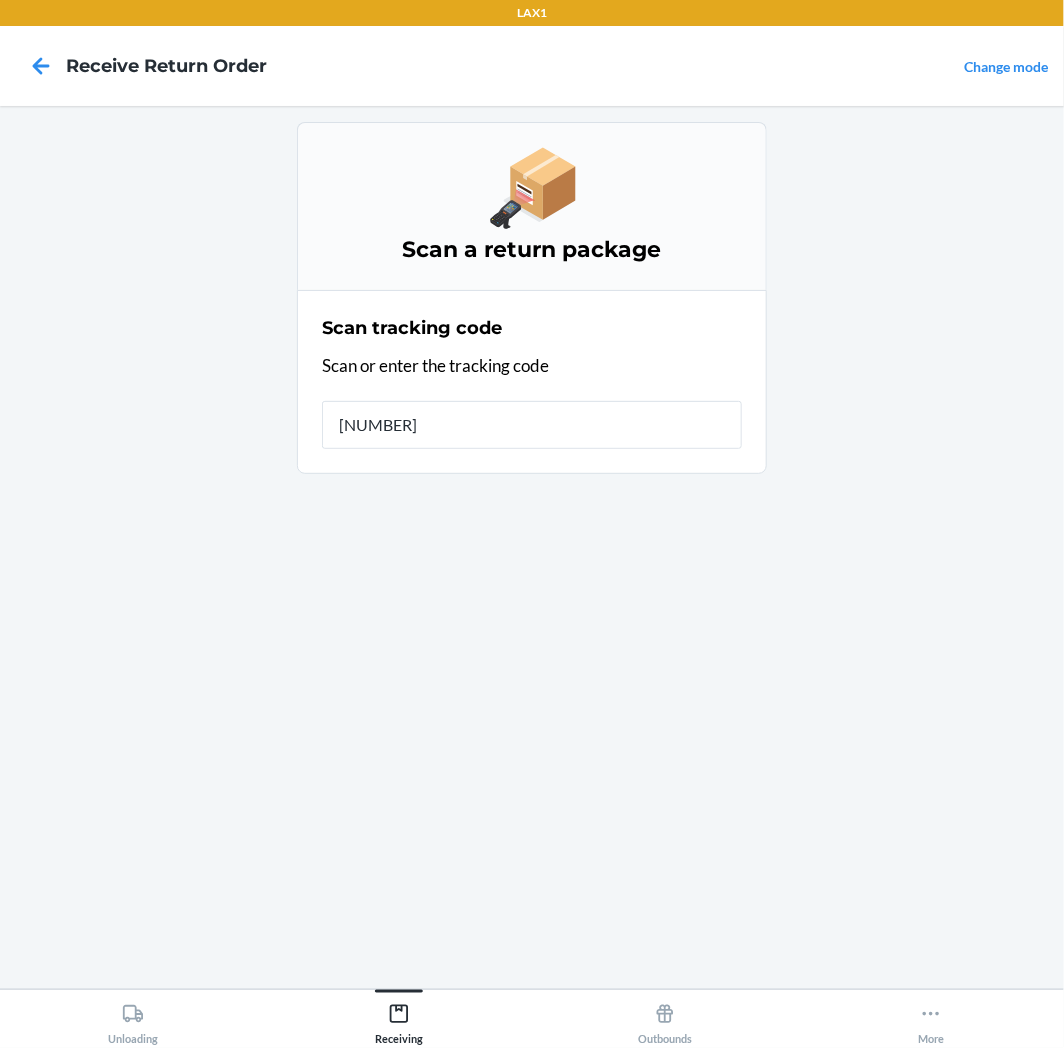 type on "[NUMBER]" 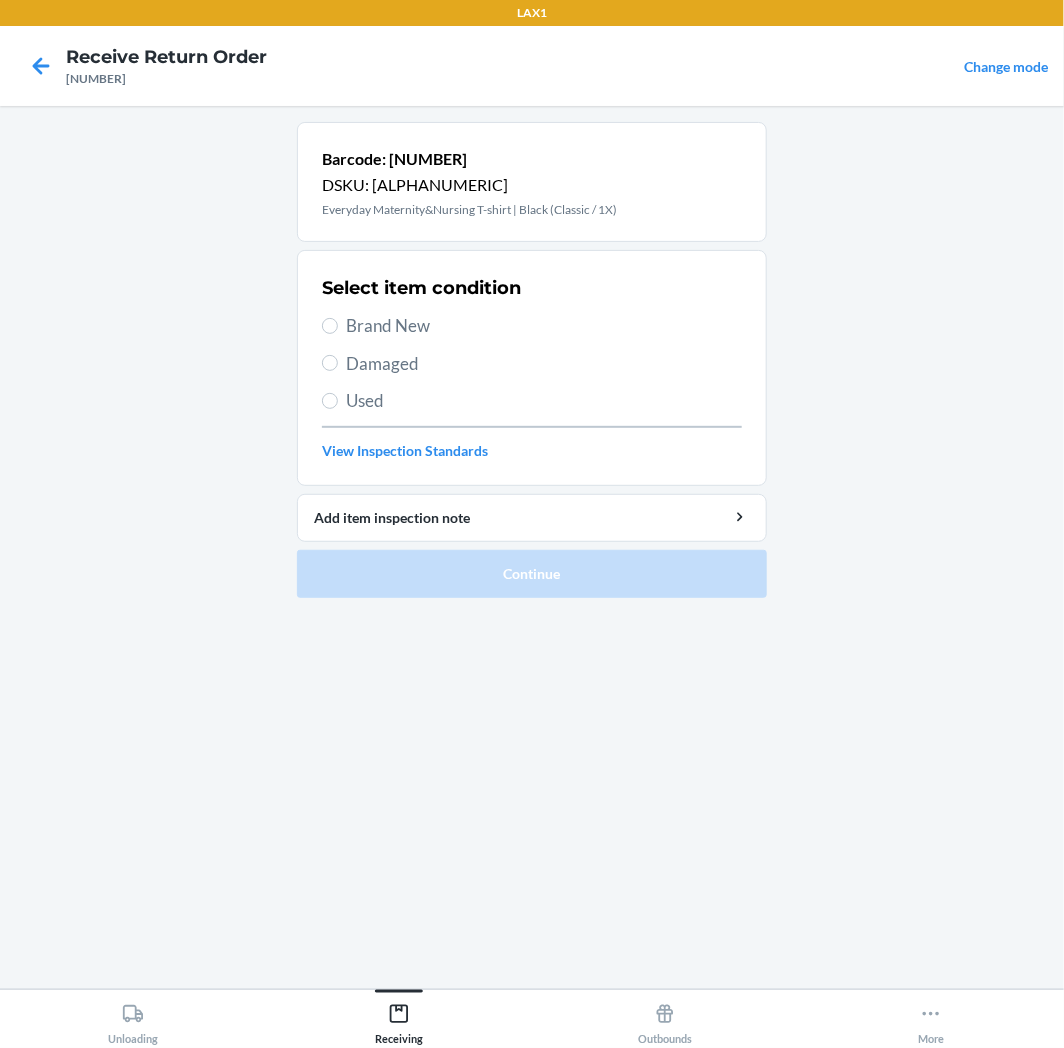 click on "Brand New" at bounding box center [544, 326] 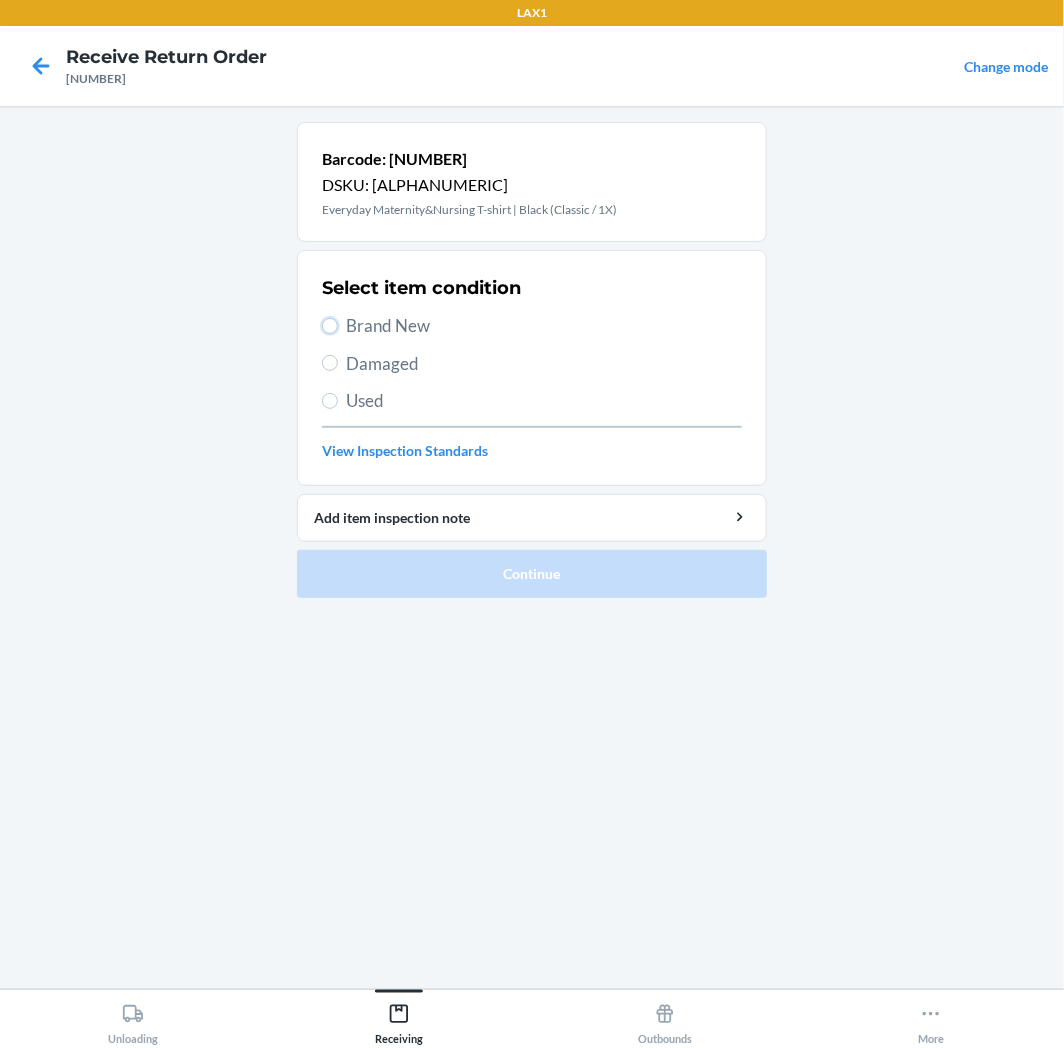 click on "Brand New" at bounding box center [330, 326] 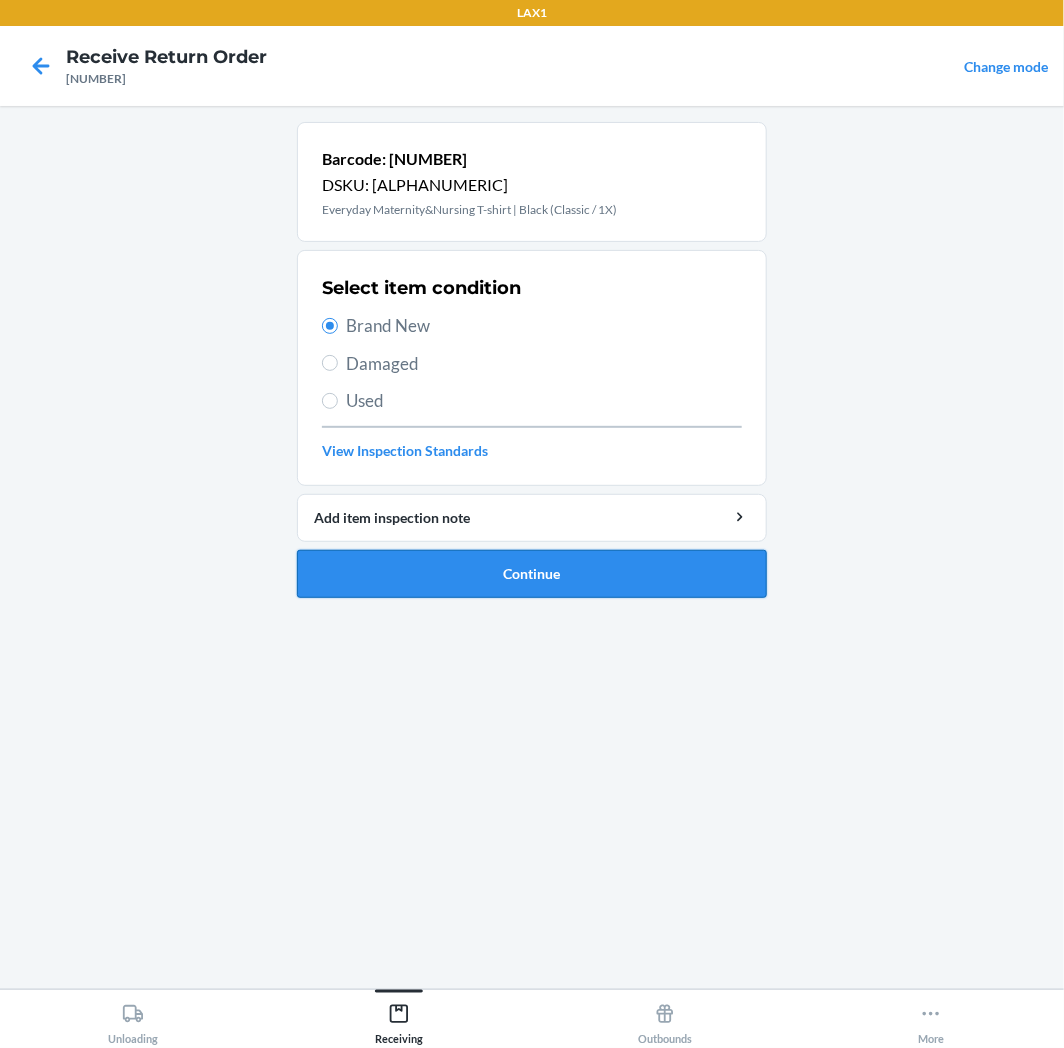 click on "Continue" at bounding box center (532, 574) 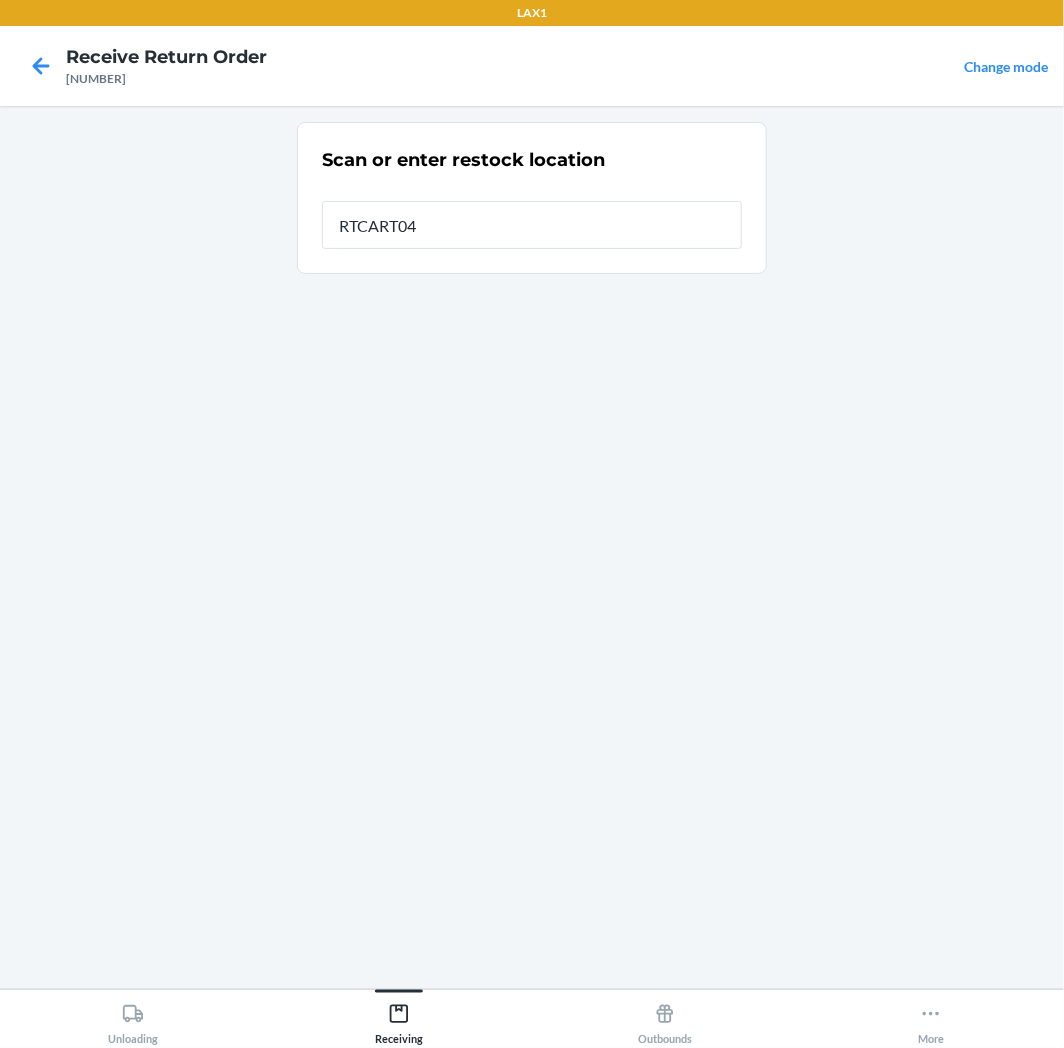 type on "[ALPHANUMERIC]" 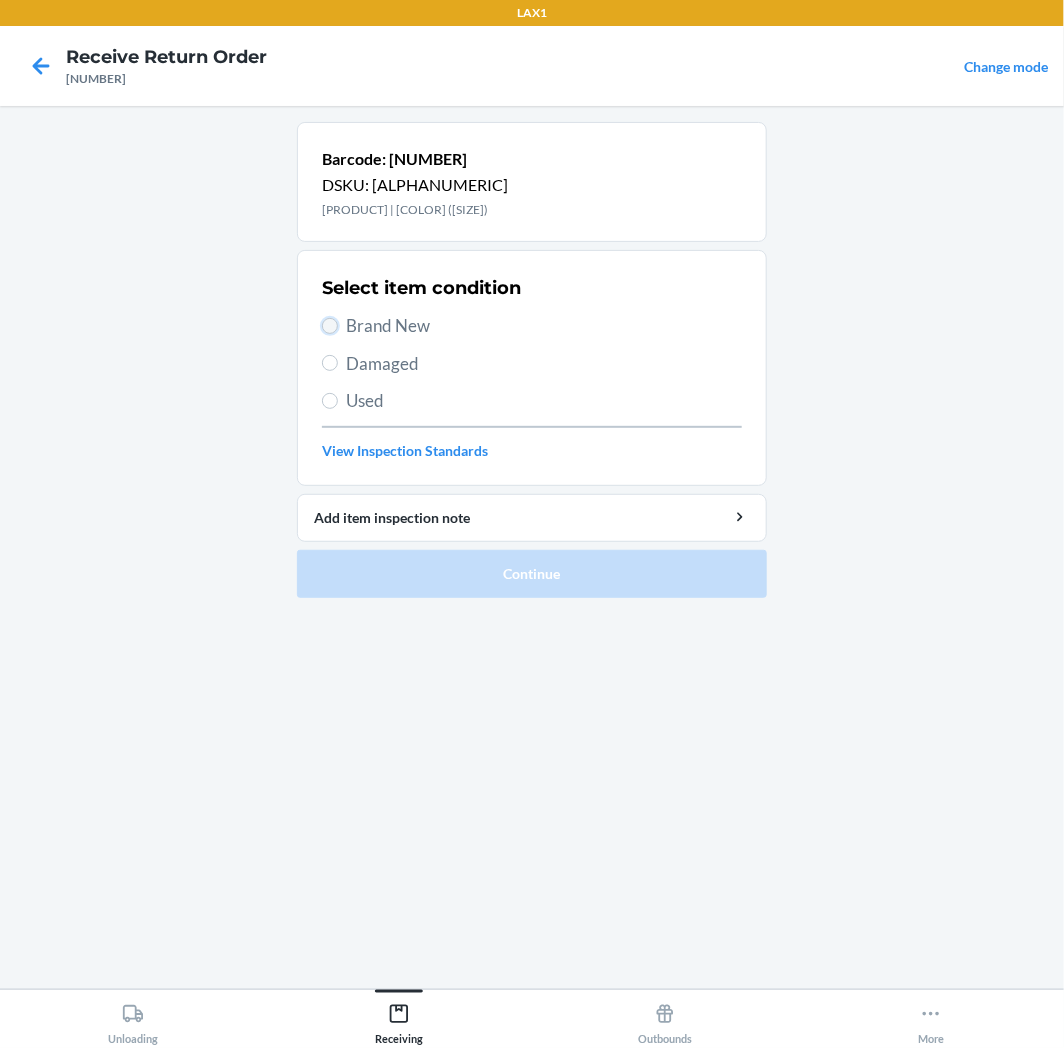 click on "Brand New" at bounding box center [330, 326] 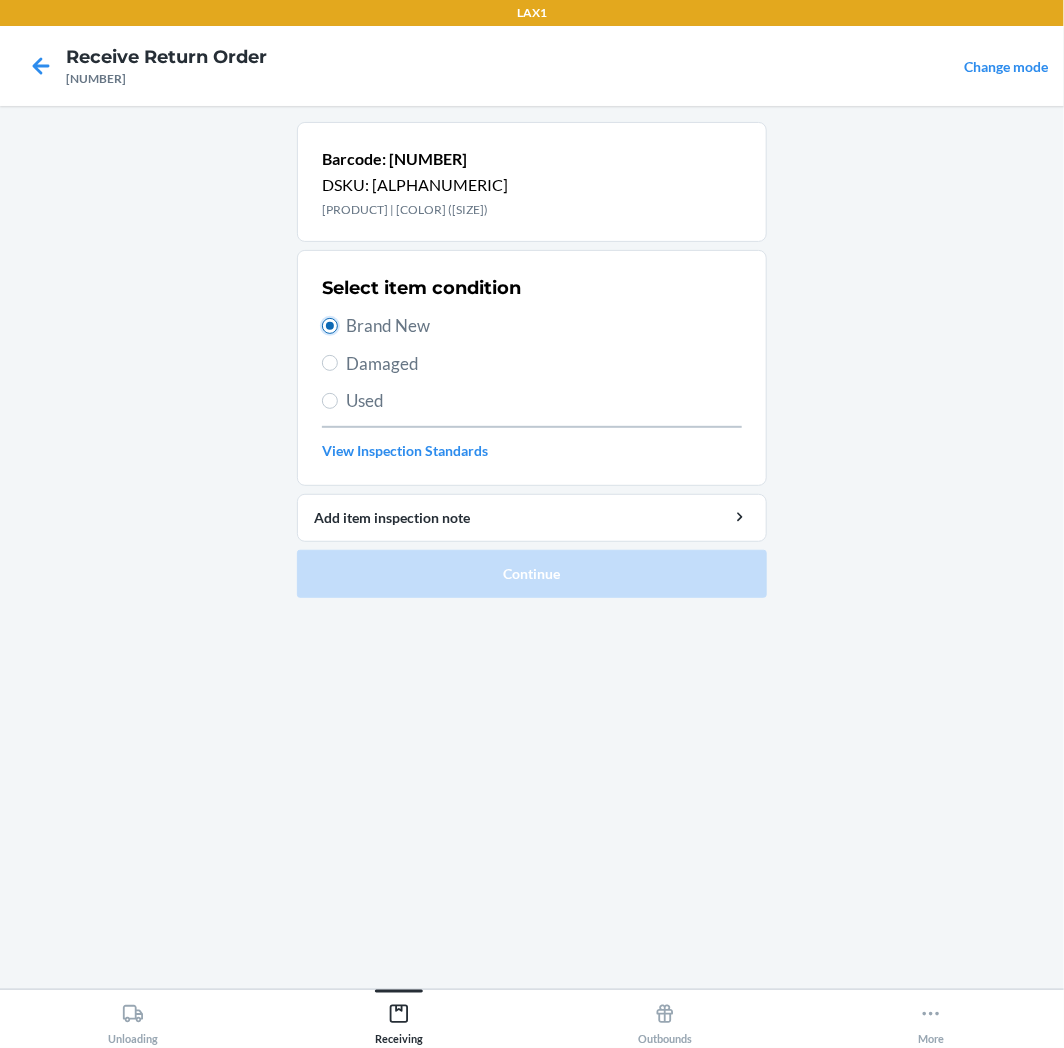radio on "true" 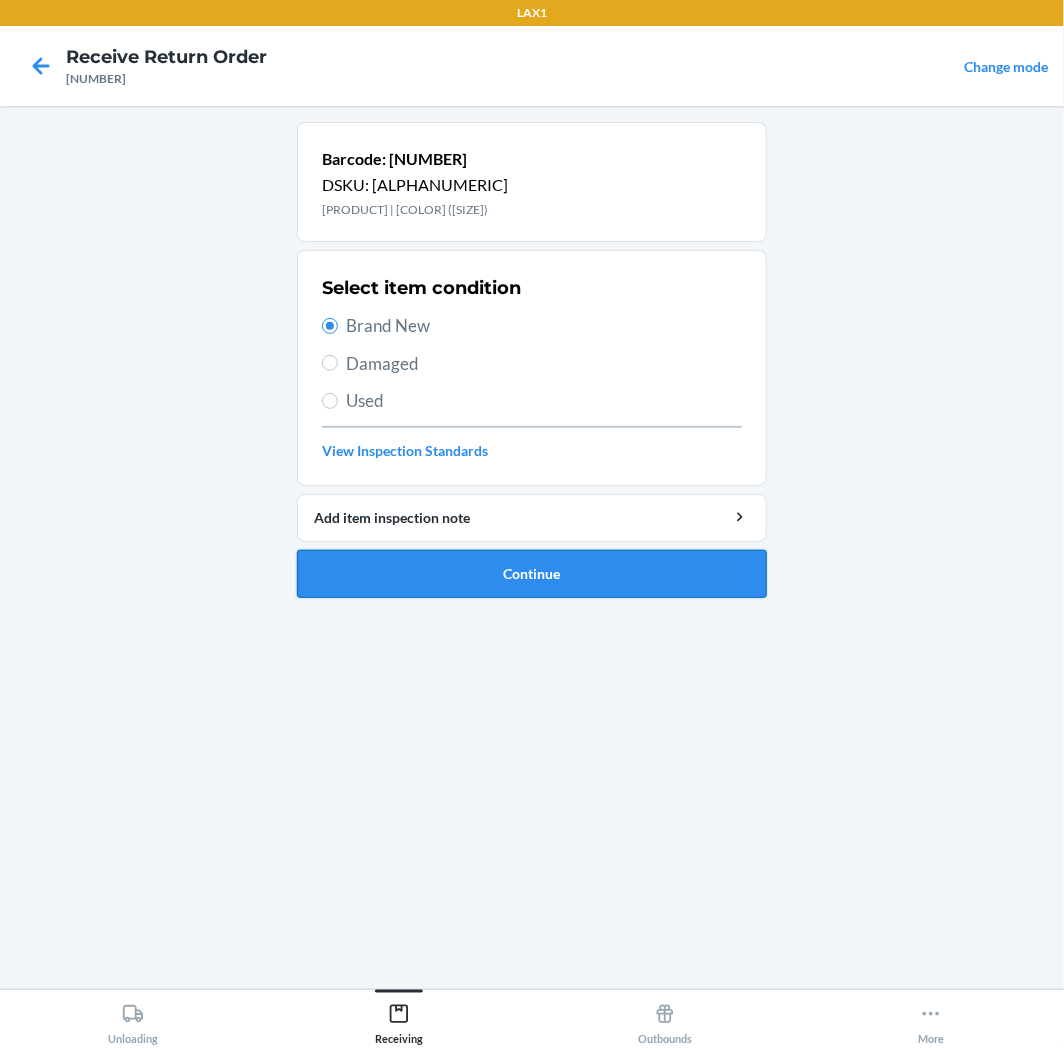 click on "Continue" at bounding box center (532, 574) 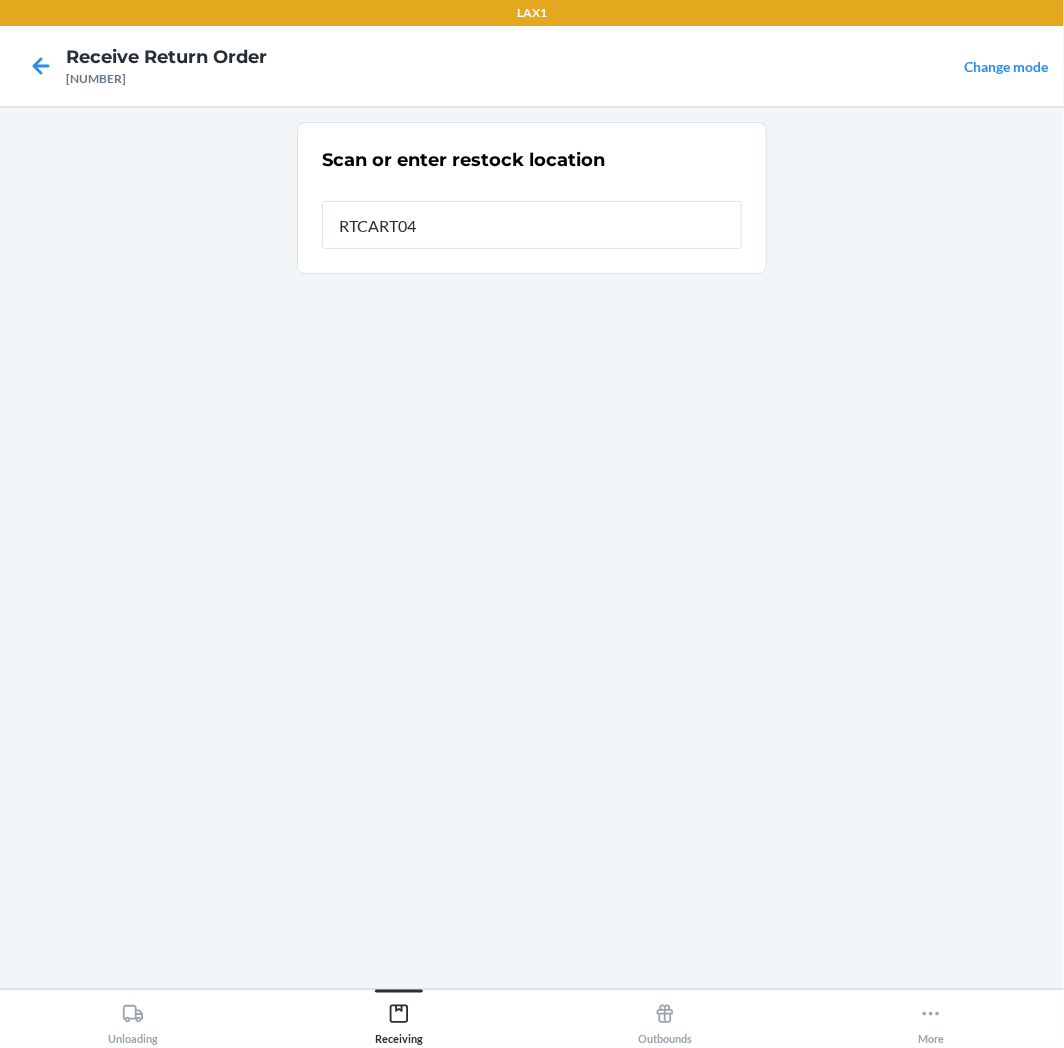 type on "[ALPHANUMERIC]" 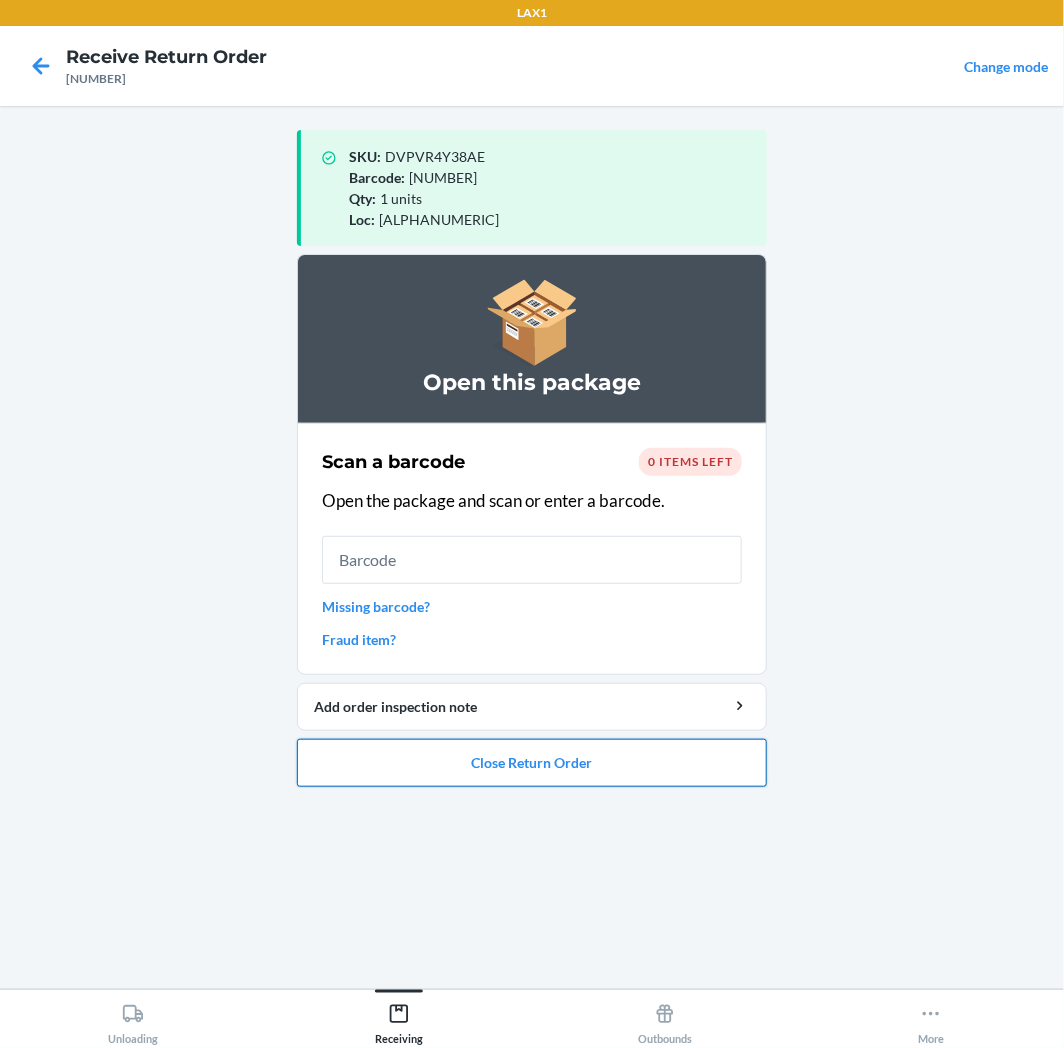 click on "Close Return Order" at bounding box center [532, 763] 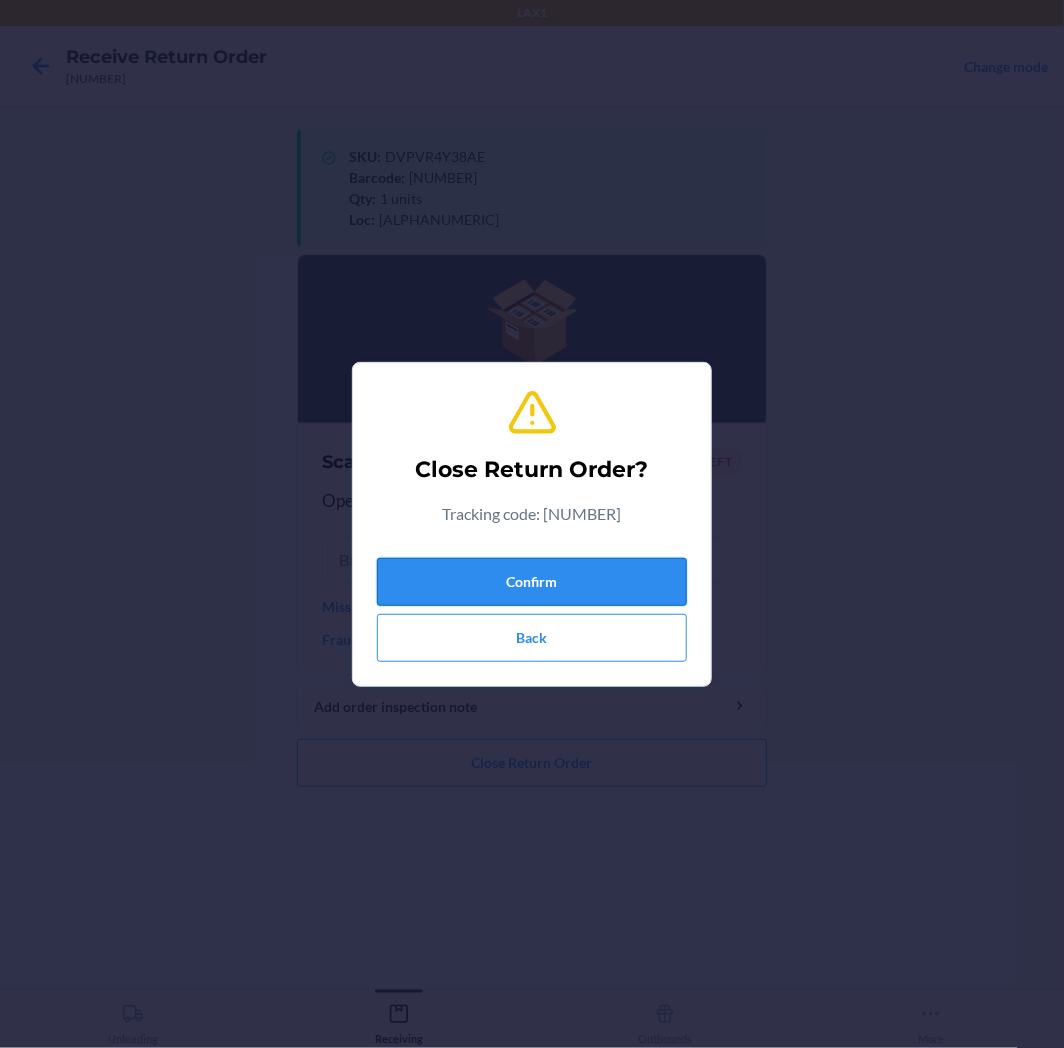 click on "Confirm" at bounding box center (532, 582) 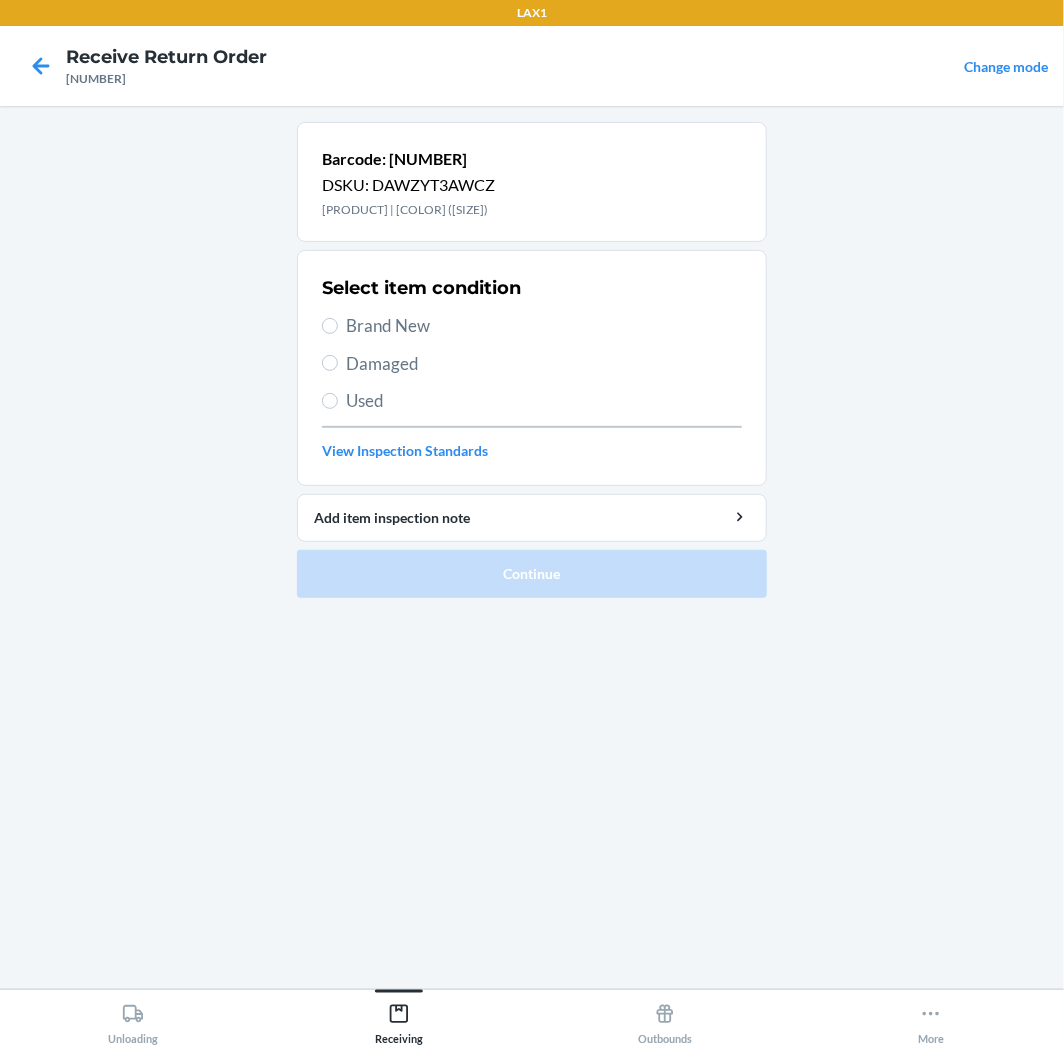 click on "Select item condition Brand New Damaged Used View Inspection Standards" at bounding box center (532, 368) 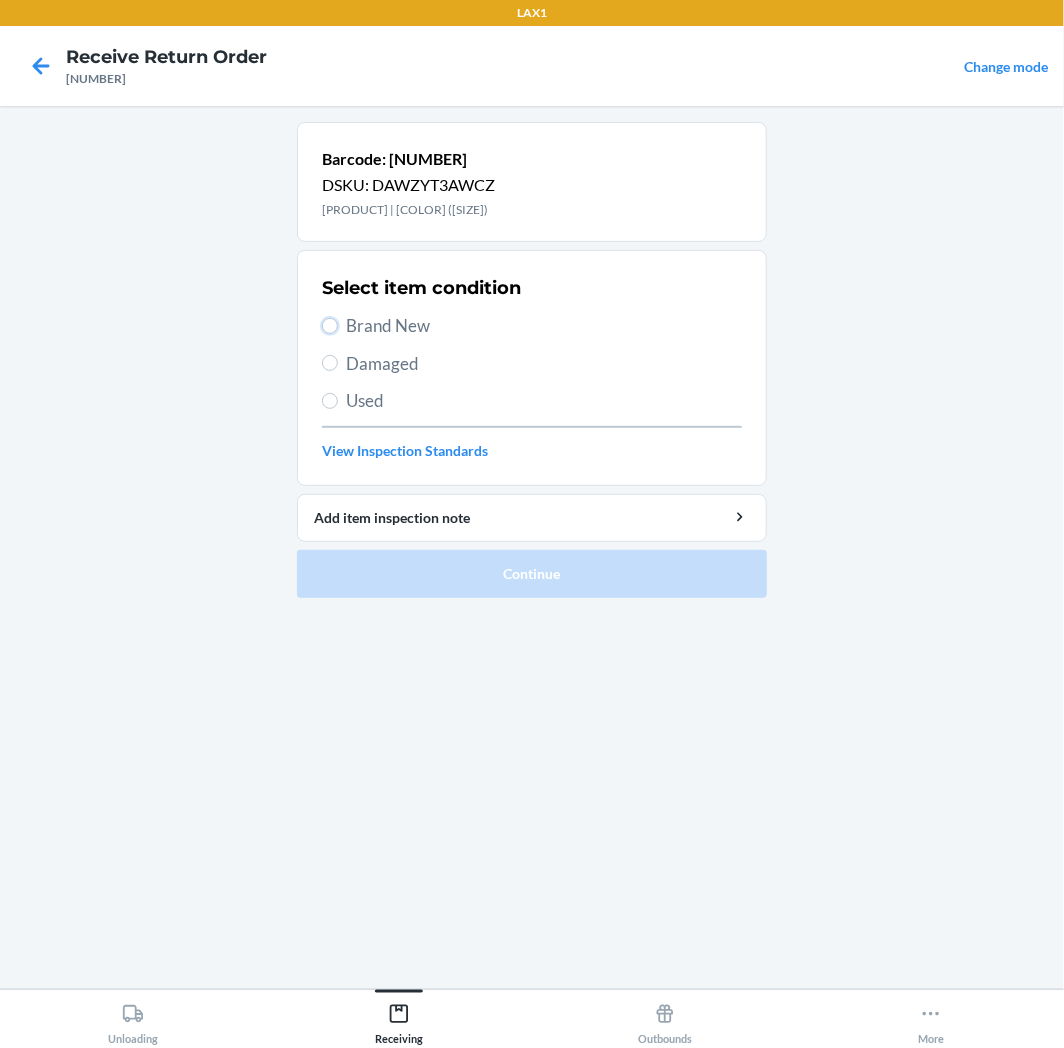 click on "Brand New" at bounding box center (330, 326) 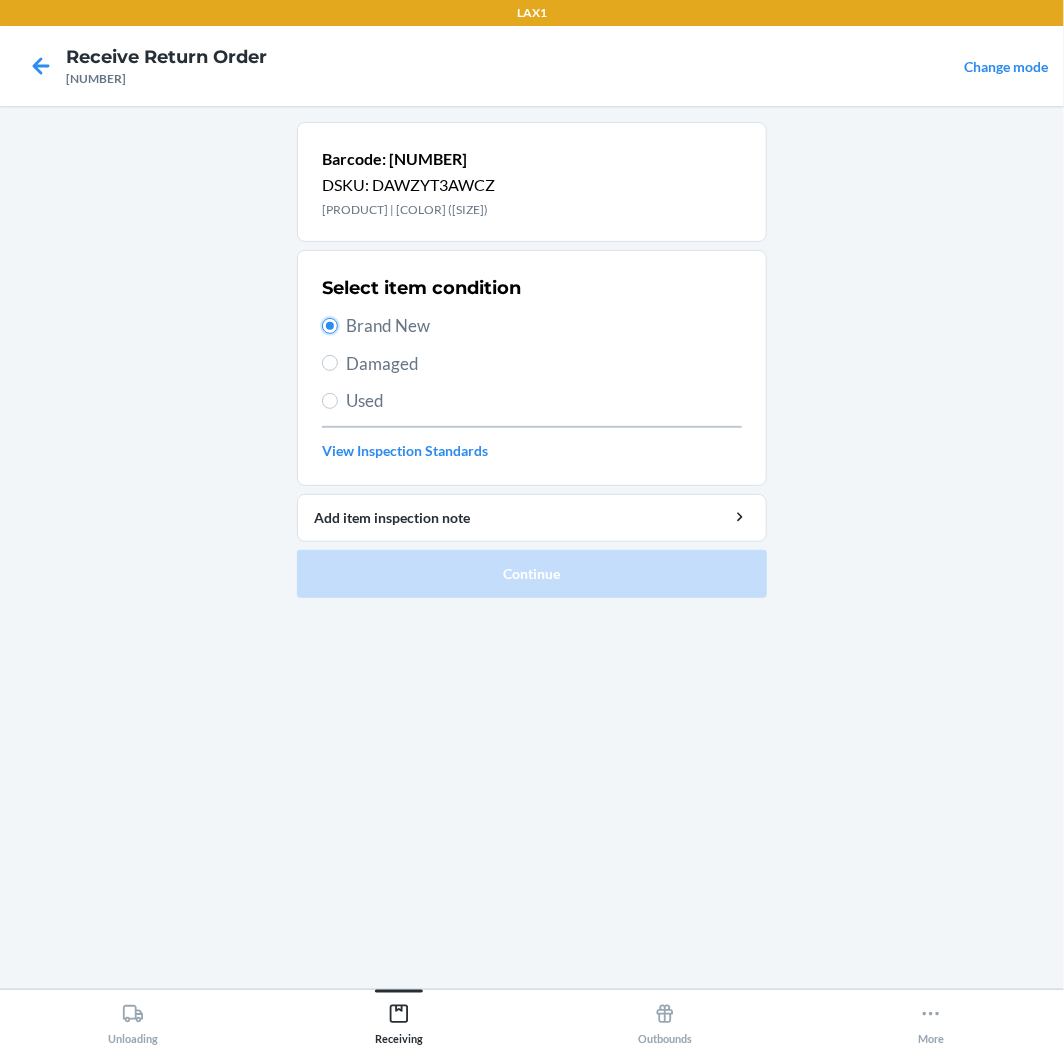 radio on "true" 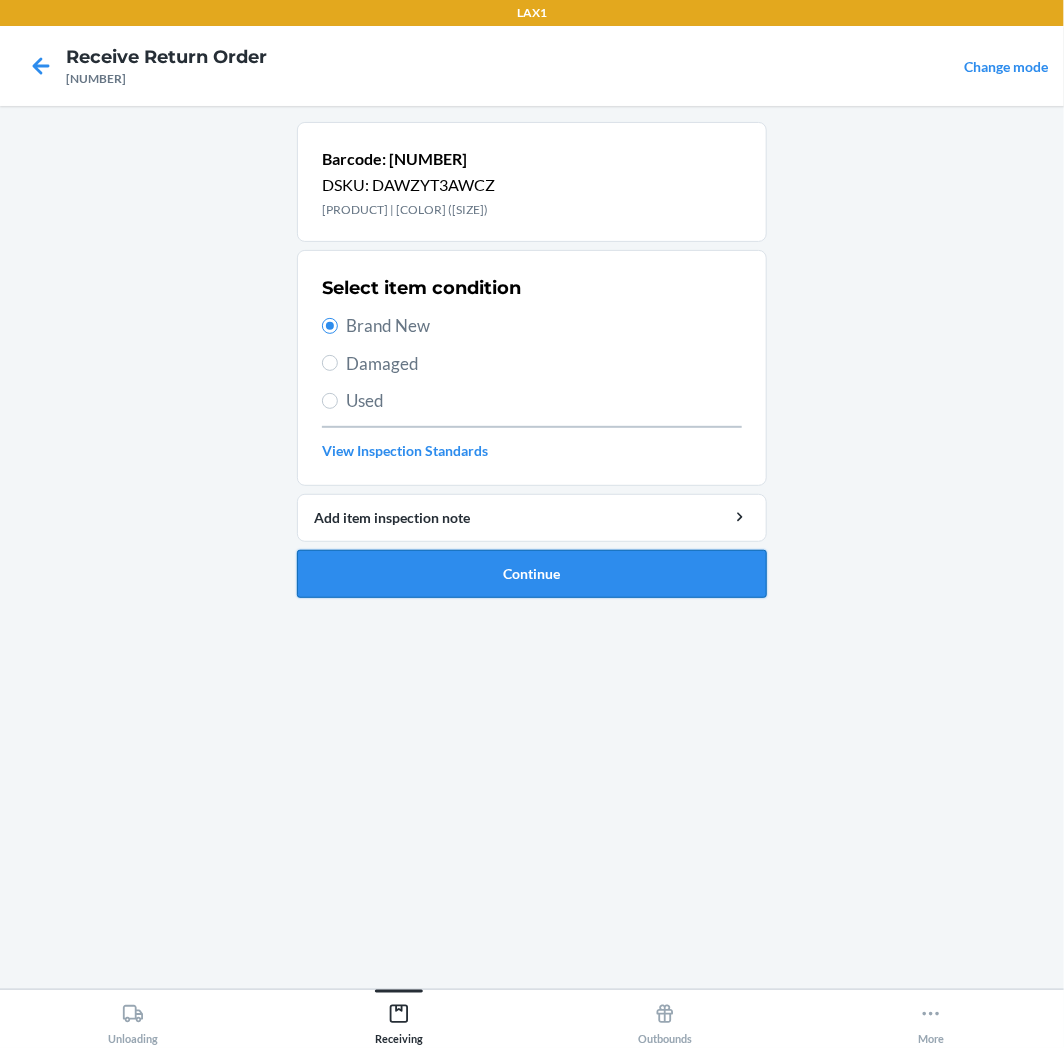 click on "Continue" at bounding box center [532, 574] 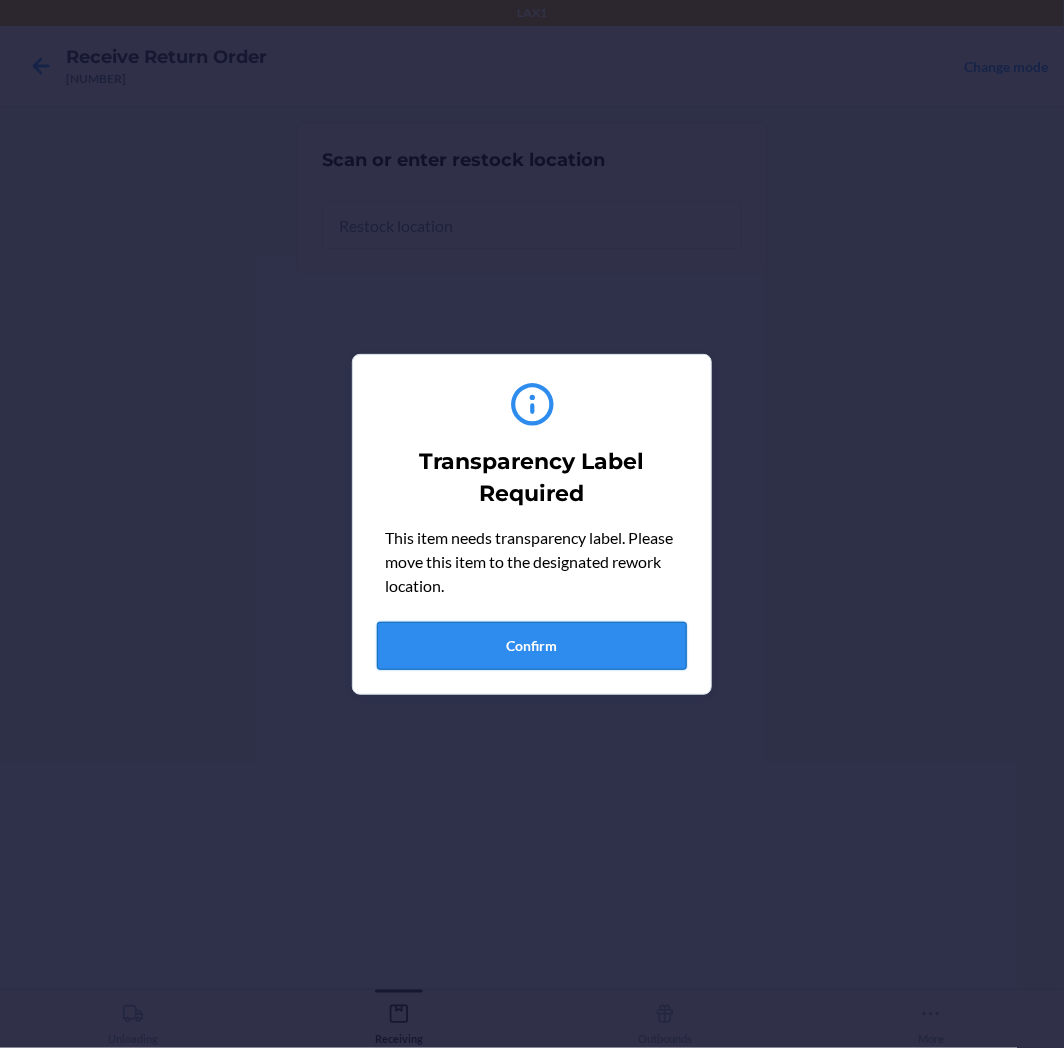 click on "Confirm" at bounding box center [532, 646] 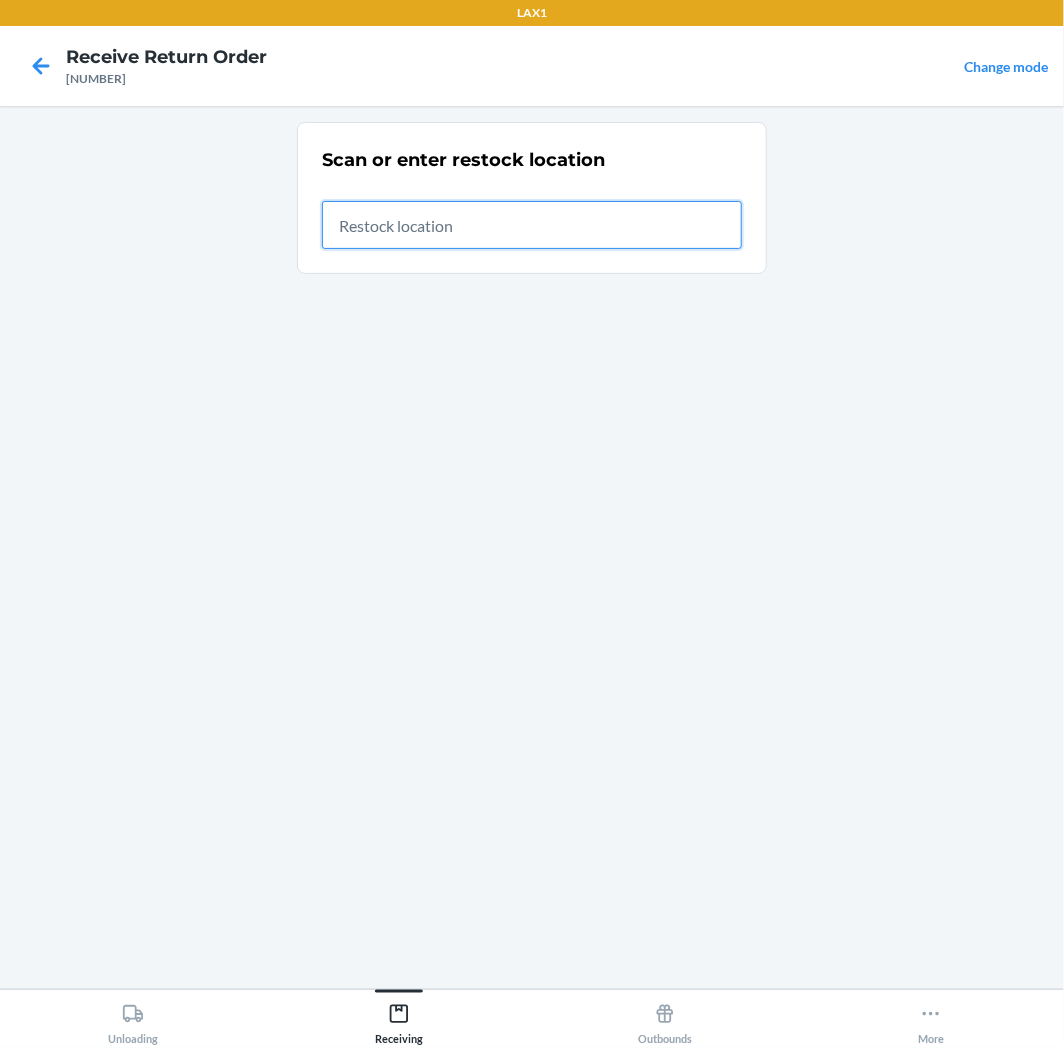 click at bounding box center (532, 225) 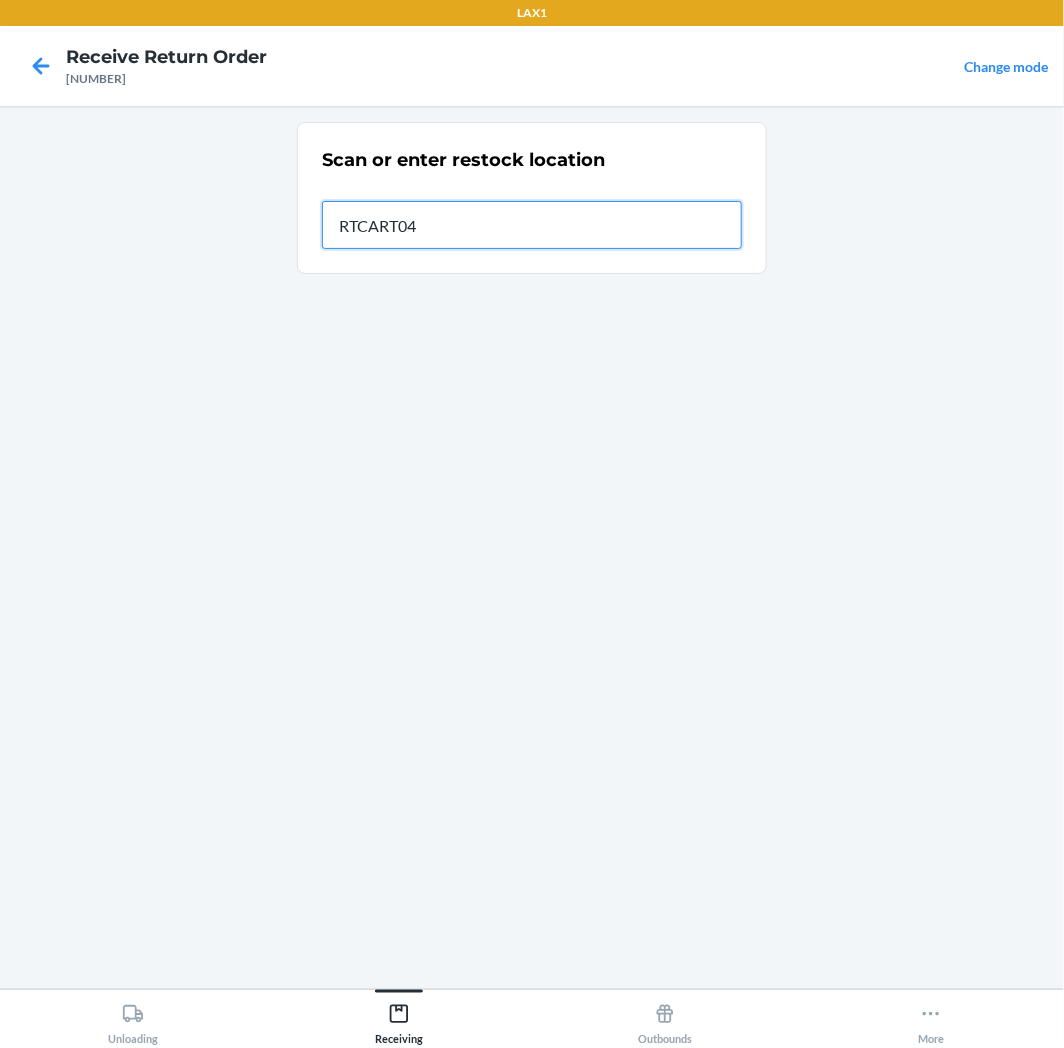 type on "[ALPHANUMERIC]" 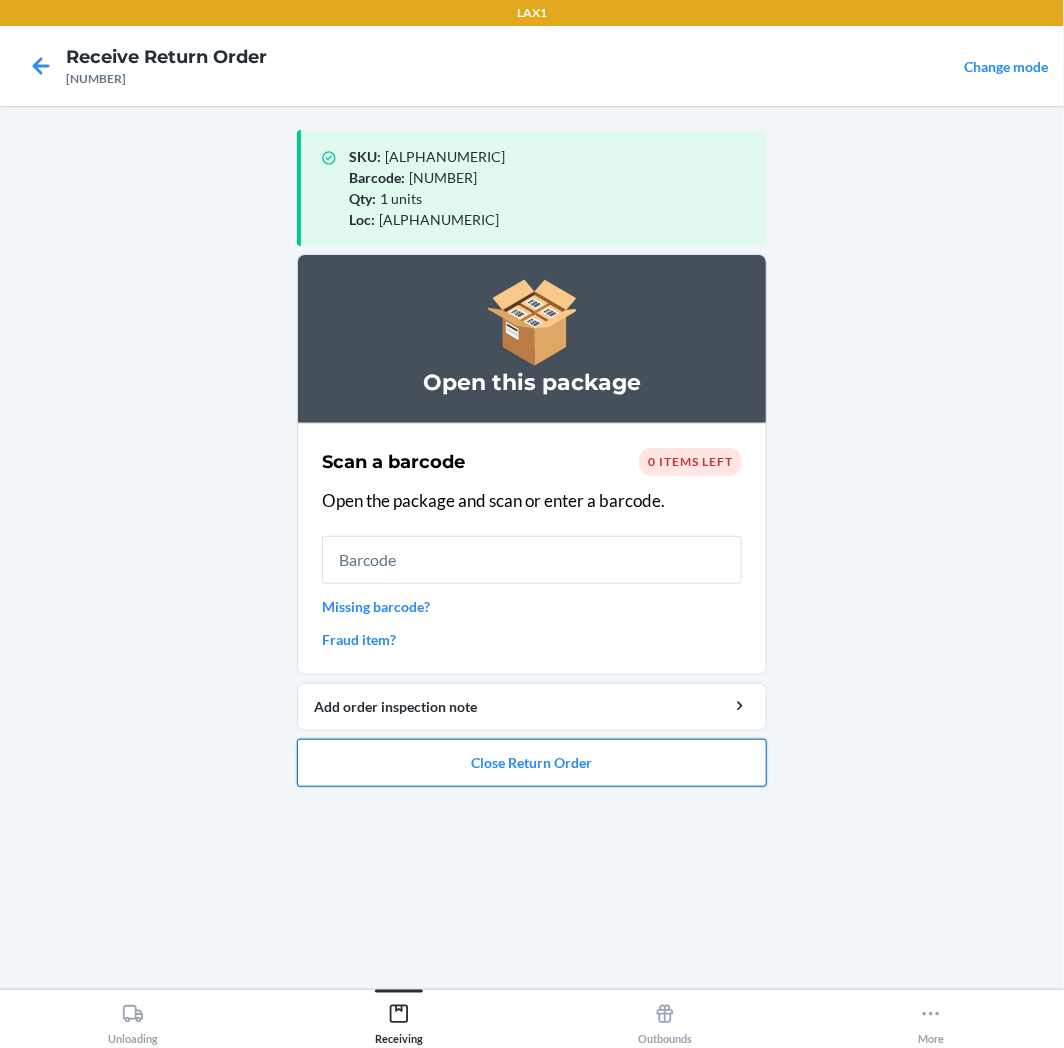 click on "Close Return Order" at bounding box center [532, 763] 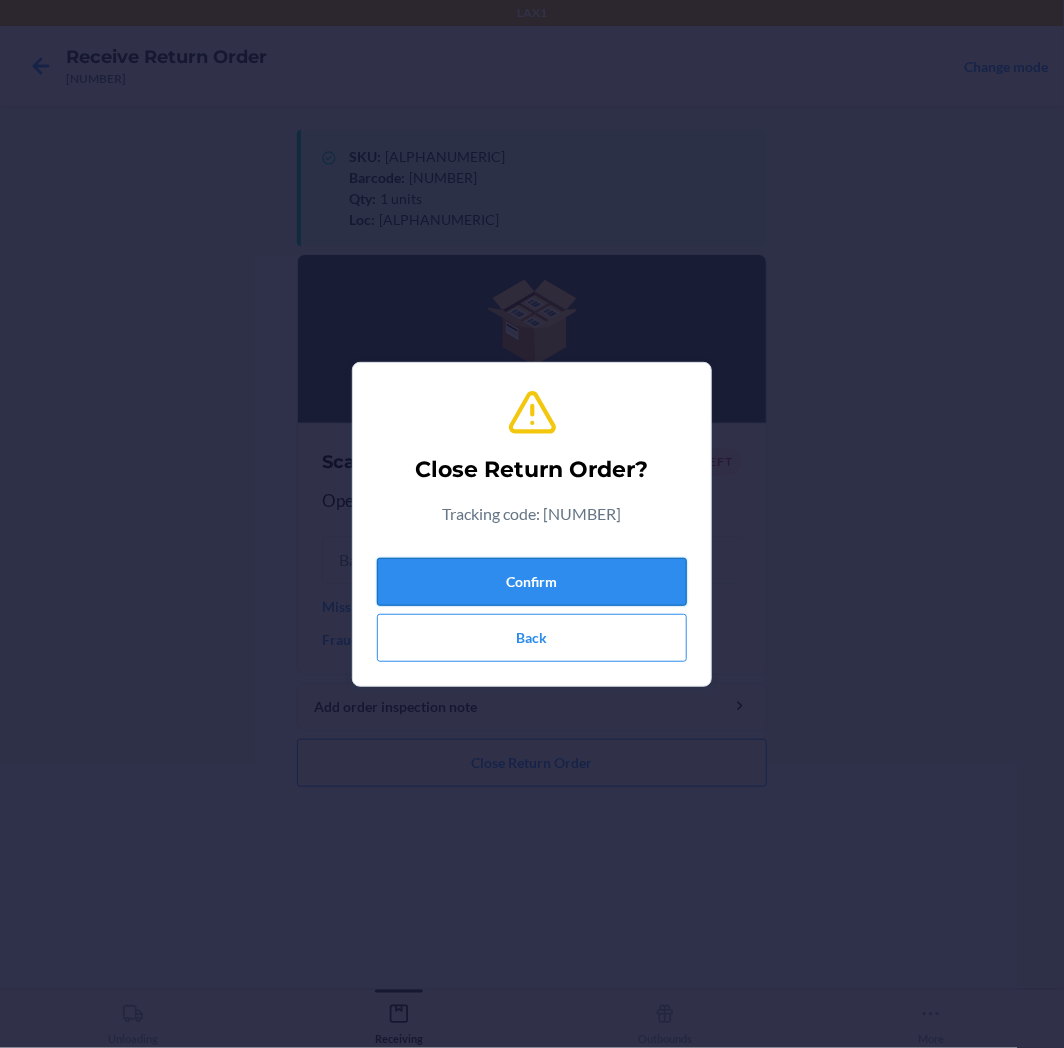 click on "Confirm" at bounding box center (532, 582) 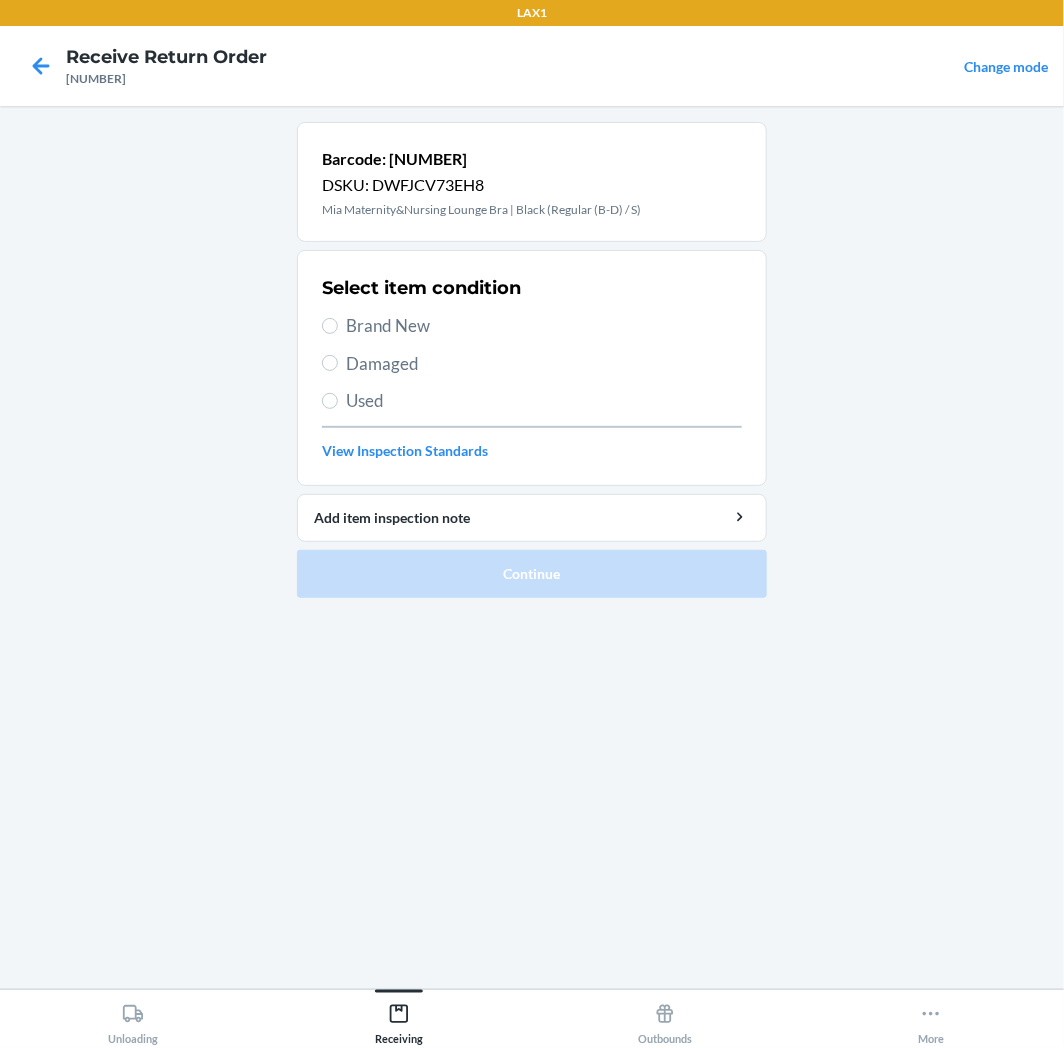 drag, startPoint x: 447, startPoint y: 351, endPoint x: 442, endPoint y: 335, distance: 16.763054 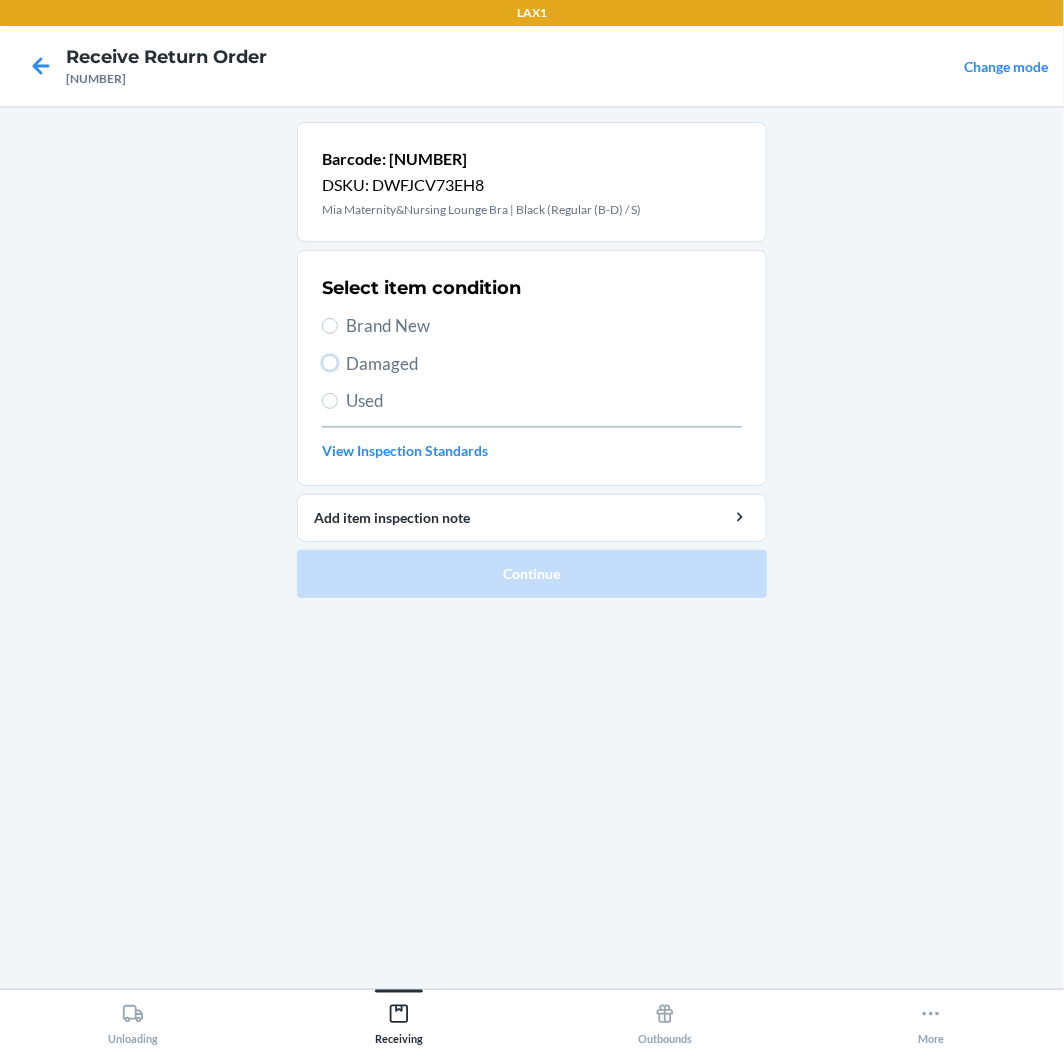 click on "Damaged" at bounding box center [330, 363] 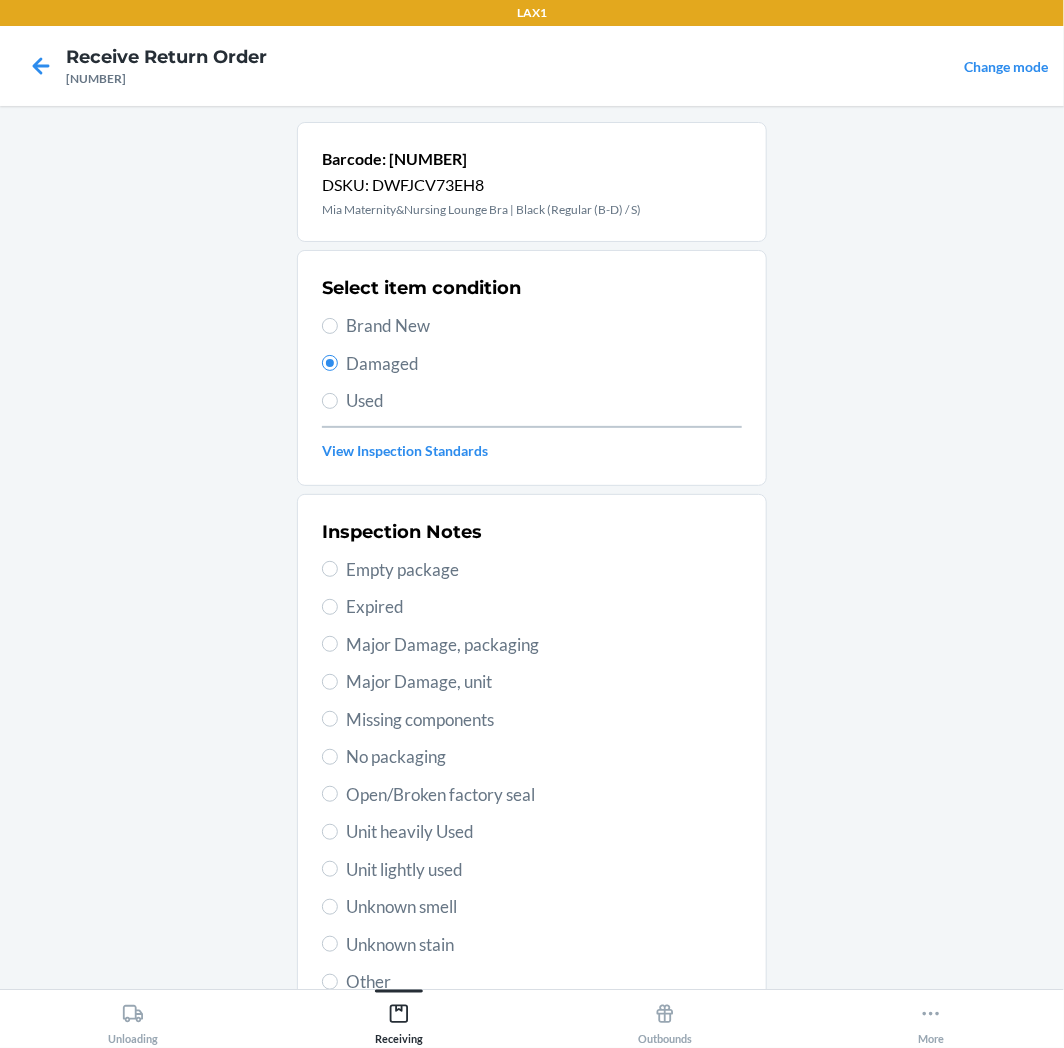 click on "Brand New" at bounding box center (544, 326) 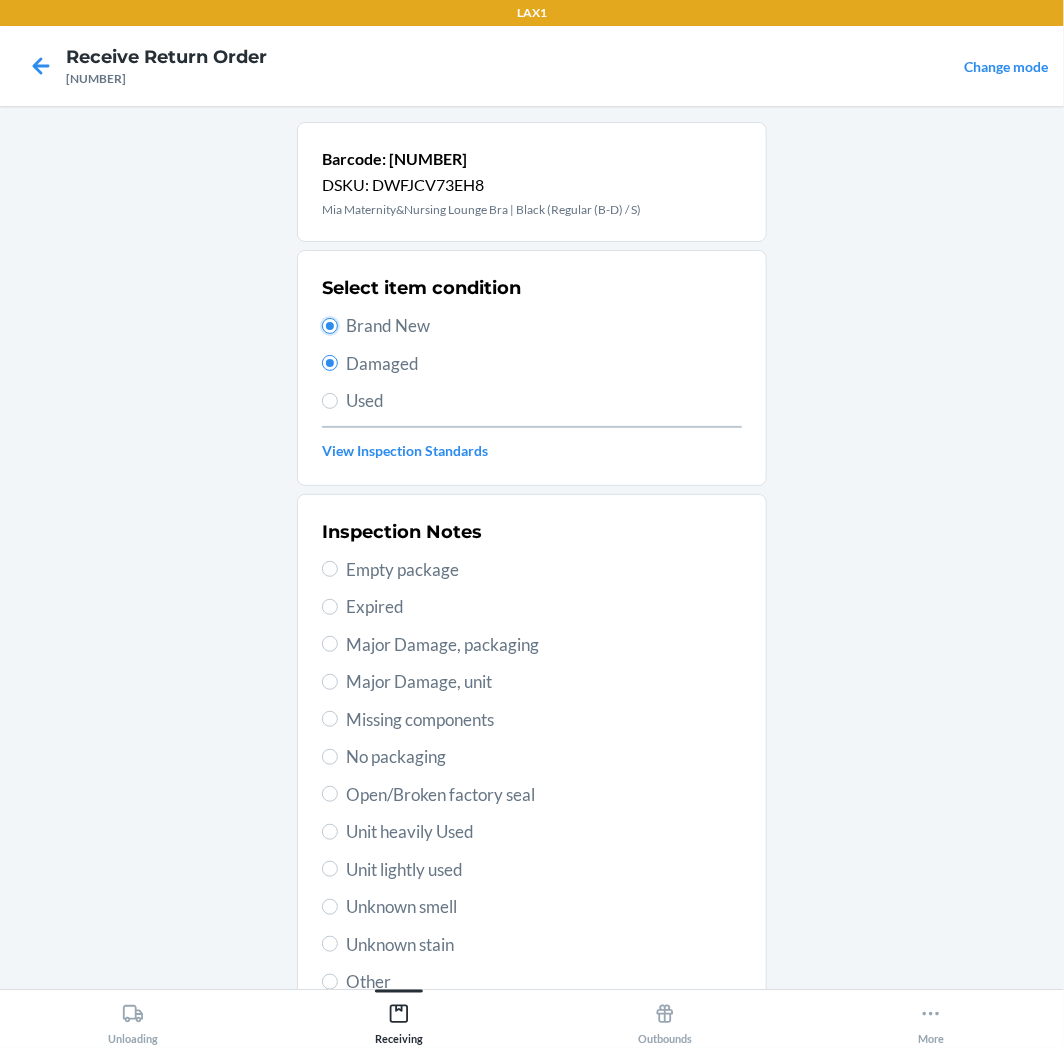 radio on "true" 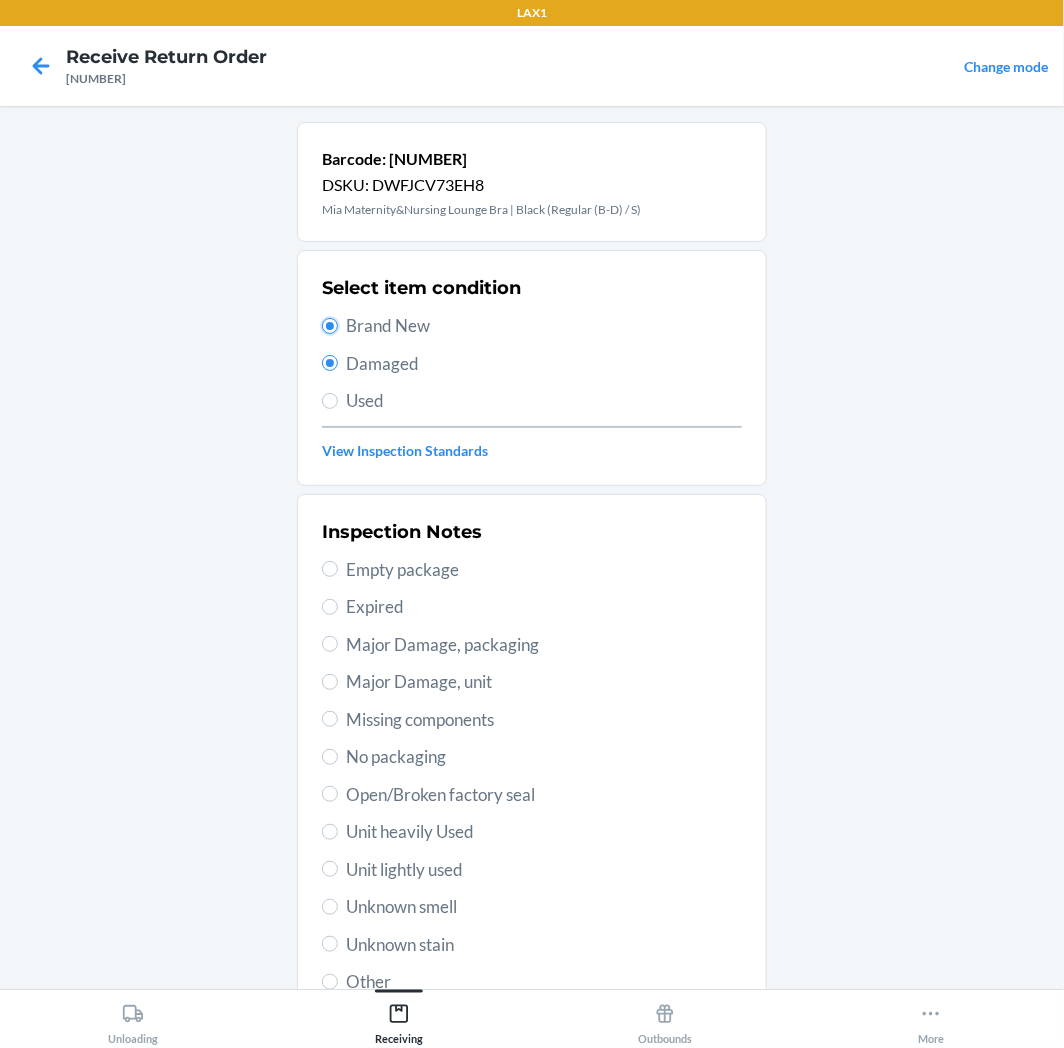 radio on "false" 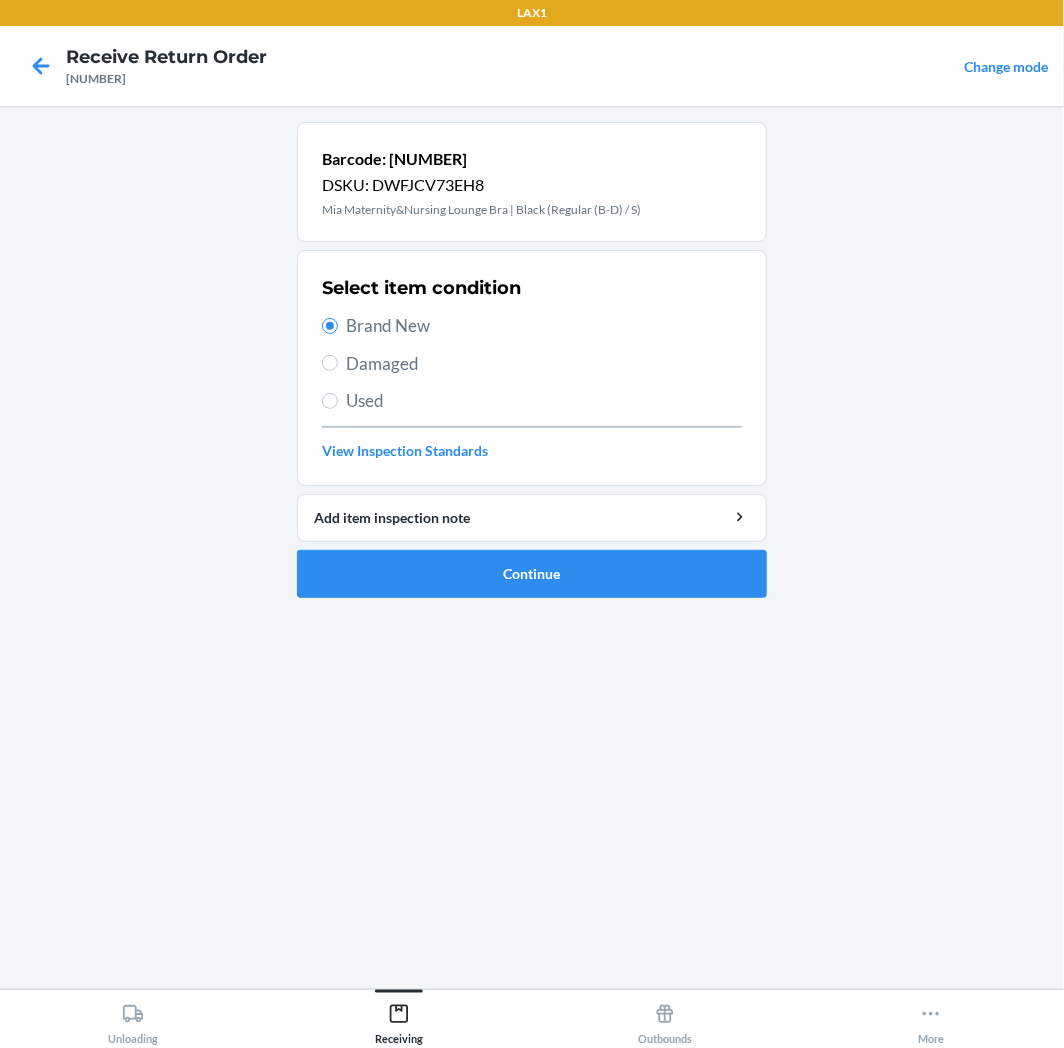 click on "Barcode: [NUMBER] DSKU: DWFJCV73EH8 Mia Maternity&Nursing Lounge Bra | Black (Regular (B-D) / S) Select item condition Brand New Damaged Used View Inspection Standards Add item inspection note Continue" at bounding box center (532, 360) 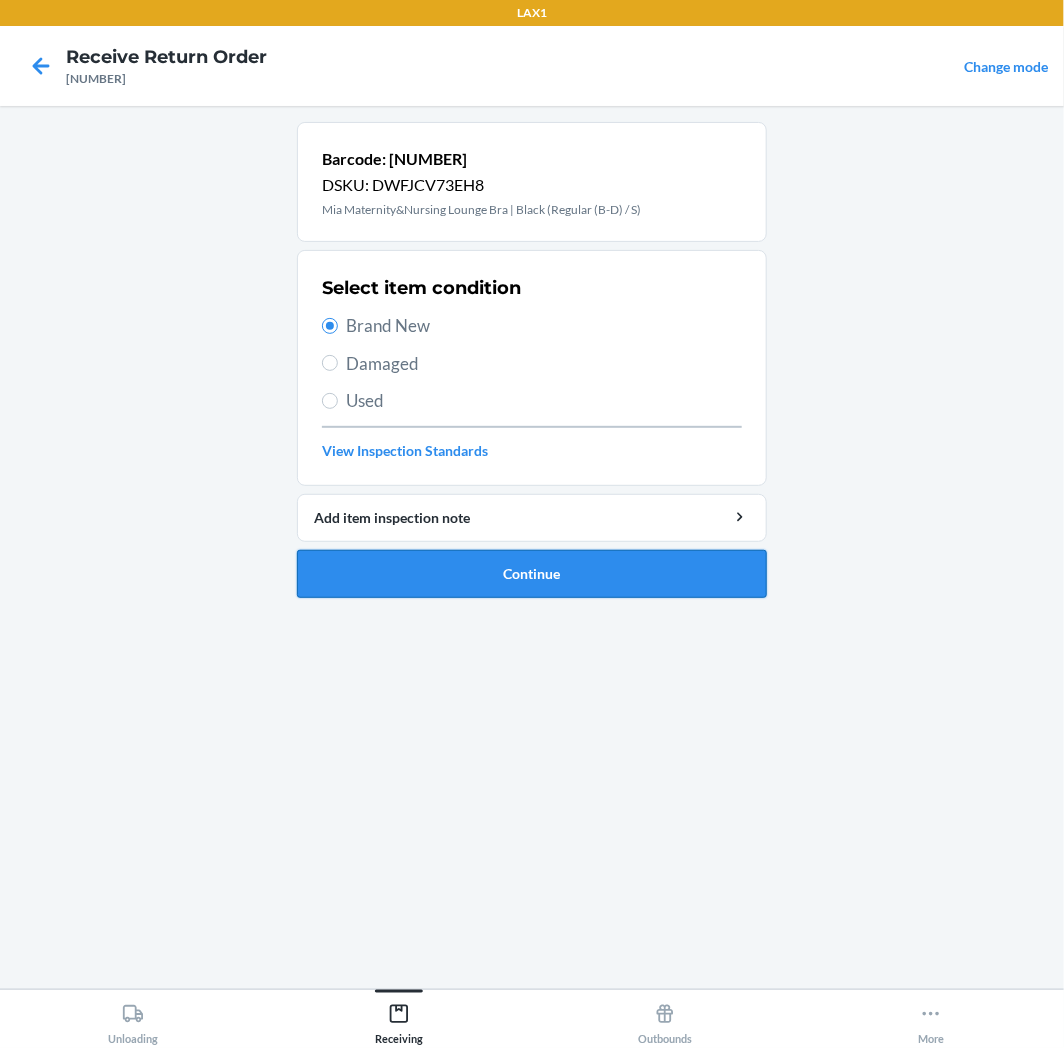 click on "Continue" at bounding box center [532, 574] 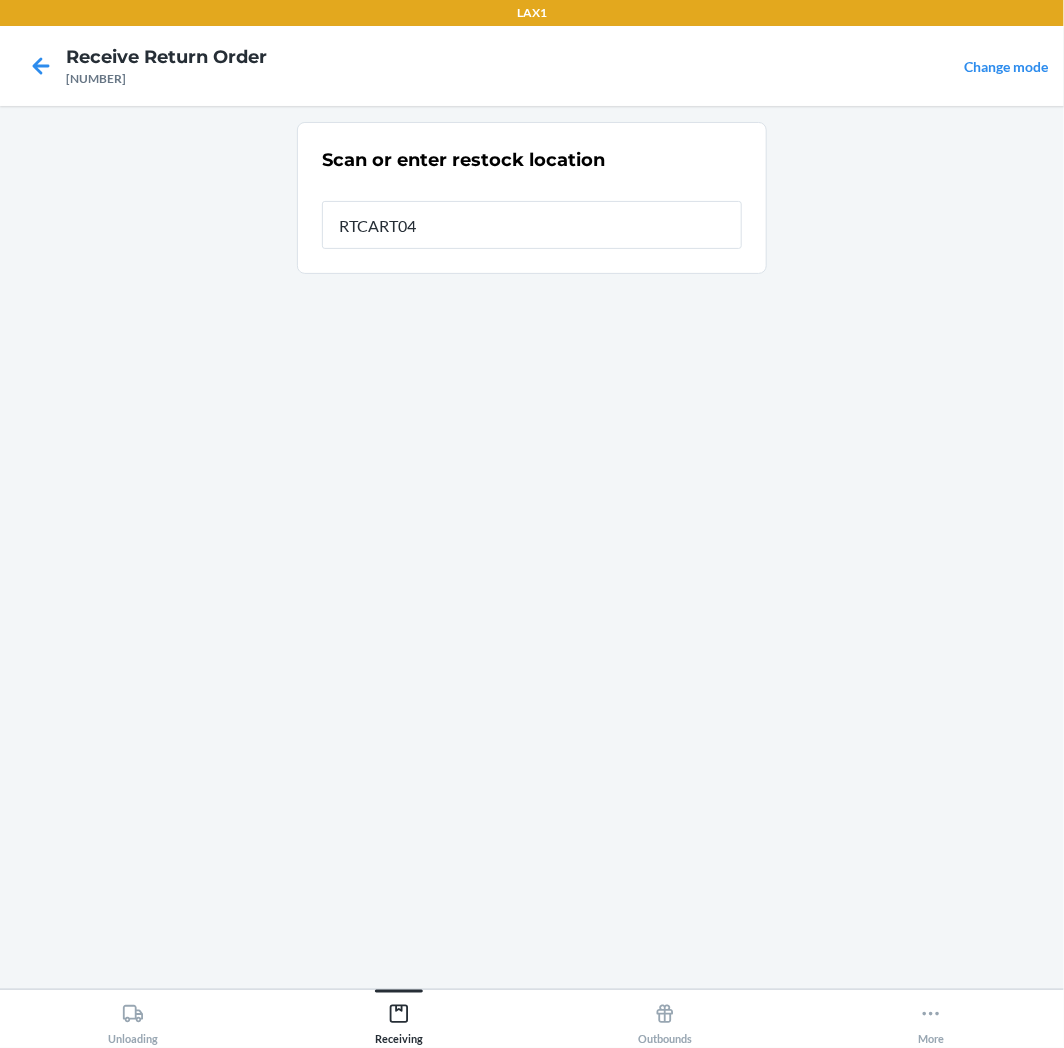 type on "[ALPHANUMERIC]" 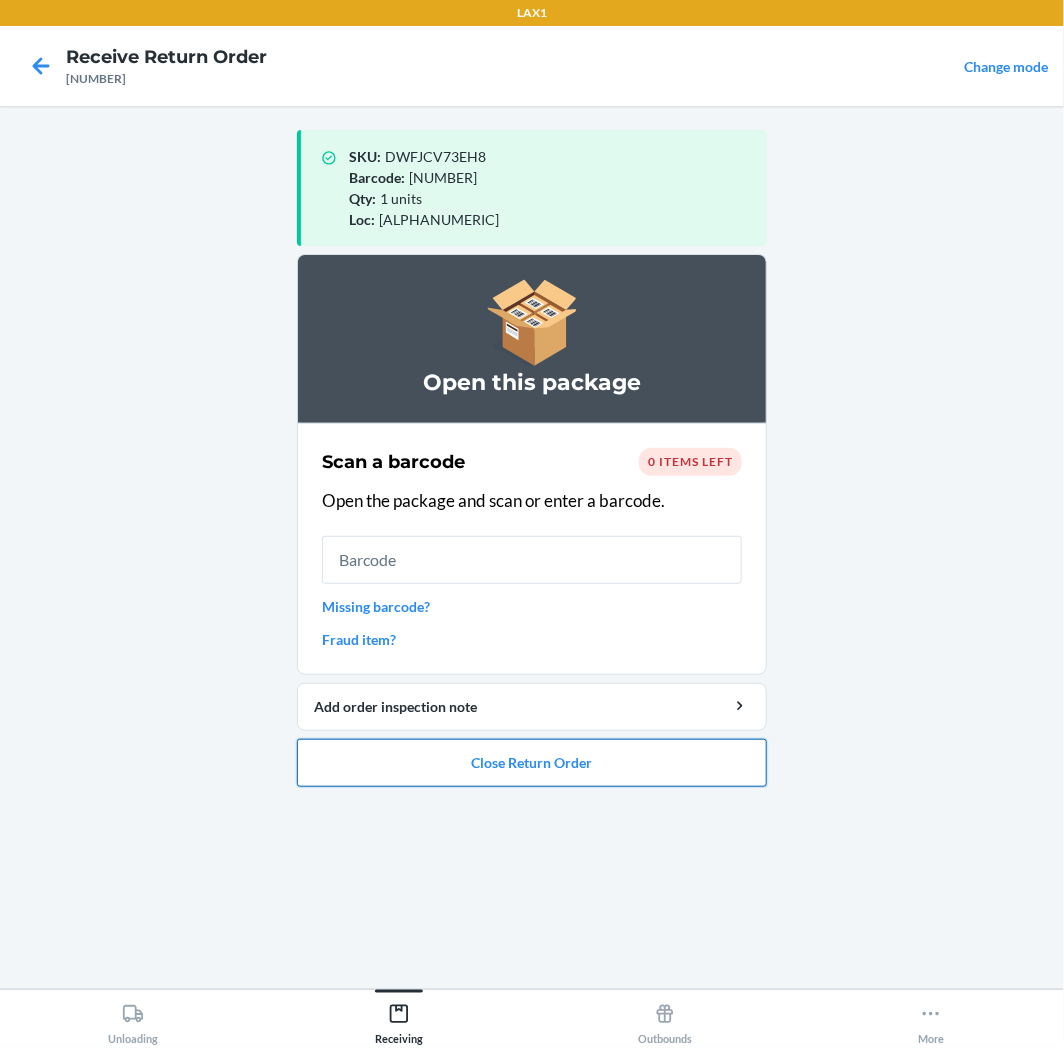 click on "Close Return Order" at bounding box center [532, 763] 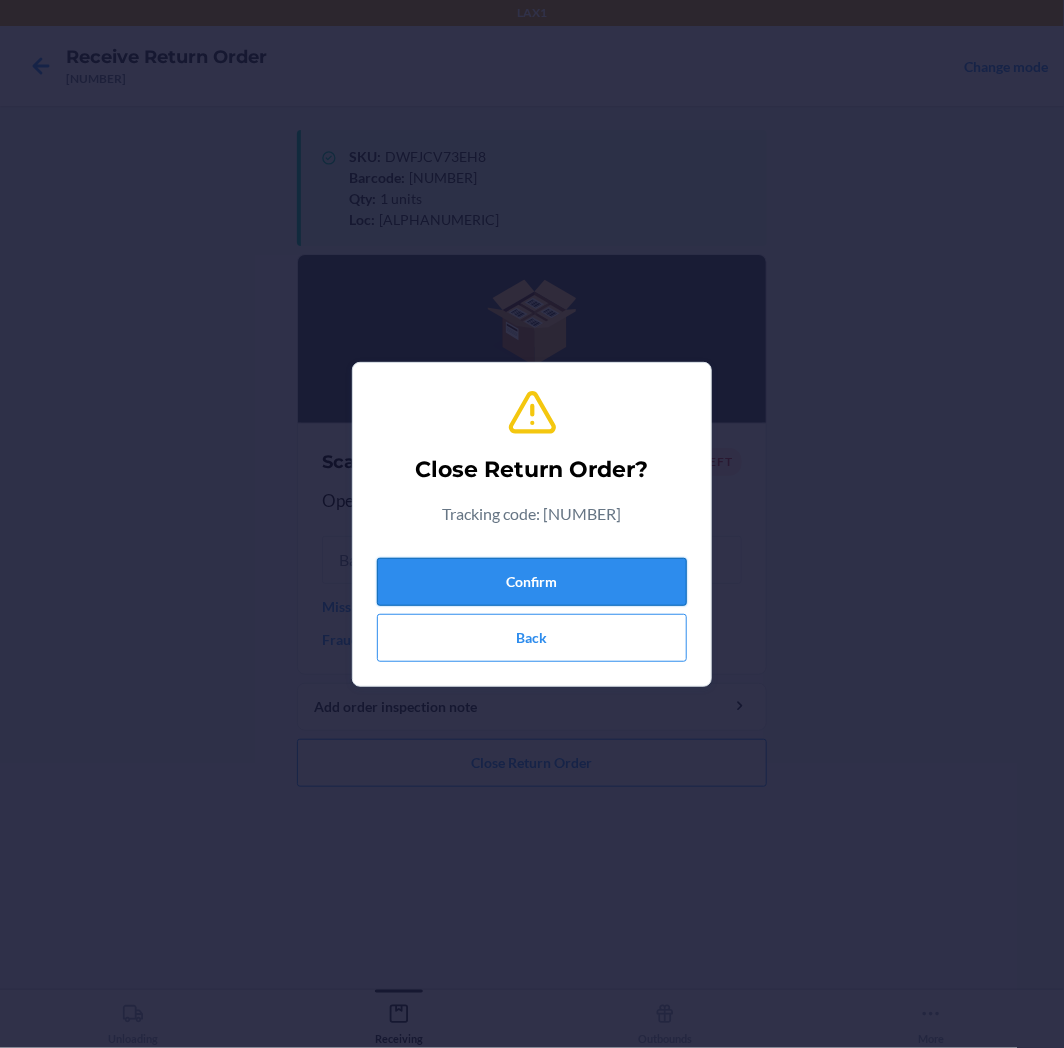 click on "Confirm" at bounding box center [532, 582] 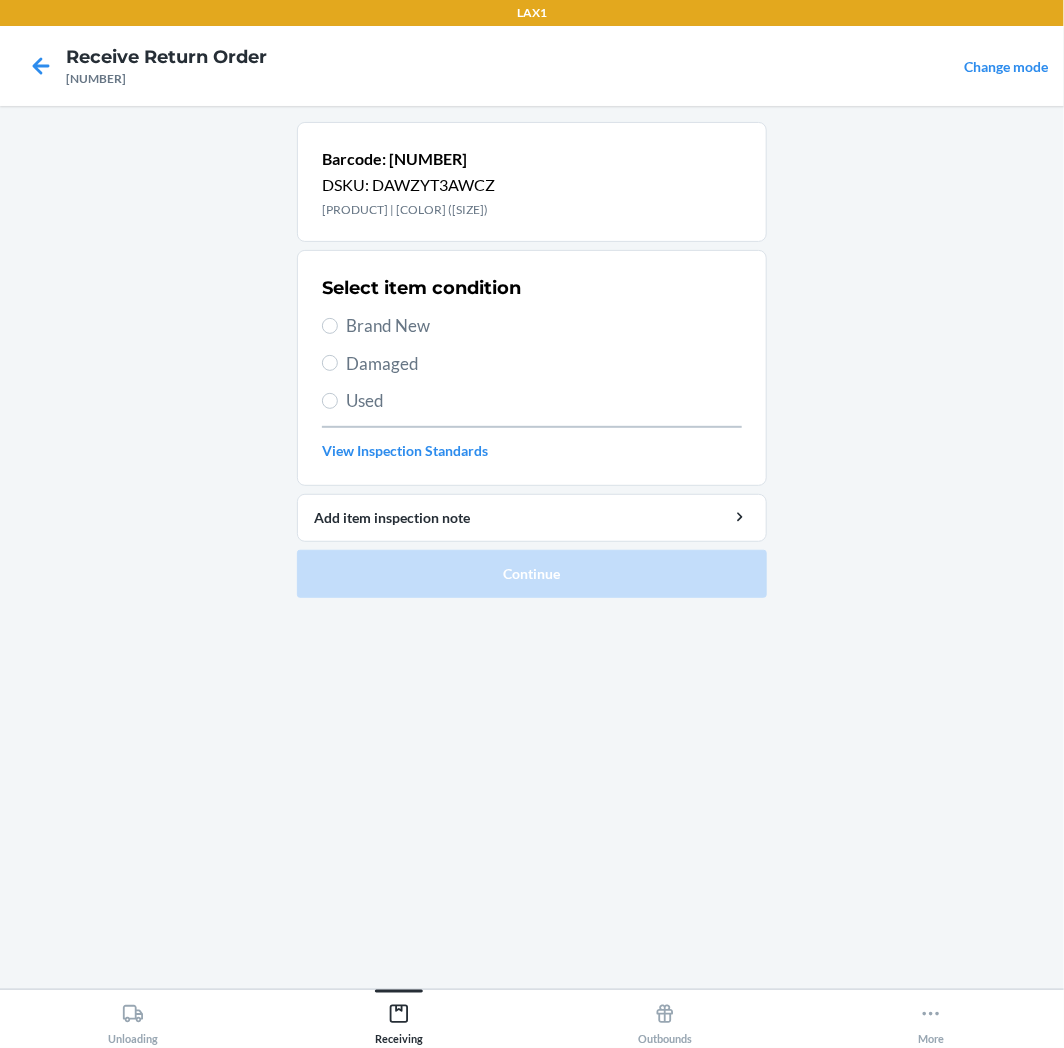 click on "Select item condition Brand New Damaged Used View Inspection Standards" at bounding box center [532, 368] 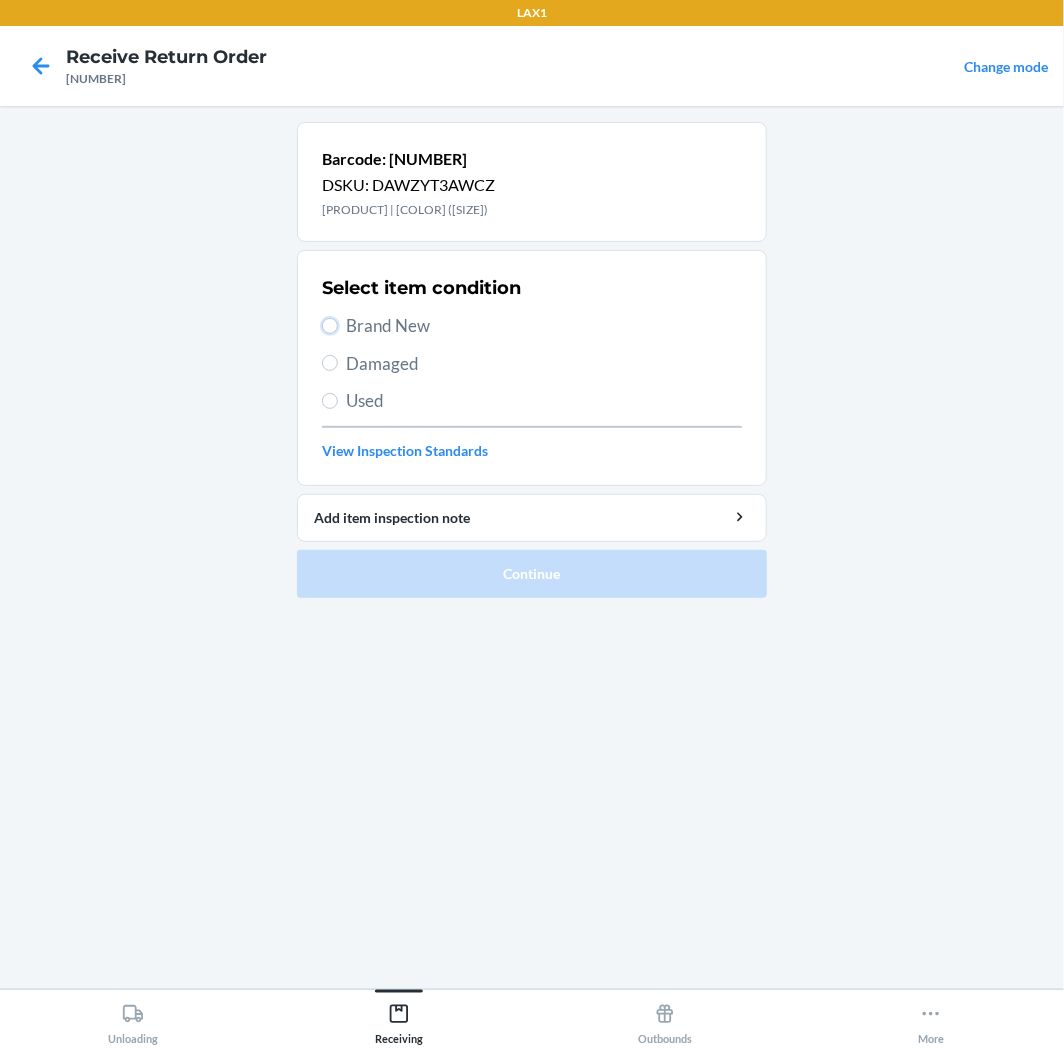 click on "Brand New" at bounding box center [330, 326] 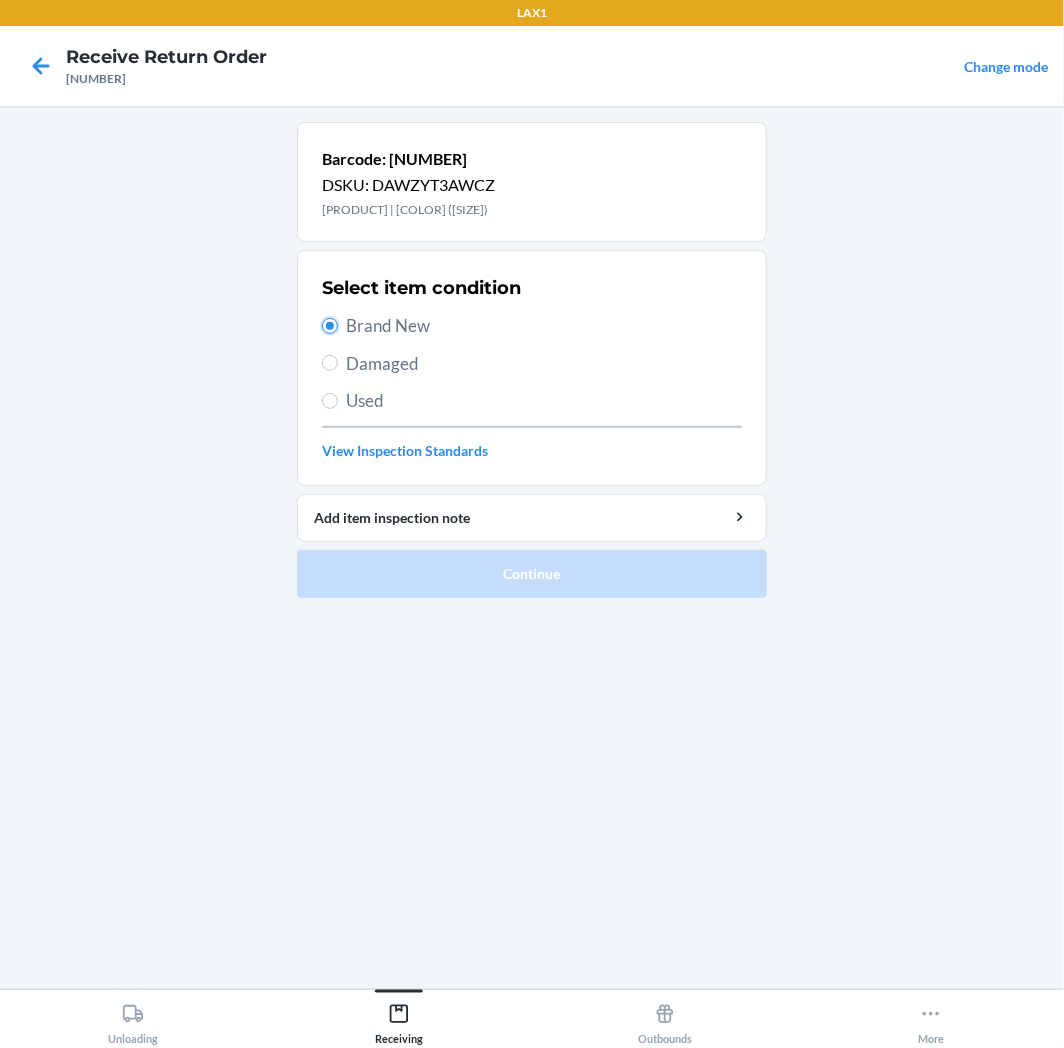 radio on "true" 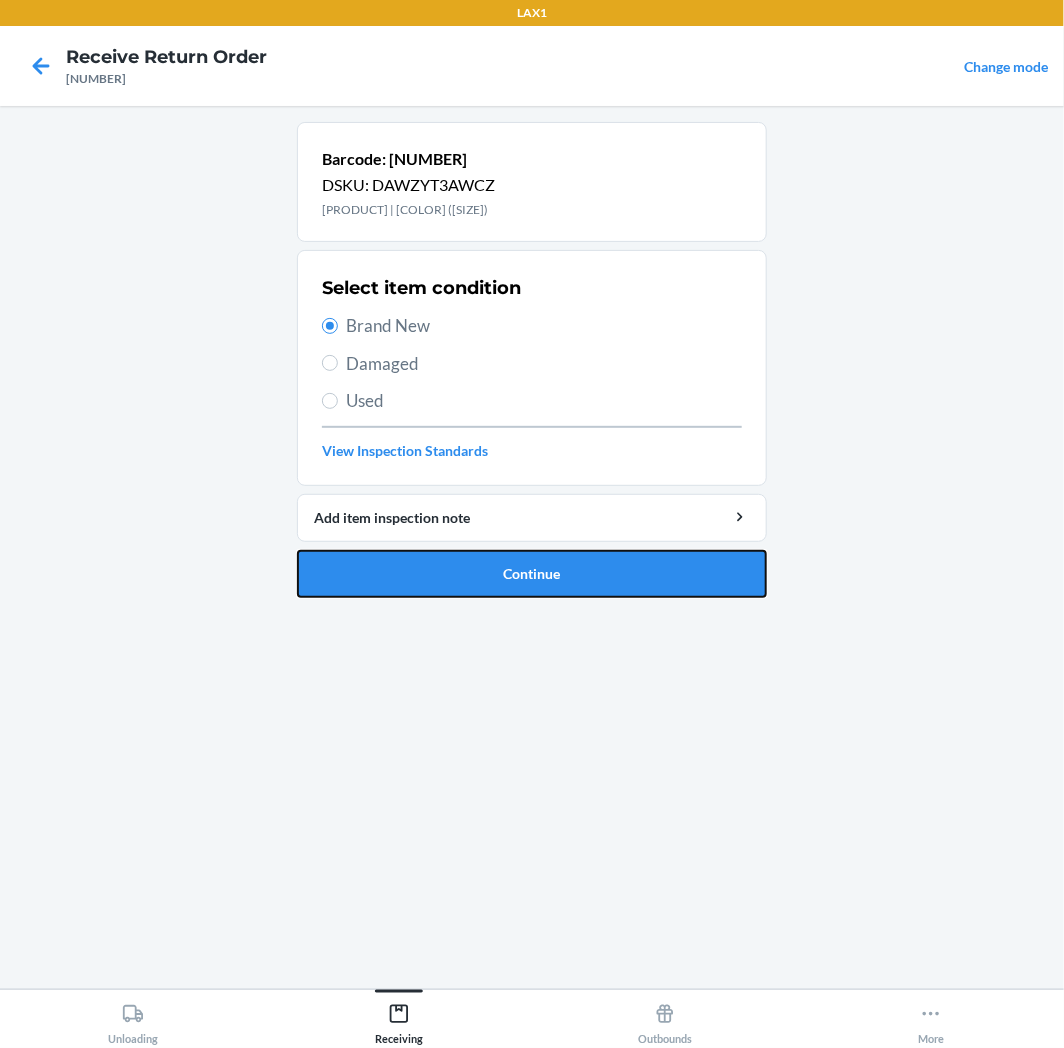 click on "Continue" at bounding box center [532, 574] 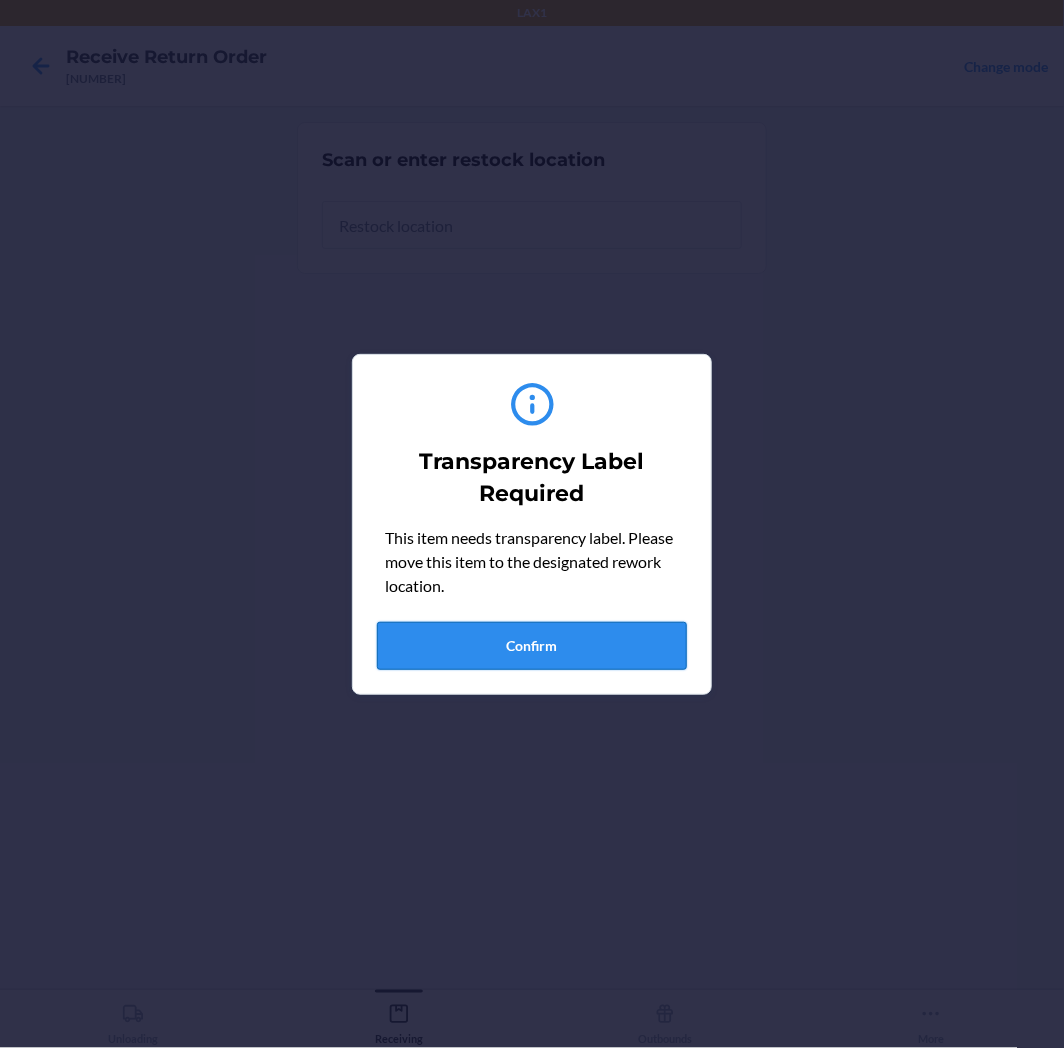 click on "Confirm" at bounding box center [532, 646] 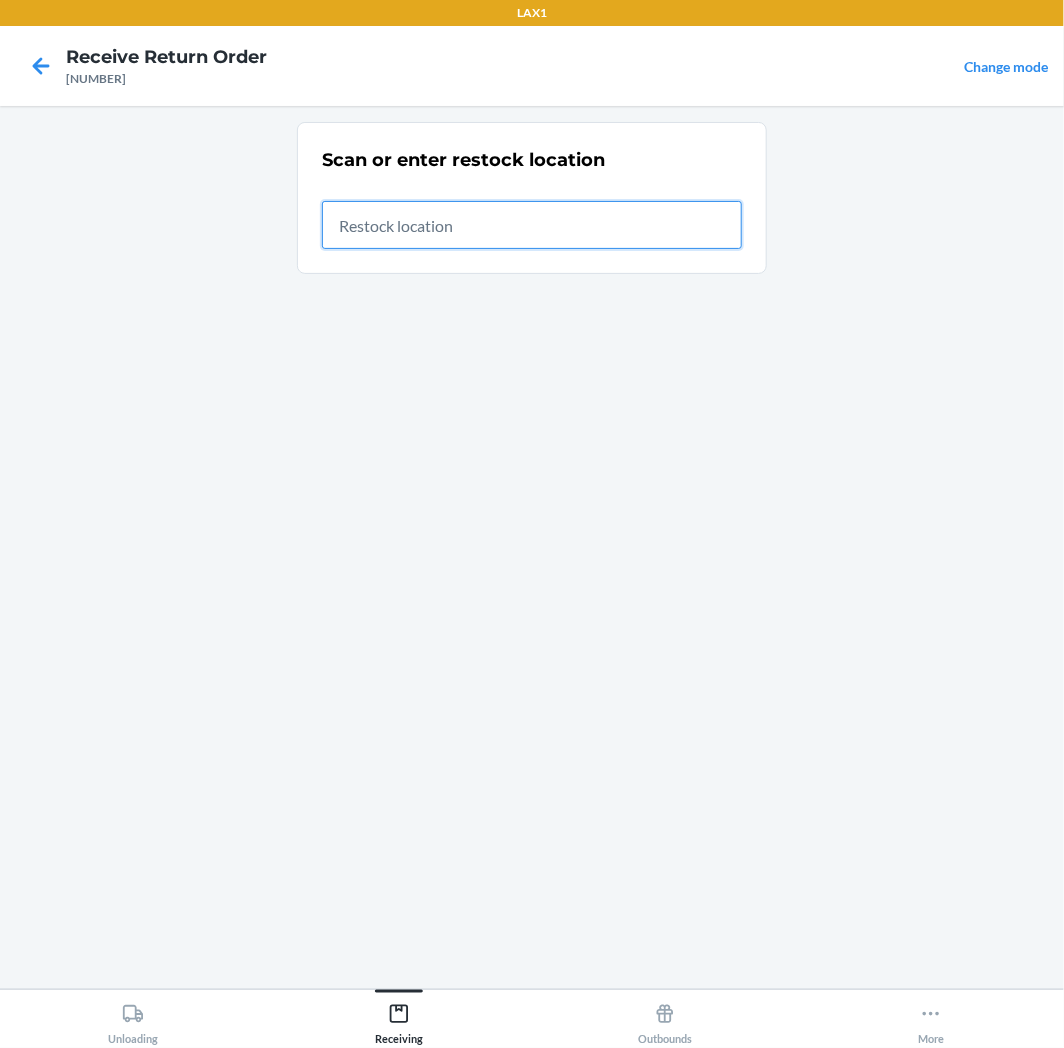 click at bounding box center [532, 225] 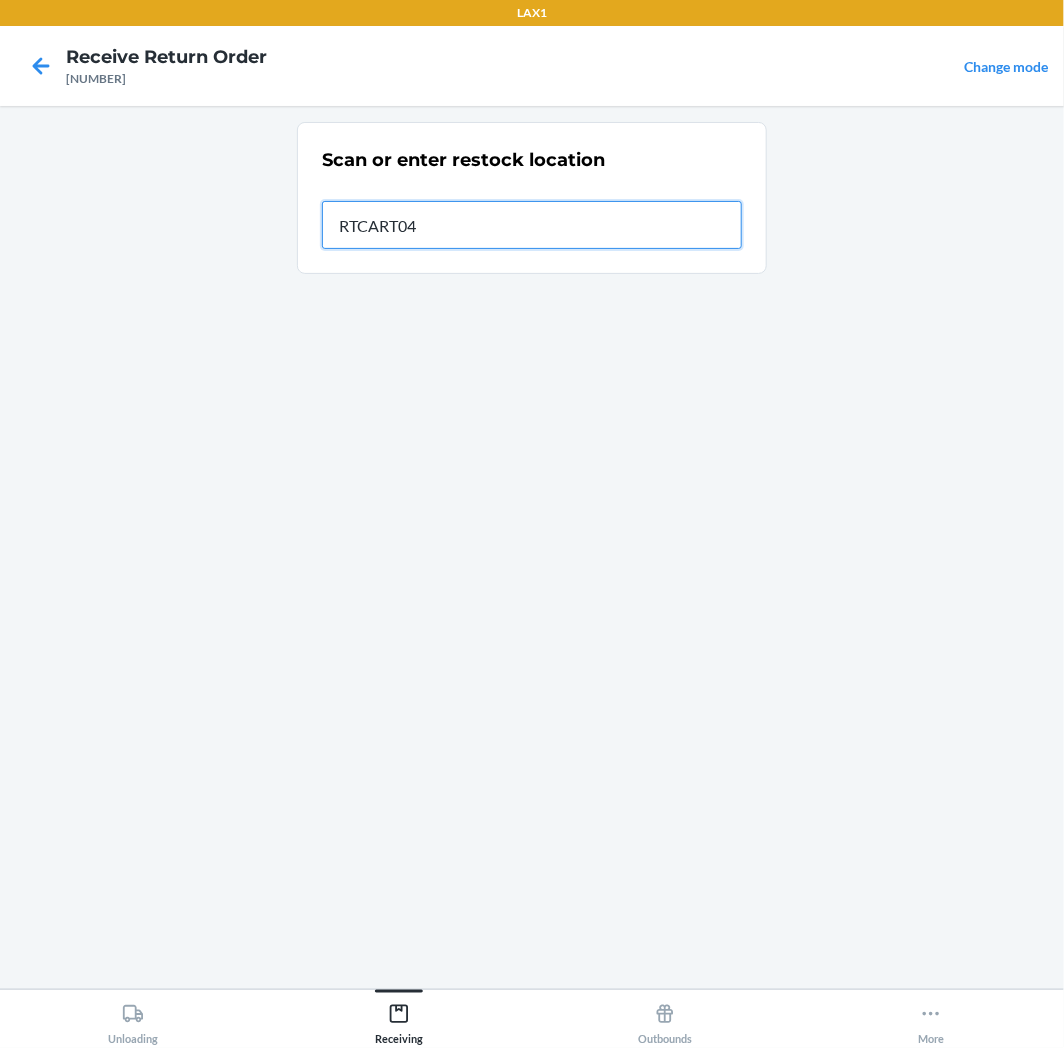 type on "[ALPHANUMERIC]" 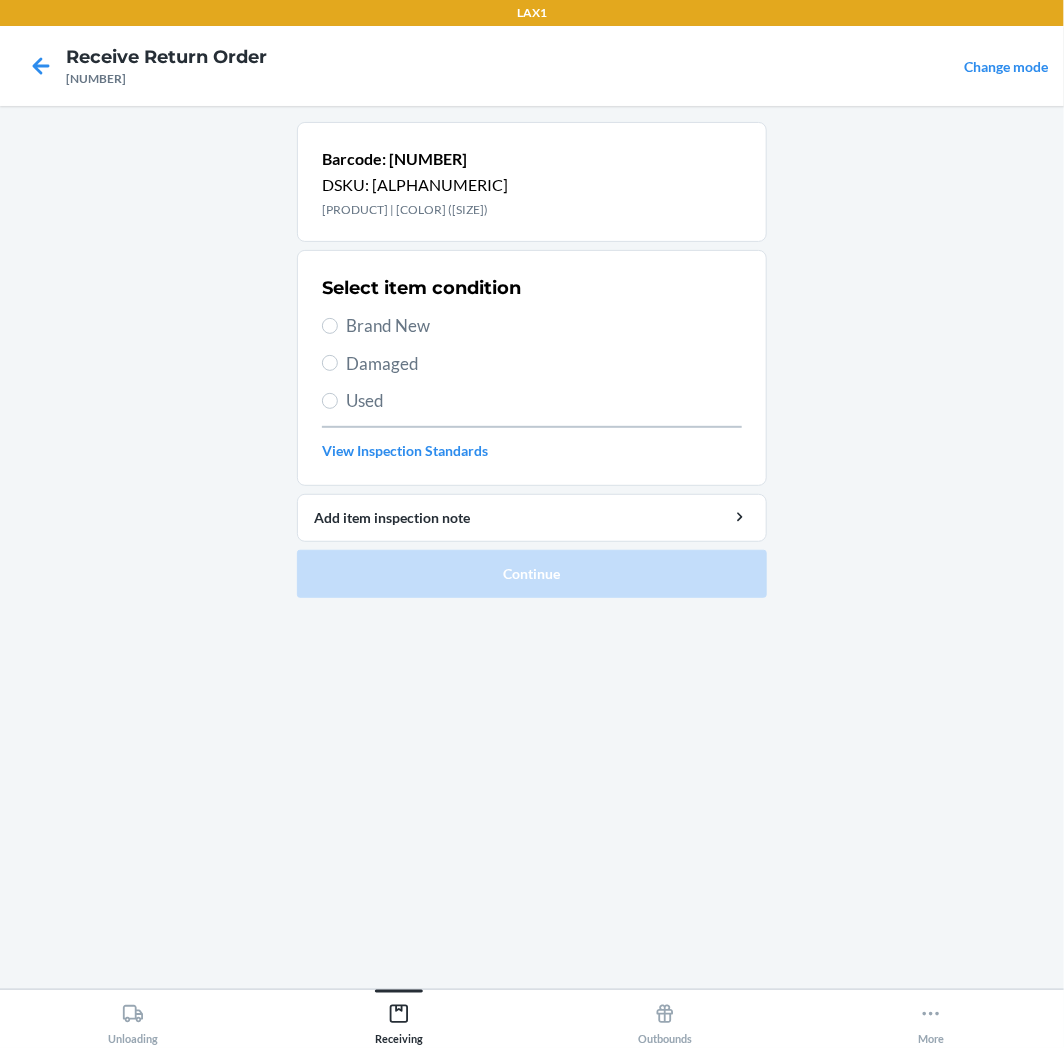 click on "Brand New" at bounding box center (532, 326) 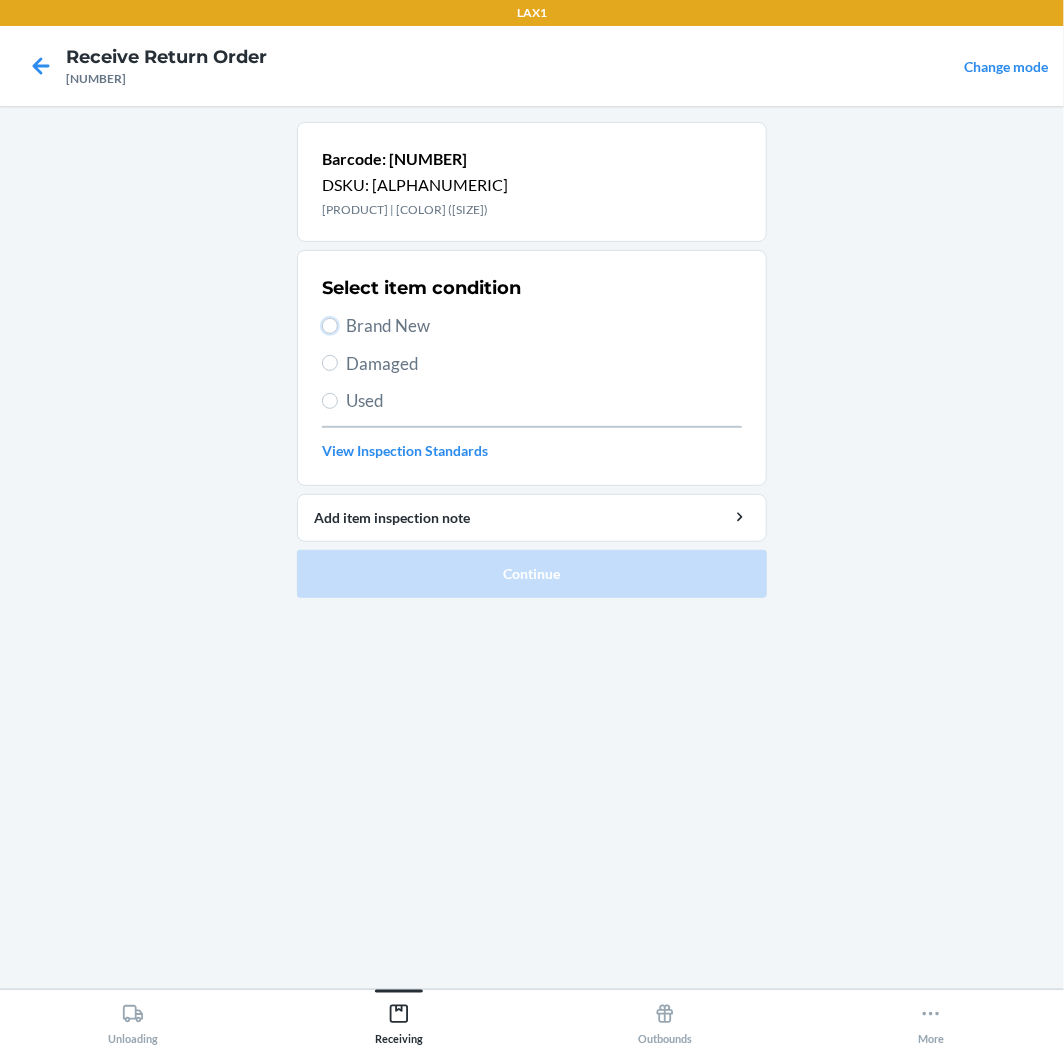 click on "Brand New" at bounding box center [330, 326] 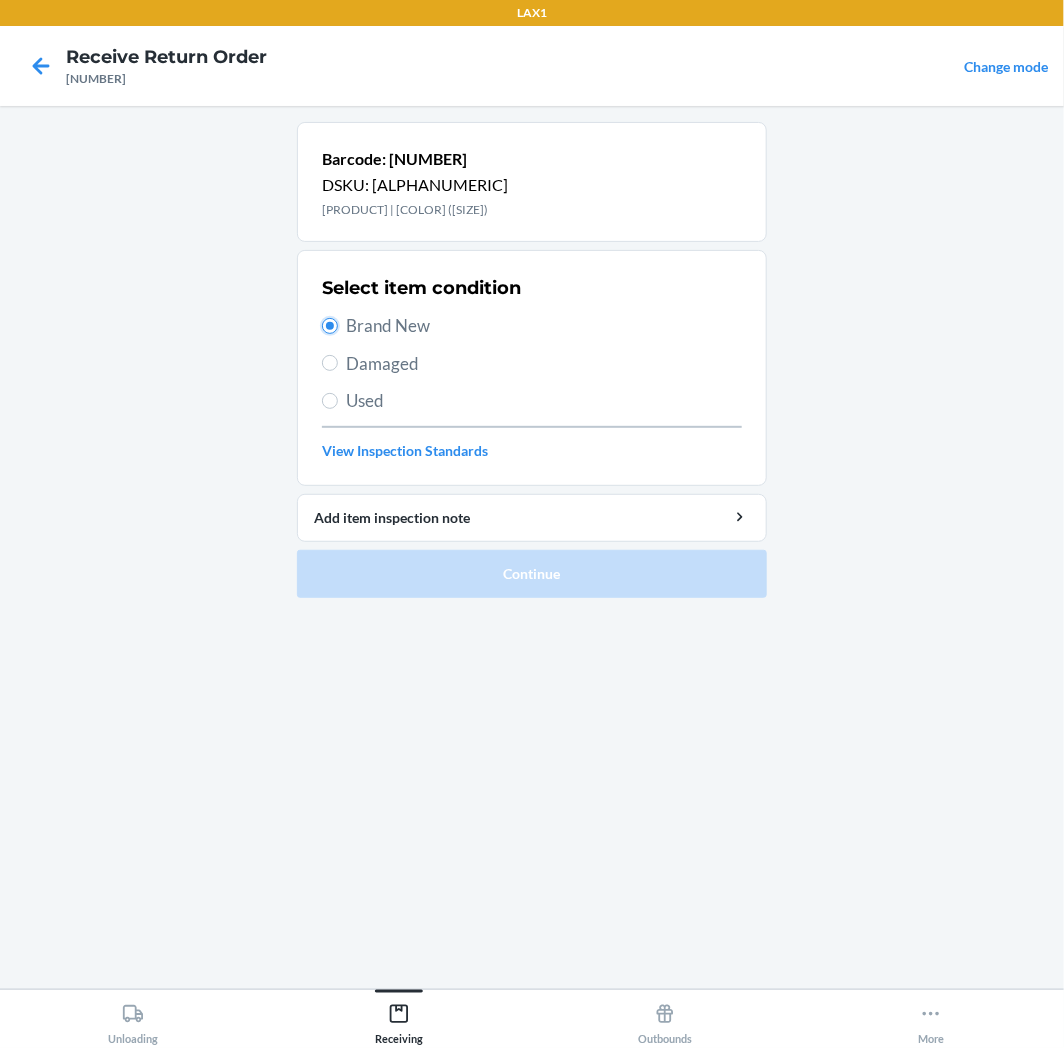 radio on "true" 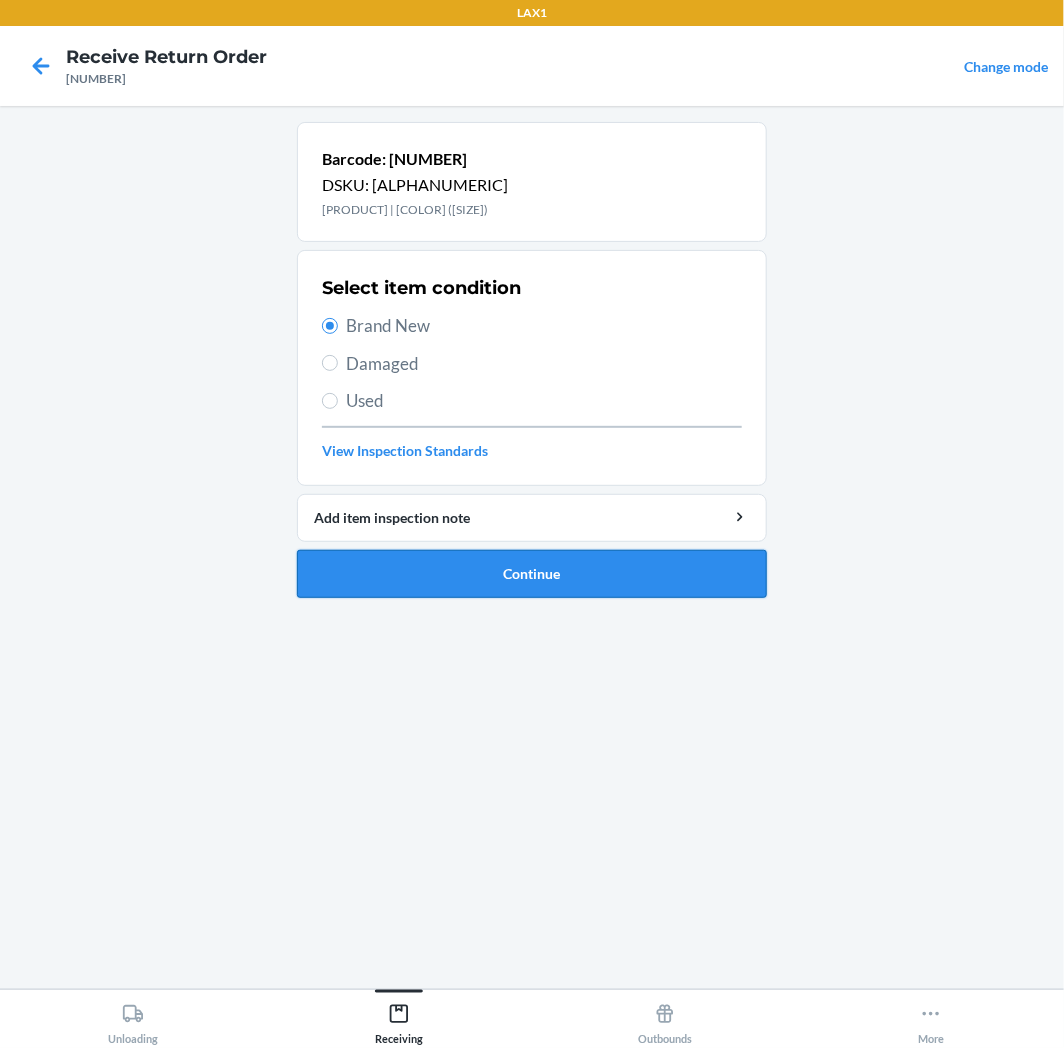 click on "Continue" at bounding box center (532, 574) 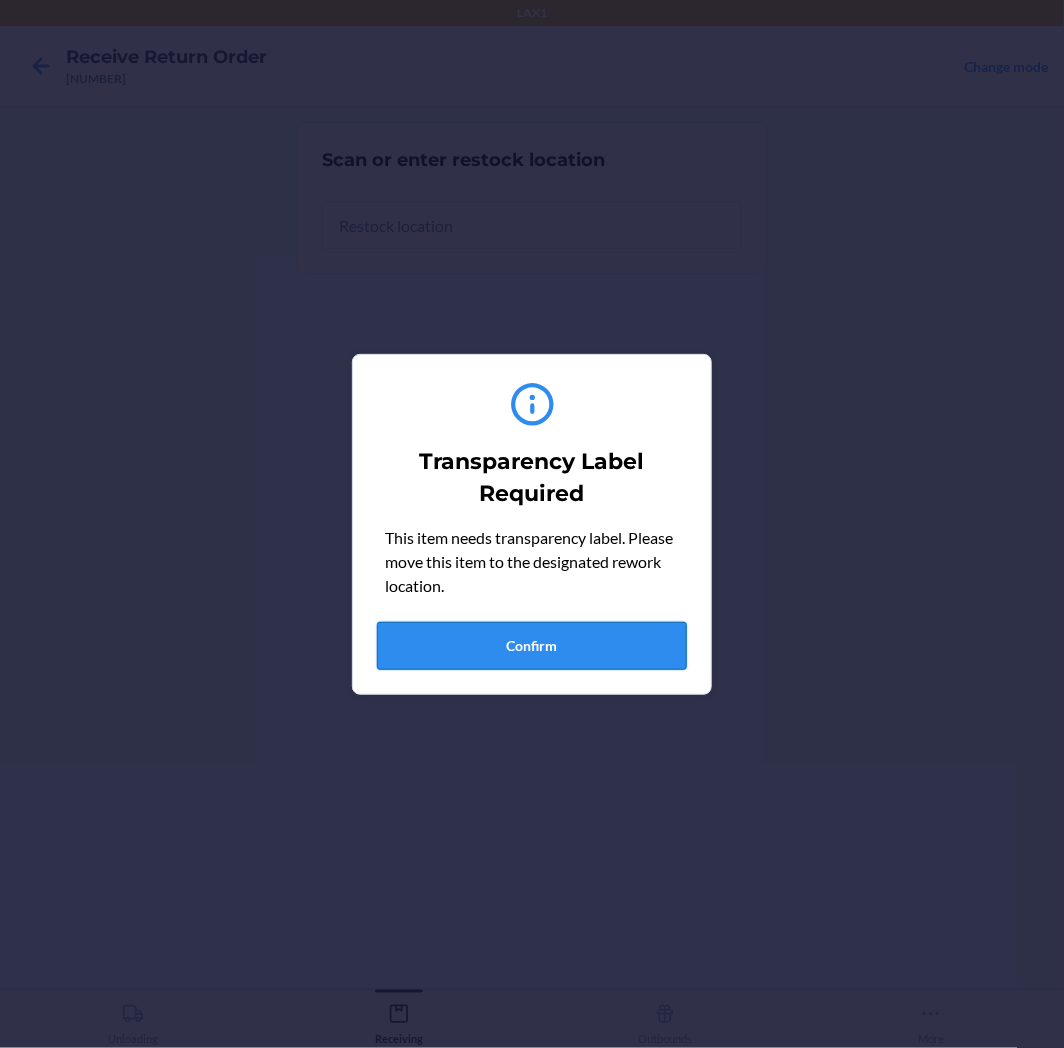 click on "Confirm" at bounding box center (532, 646) 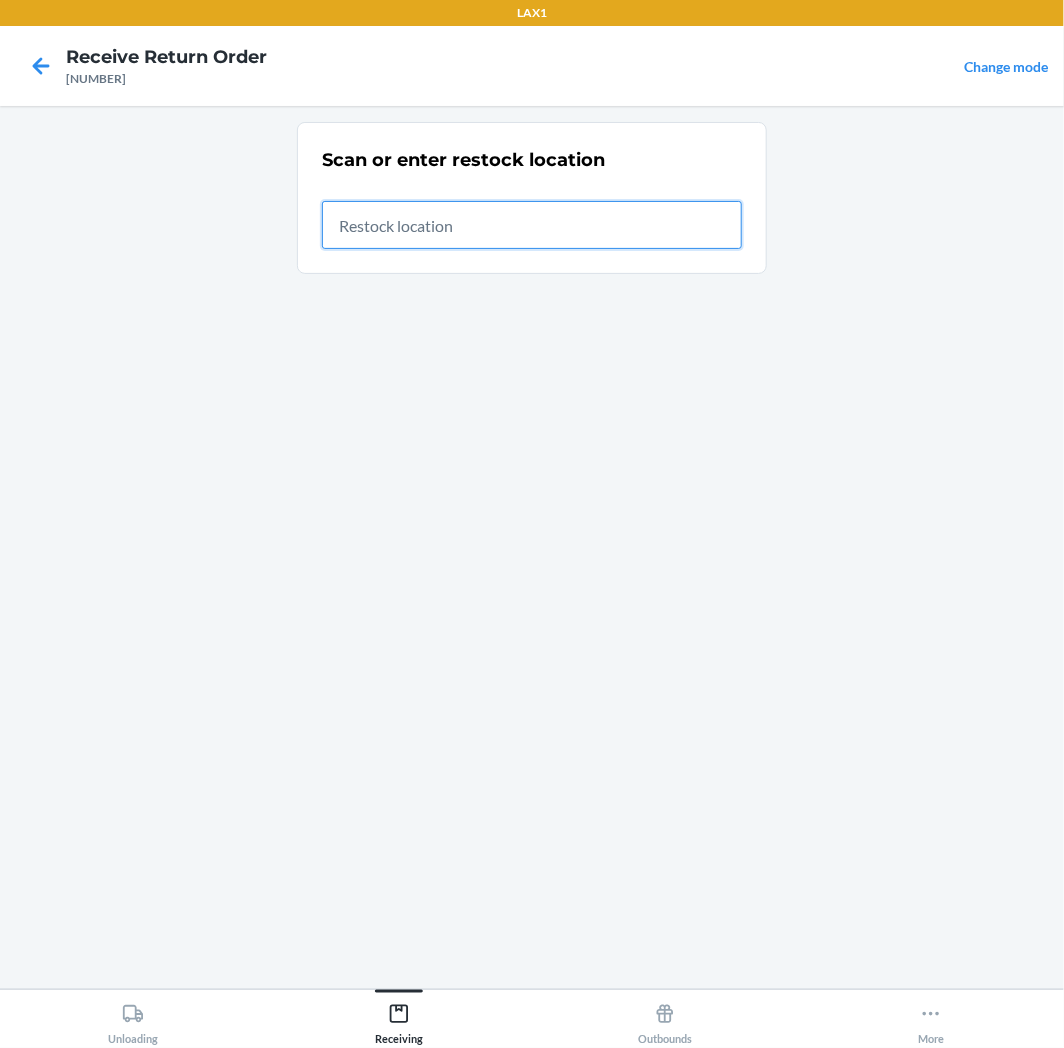 click at bounding box center (532, 225) 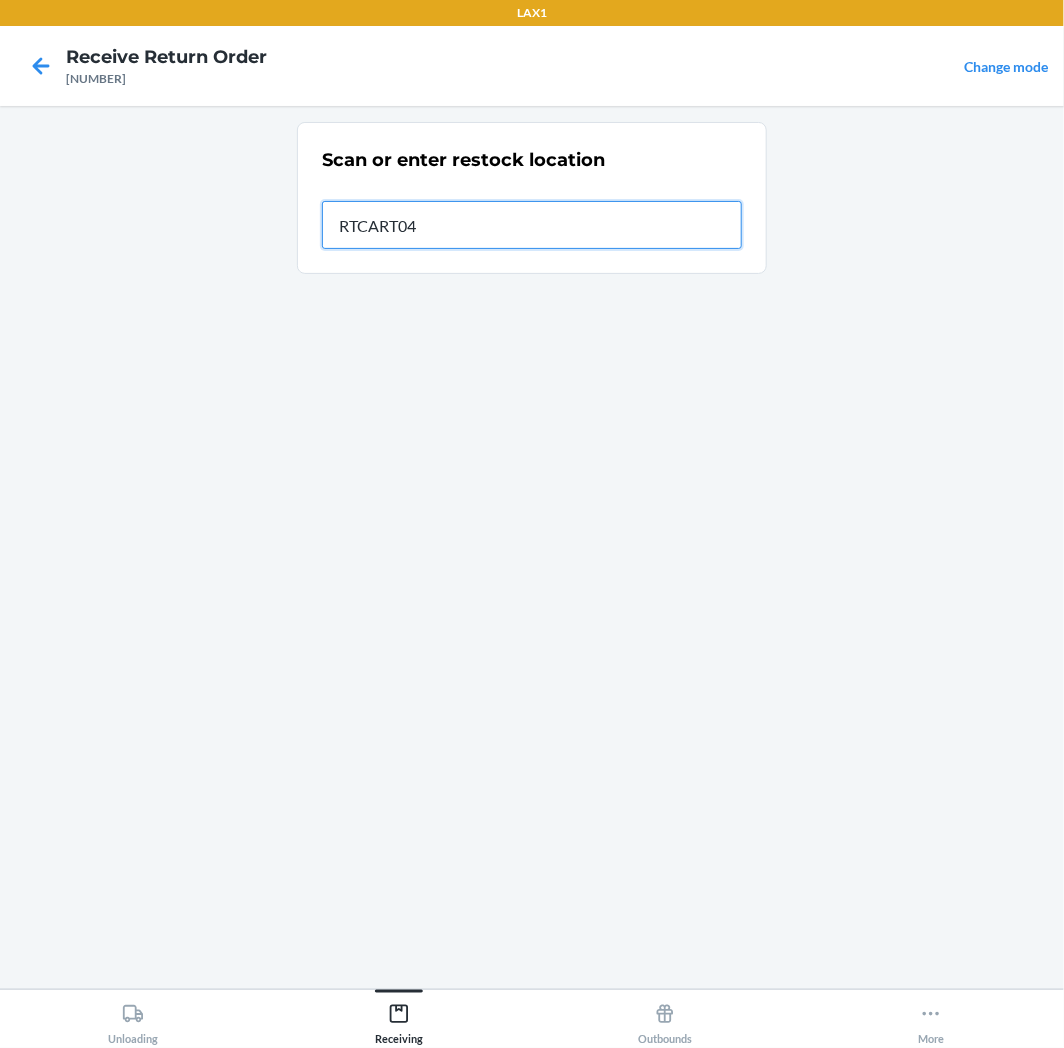type on "[ALPHANUMERIC]" 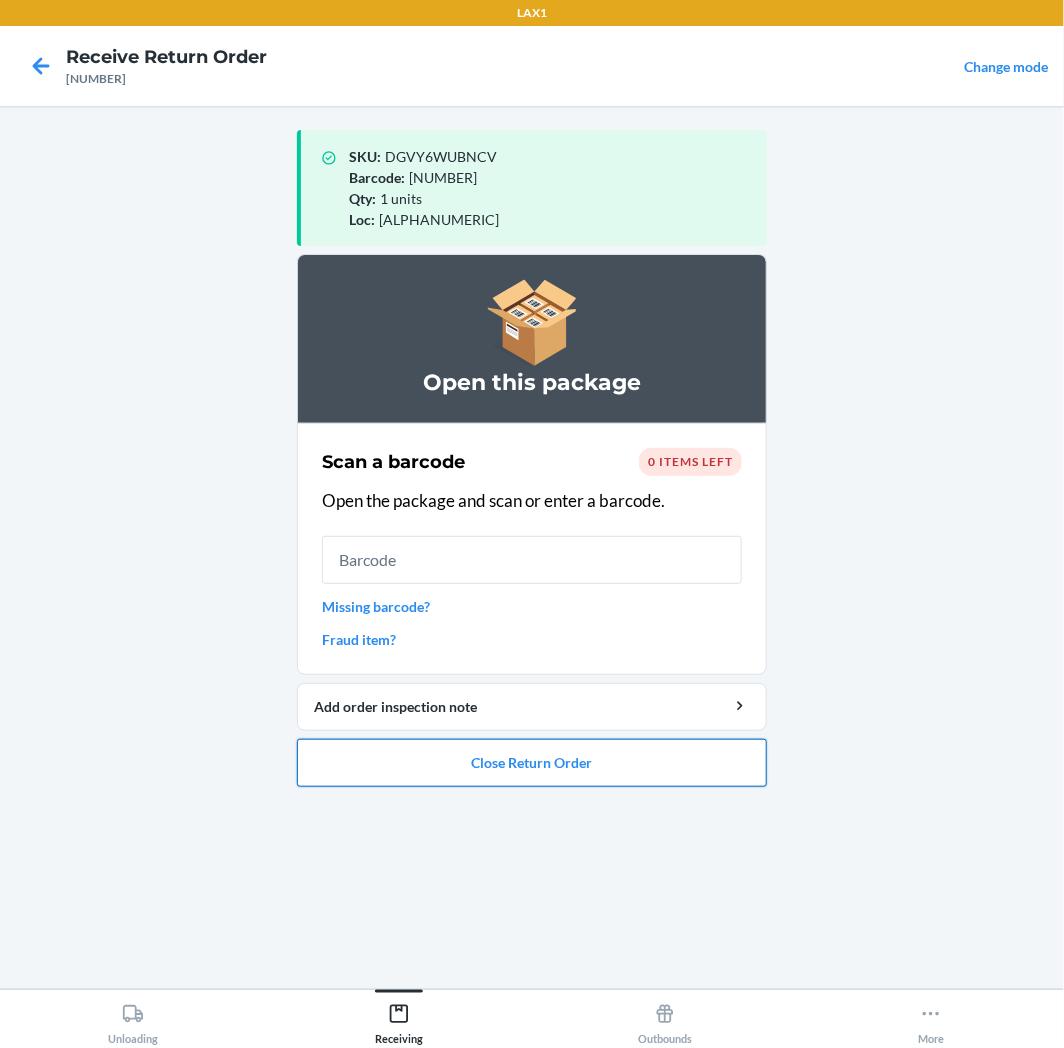 click on "Close Return Order" at bounding box center (532, 763) 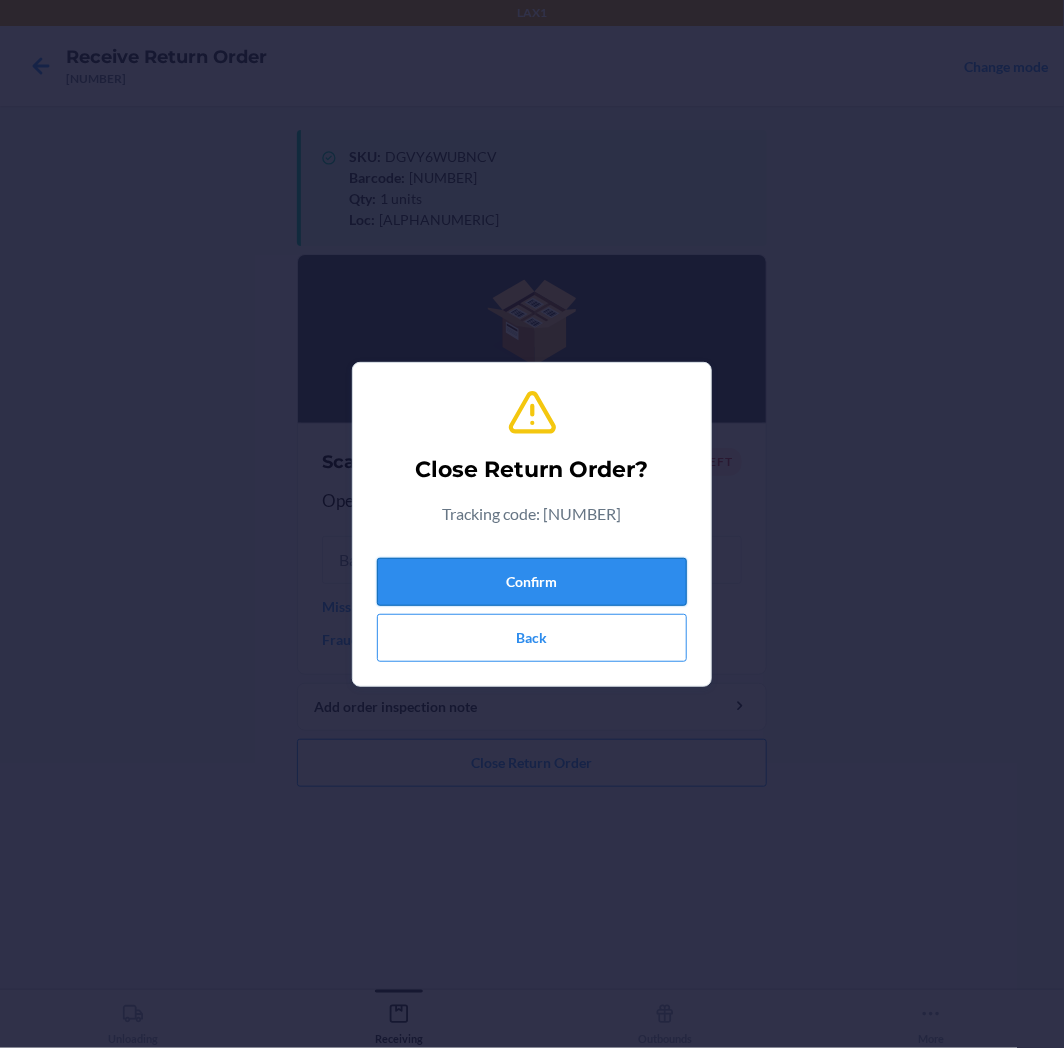 click on "Confirm" at bounding box center [532, 582] 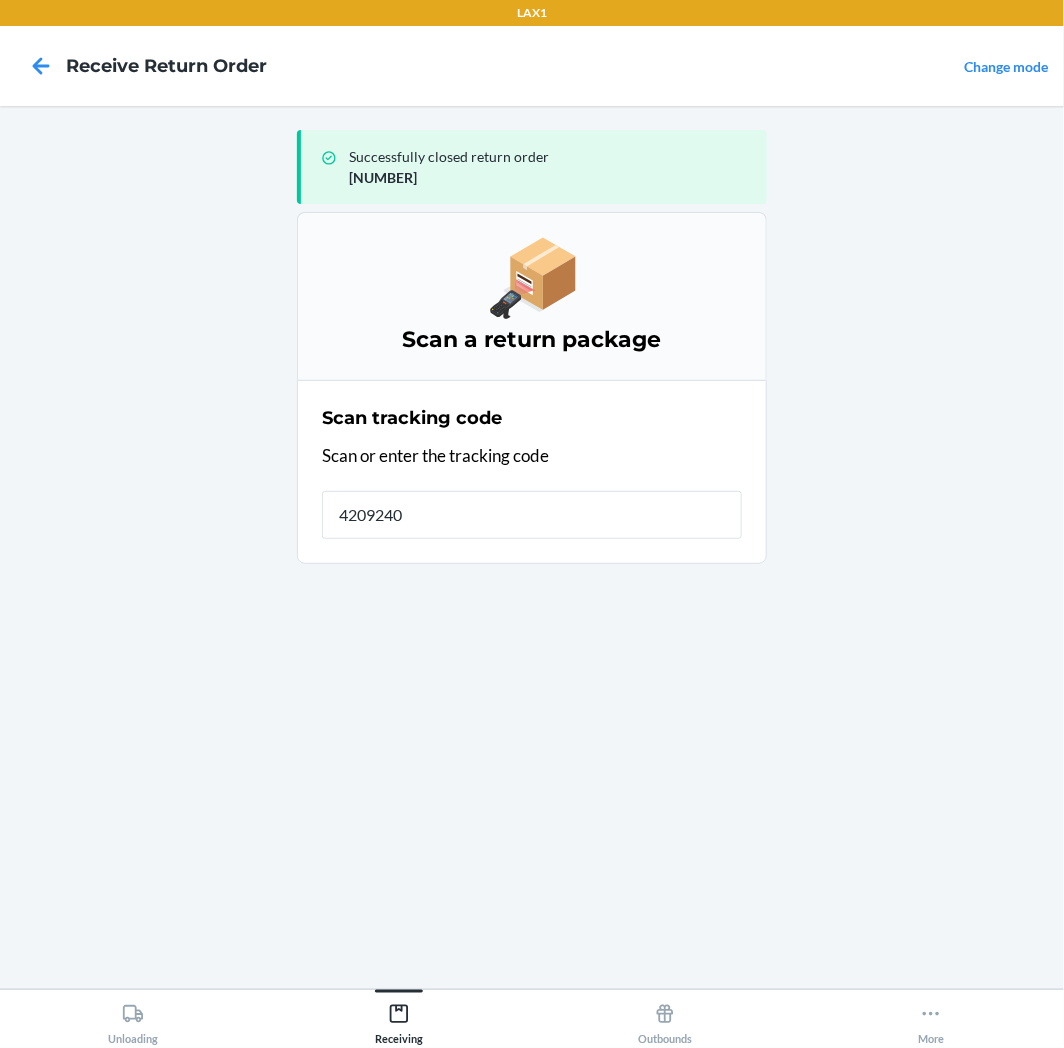 type on "42092408" 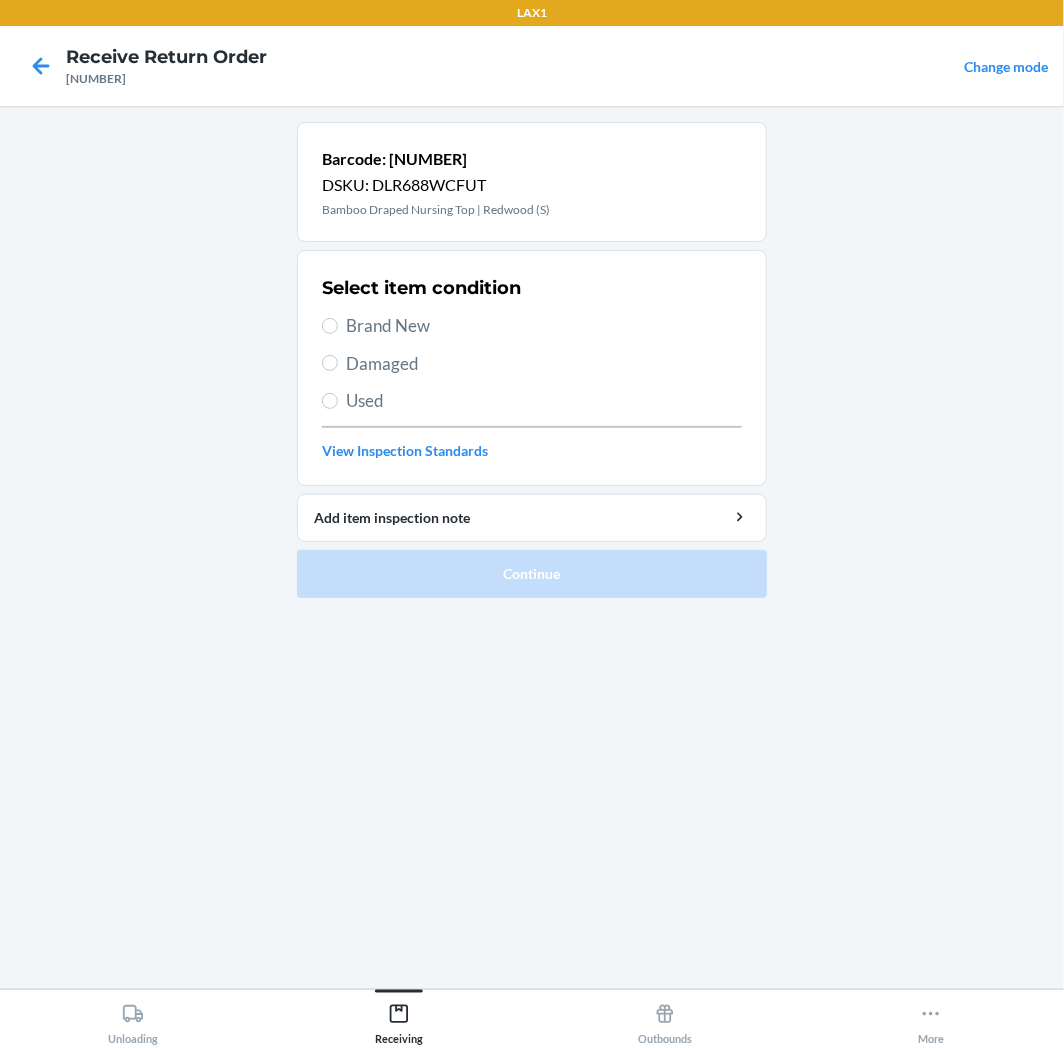click on "Used" at bounding box center (544, 401) 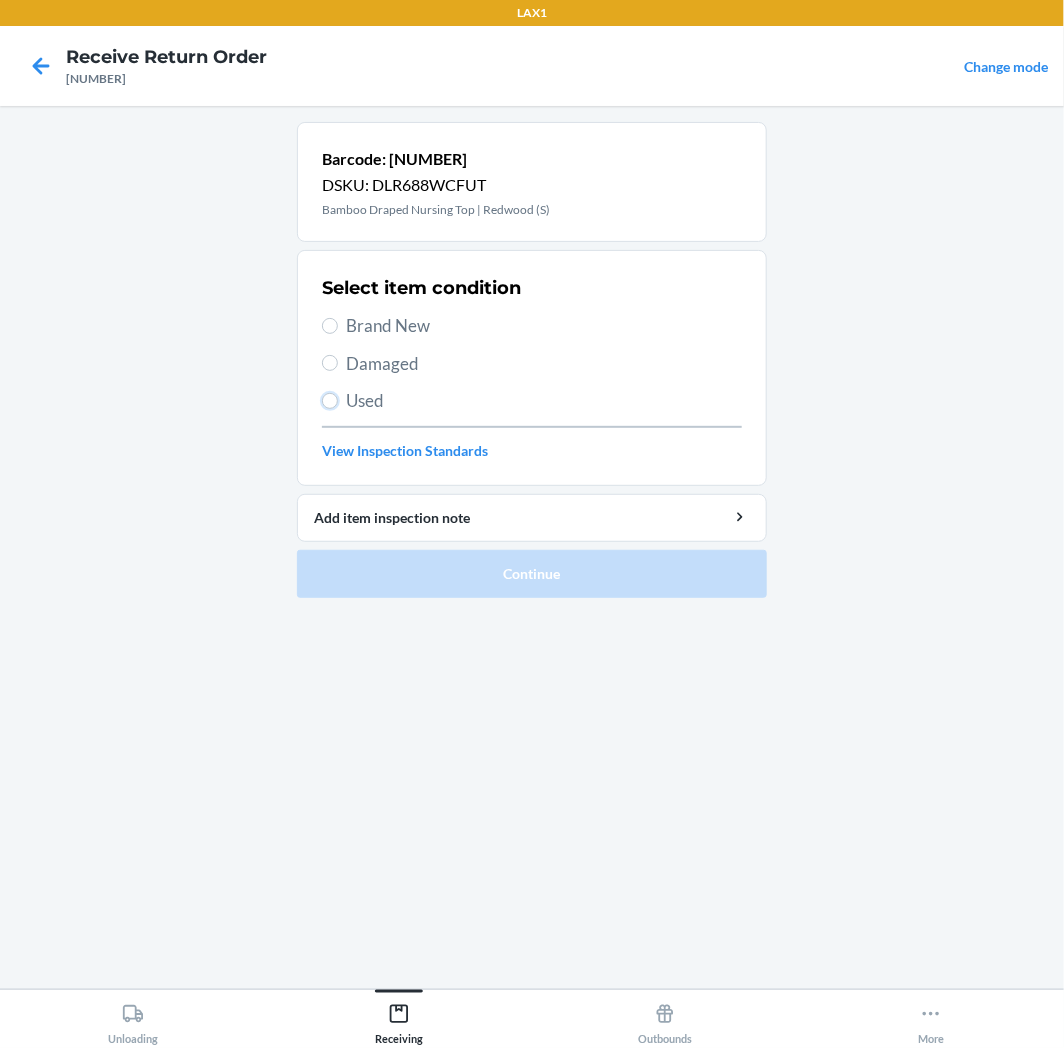 click on "Used" at bounding box center [330, 401] 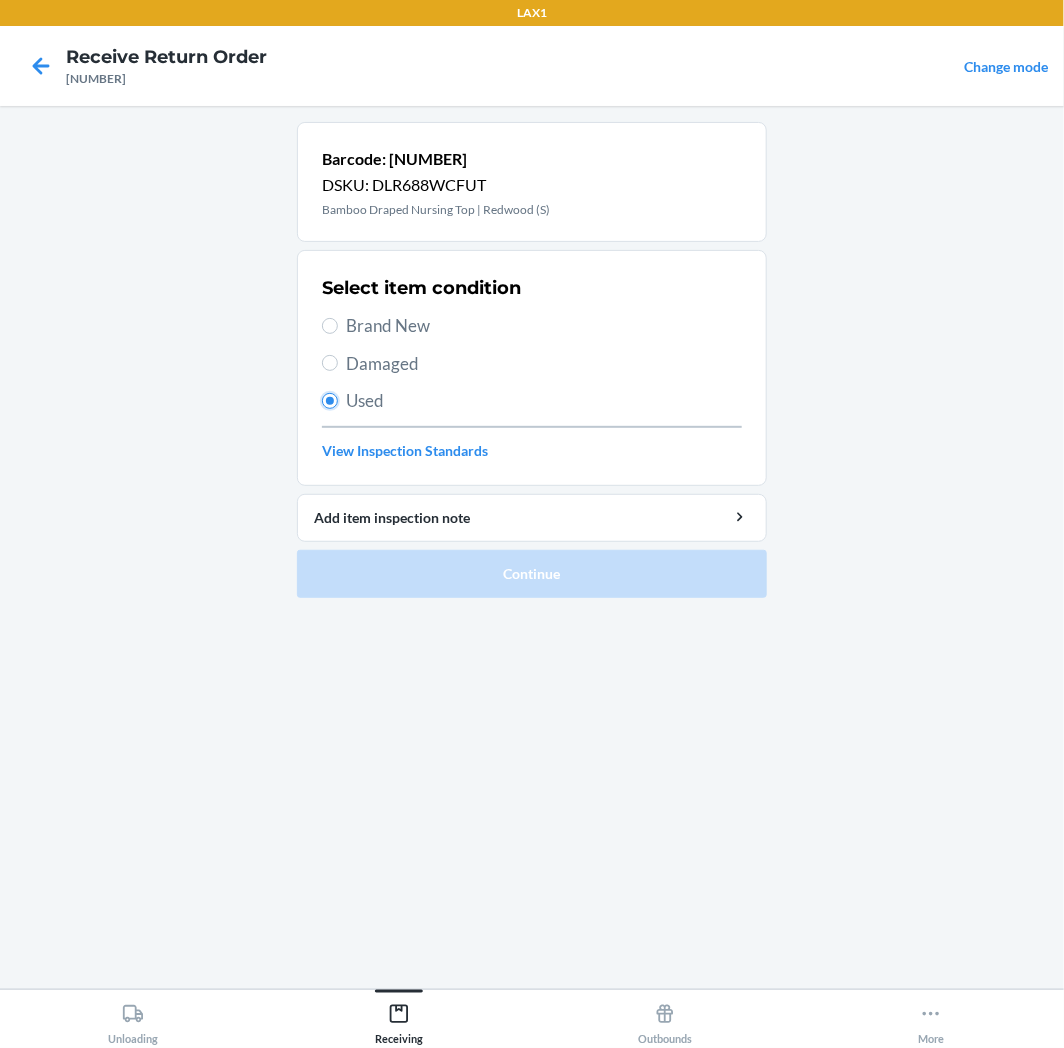 radio on "true" 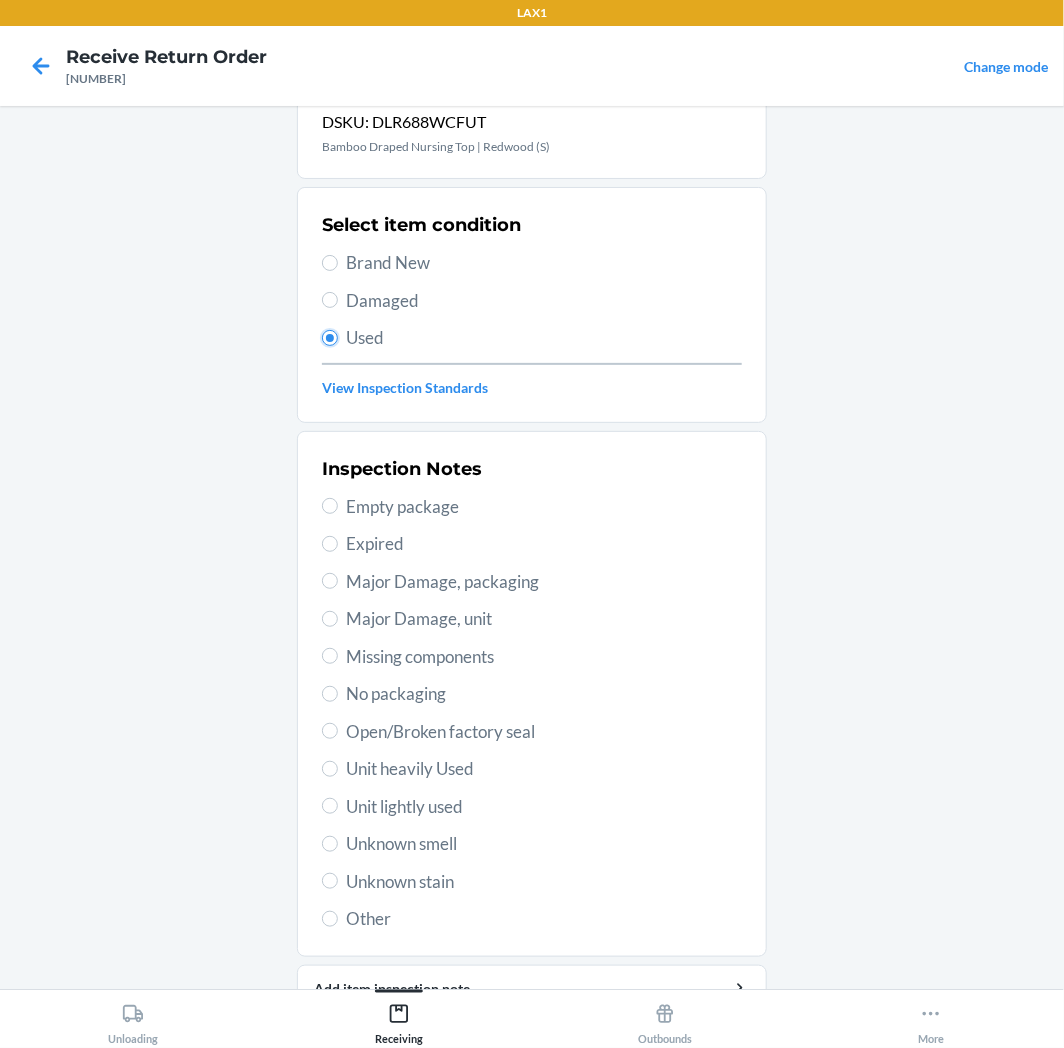 scroll, scrollTop: 157, scrollLeft: 0, axis: vertical 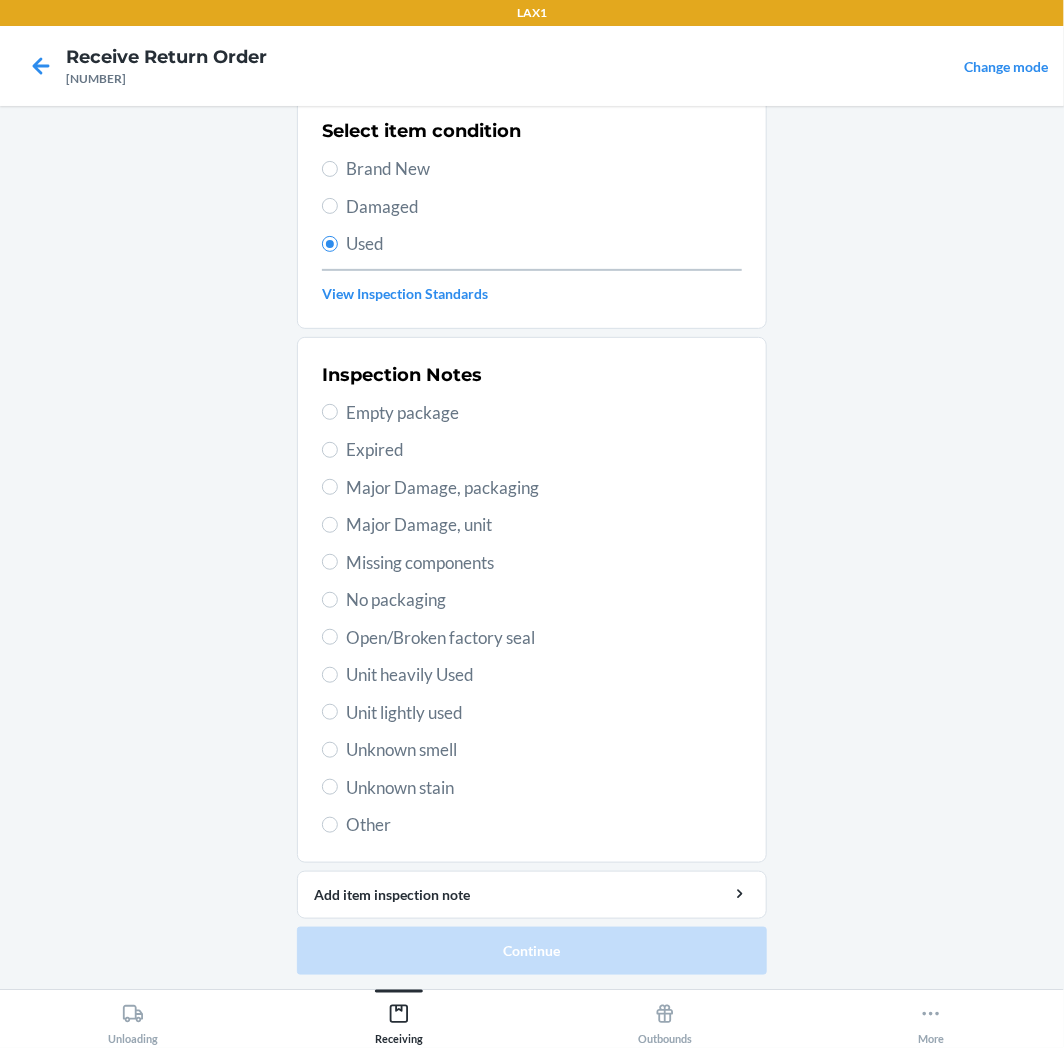 click on "Unit lightly used" at bounding box center (544, 713) 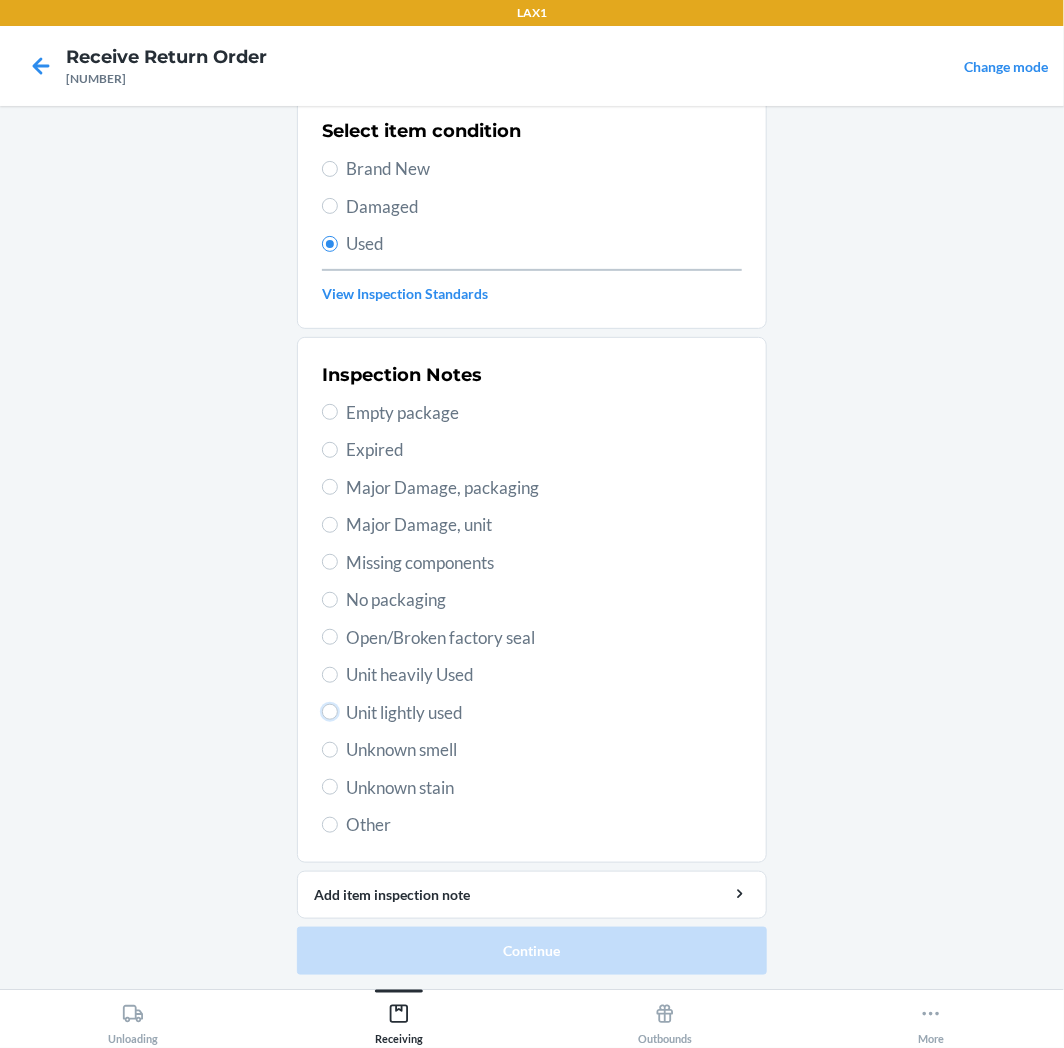 click on "Unit lightly used" at bounding box center (330, 712) 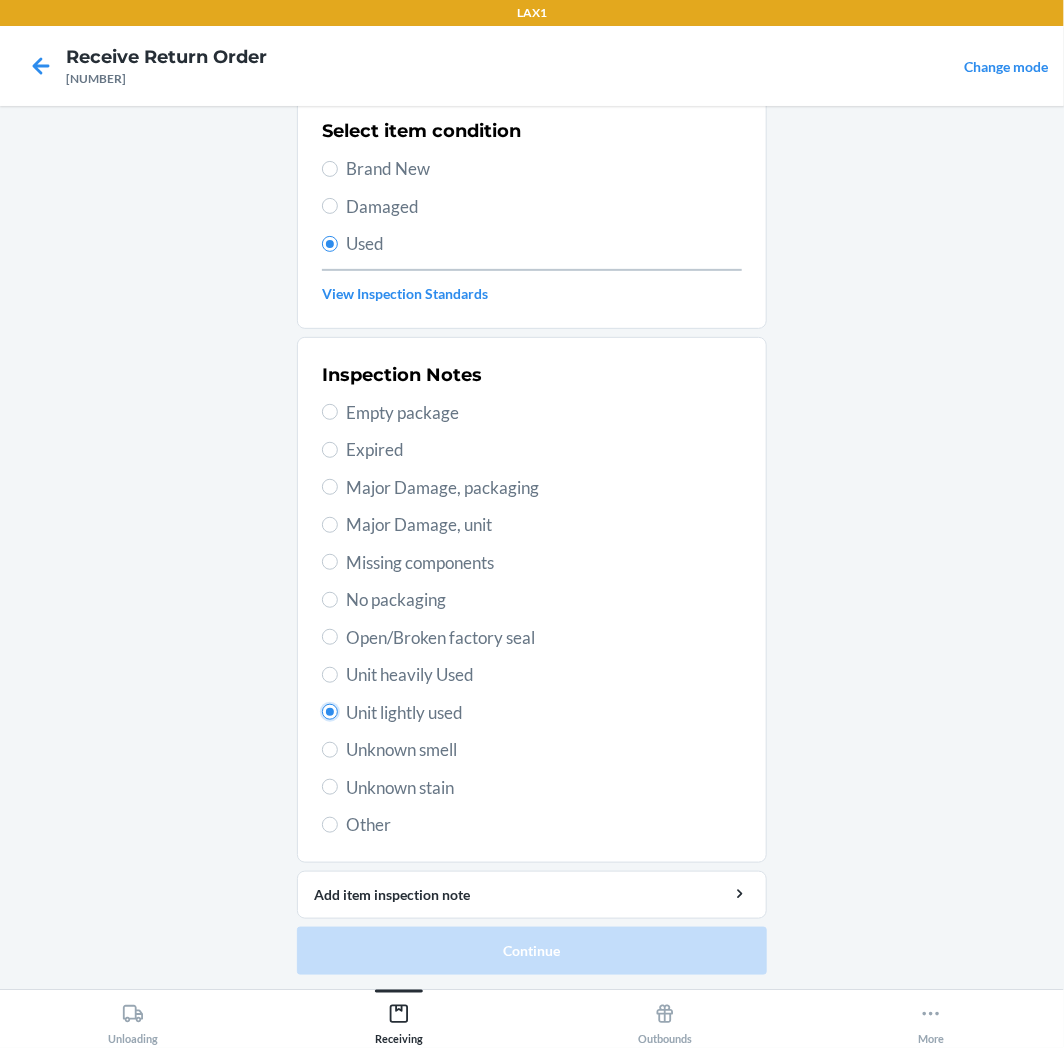 radio on "true" 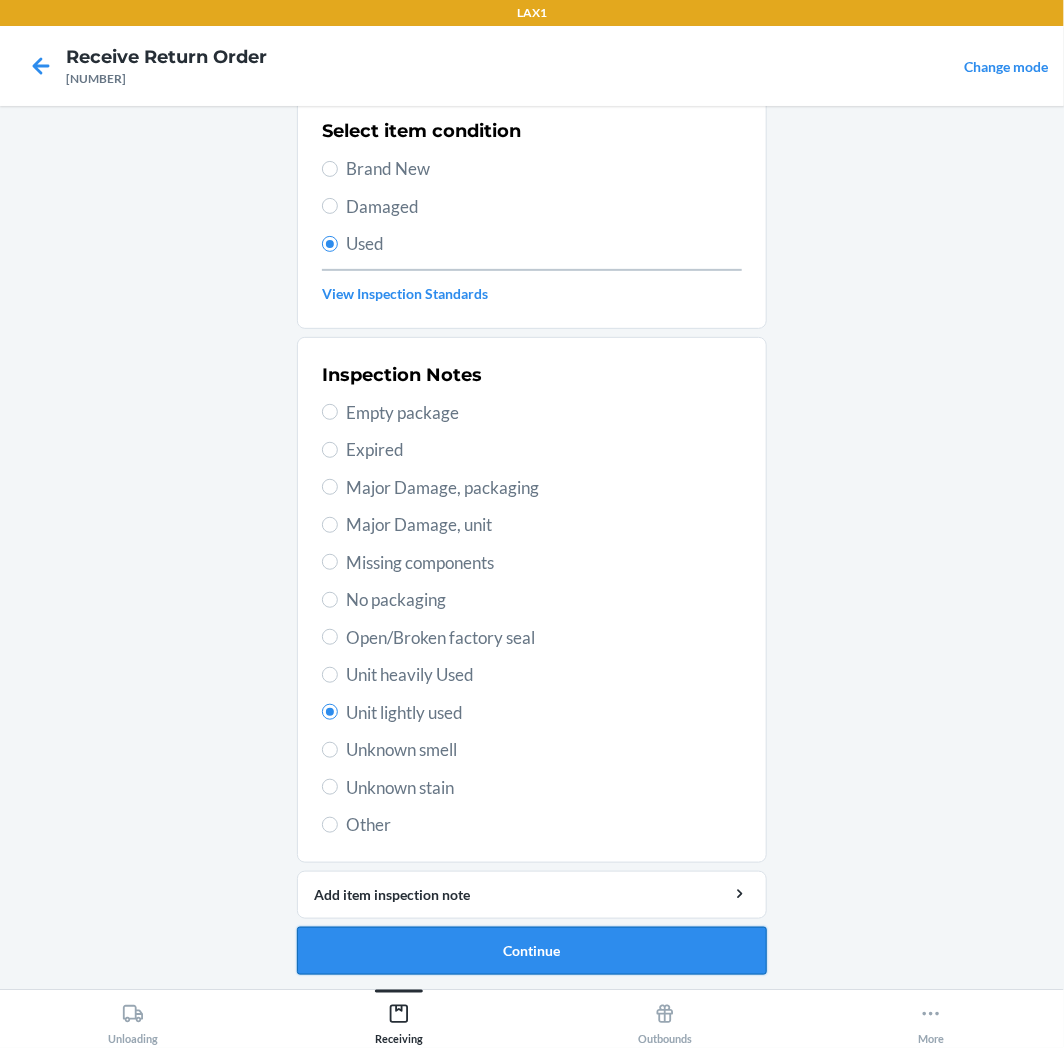 click on "Continue" at bounding box center [532, 951] 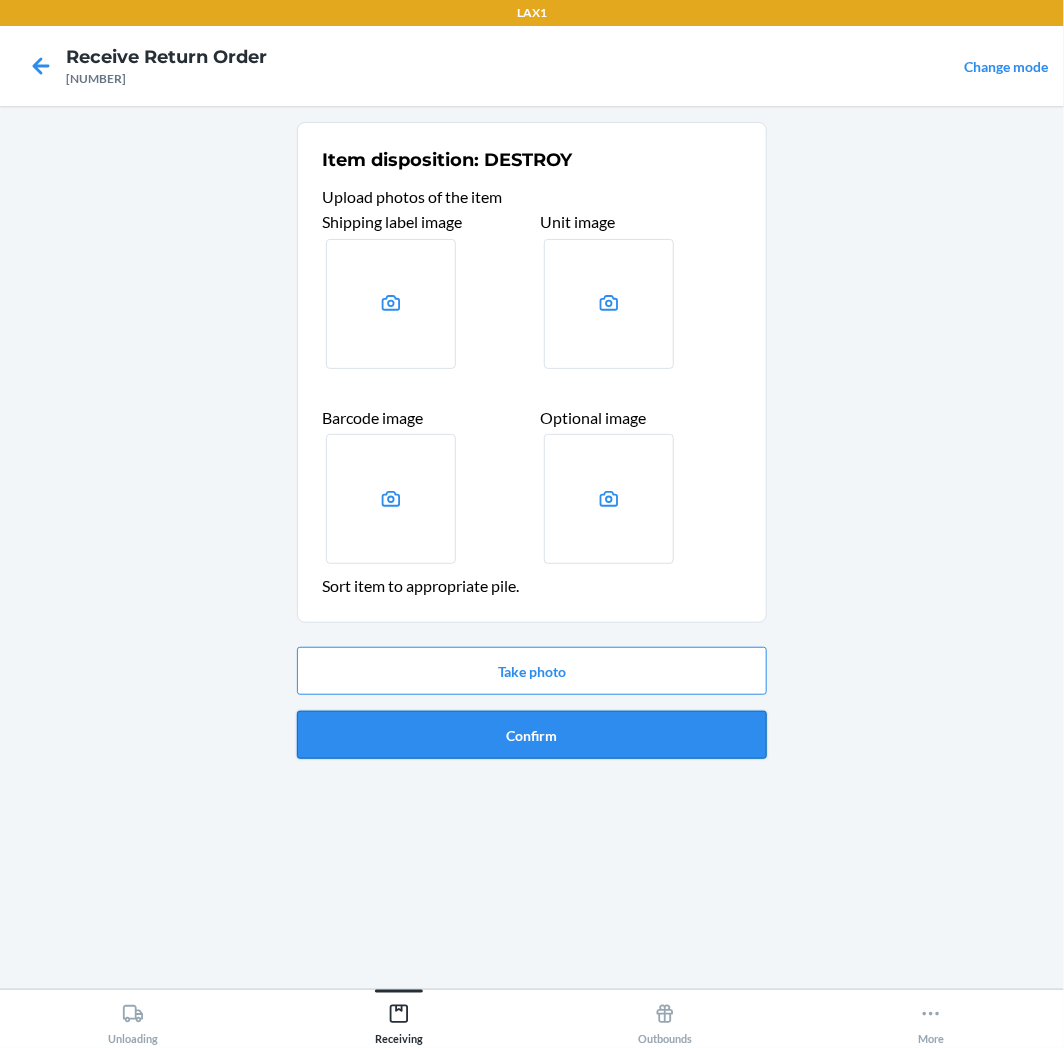 click on "Confirm" at bounding box center (532, 735) 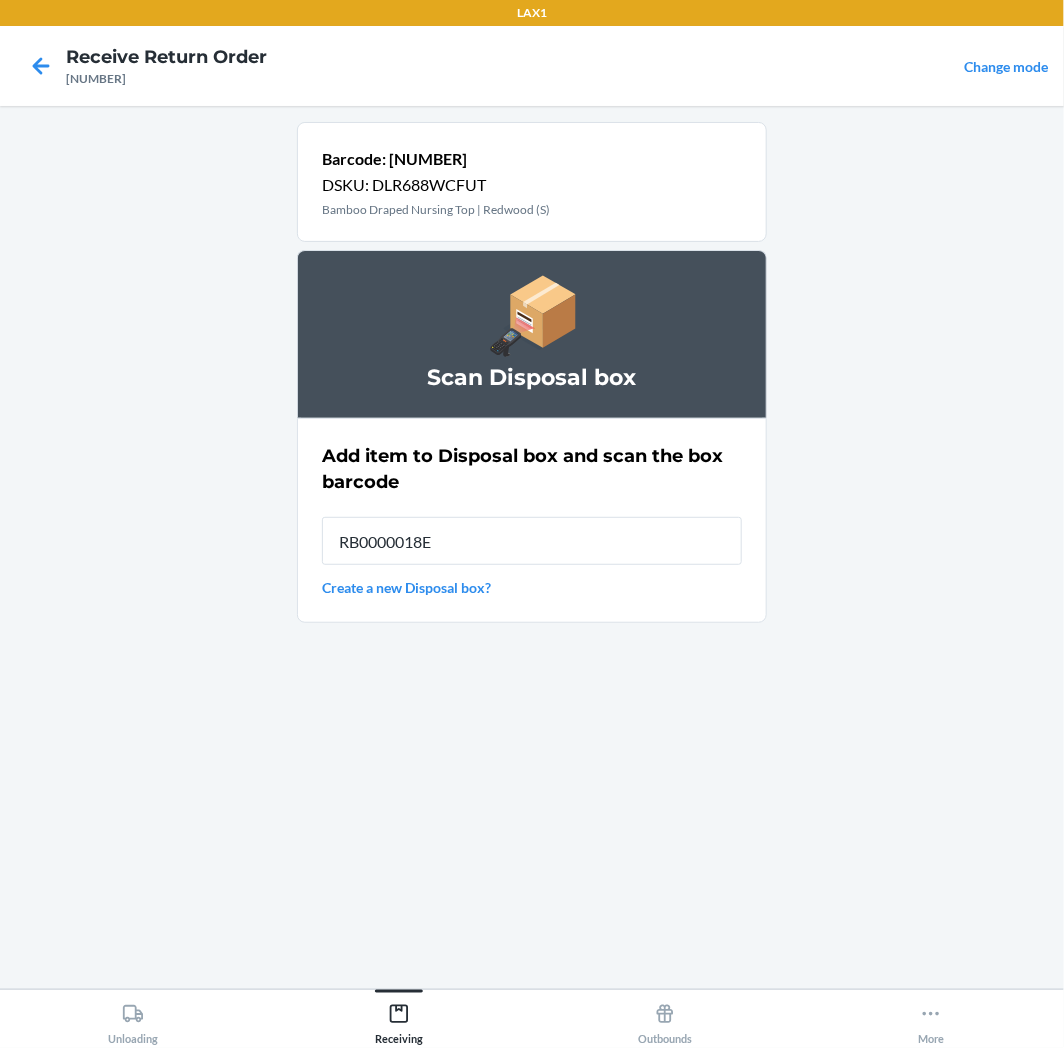type on "RB0000018E3" 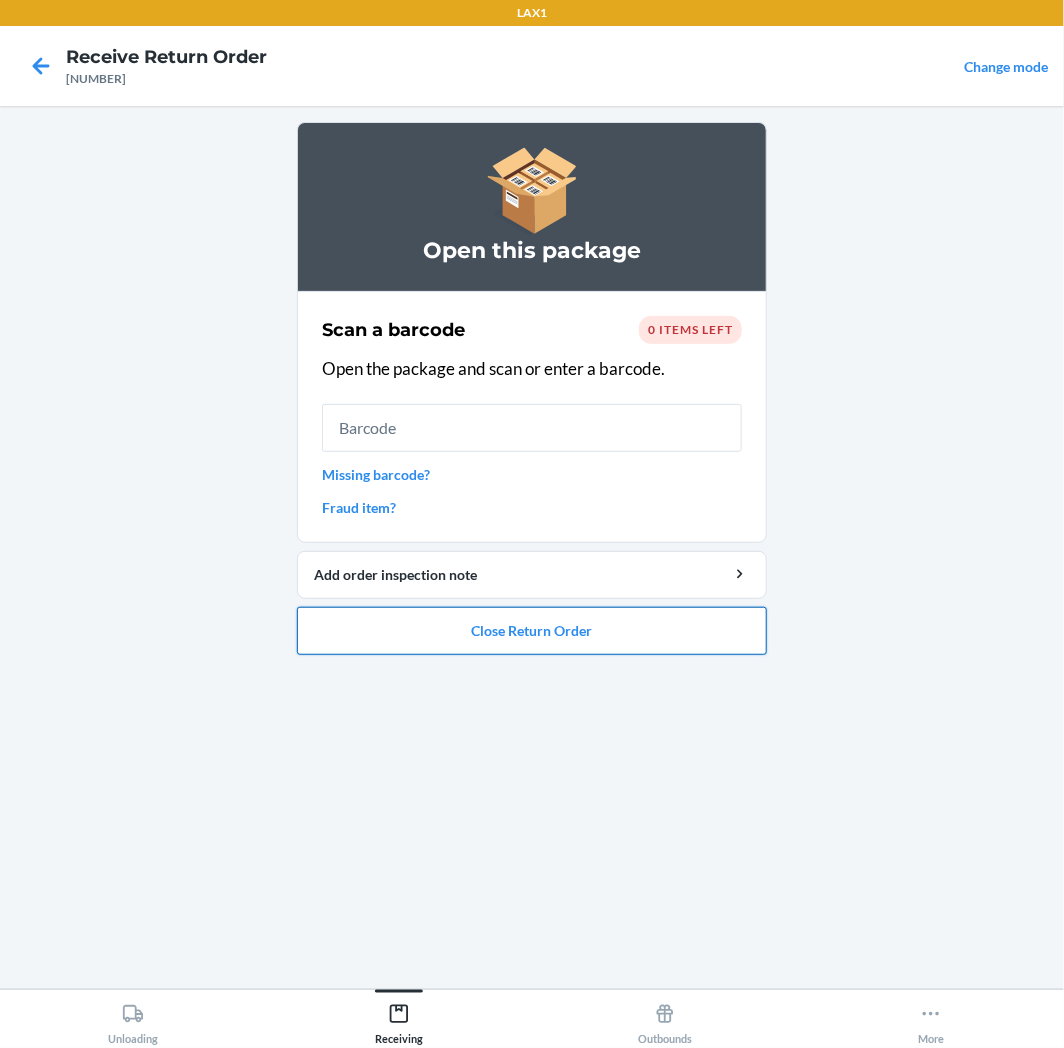 click on "Close Return Order" at bounding box center (532, 631) 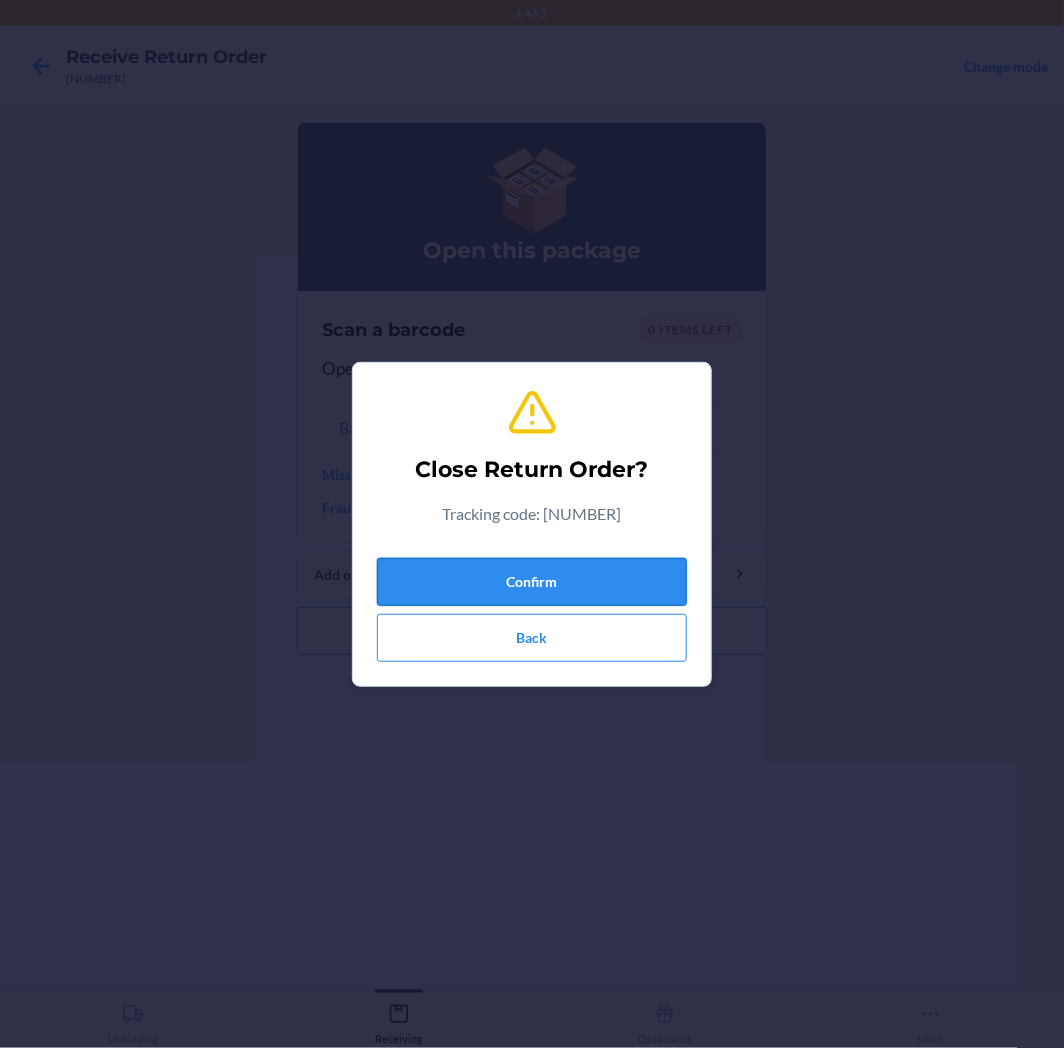 click on "Confirm" at bounding box center [532, 582] 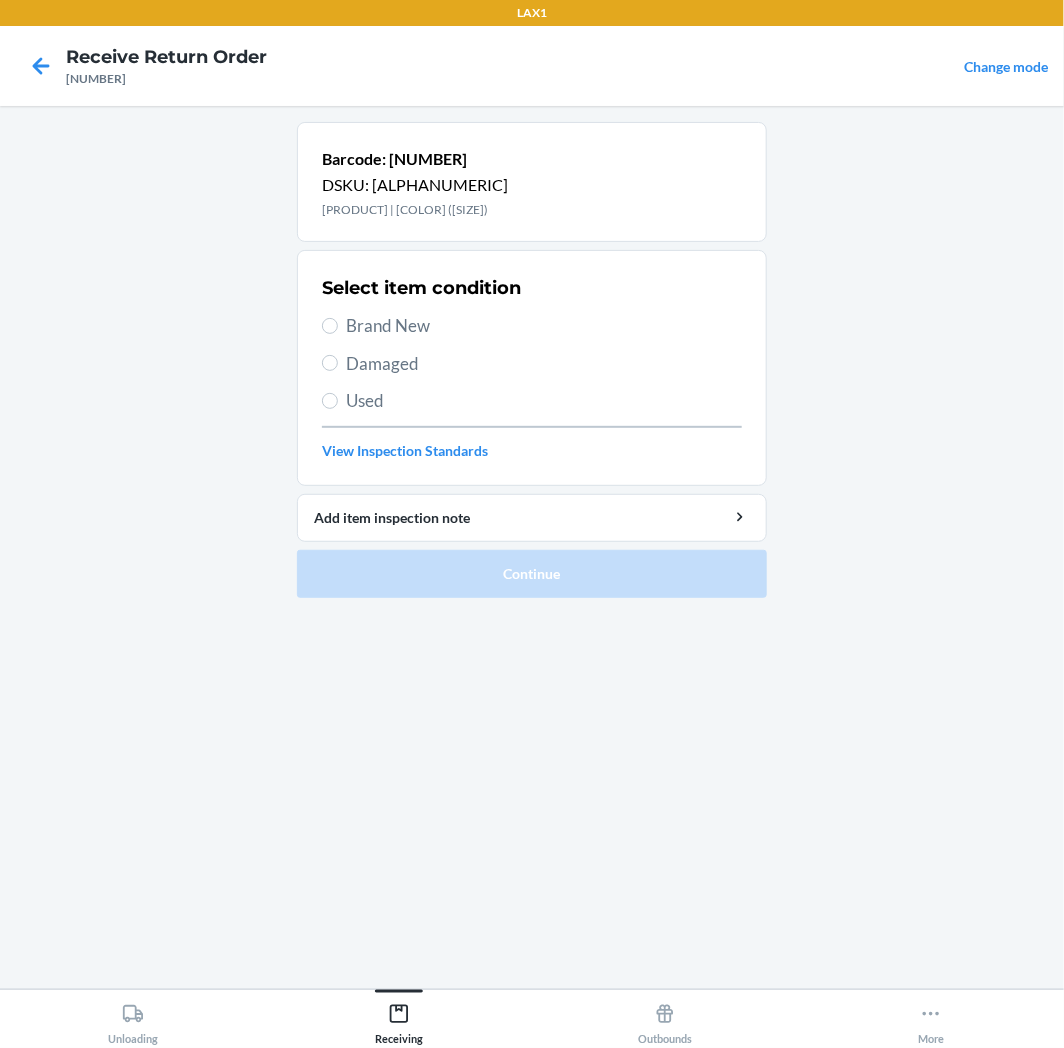 click on "Brand New" at bounding box center [544, 326] 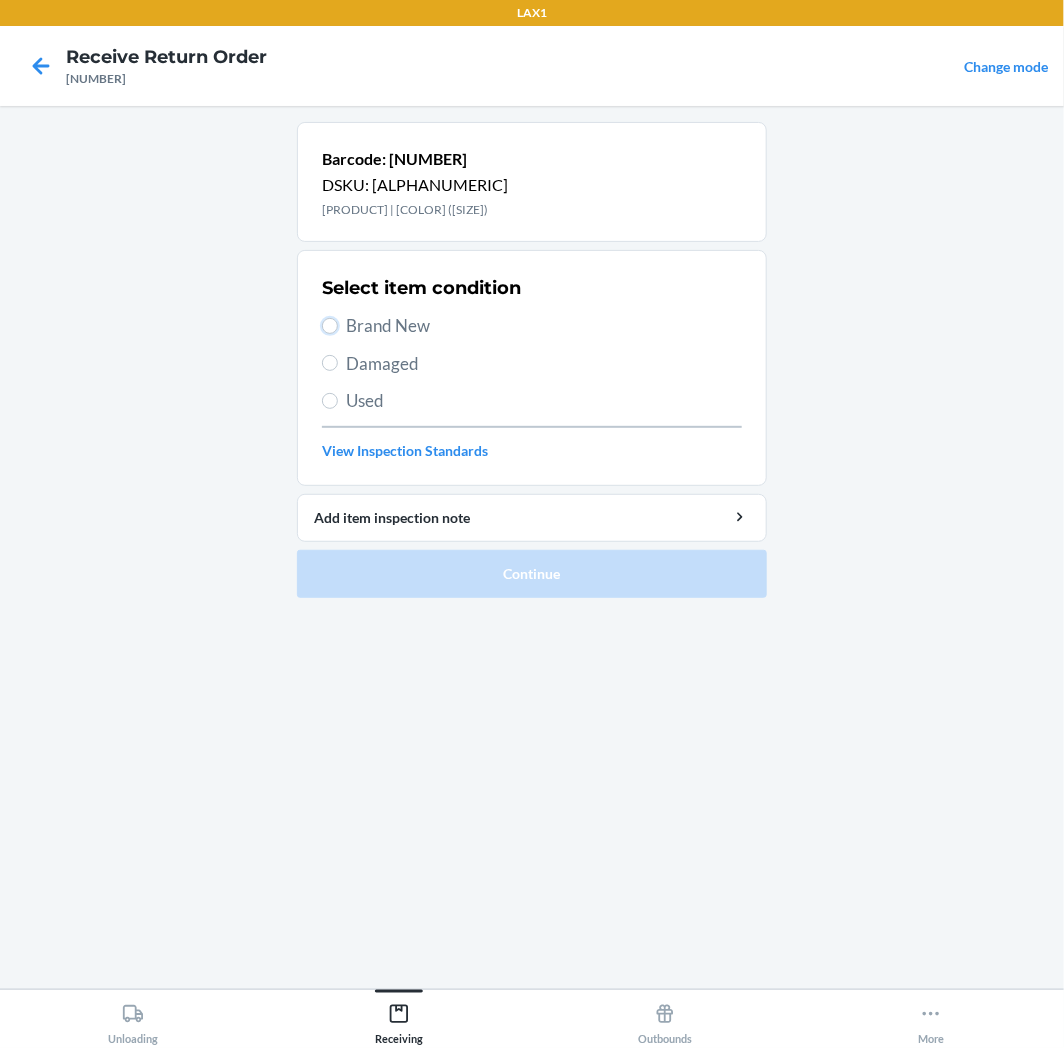 click on "Brand New" at bounding box center [330, 326] 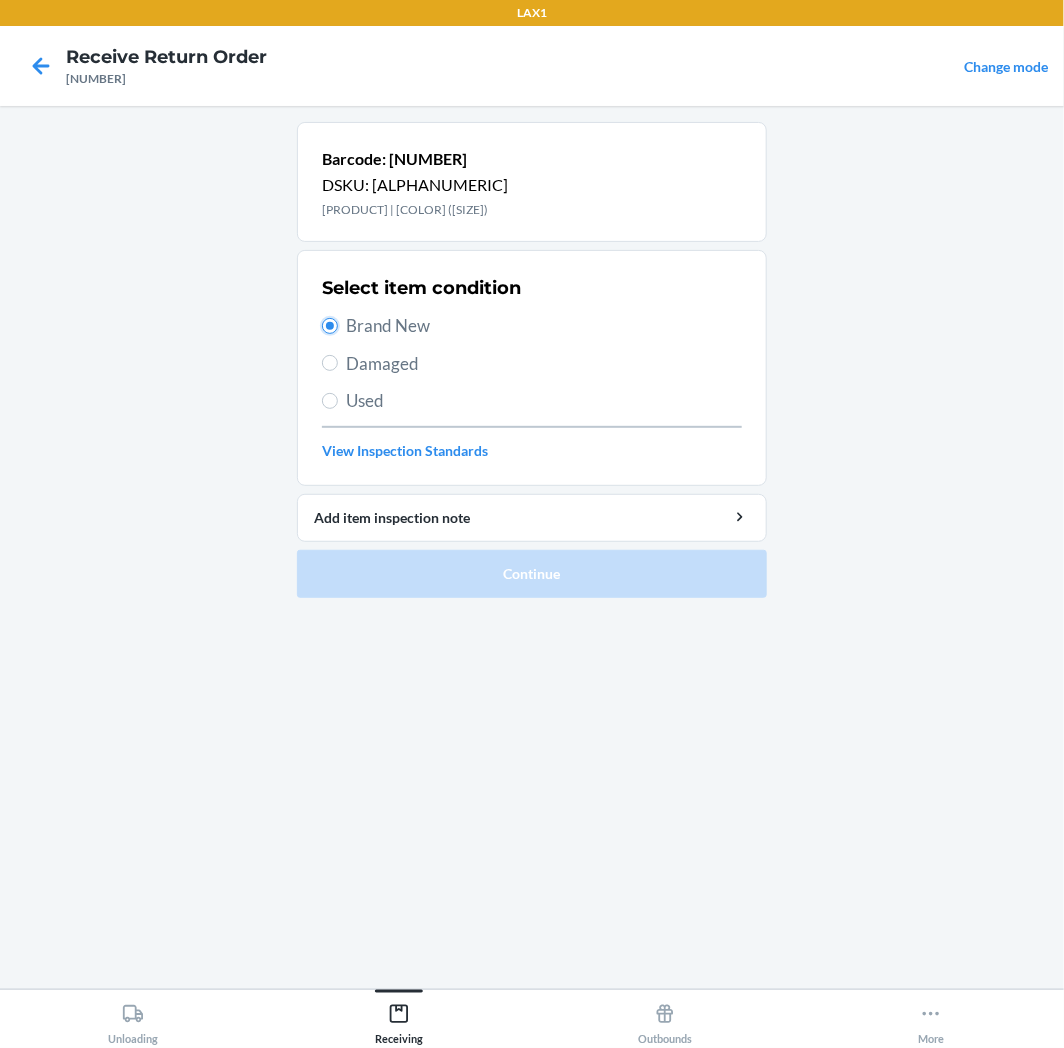 radio on "true" 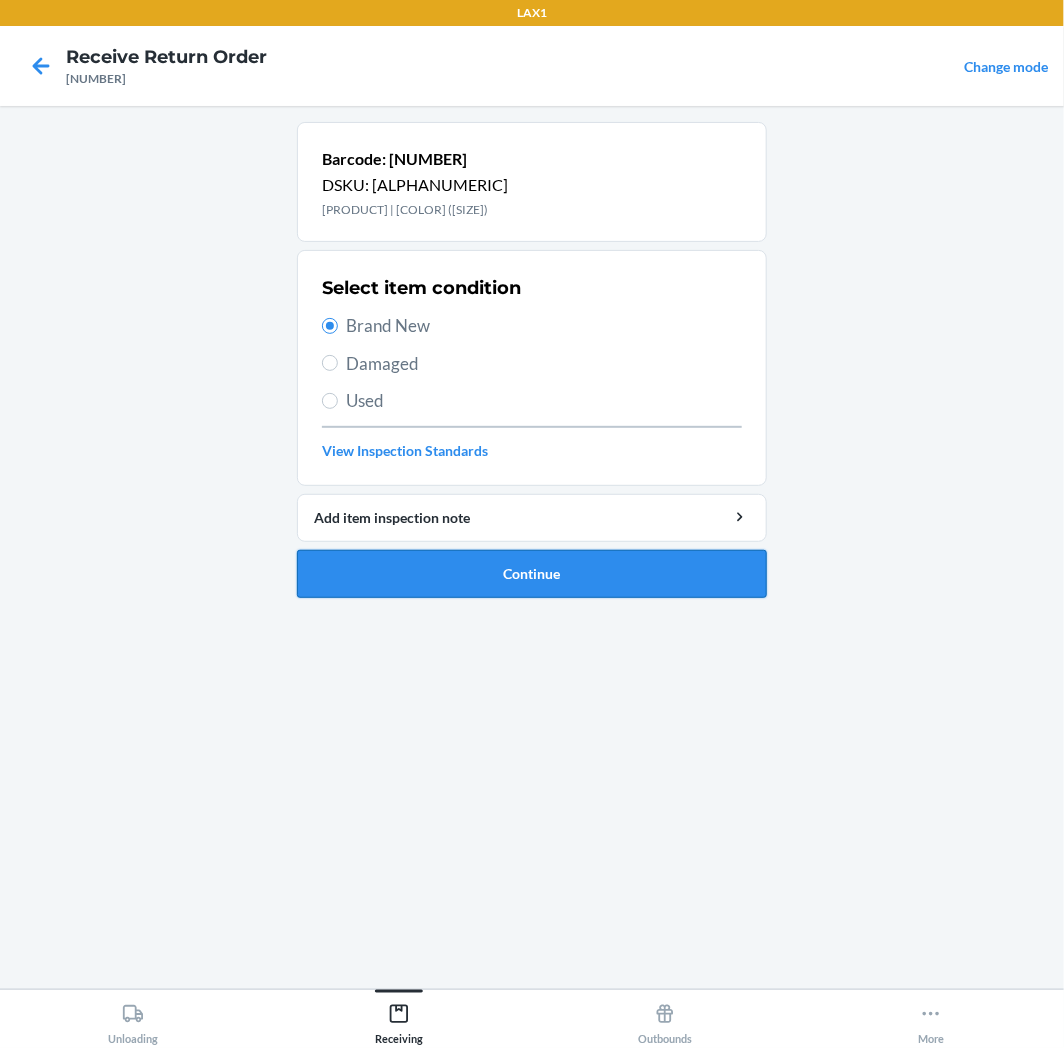 click on "Continue" at bounding box center [532, 574] 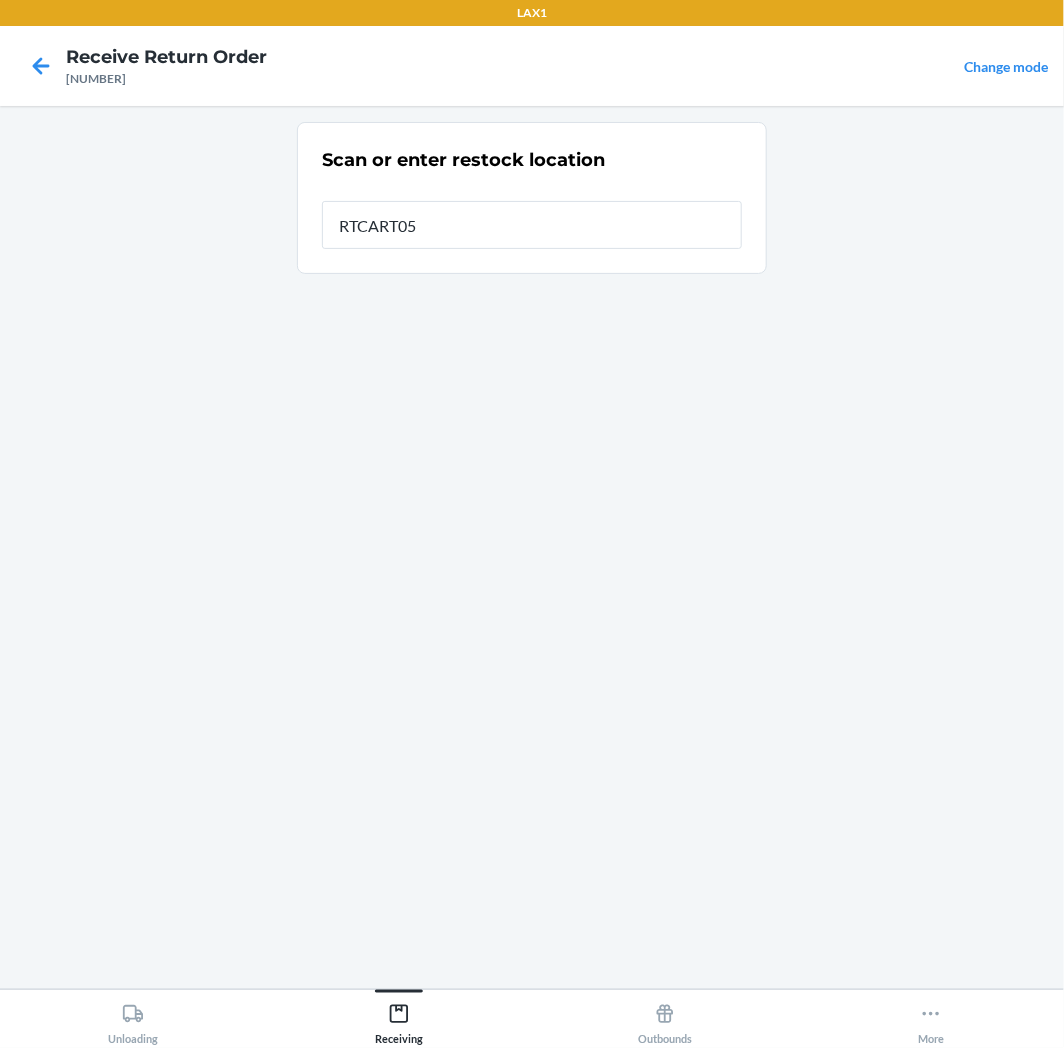 type on "RTCART054" 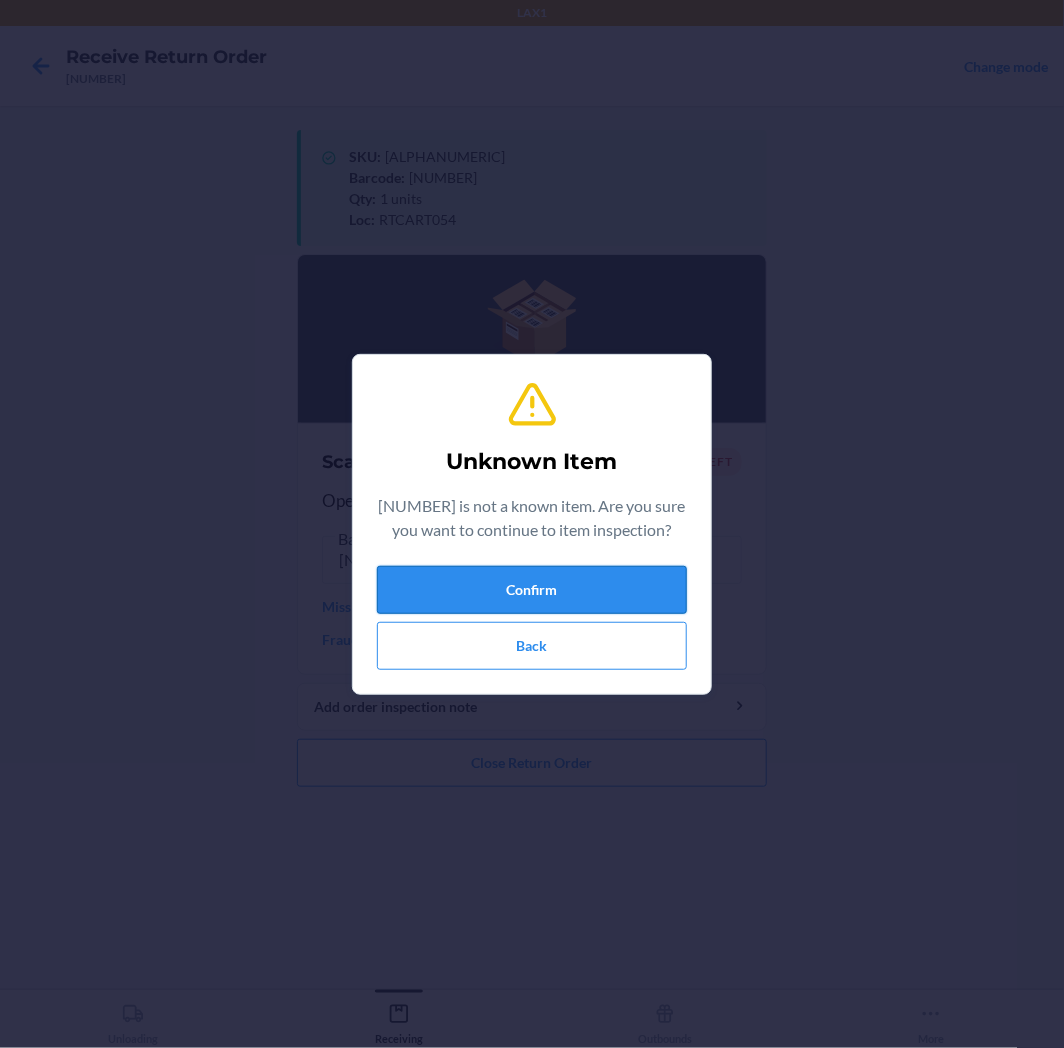 click on "Confirm" at bounding box center (532, 590) 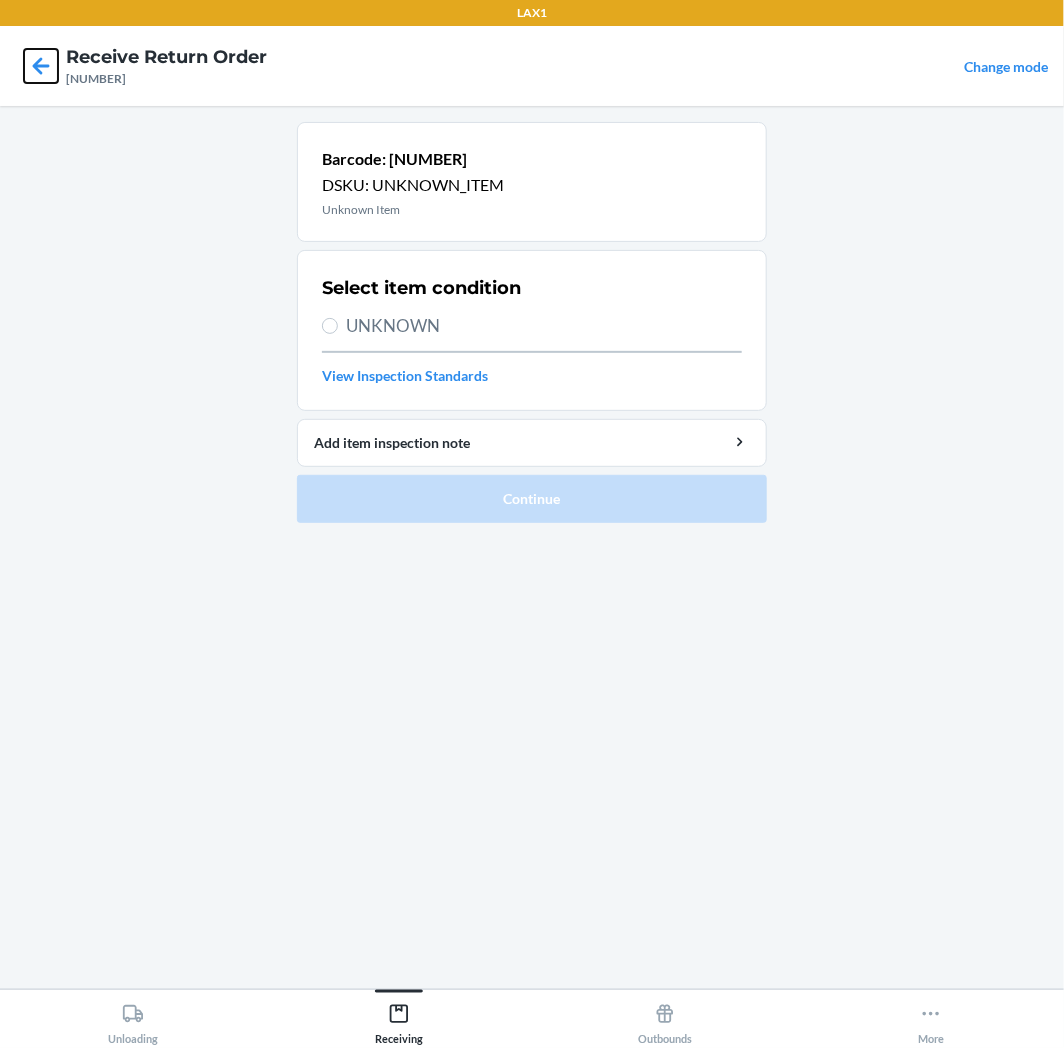 click 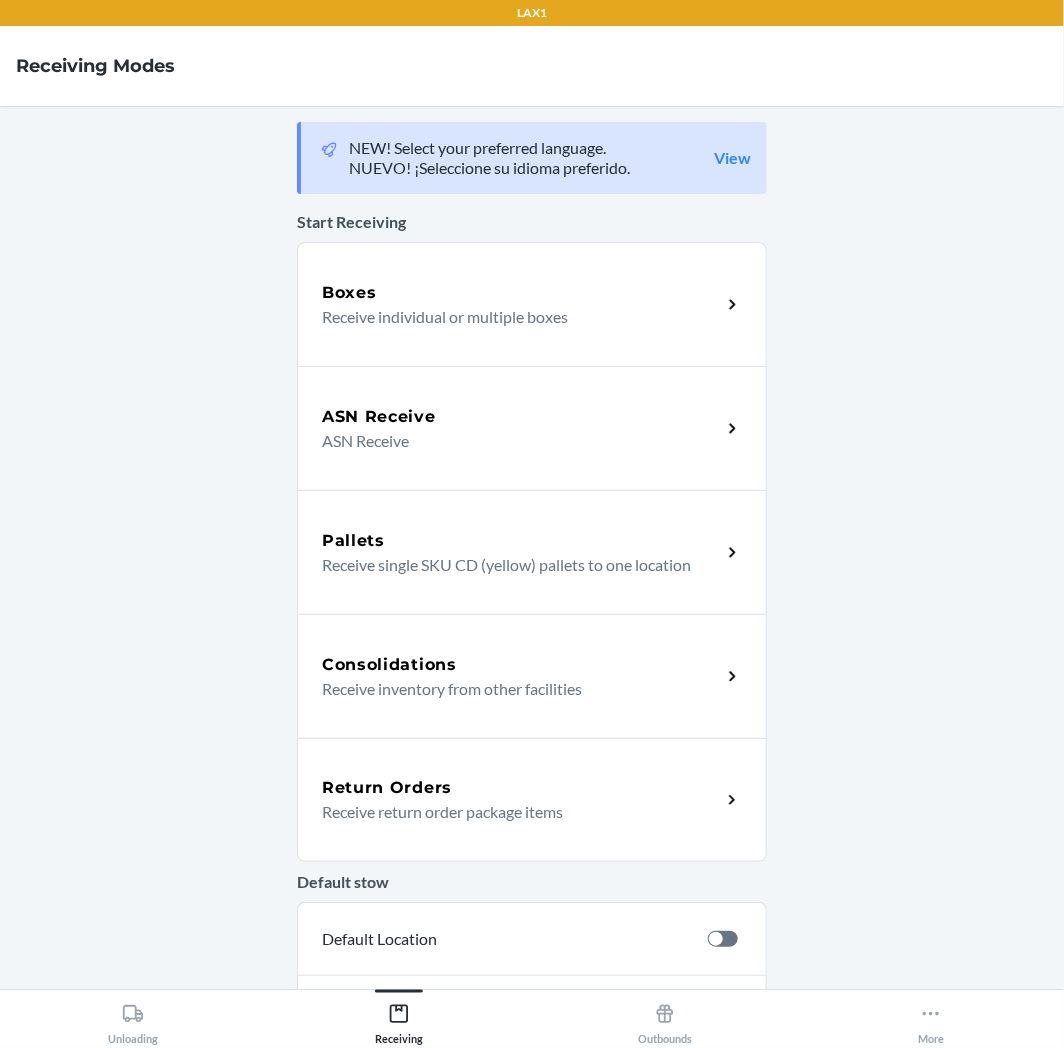 click on "Return Orders Receive return order package items" at bounding box center (532, 800) 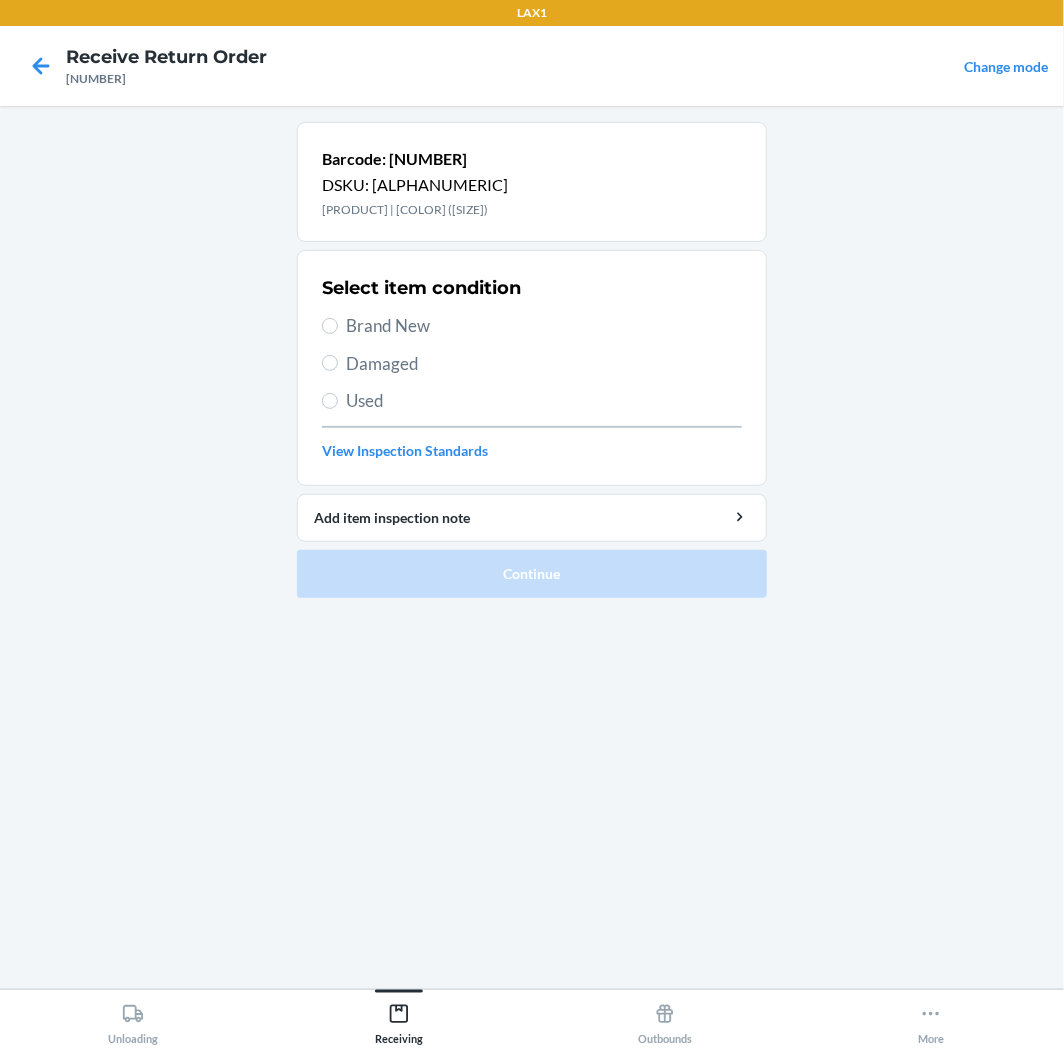click on "Select item condition Brand New Damaged Used View Inspection Standards" at bounding box center [532, 368] 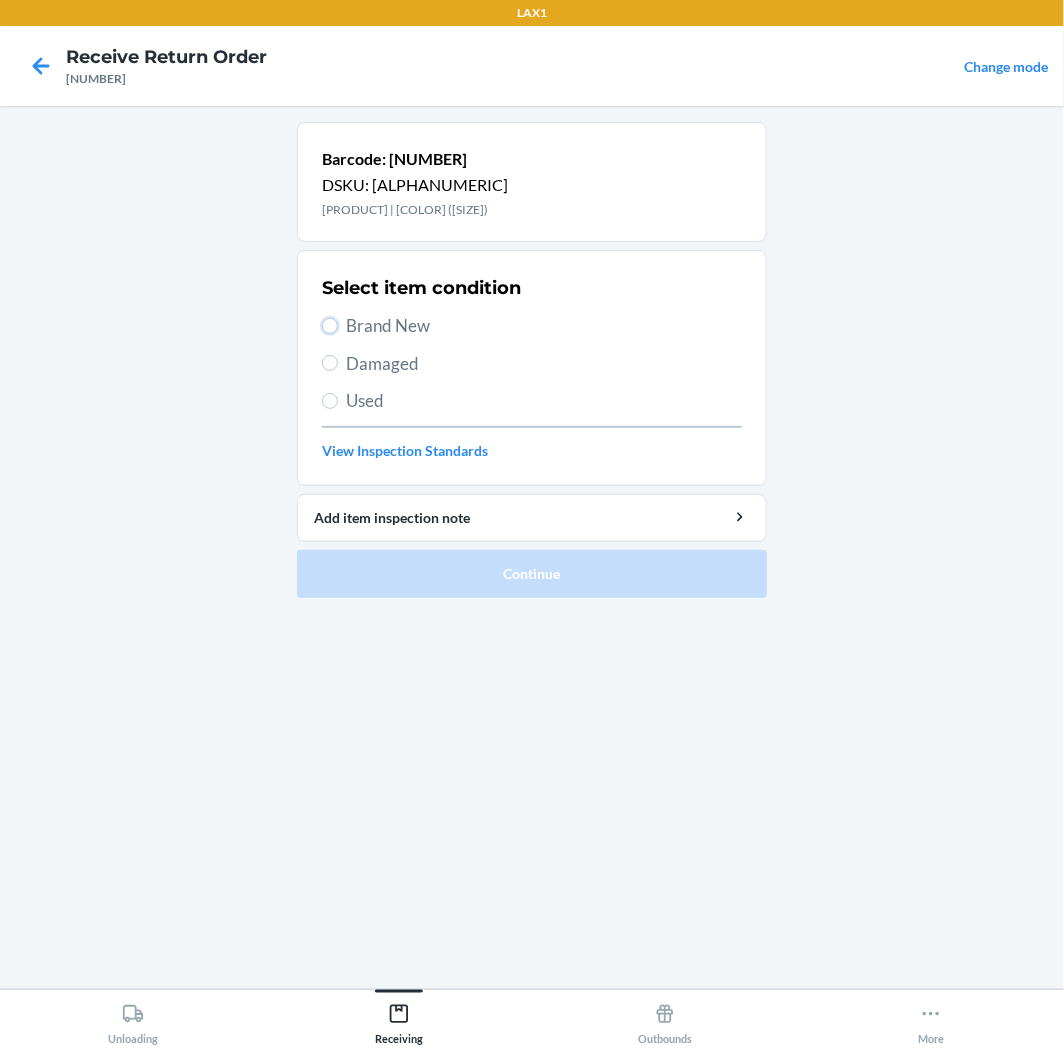 click on "Brand New" at bounding box center (330, 326) 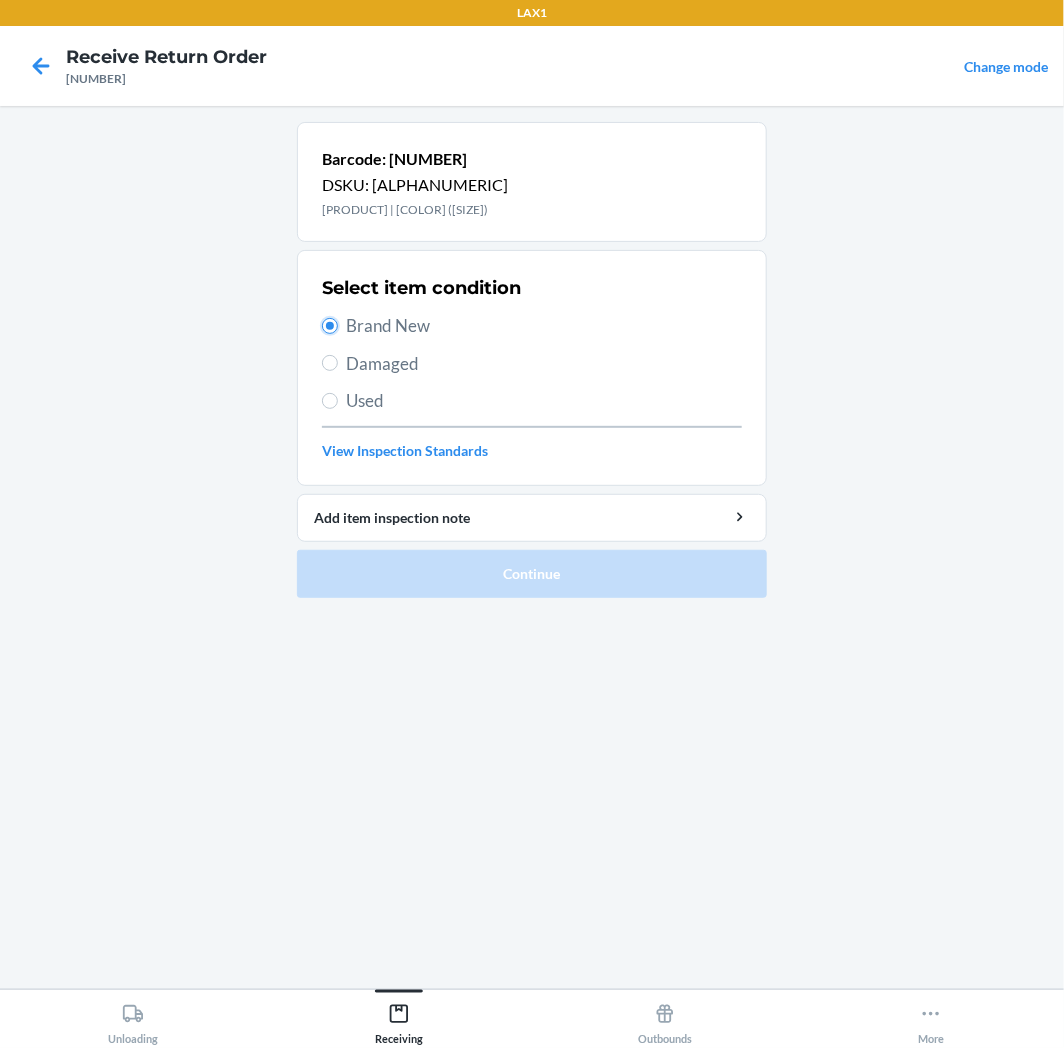 radio on "true" 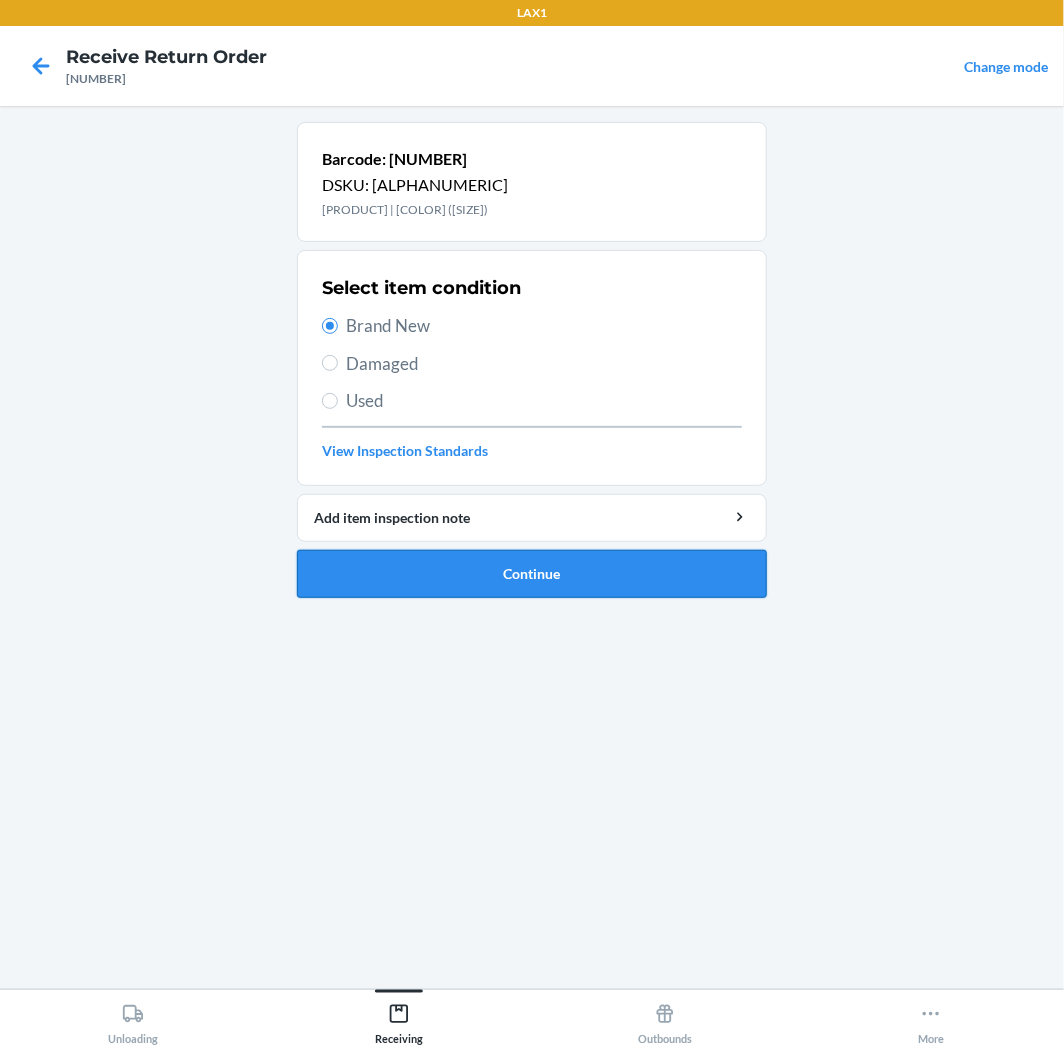 click on "Continue" at bounding box center [532, 574] 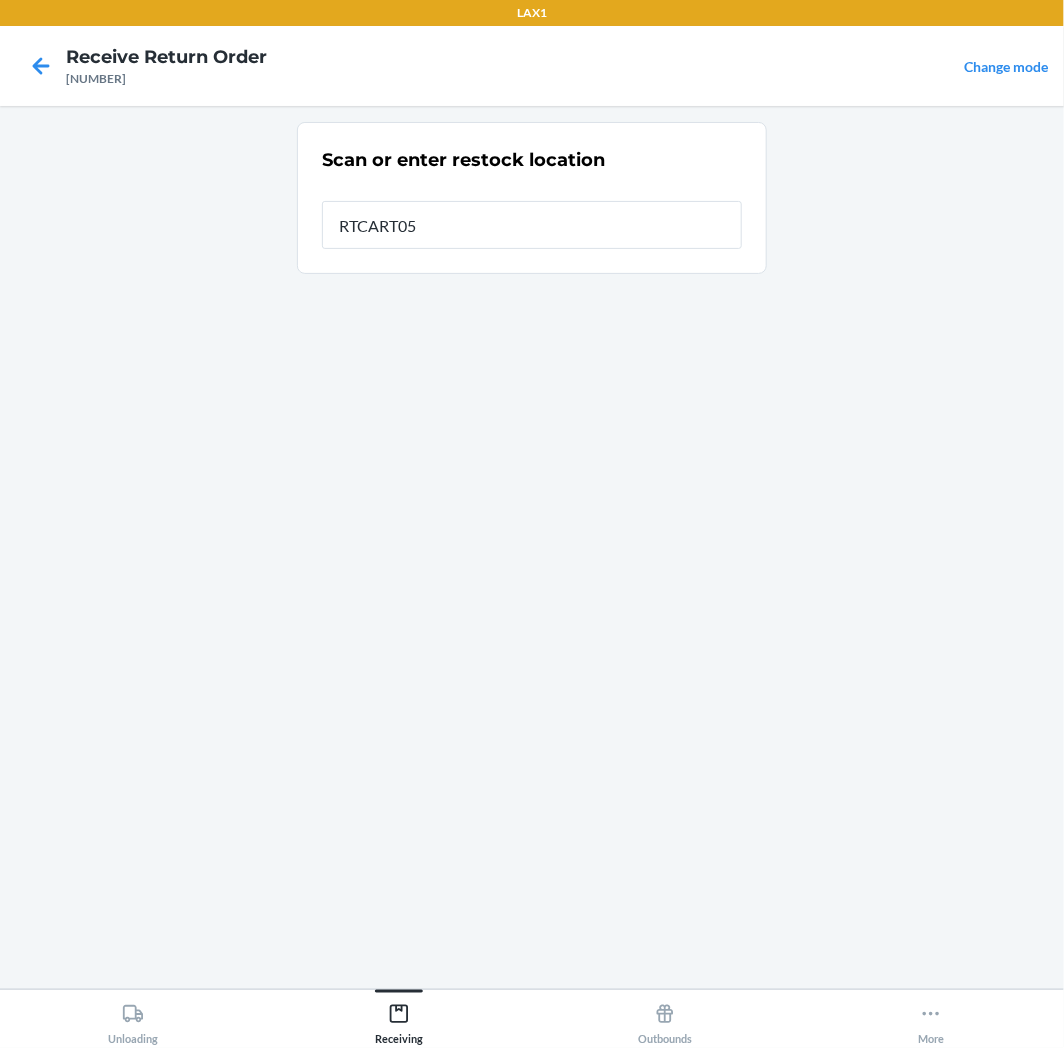 type on "RTCART054" 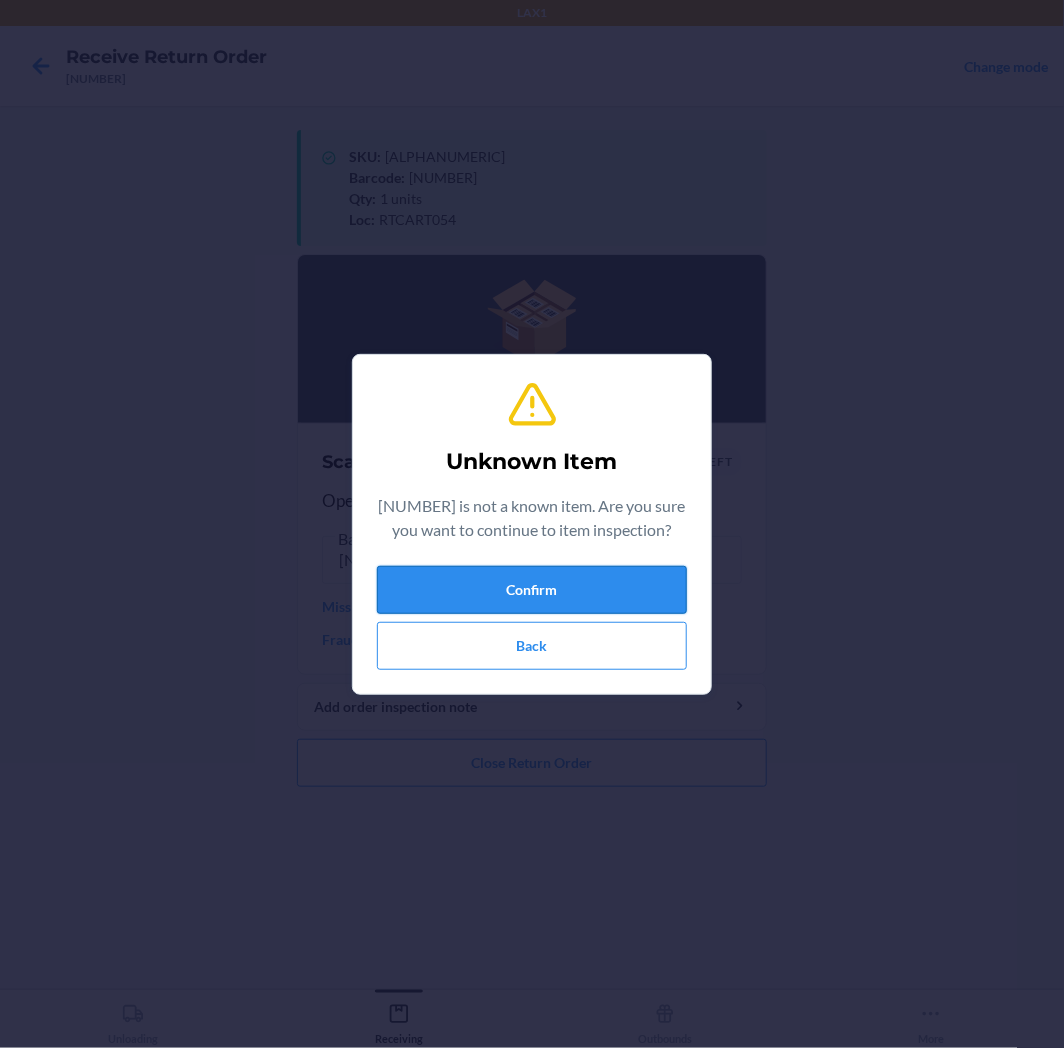 click on "Confirm" at bounding box center [532, 590] 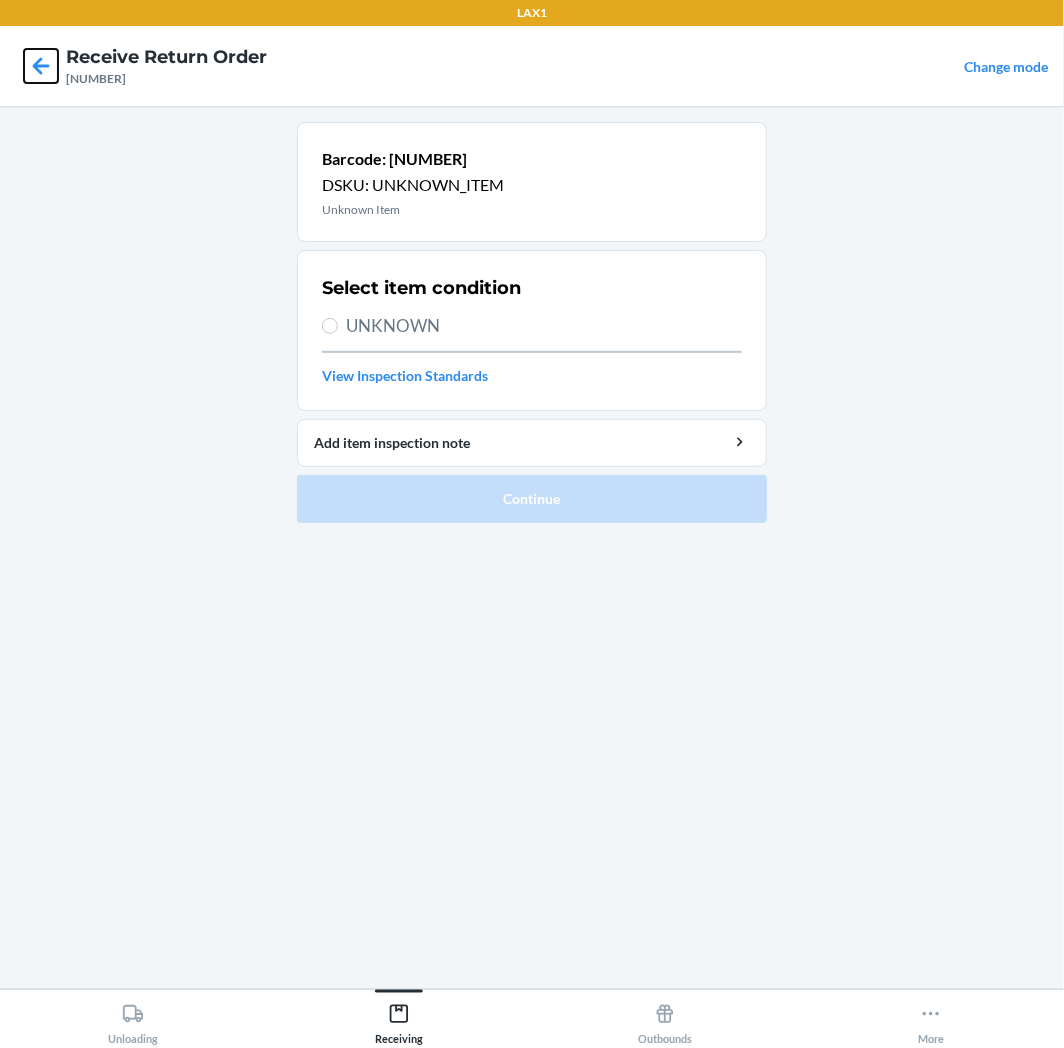 click 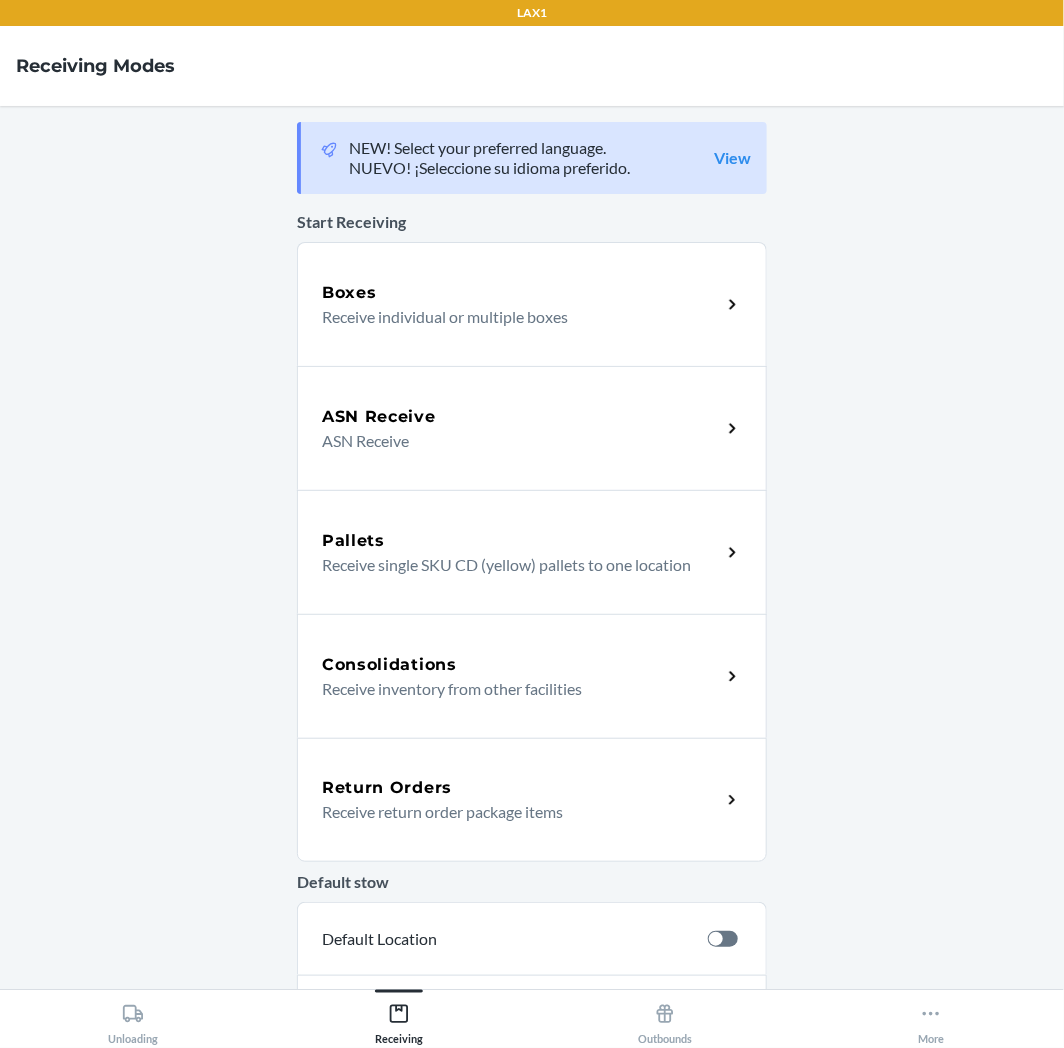 click on "Return Orders Receive return order package items" at bounding box center (532, 800) 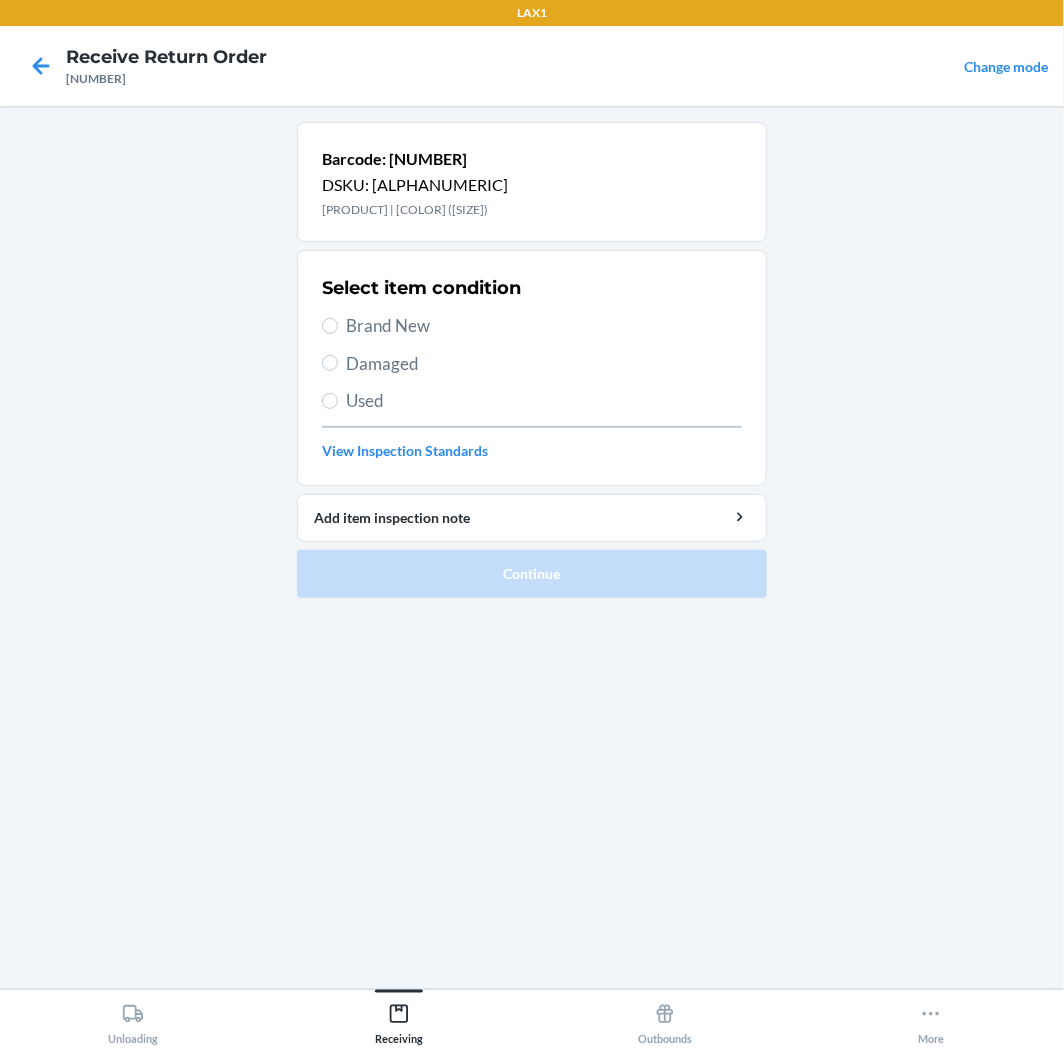 click on "Select item condition Brand New Damaged Used View Inspection Standards" at bounding box center (532, 368) 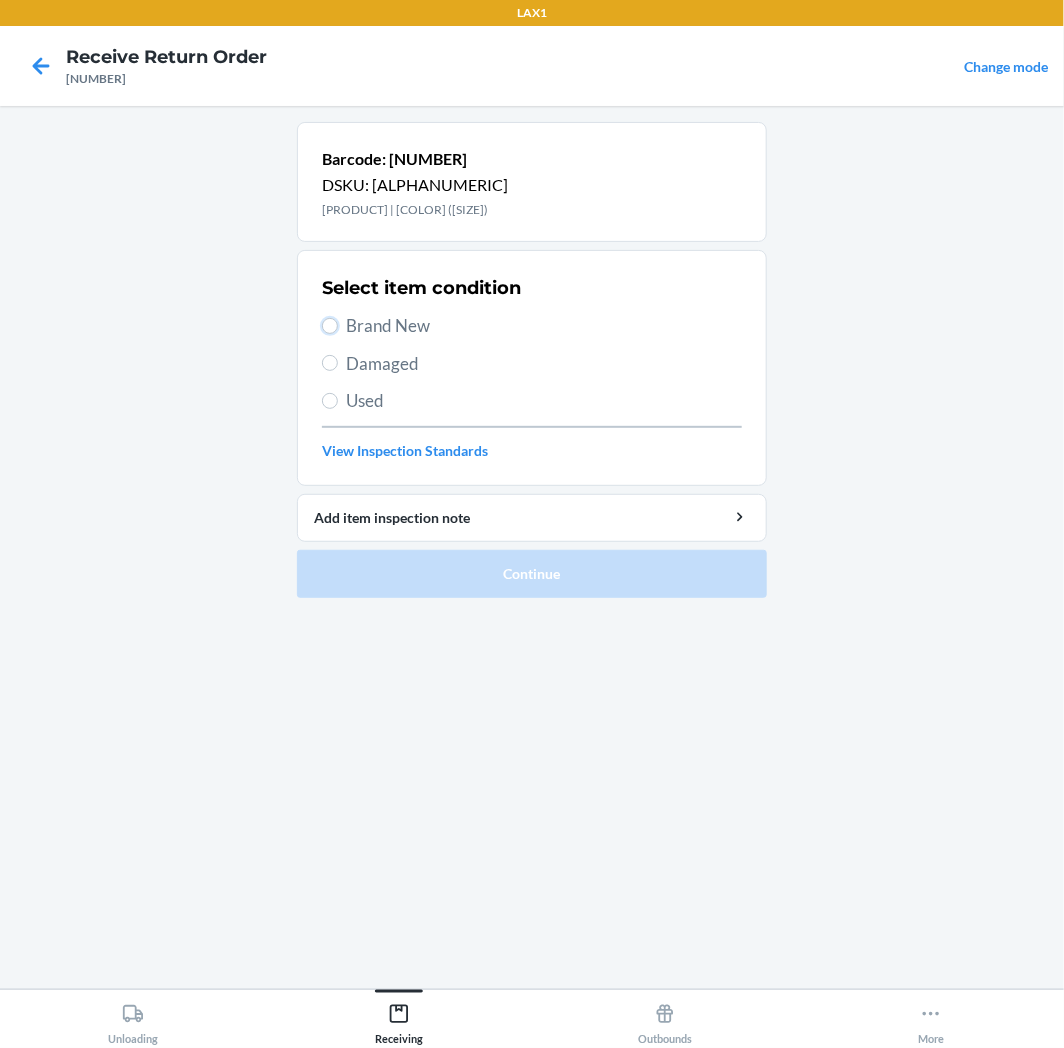 click on "Brand New" at bounding box center [330, 326] 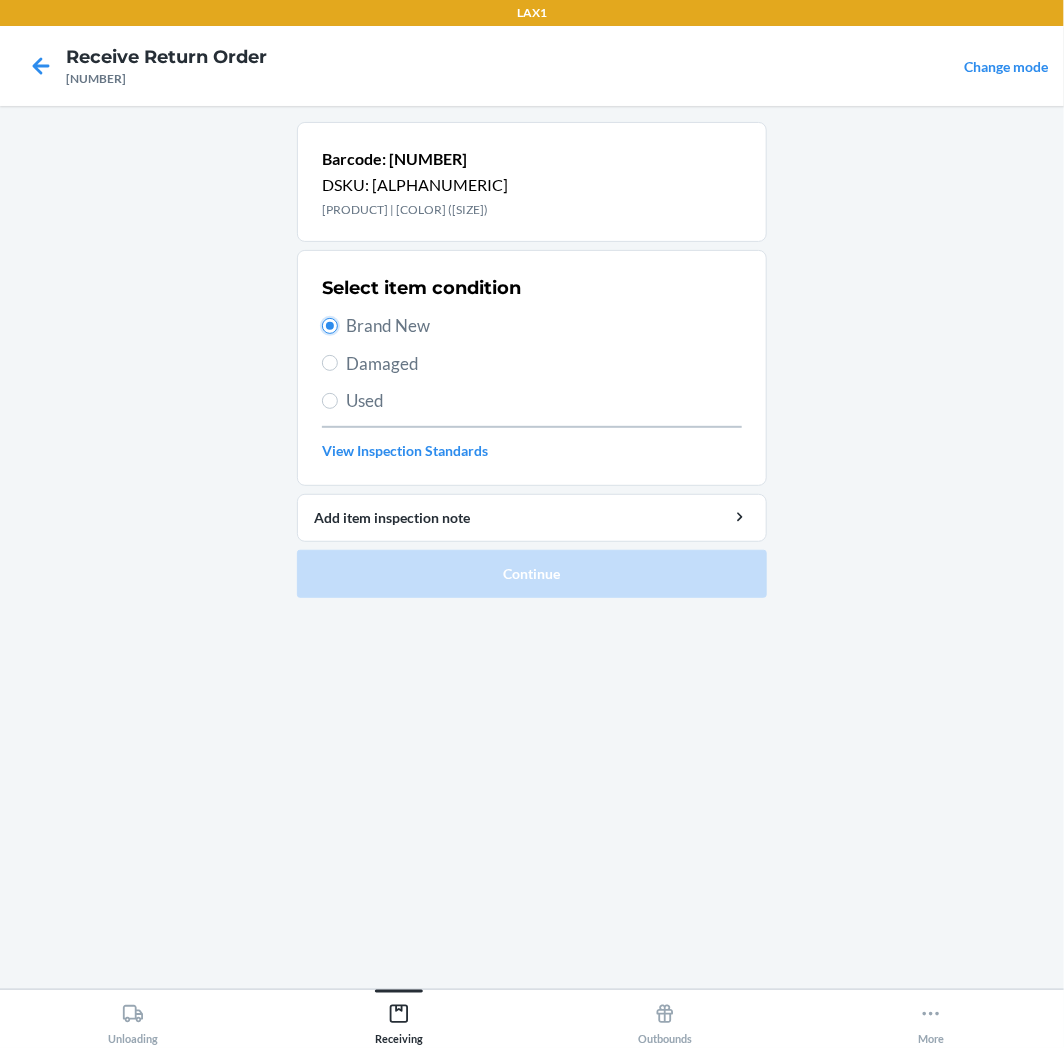 radio on "true" 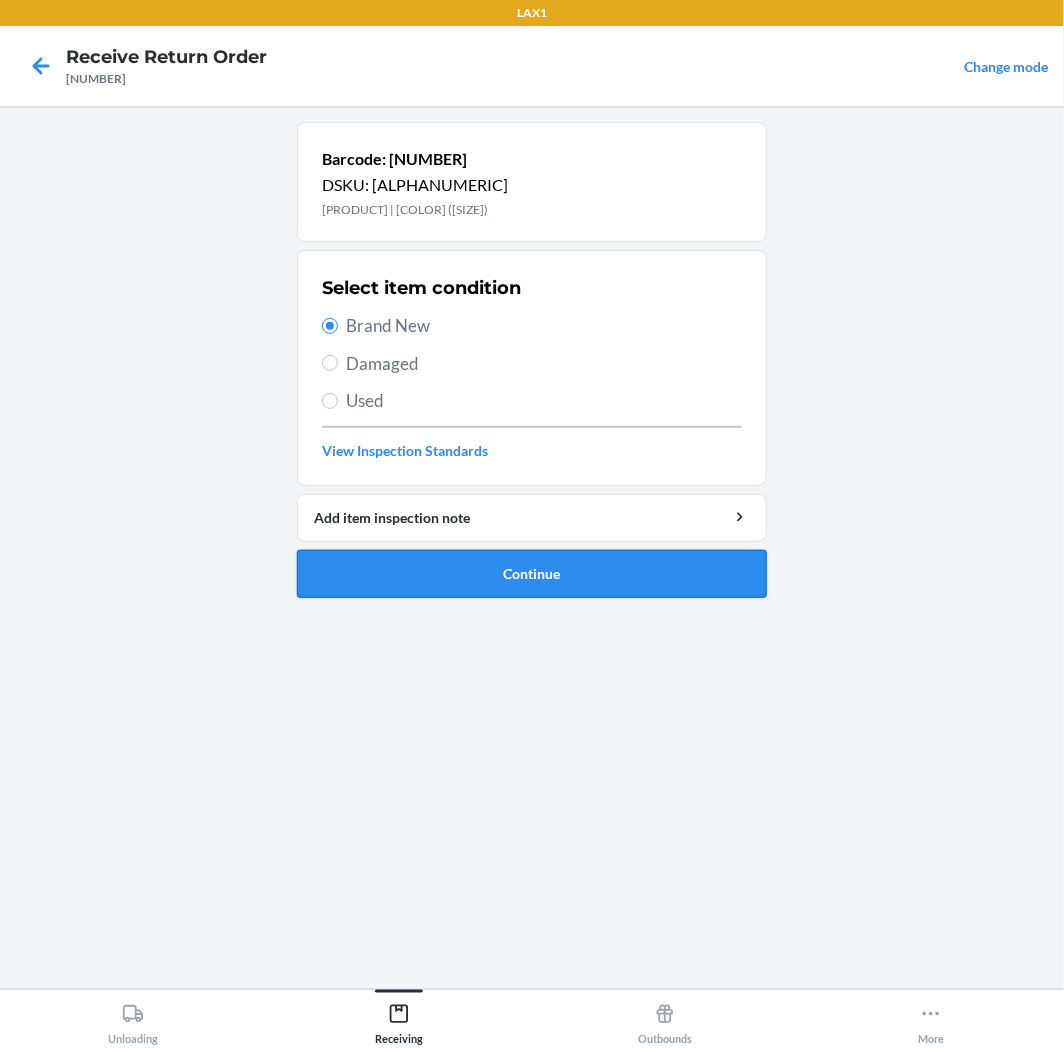 click on "Continue" at bounding box center [532, 574] 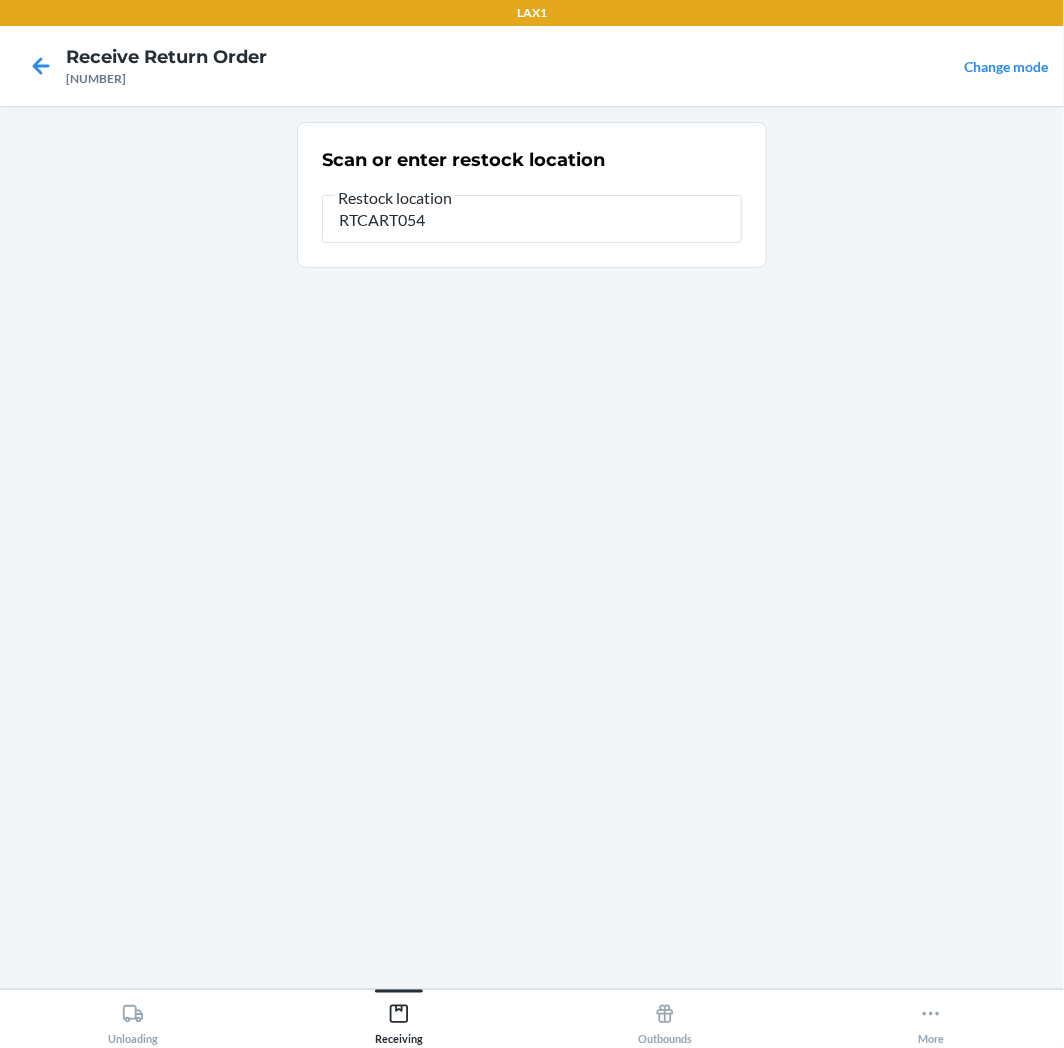 type on "RTCART054" 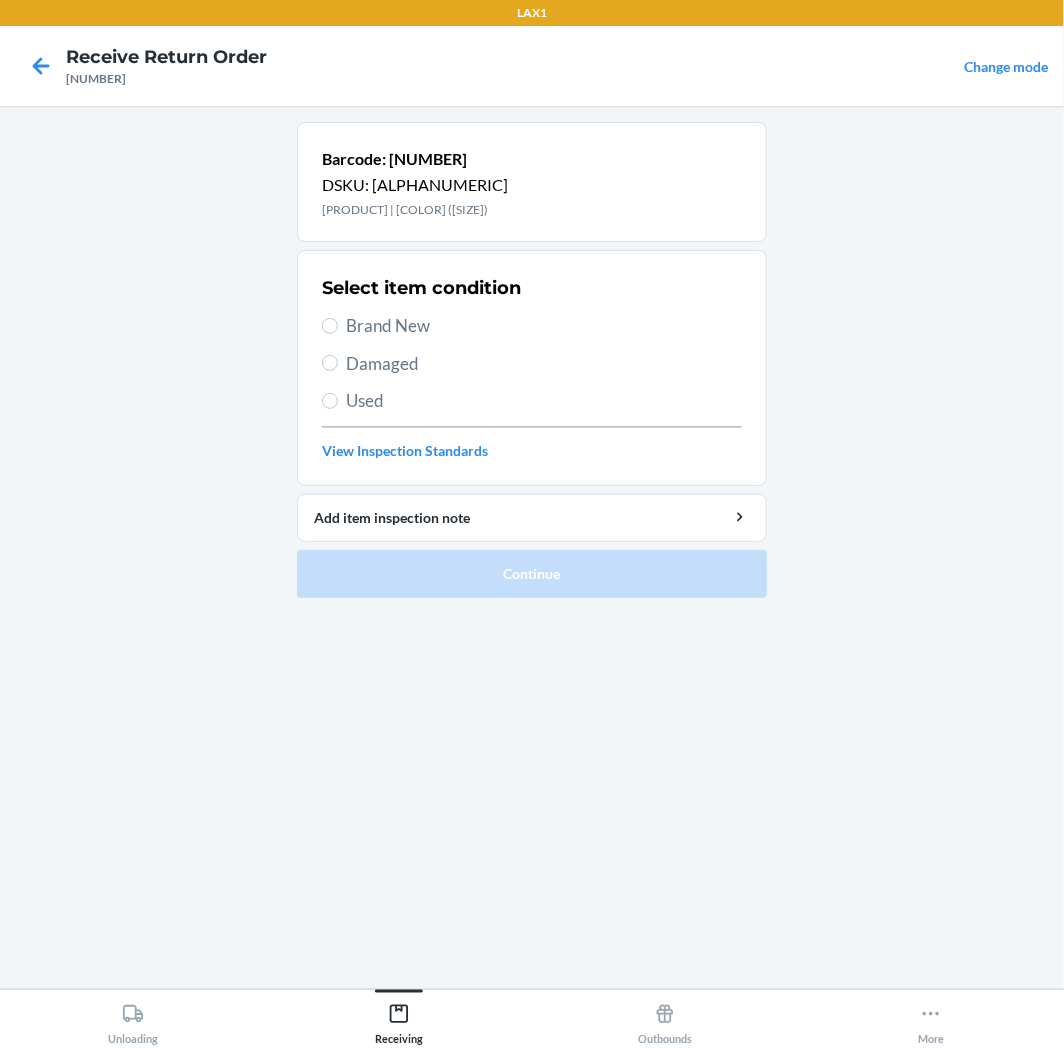 click on "Brand New" at bounding box center [544, 326] 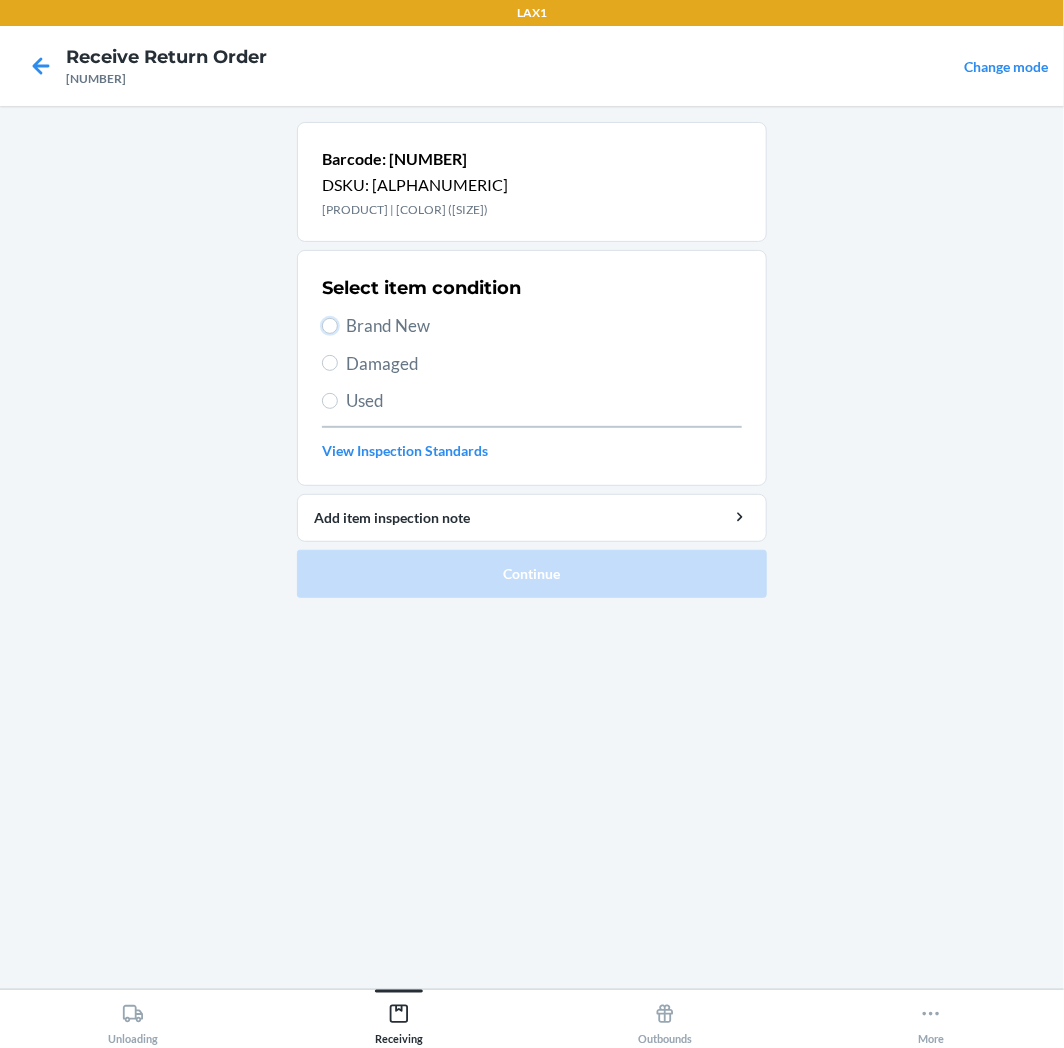 click on "Brand New" at bounding box center [330, 326] 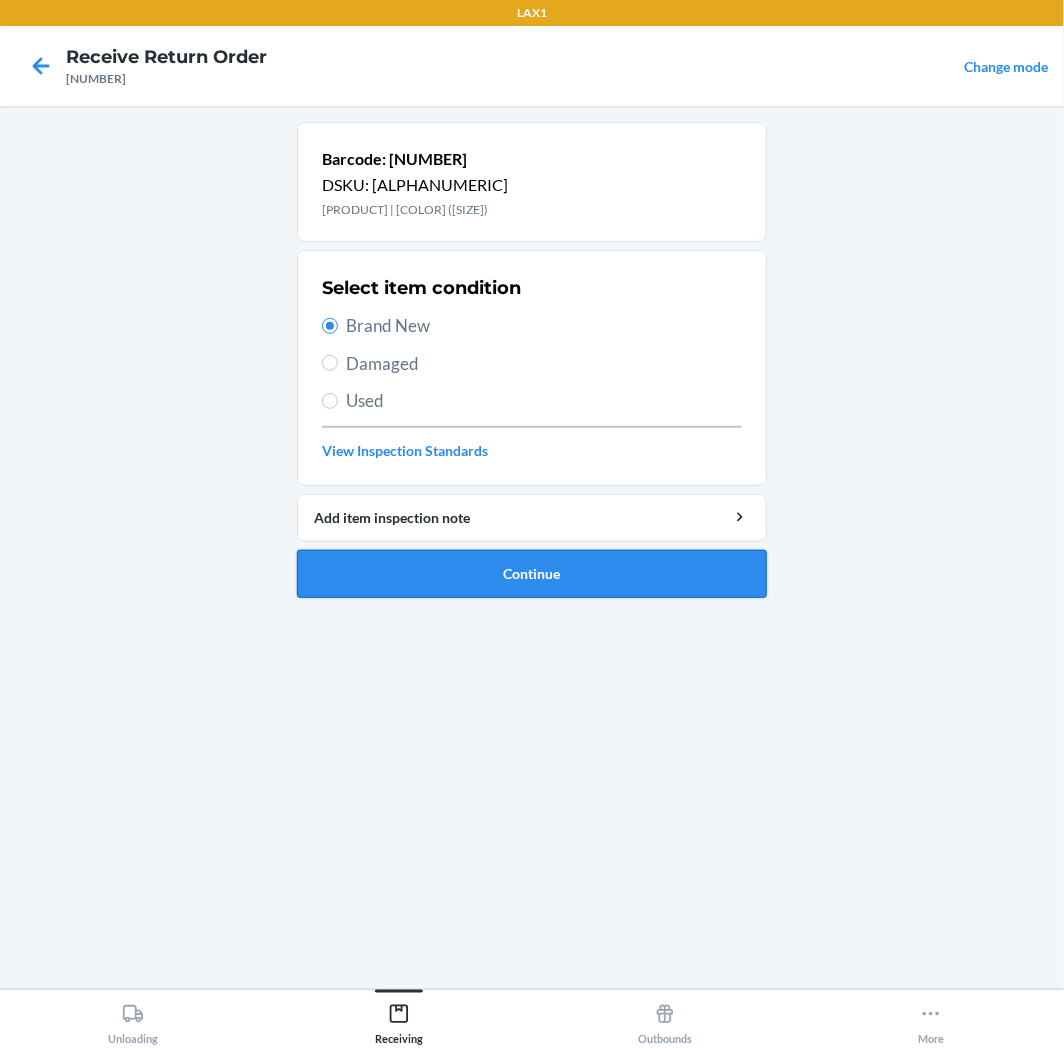 click on "Continue" at bounding box center (532, 574) 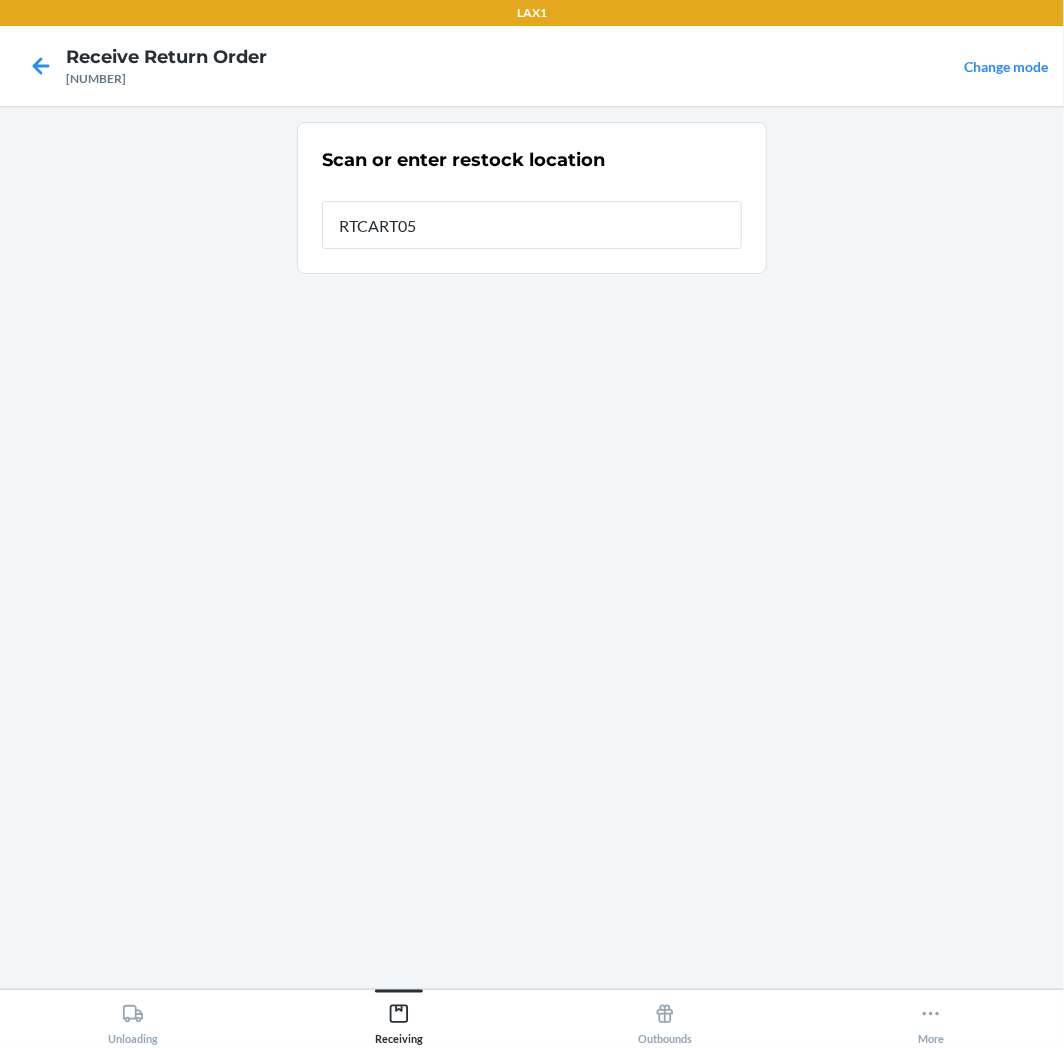 type on "RTCART054" 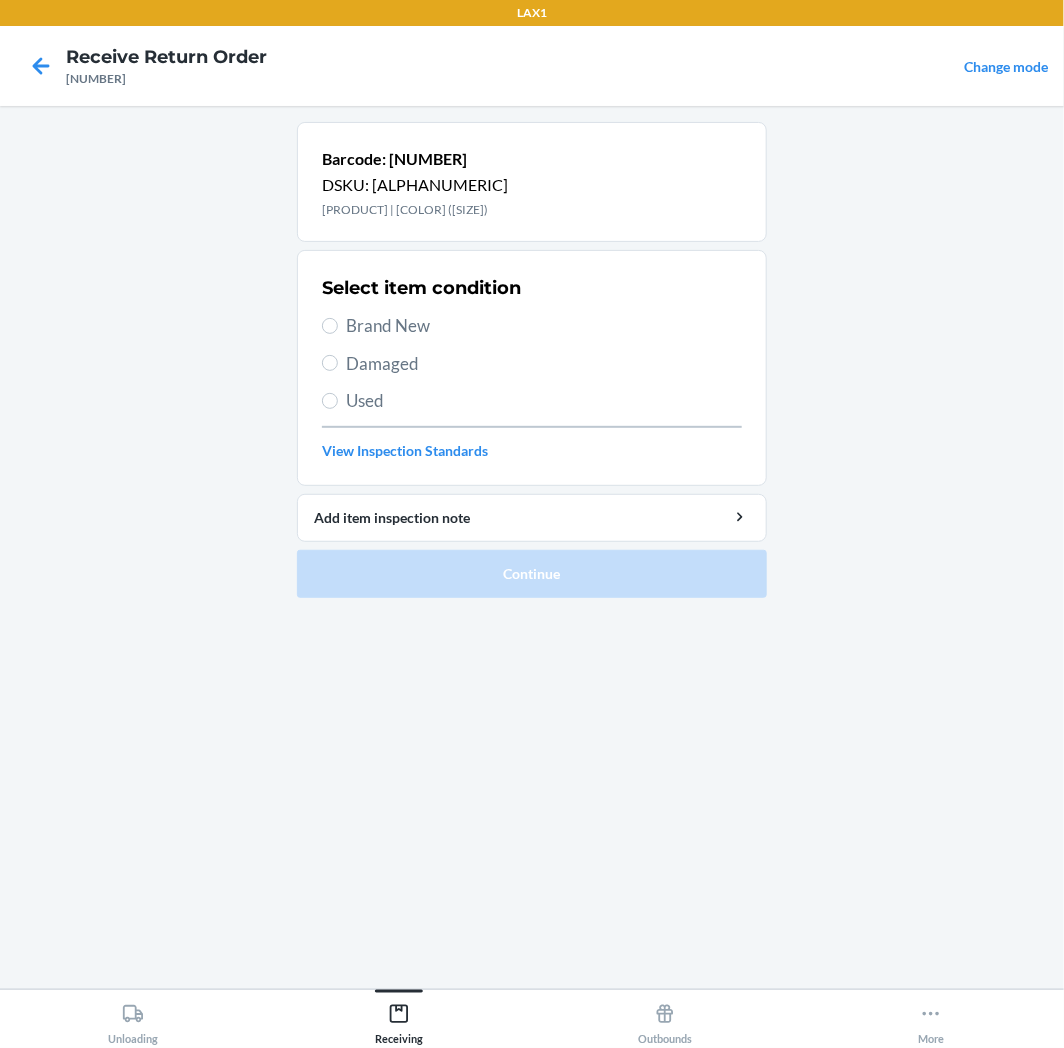 click on "Brand New" at bounding box center [544, 326] 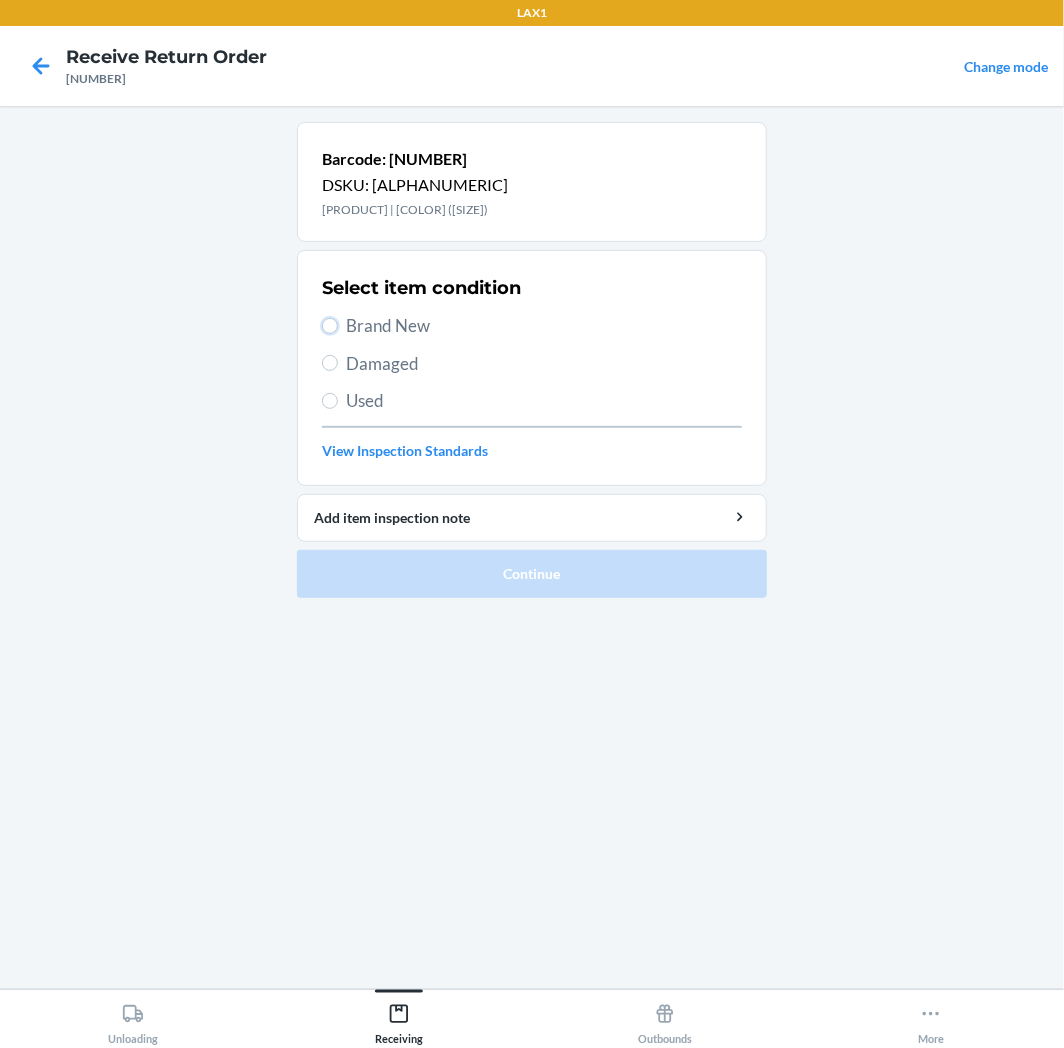 click on "Brand New" at bounding box center (330, 326) 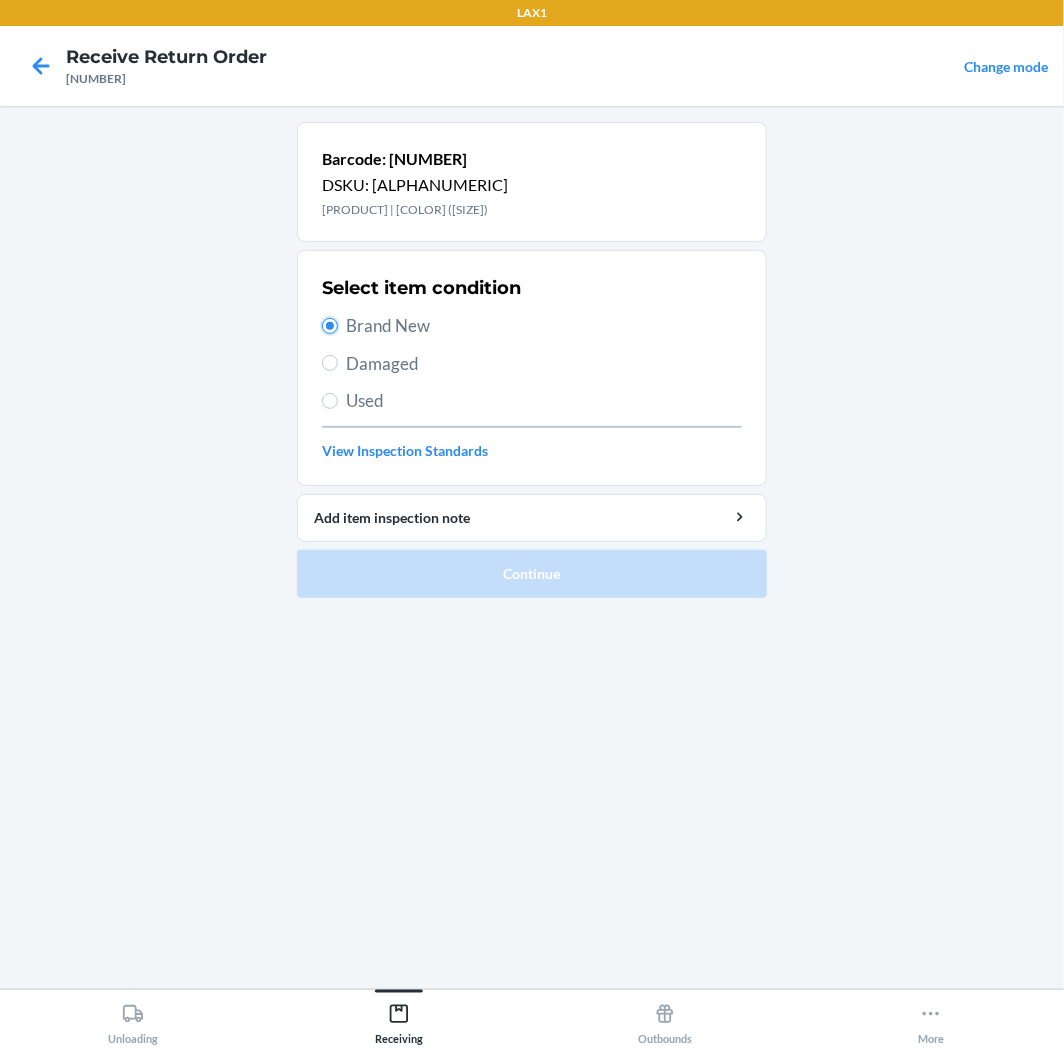 radio on "true" 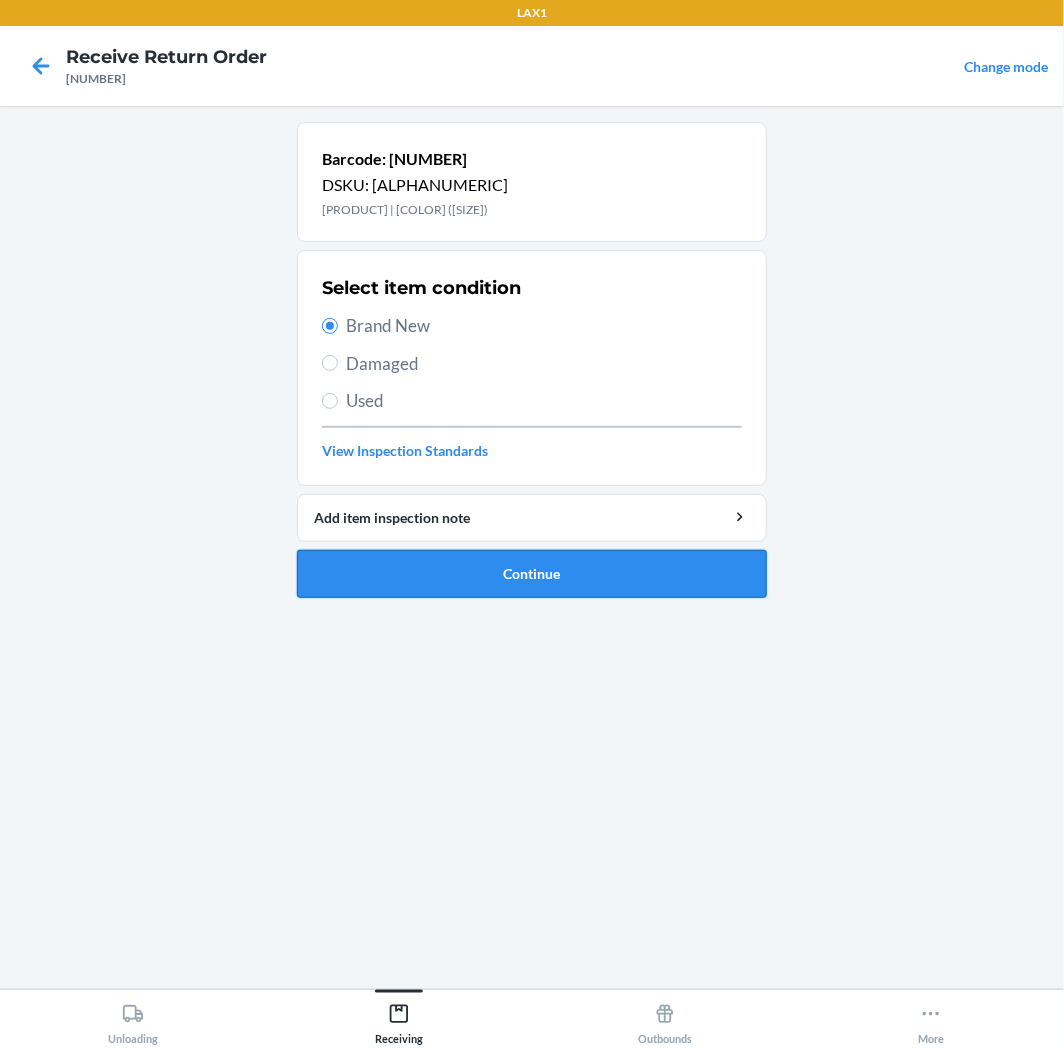 click on "Continue" at bounding box center [532, 574] 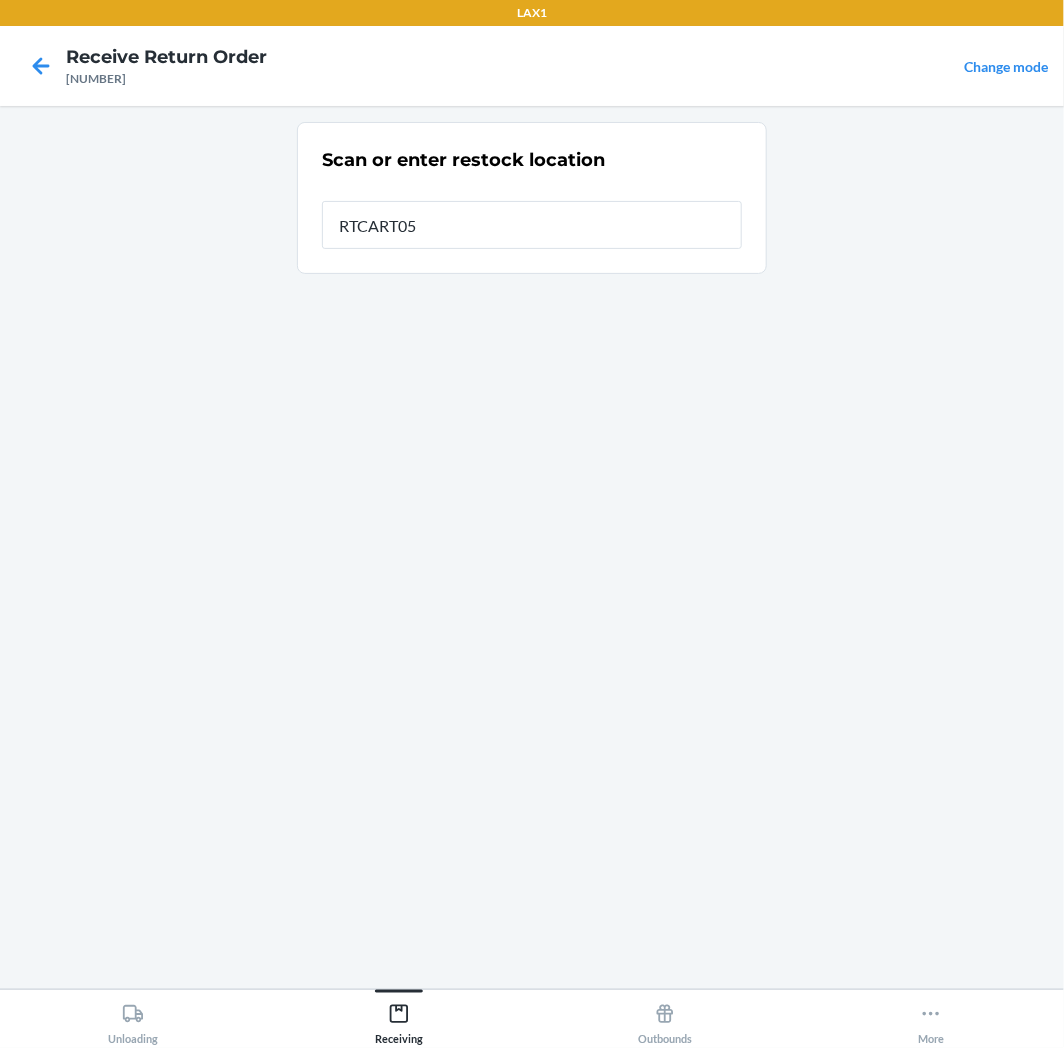 type on "RTCART054" 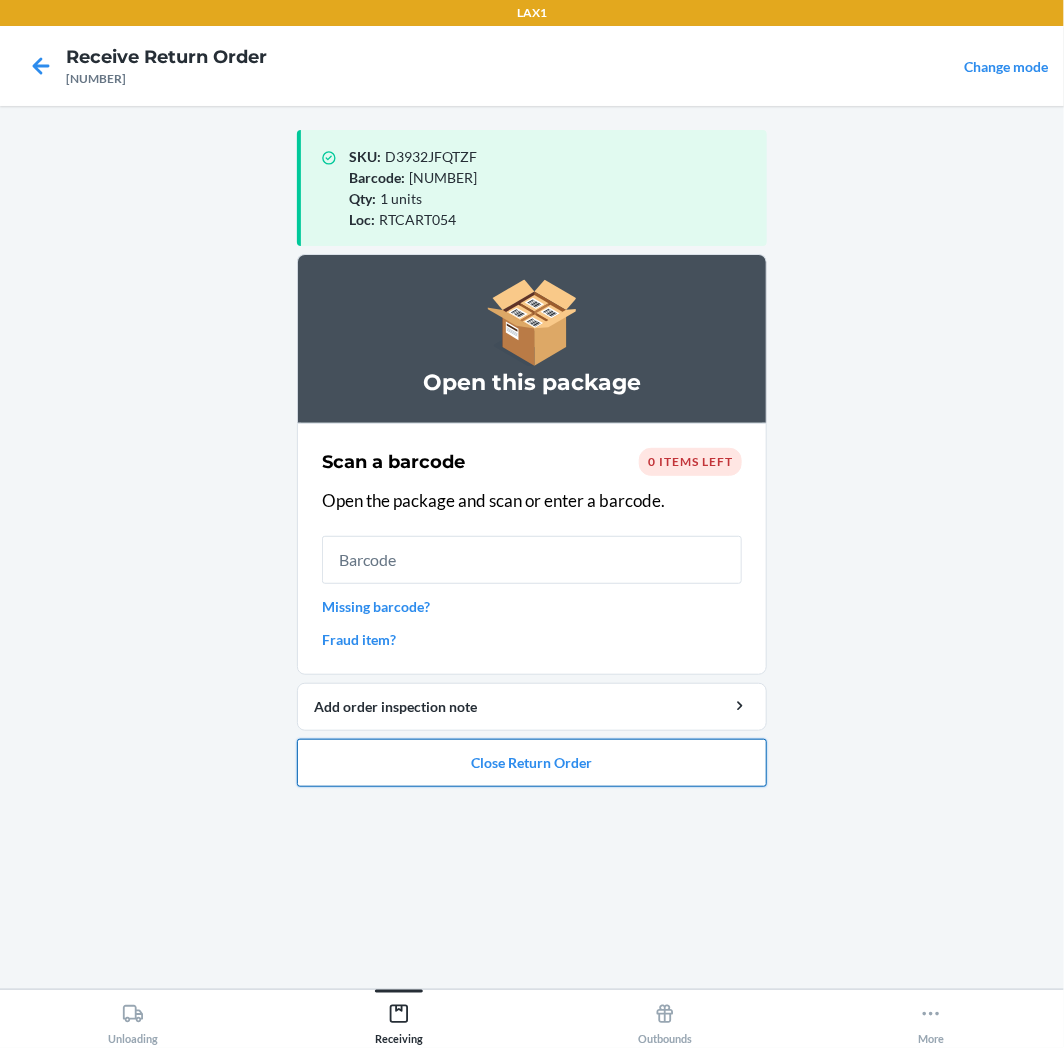 click on "Close Return Order" at bounding box center [532, 763] 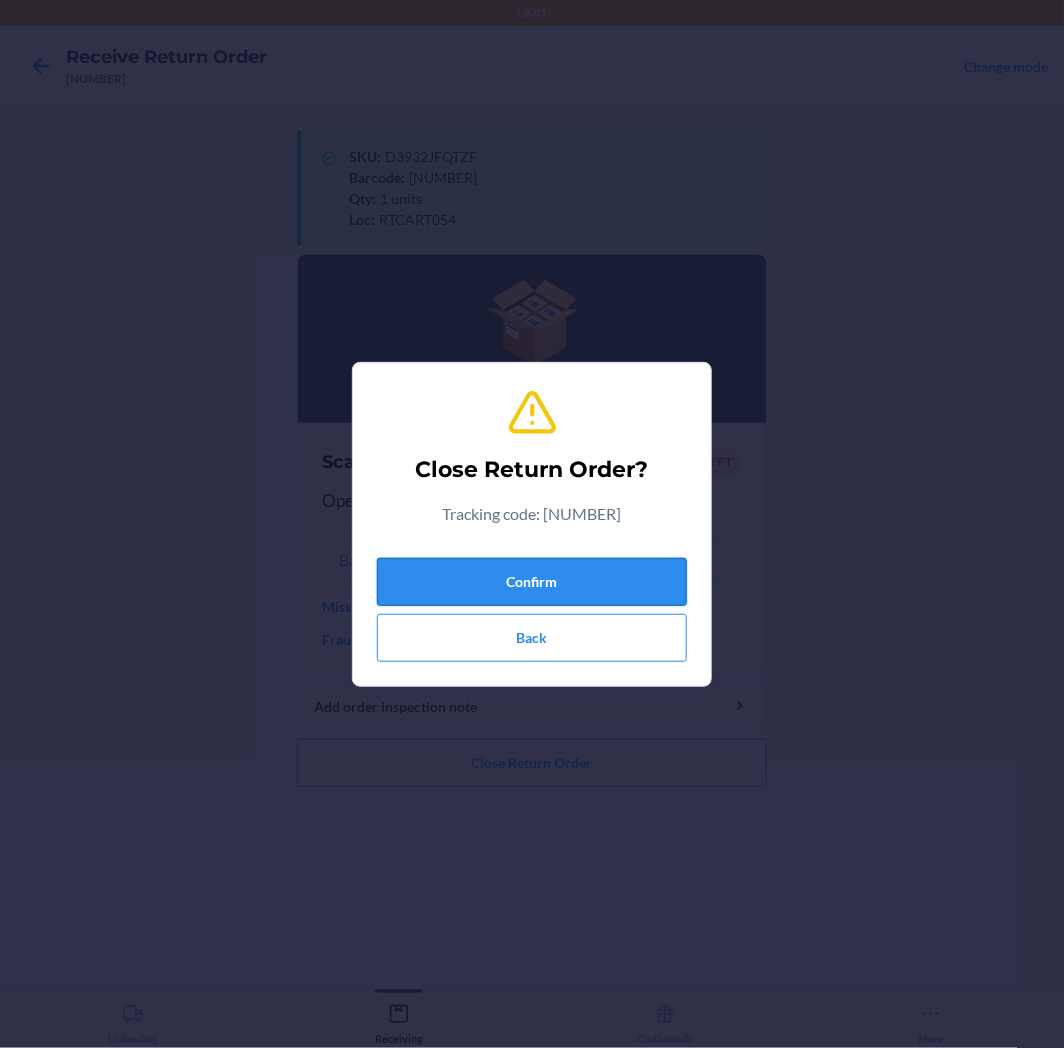click on "Confirm" at bounding box center [532, 582] 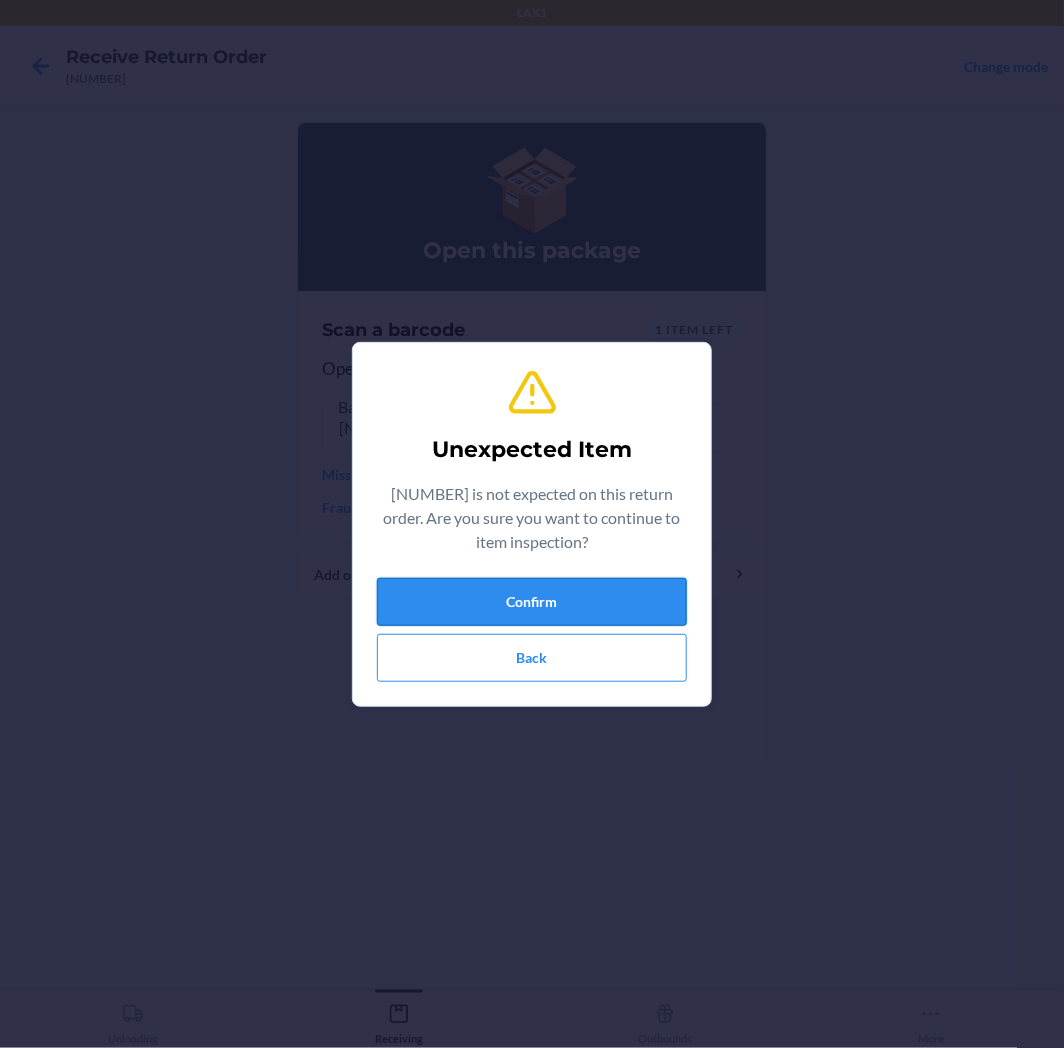 click on "Confirm" at bounding box center (532, 602) 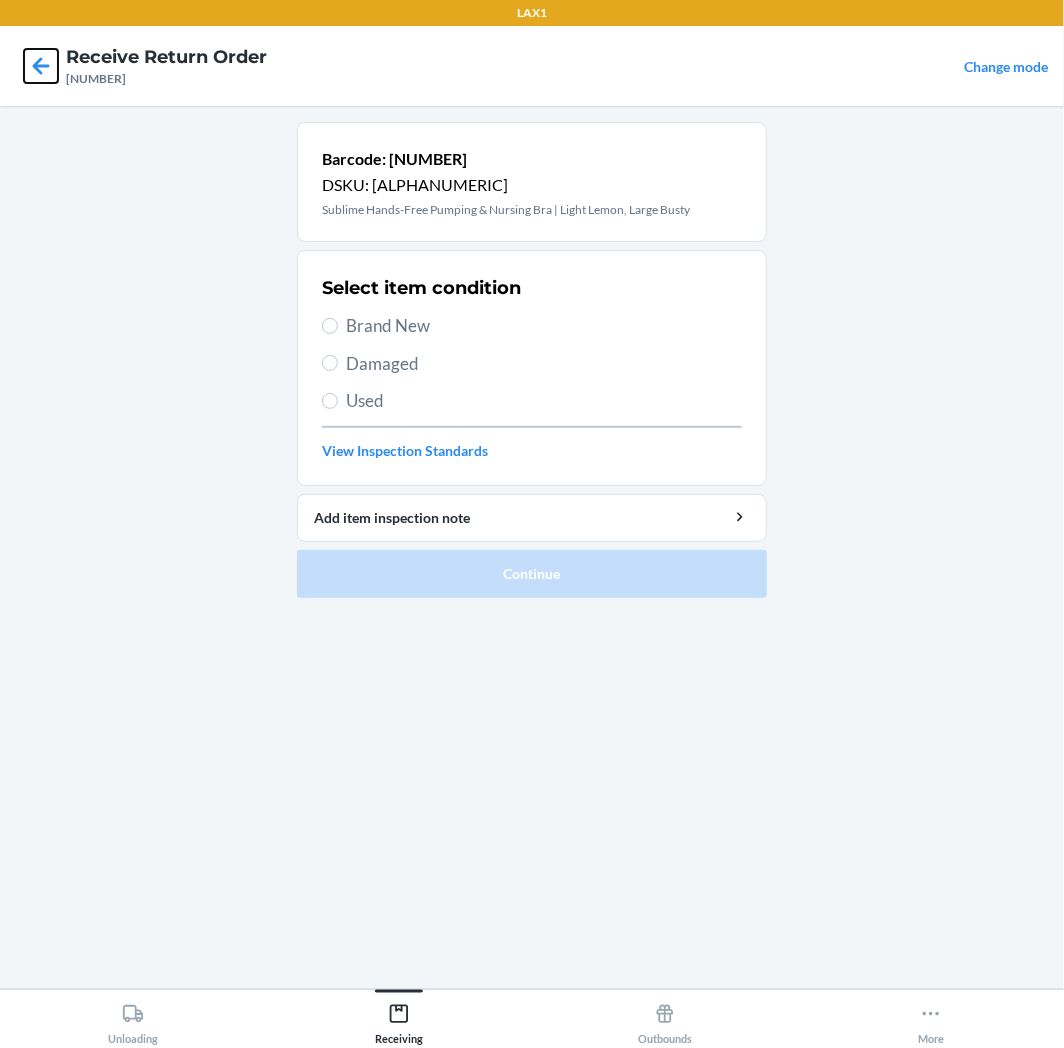 click 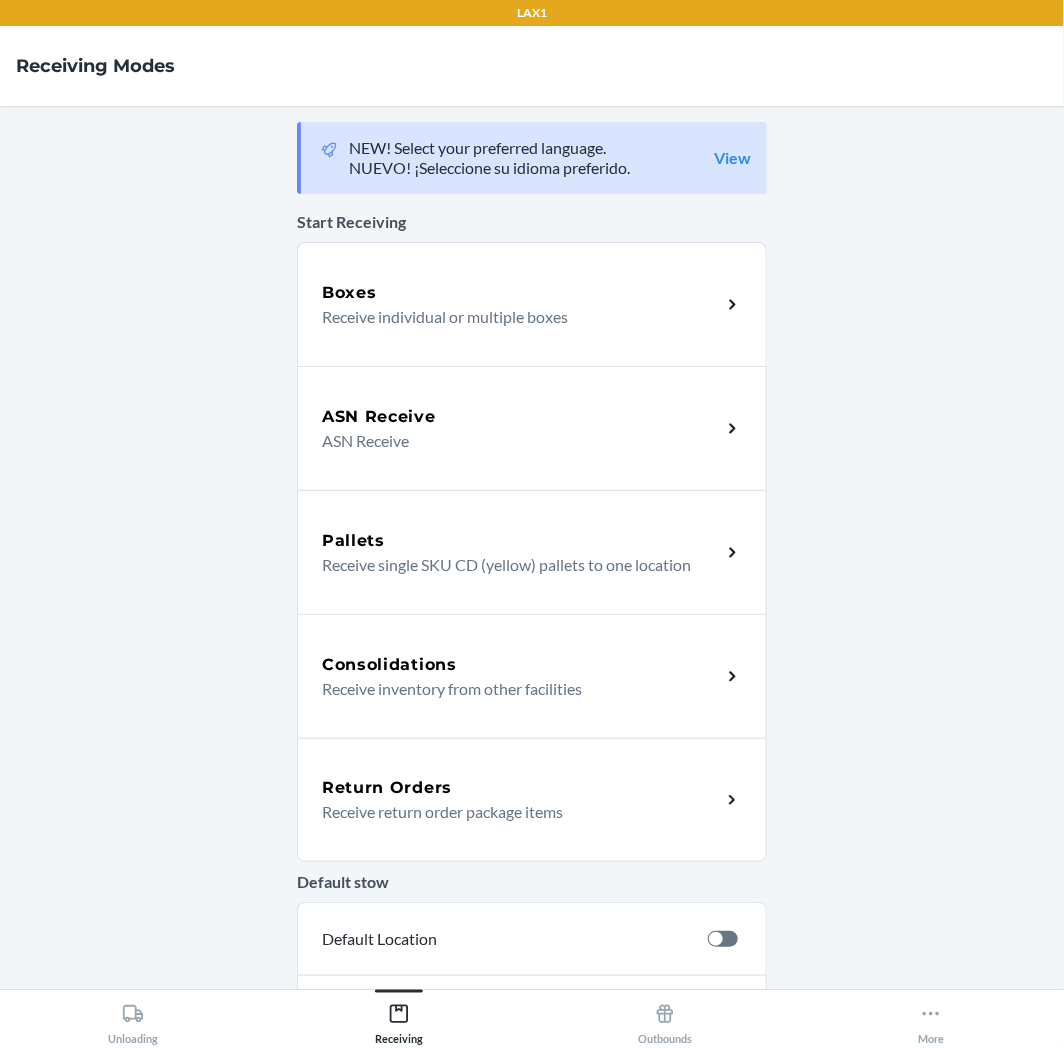 click on "Receive return order package items" at bounding box center [513, 812] 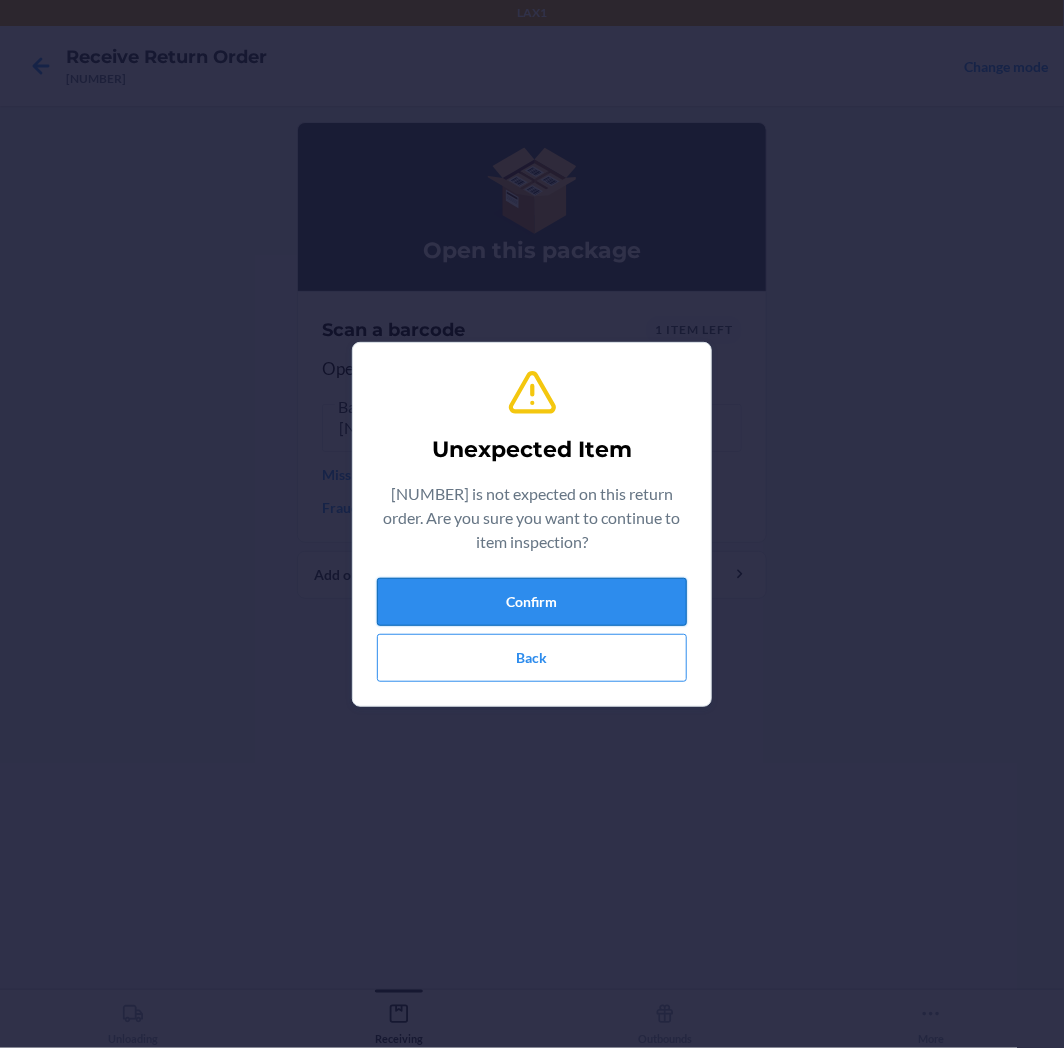 click on "Confirm" at bounding box center (532, 602) 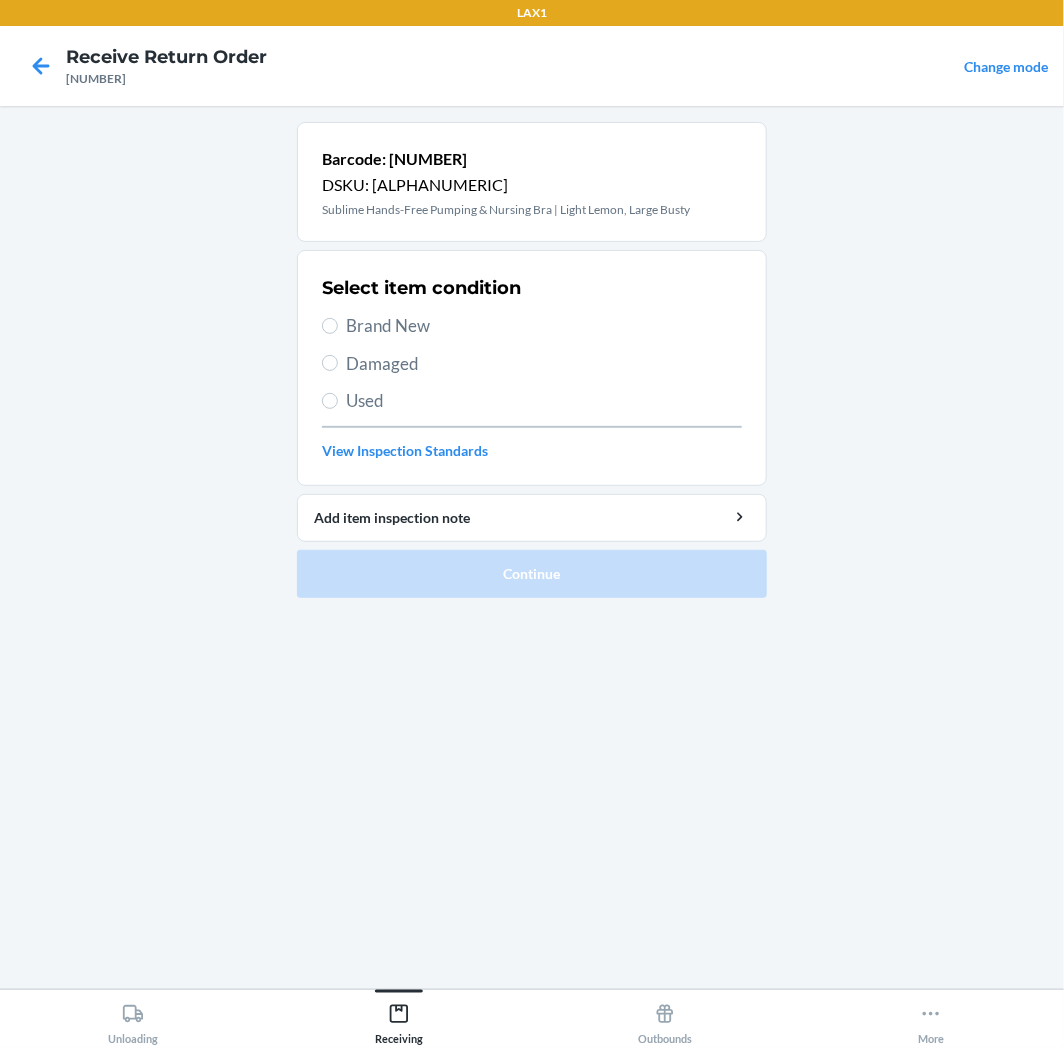 click on "Used" at bounding box center (544, 401) 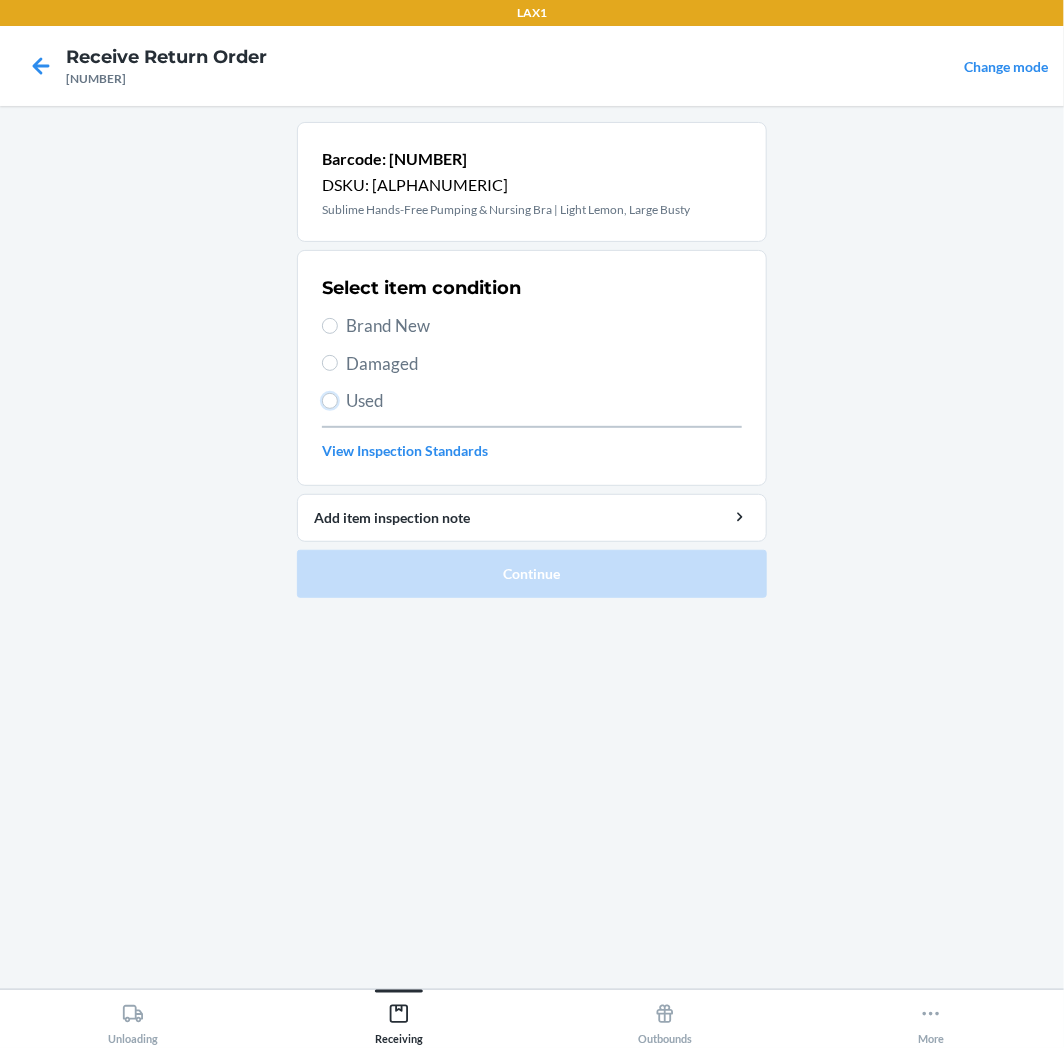 click on "Used" at bounding box center [330, 401] 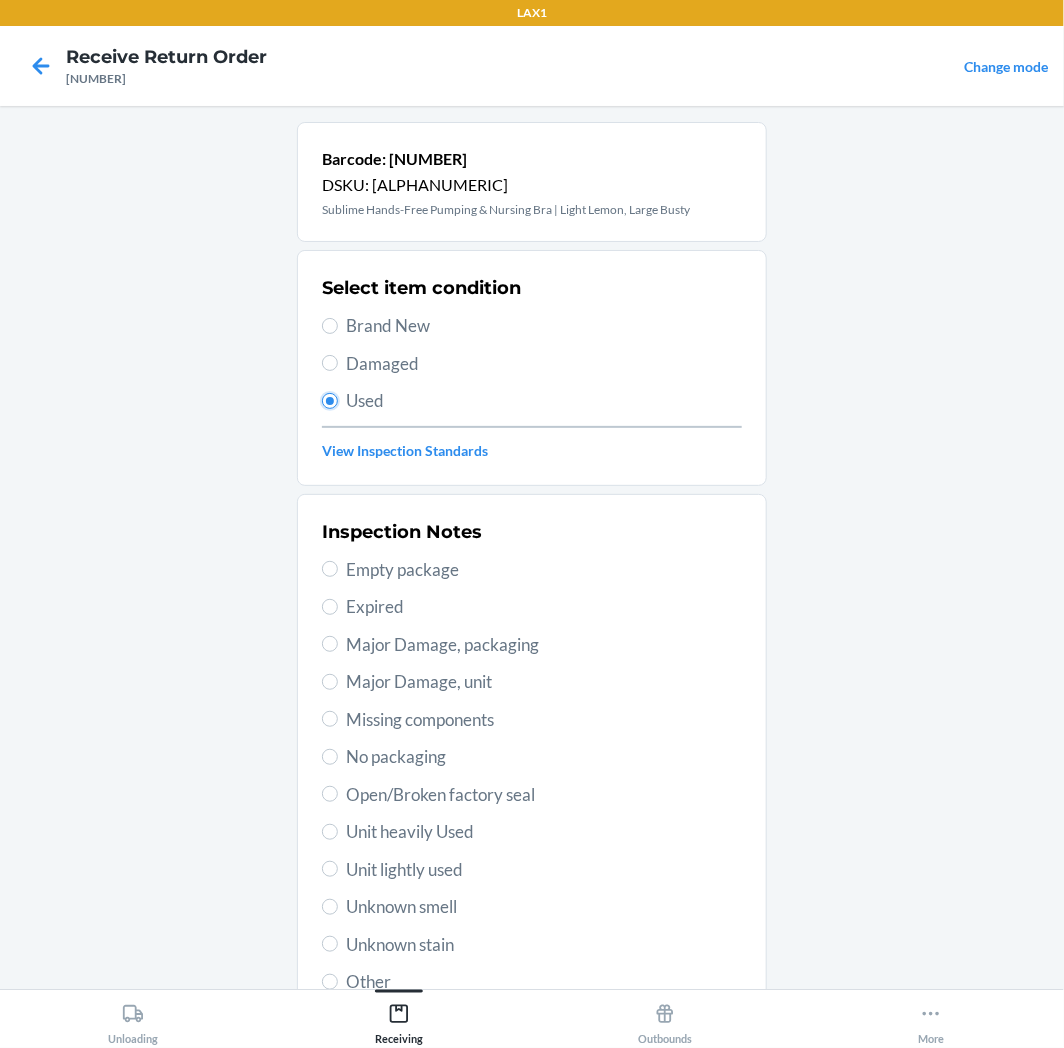 scroll, scrollTop: 157, scrollLeft: 0, axis: vertical 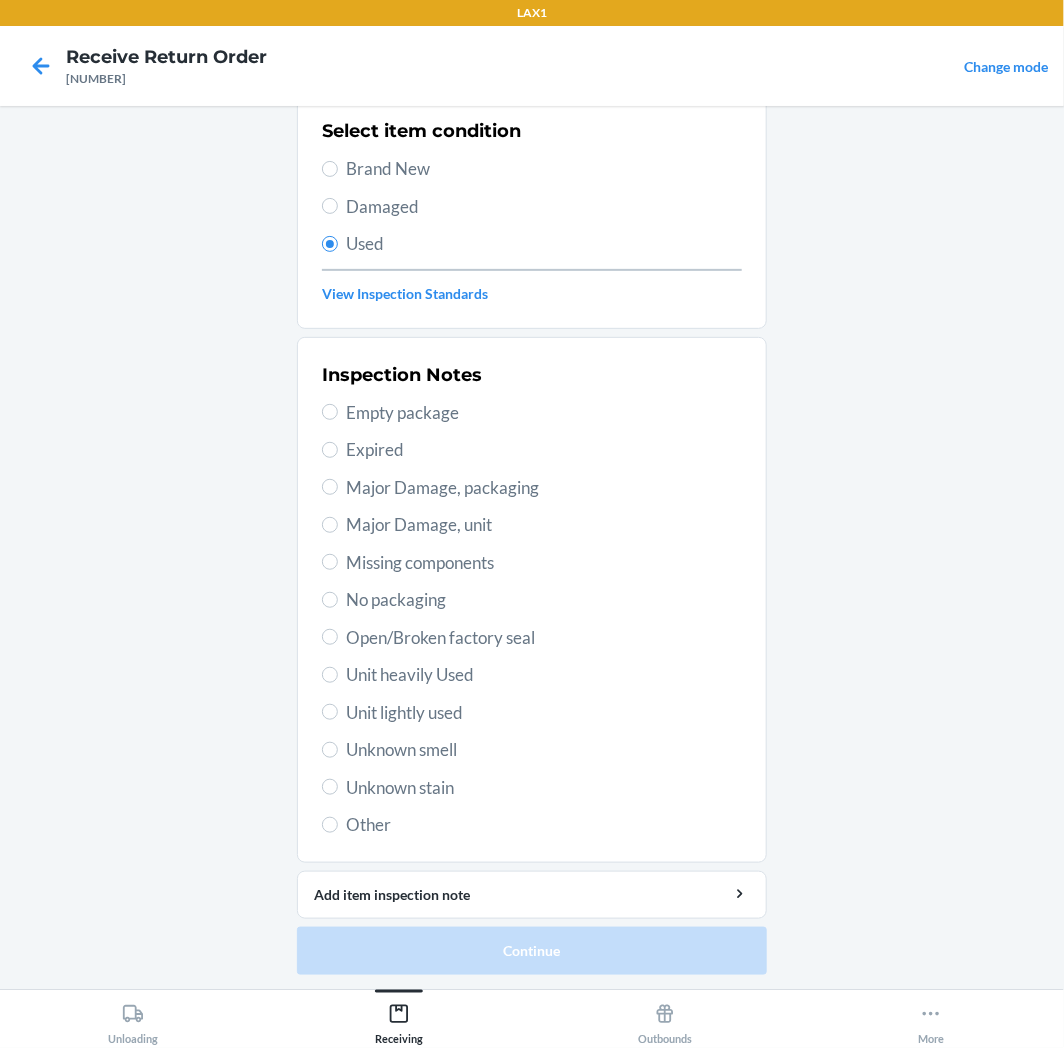 click on "Unit lightly used" at bounding box center [544, 713] 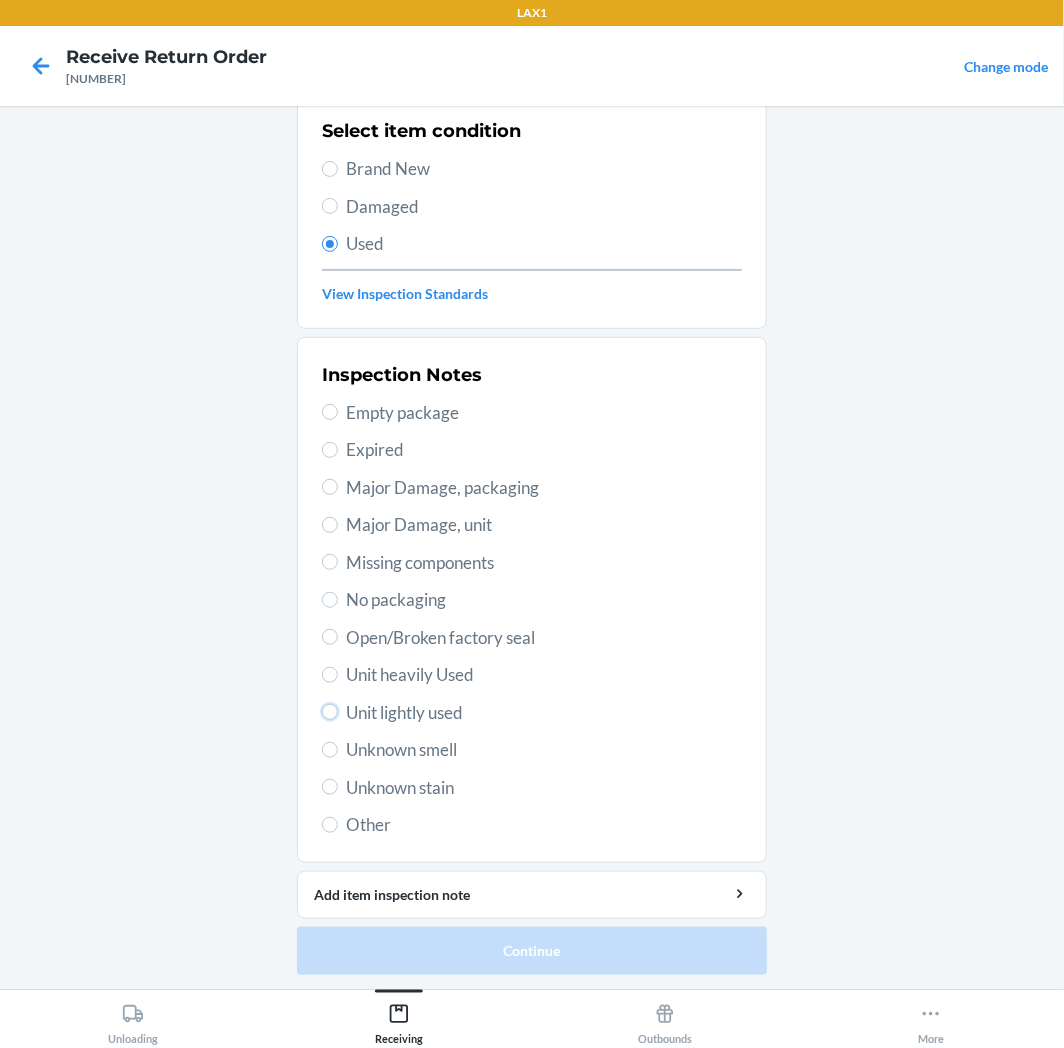 radio on "true" 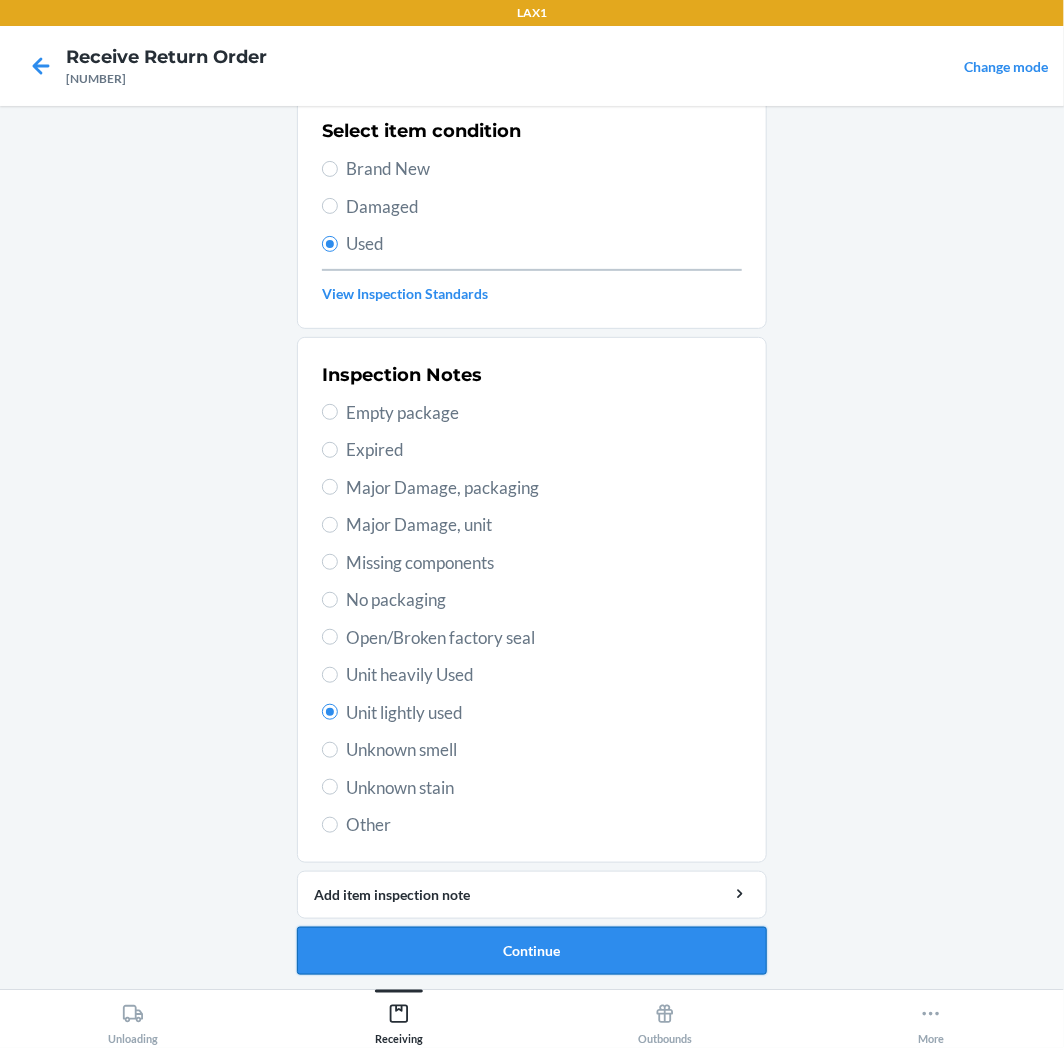 click on "Continue" at bounding box center [532, 951] 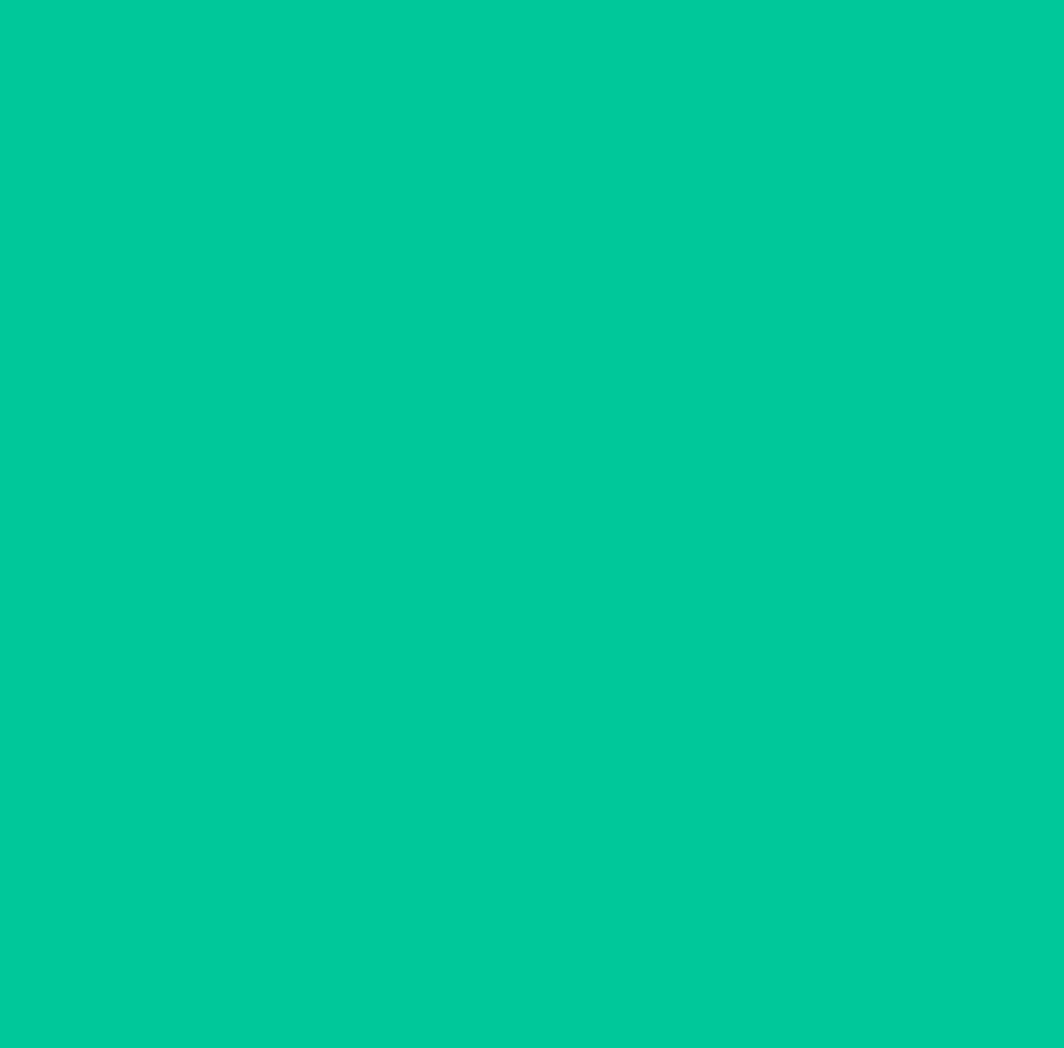 scroll, scrollTop: 0, scrollLeft: 0, axis: both 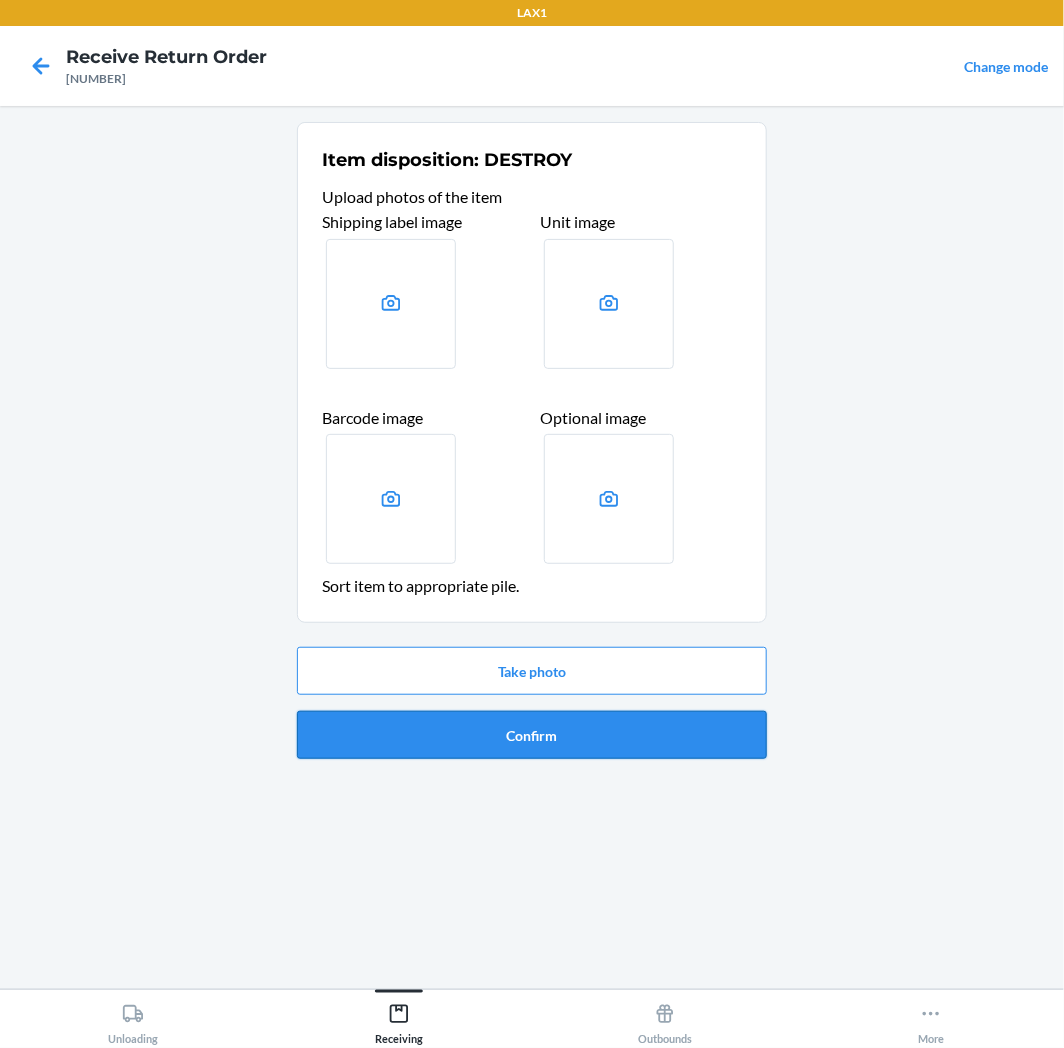 click on "Confirm" at bounding box center (532, 735) 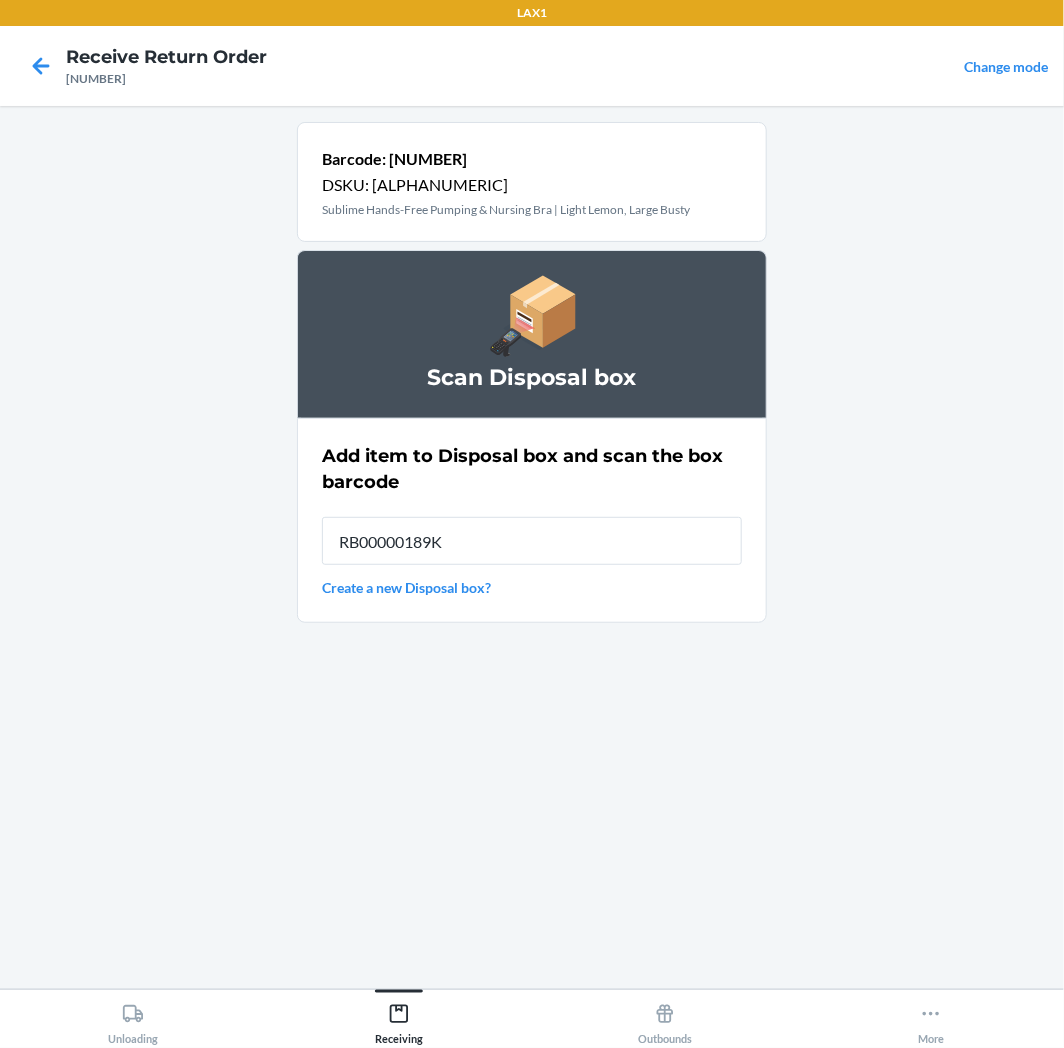 type on "RB00000189K" 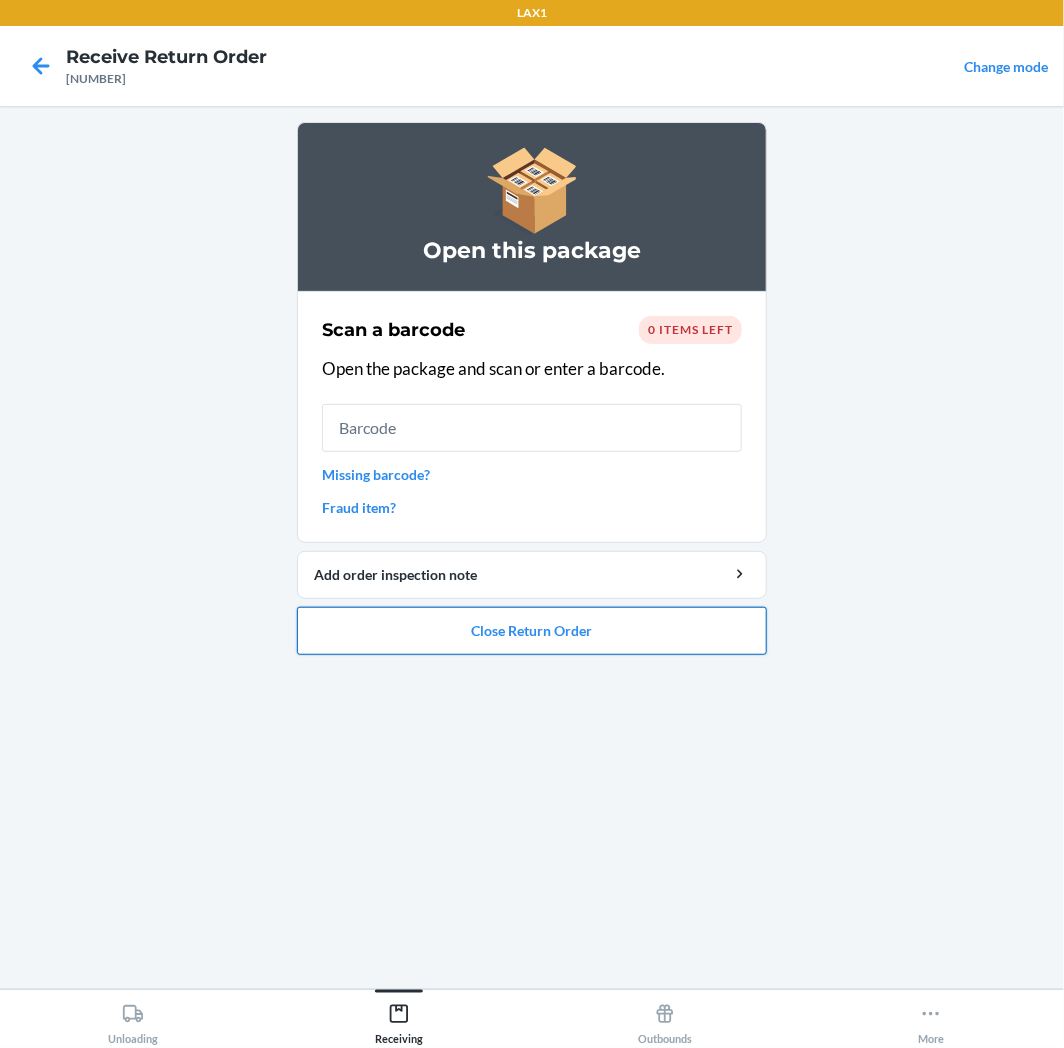 click on "Close Return Order" at bounding box center (532, 631) 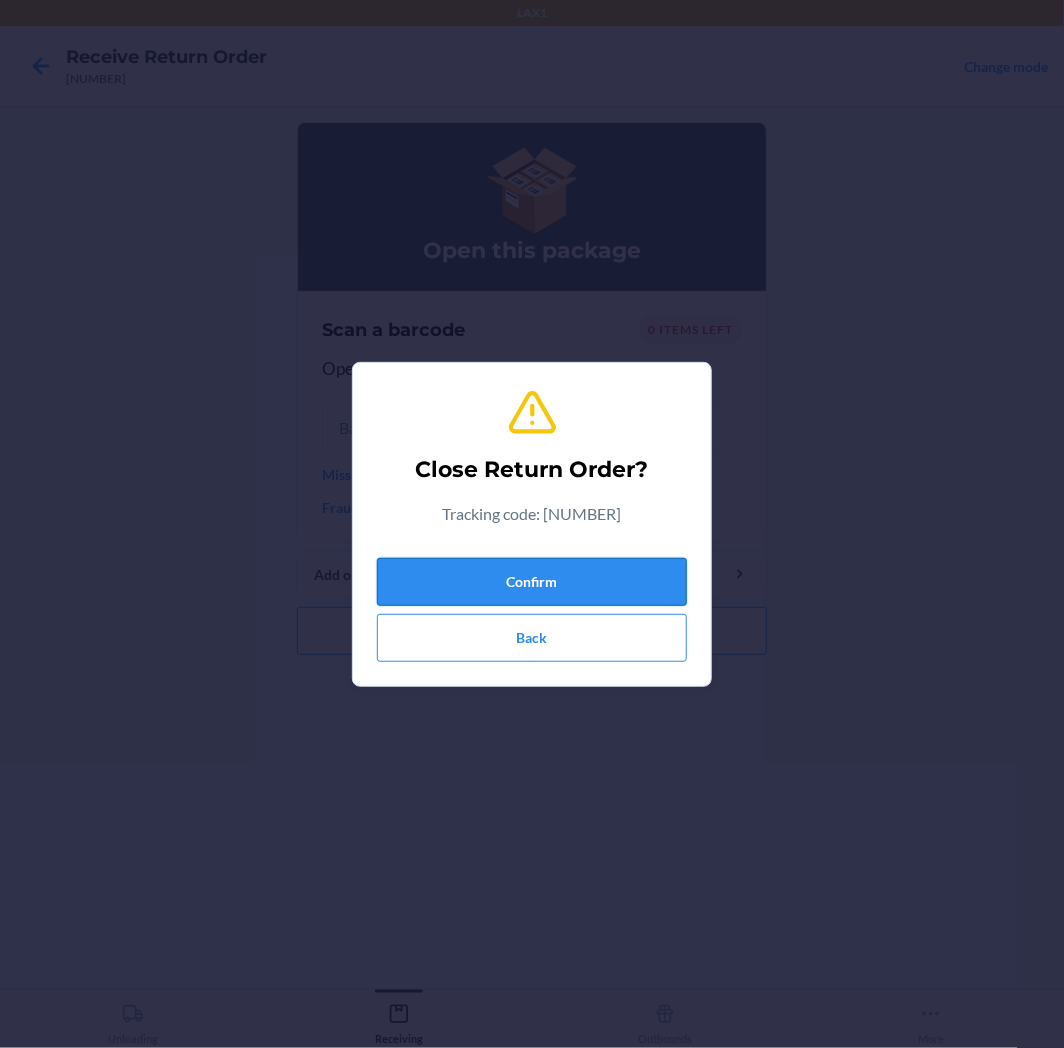 click on "Confirm" at bounding box center [532, 582] 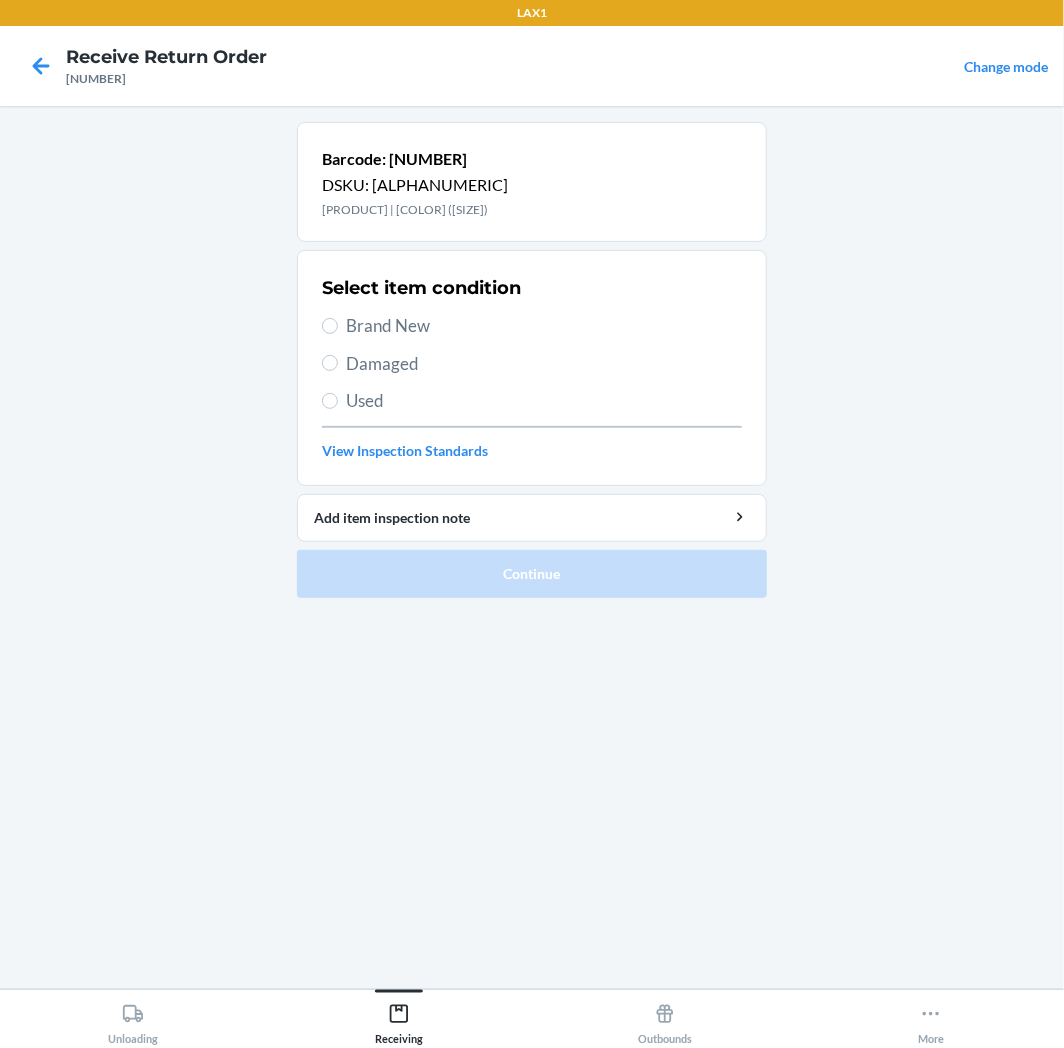 click on "Used" at bounding box center [544, 401] 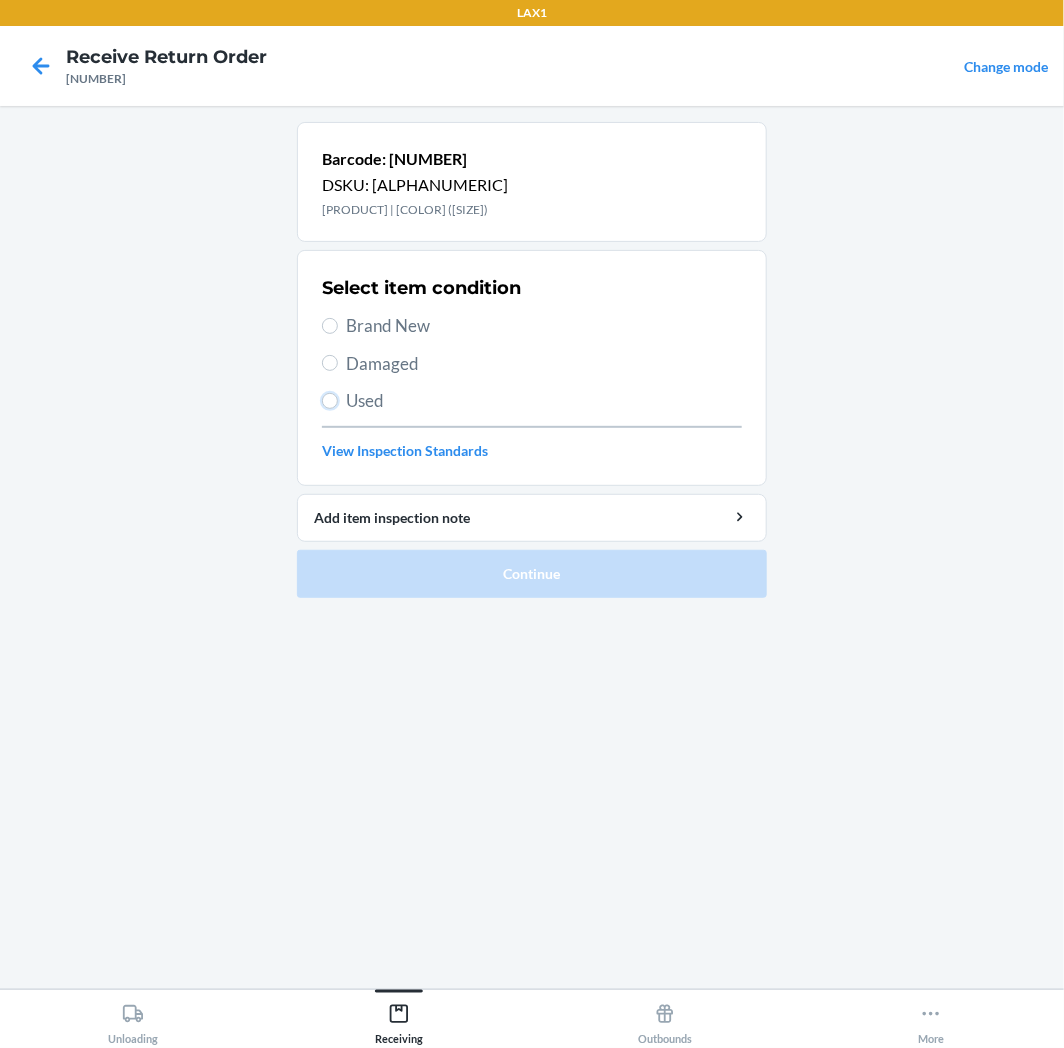 click on "Used" at bounding box center (330, 401) 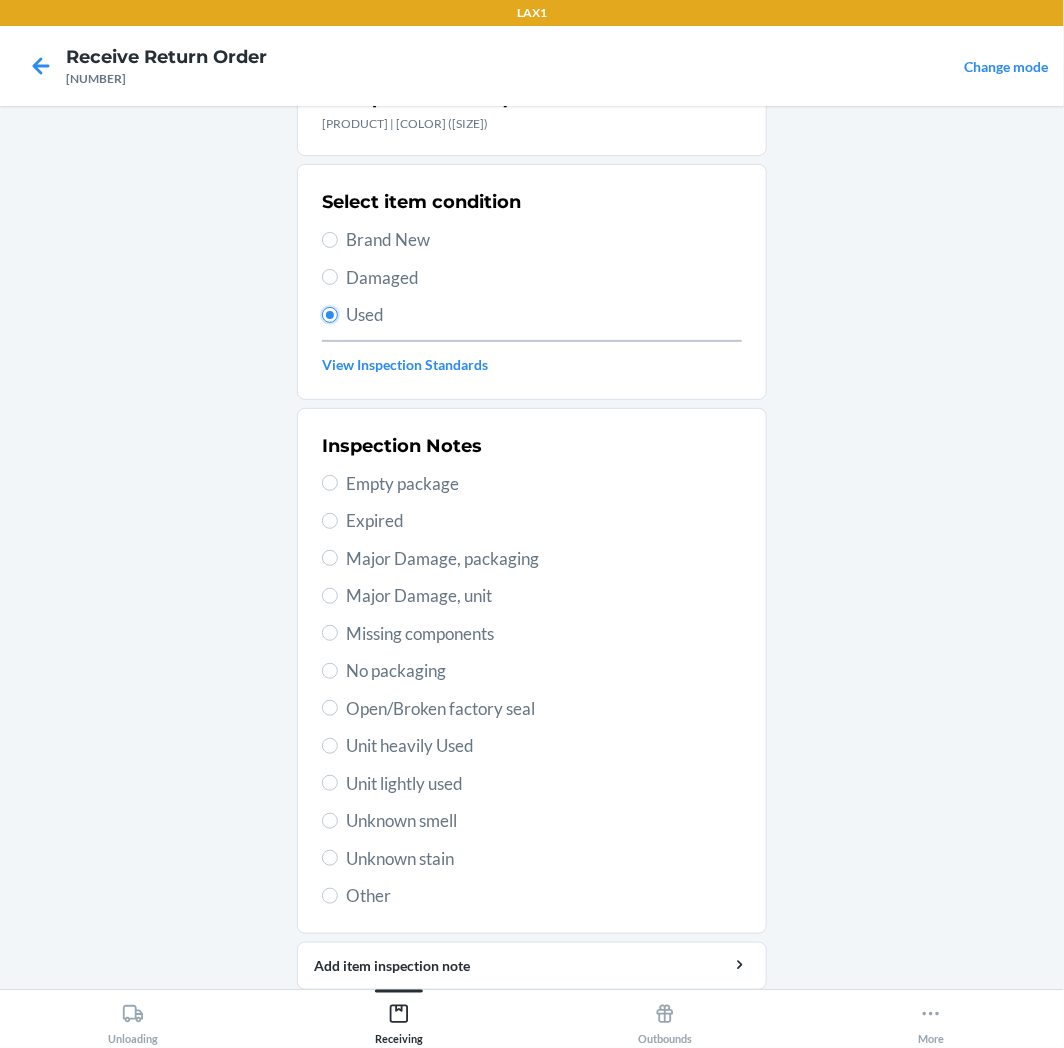 scroll, scrollTop: 175, scrollLeft: 0, axis: vertical 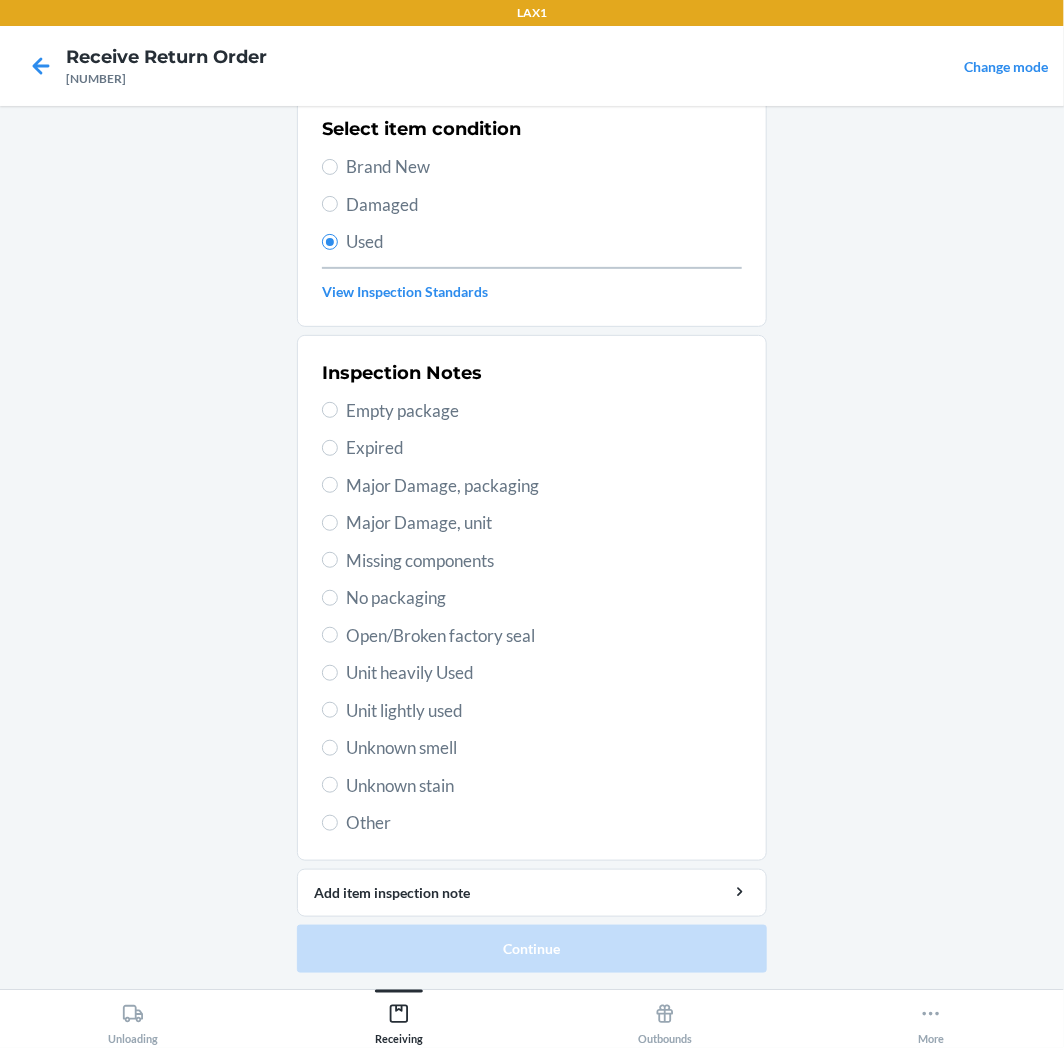 click on "Unit lightly used" at bounding box center [544, 711] 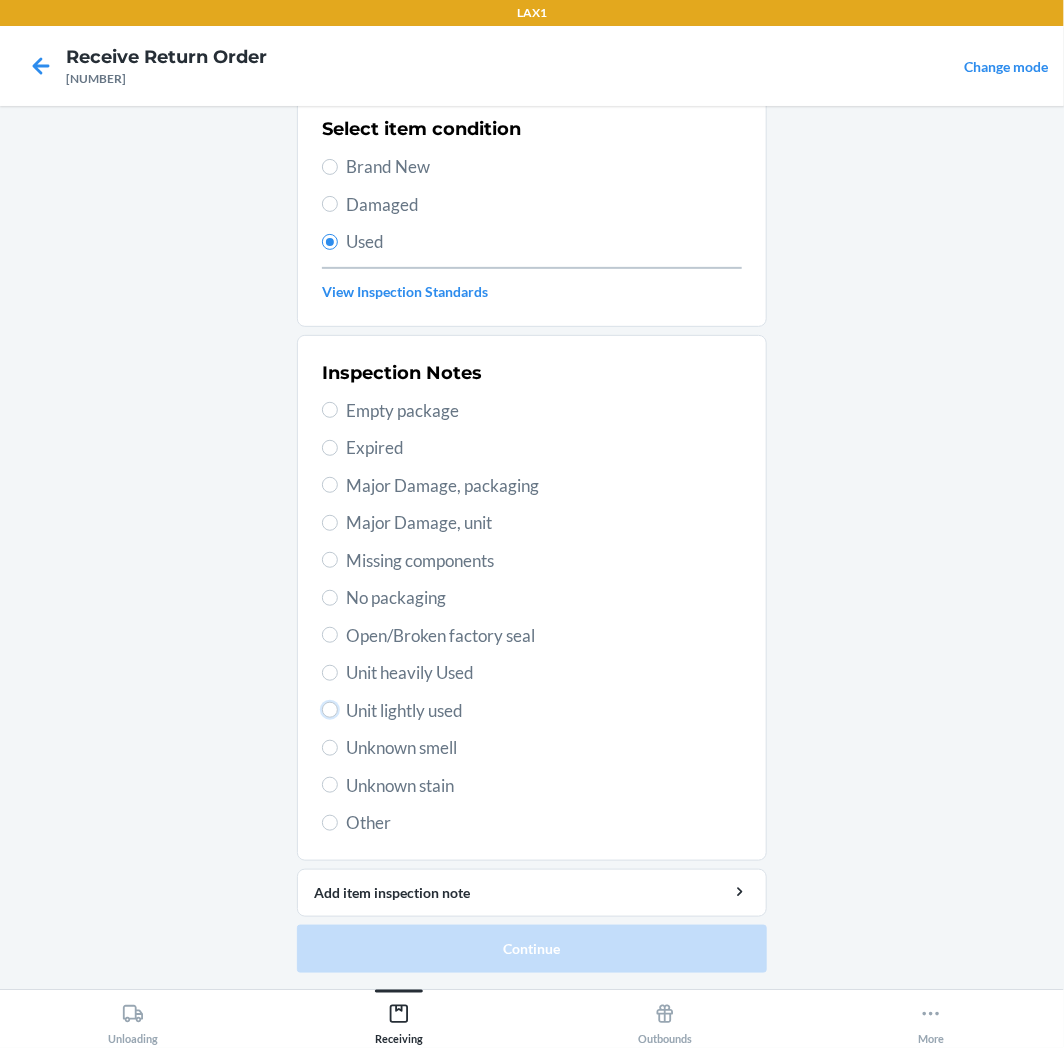 click on "Unit lightly used" at bounding box center (330, 710) 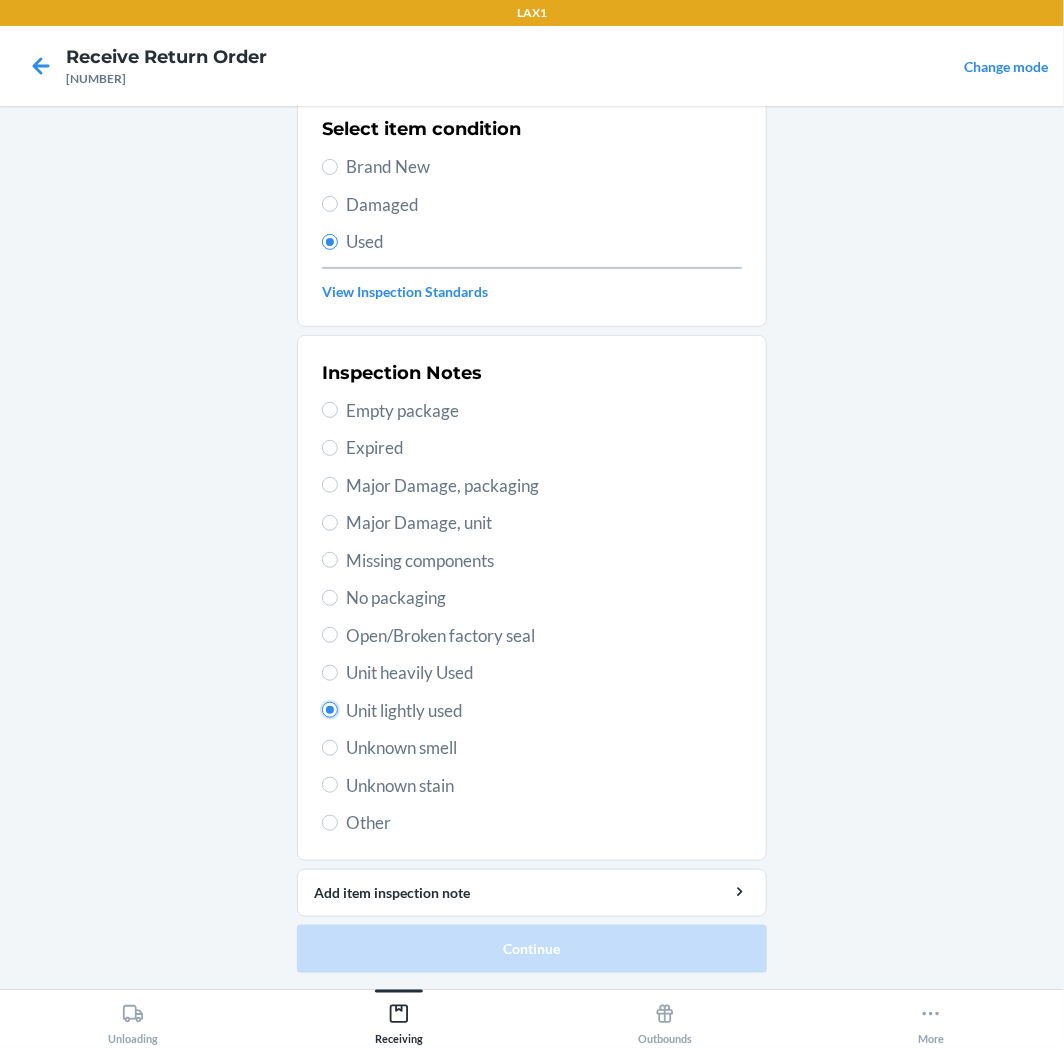 radio on "true" 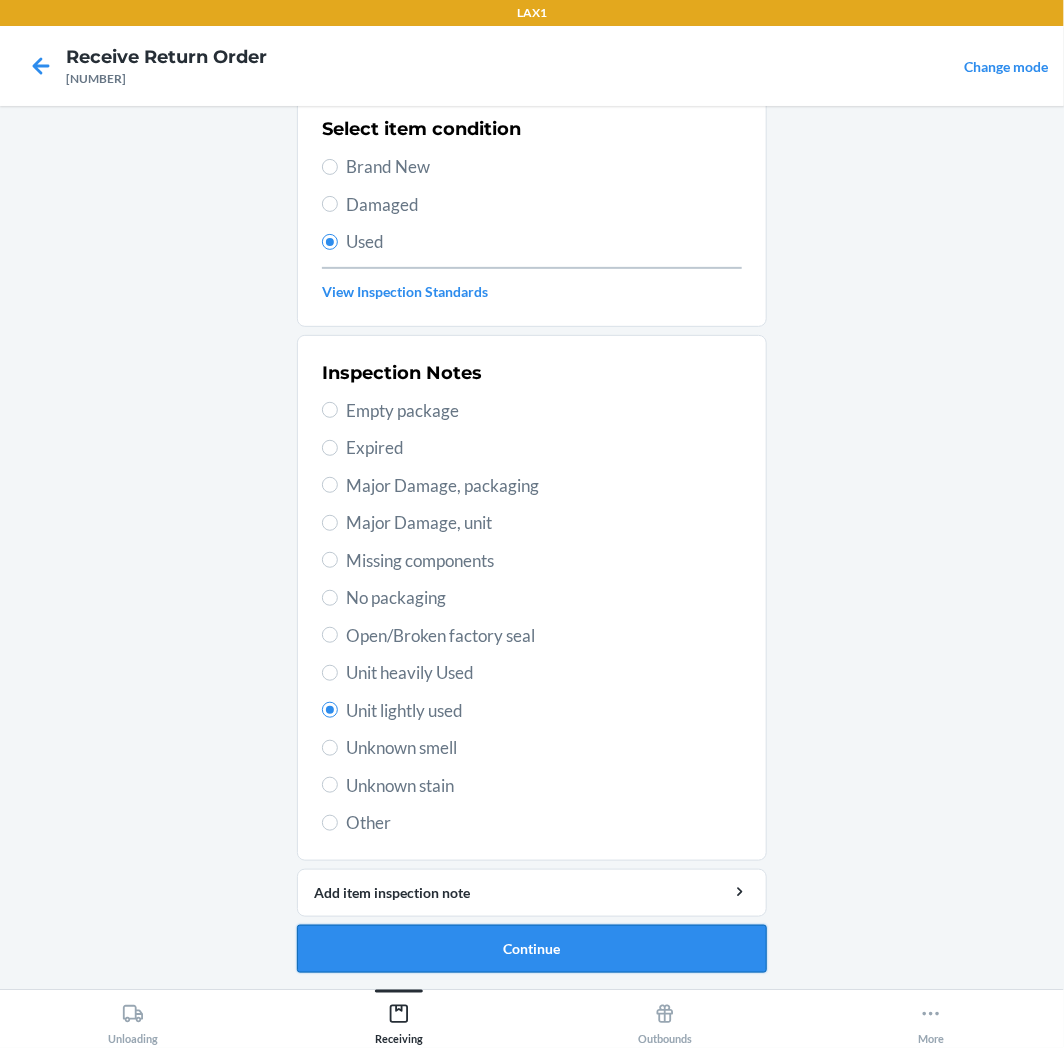 click on "Continue" at bounding box center (532, 949) 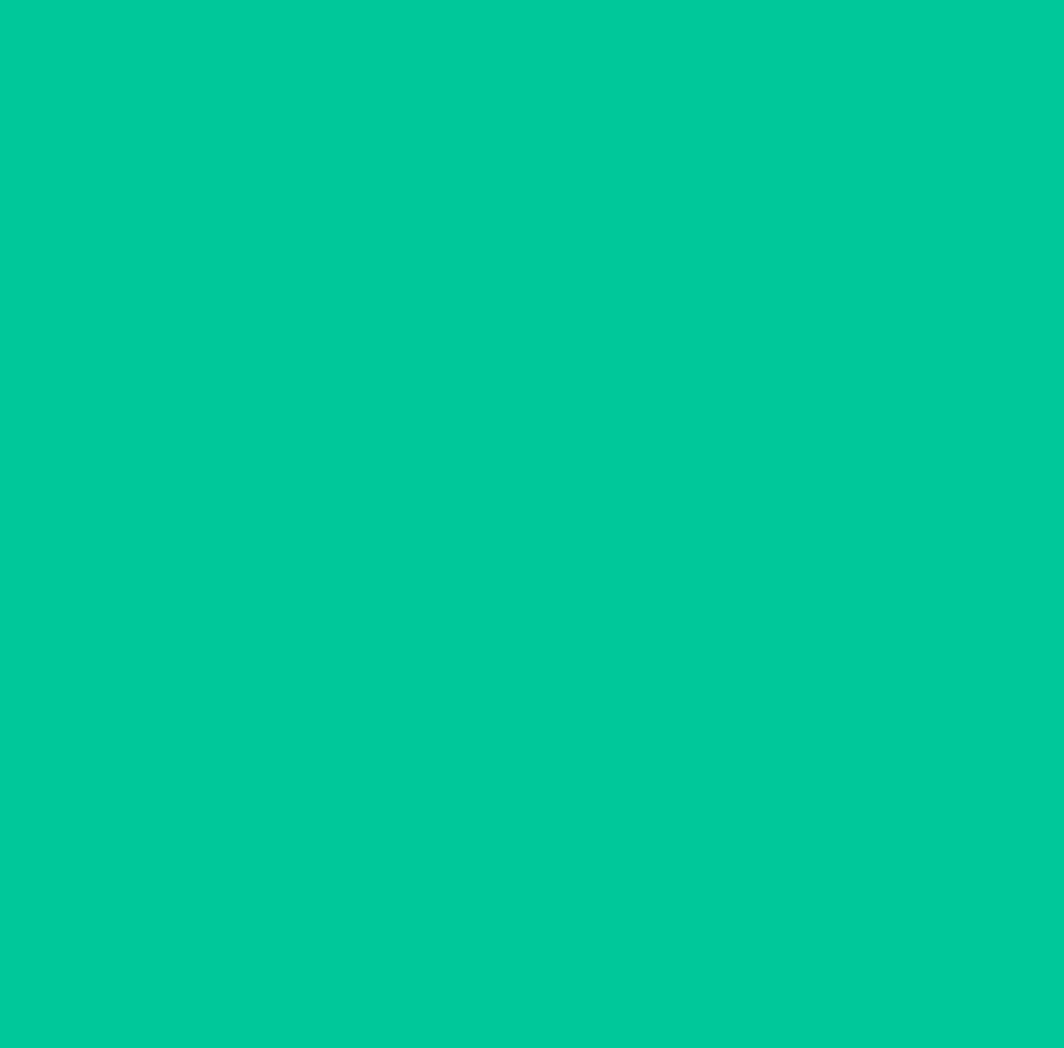 scroll, scrollTop: 0, scrollLeft: 0, axis: both 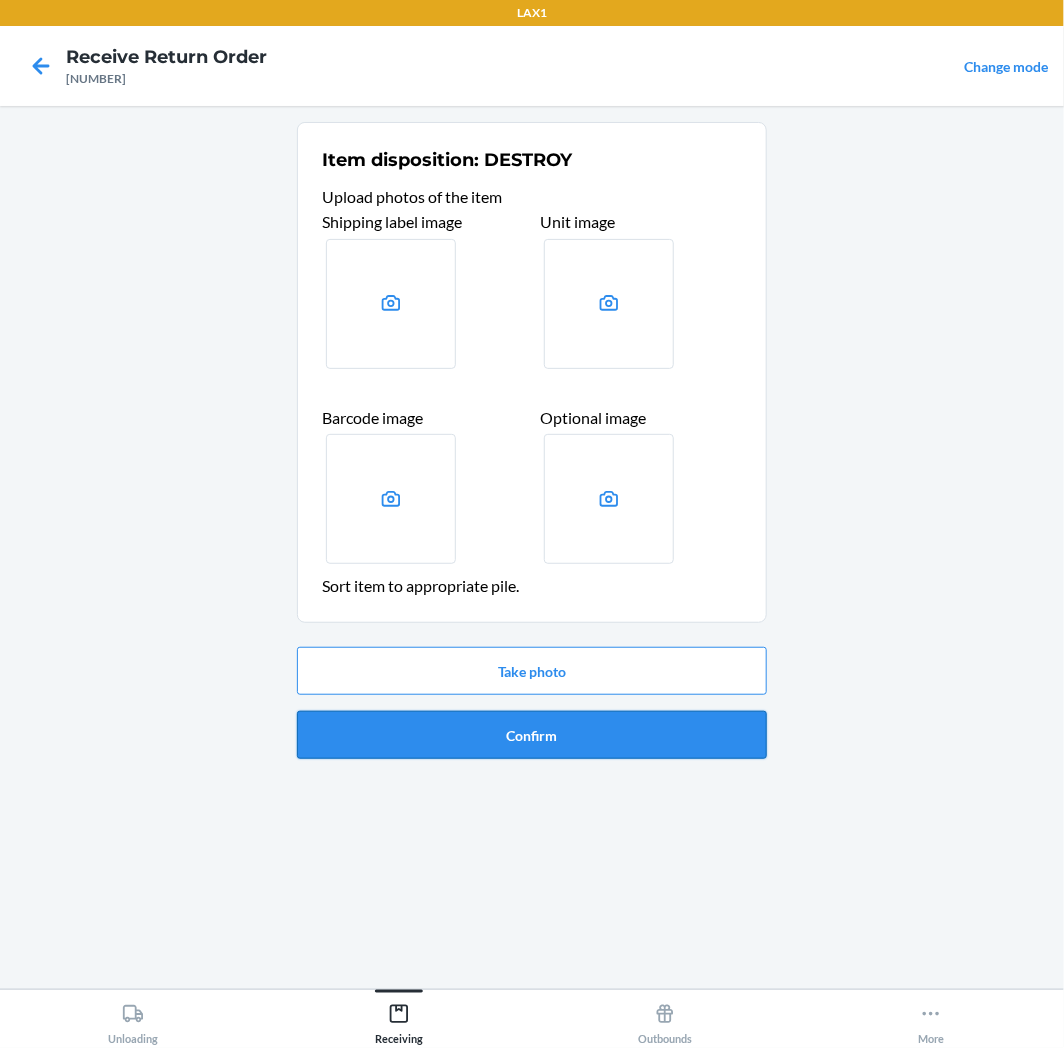 click on "Confirm" at bounding box center [532, 735] 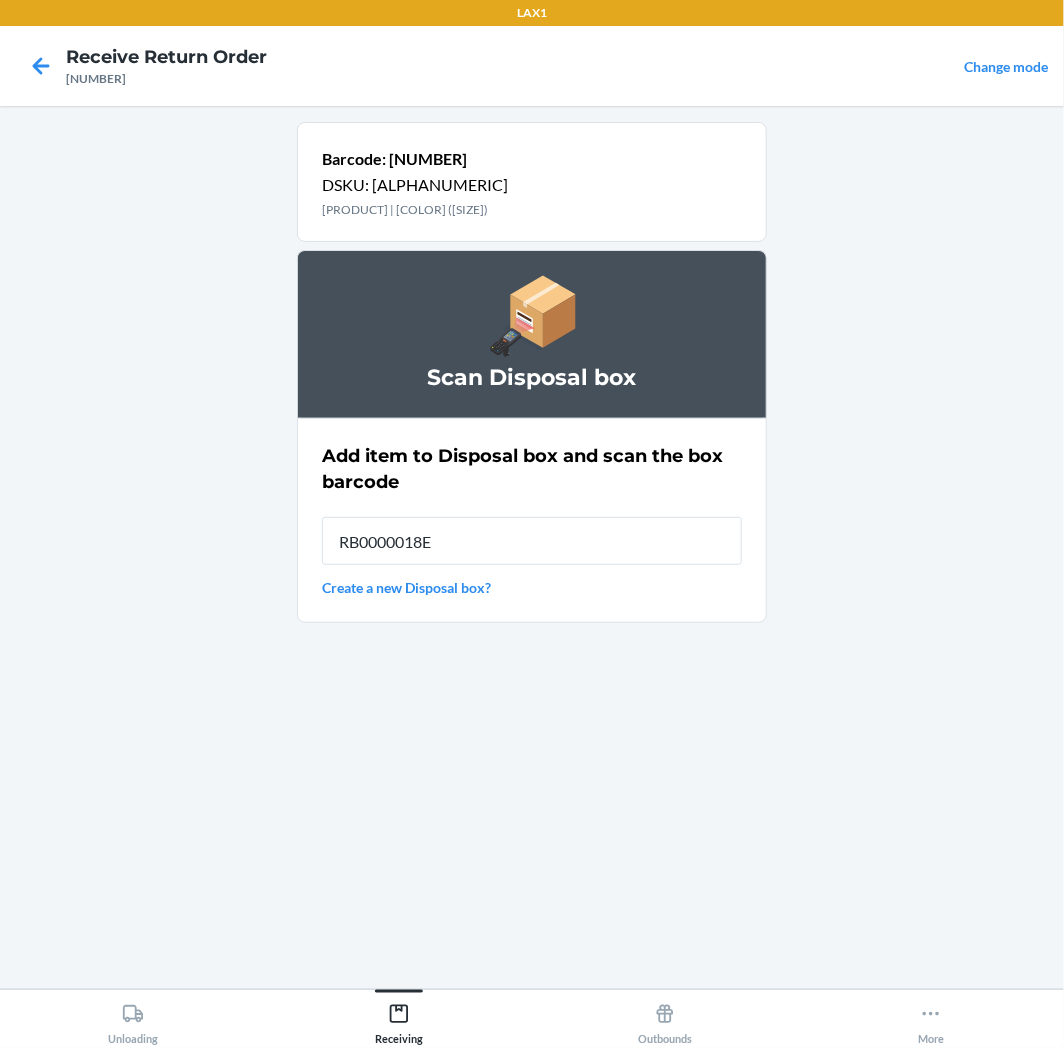 type on "RB0000018E3" 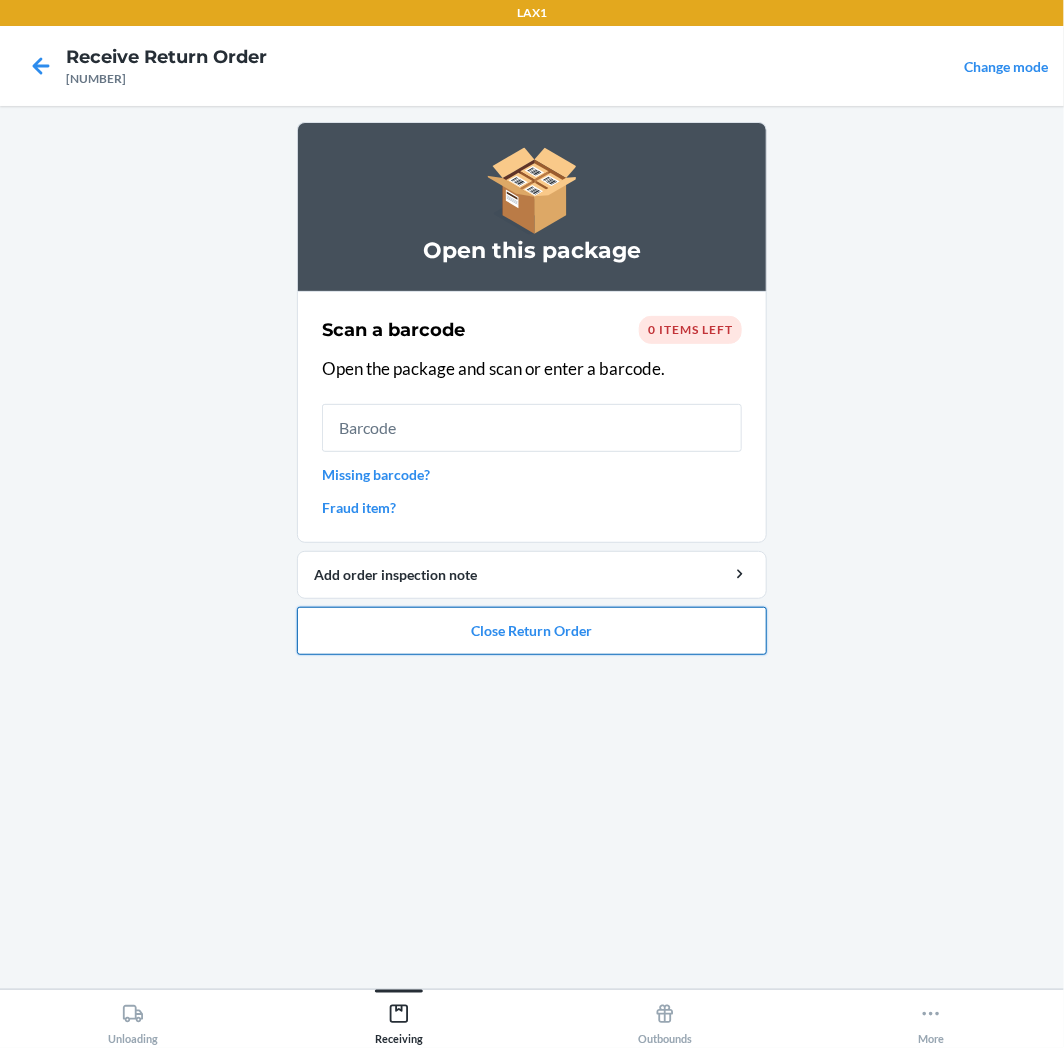 click on "Close Return Order" at bounding box center (532, 631) 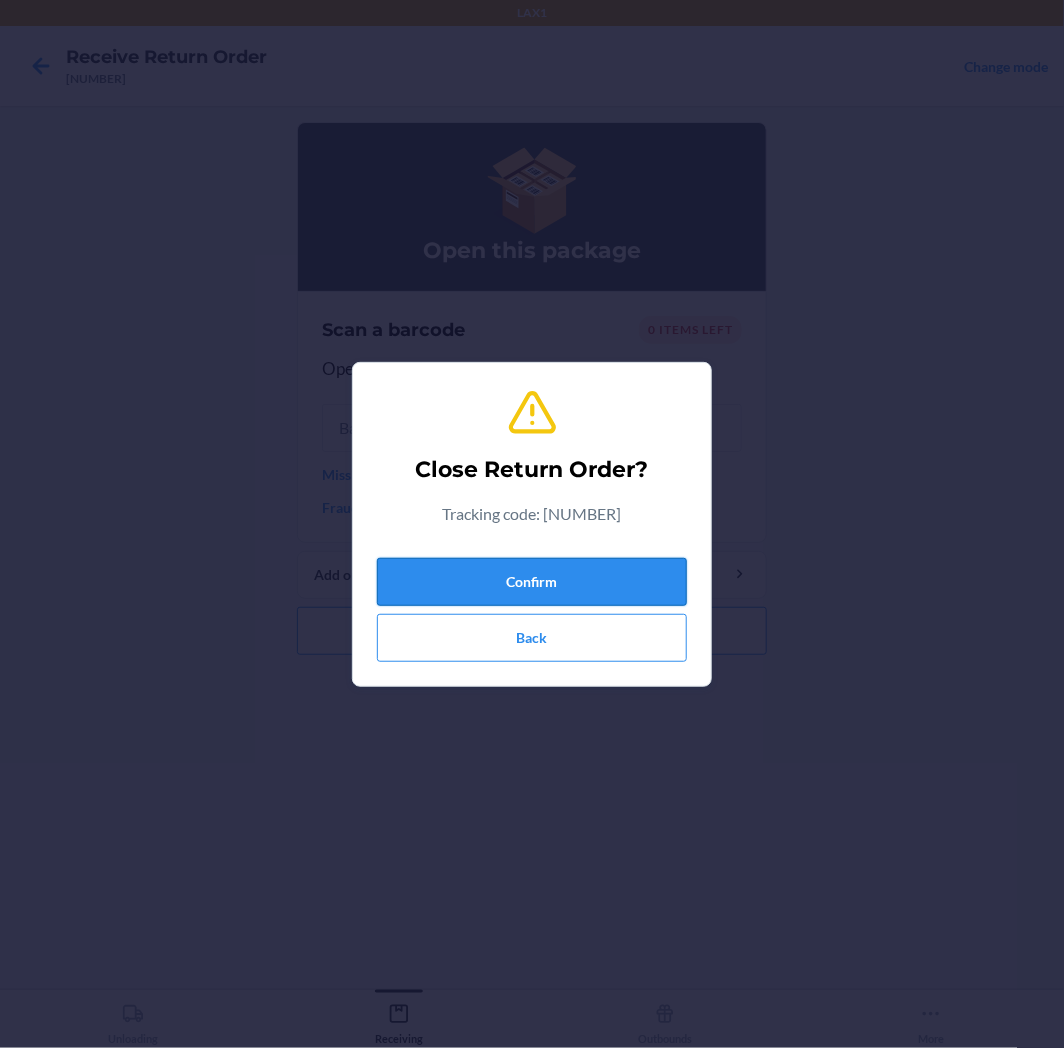 click on "Confirm" at bounding box center [532, 582] 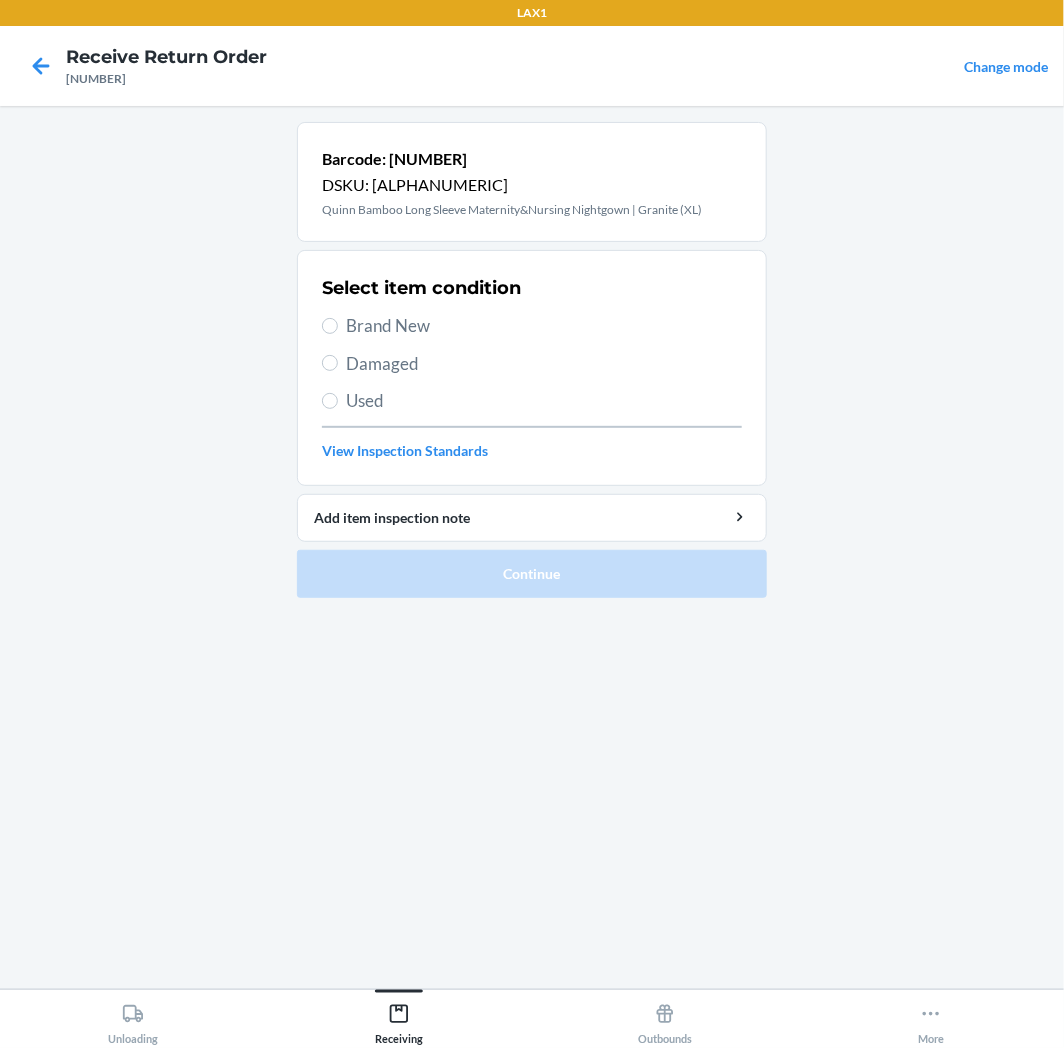 click on "Select item condition Brand New Damaged Used View Inspection Standards" at bounding box center (532, 368) 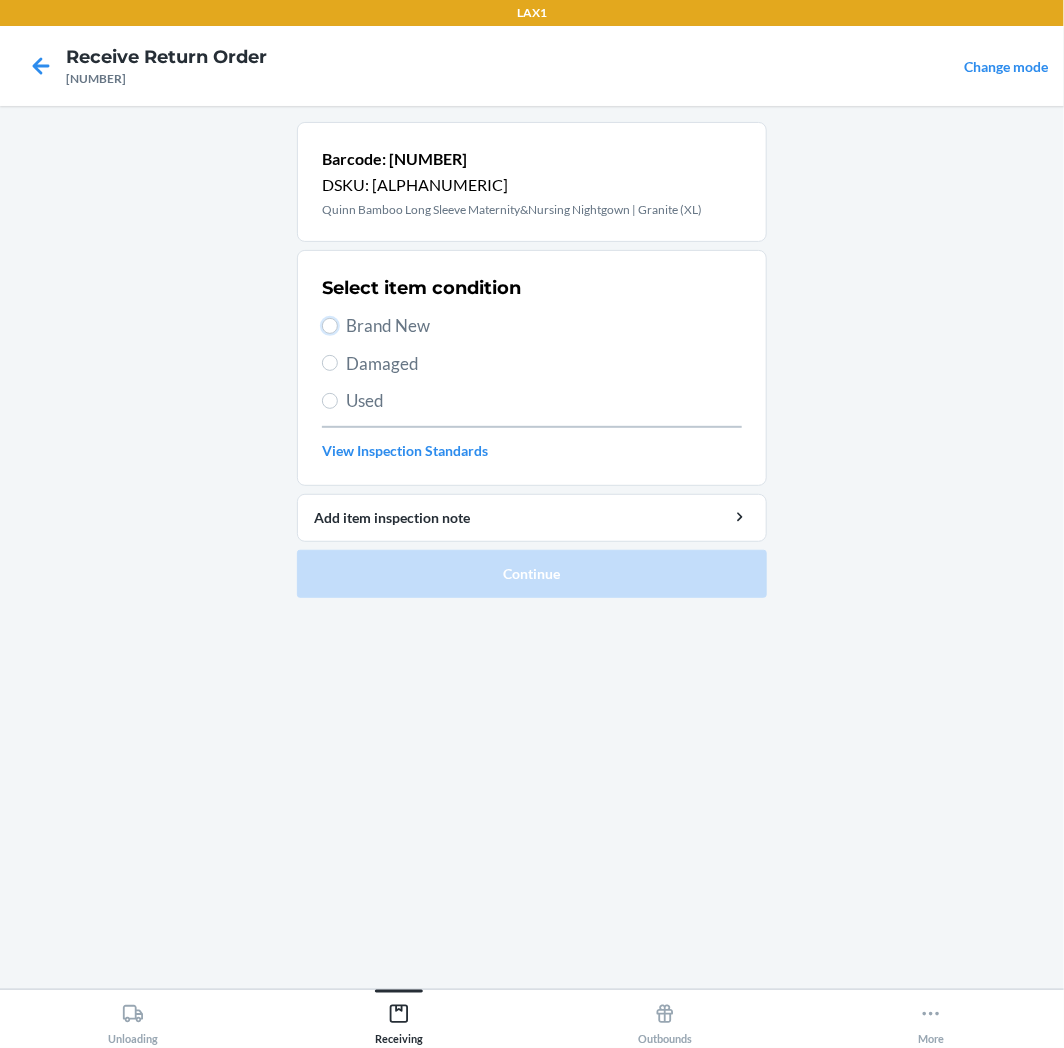 click on "Brand New" at bounding box center (330, 326) 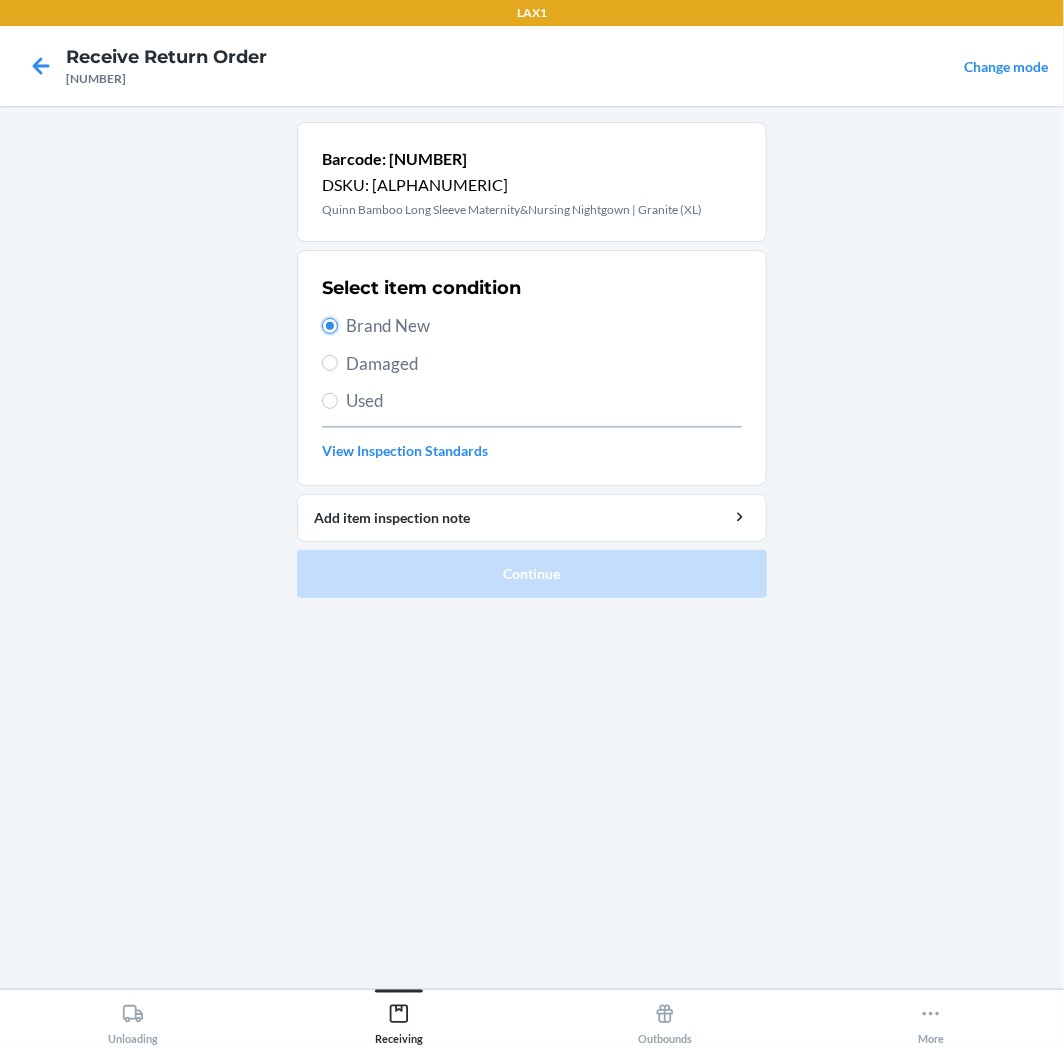 radio on "true" 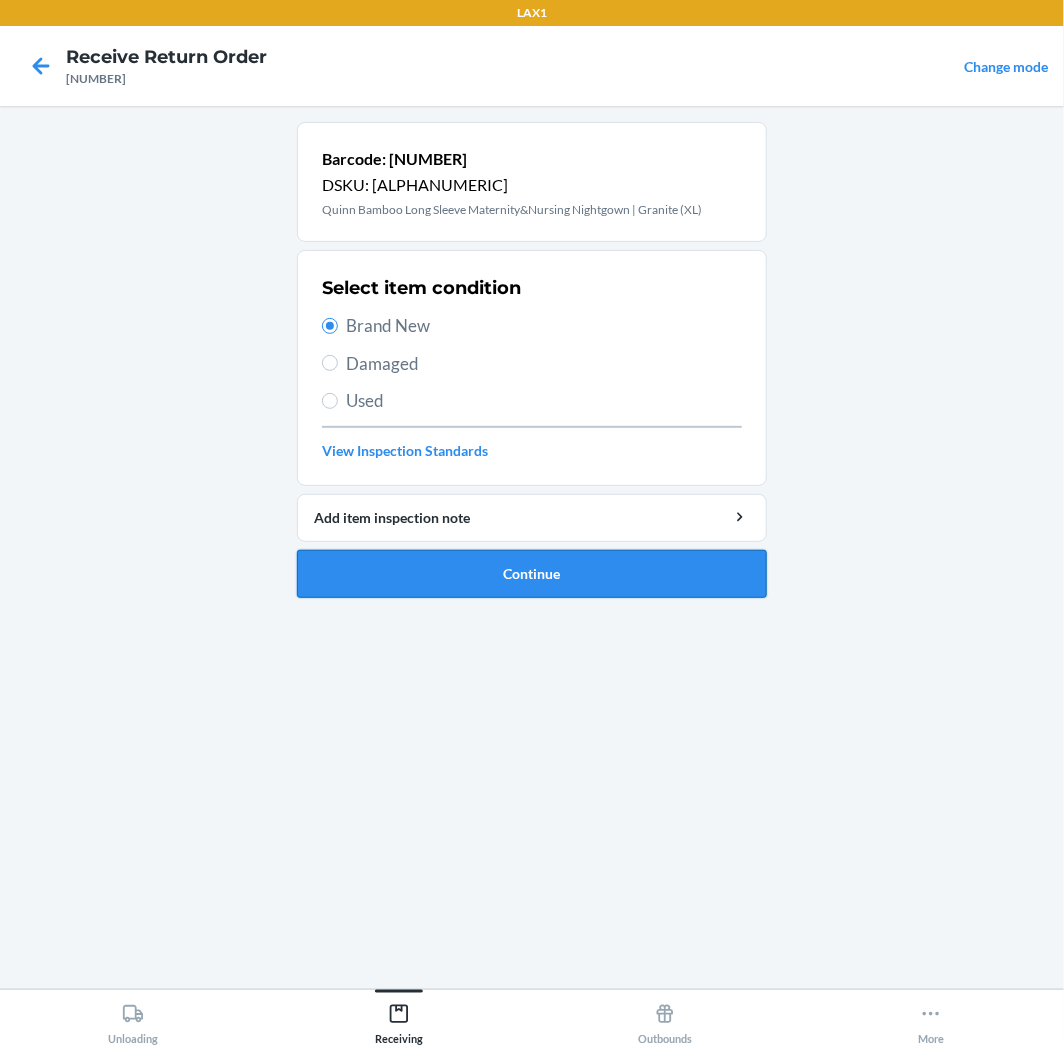 click on "Continue" at bounding box center (532, 574) 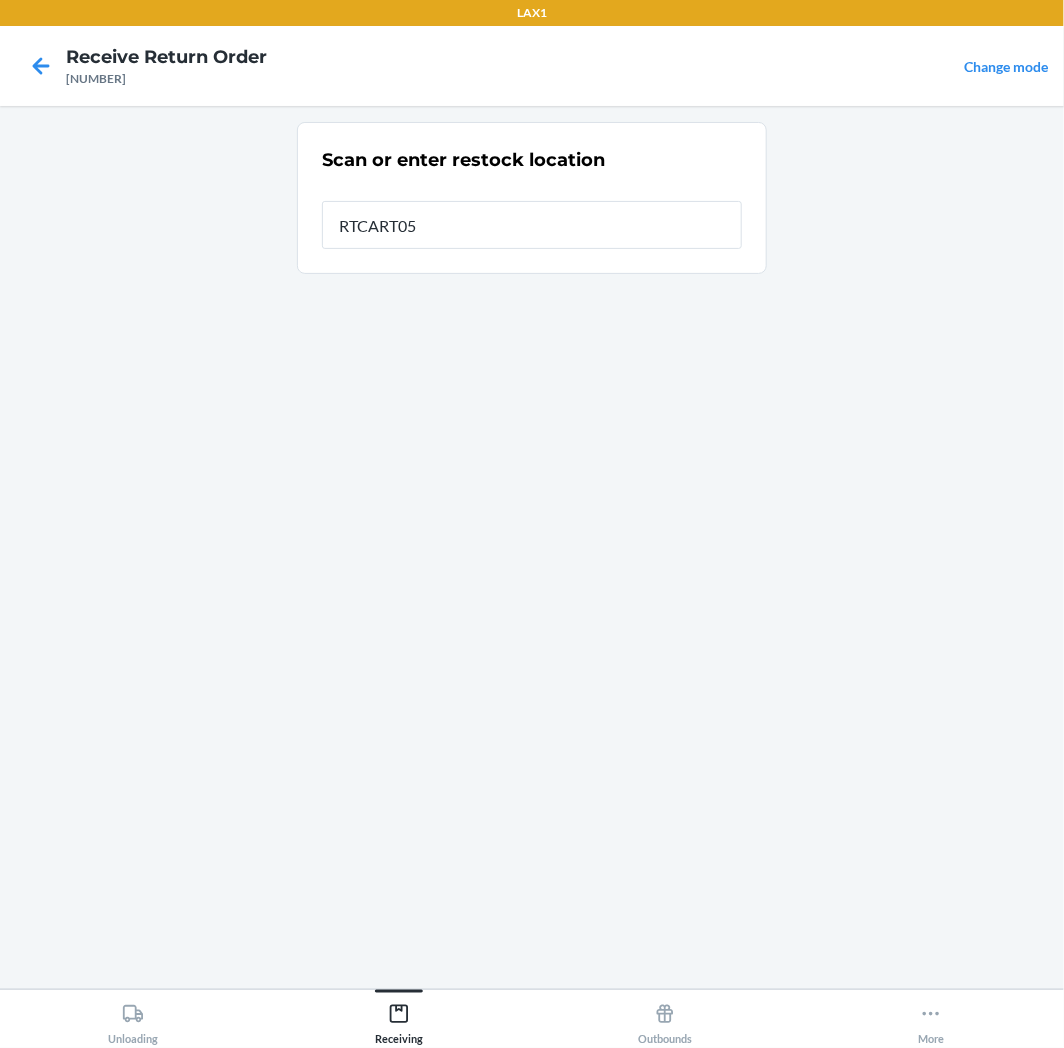type on "RTCART054" 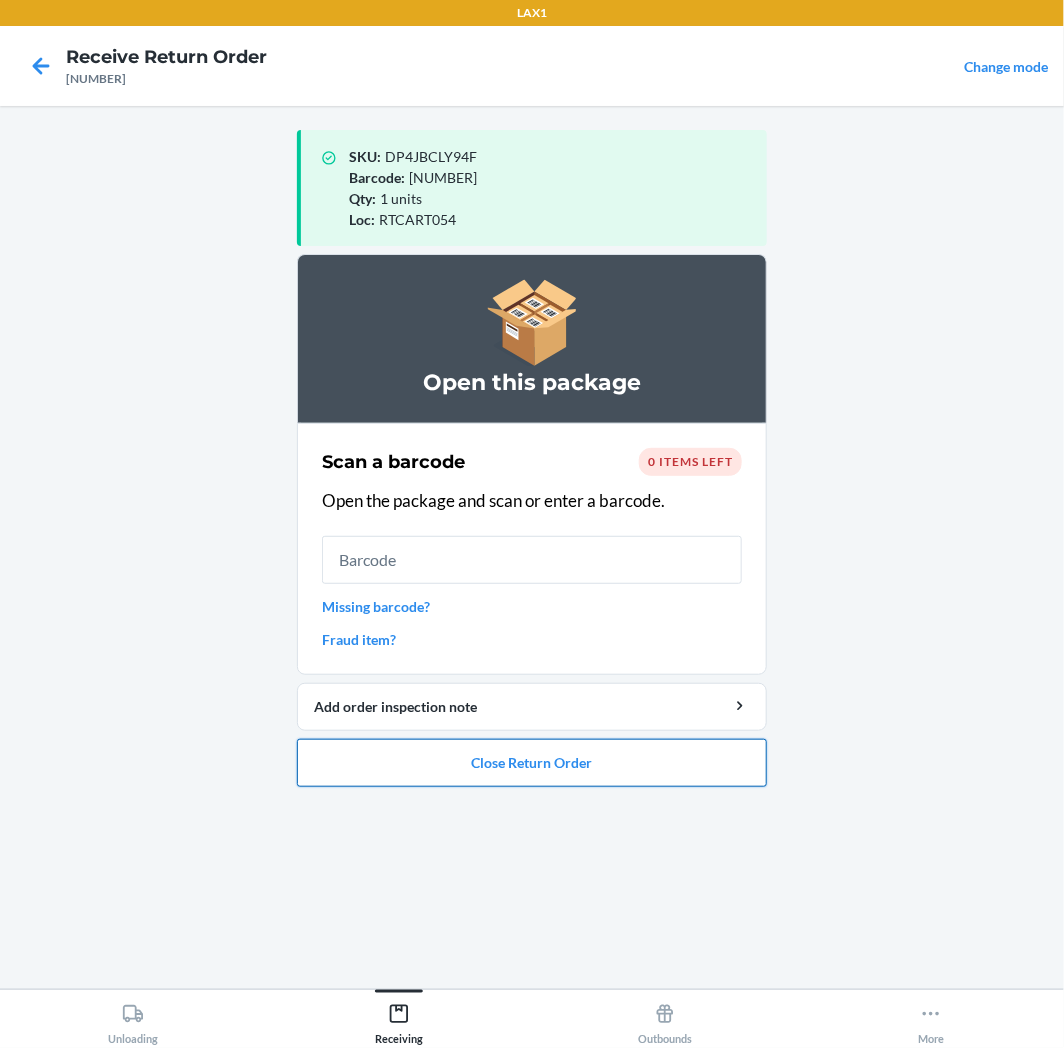 click on "Close Return Order" at bounding box center (532, 763) 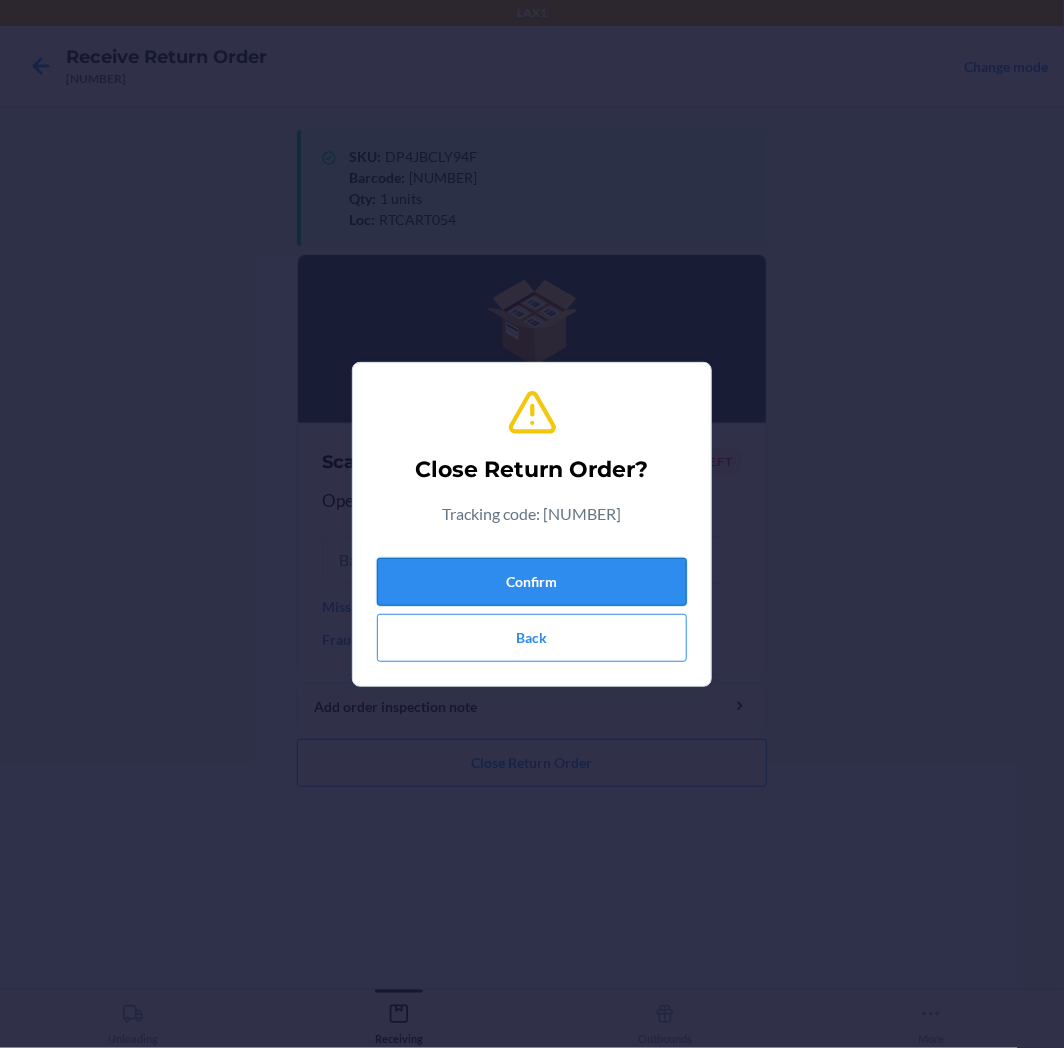 click on "Confirm" at bounding box center [532, 582] 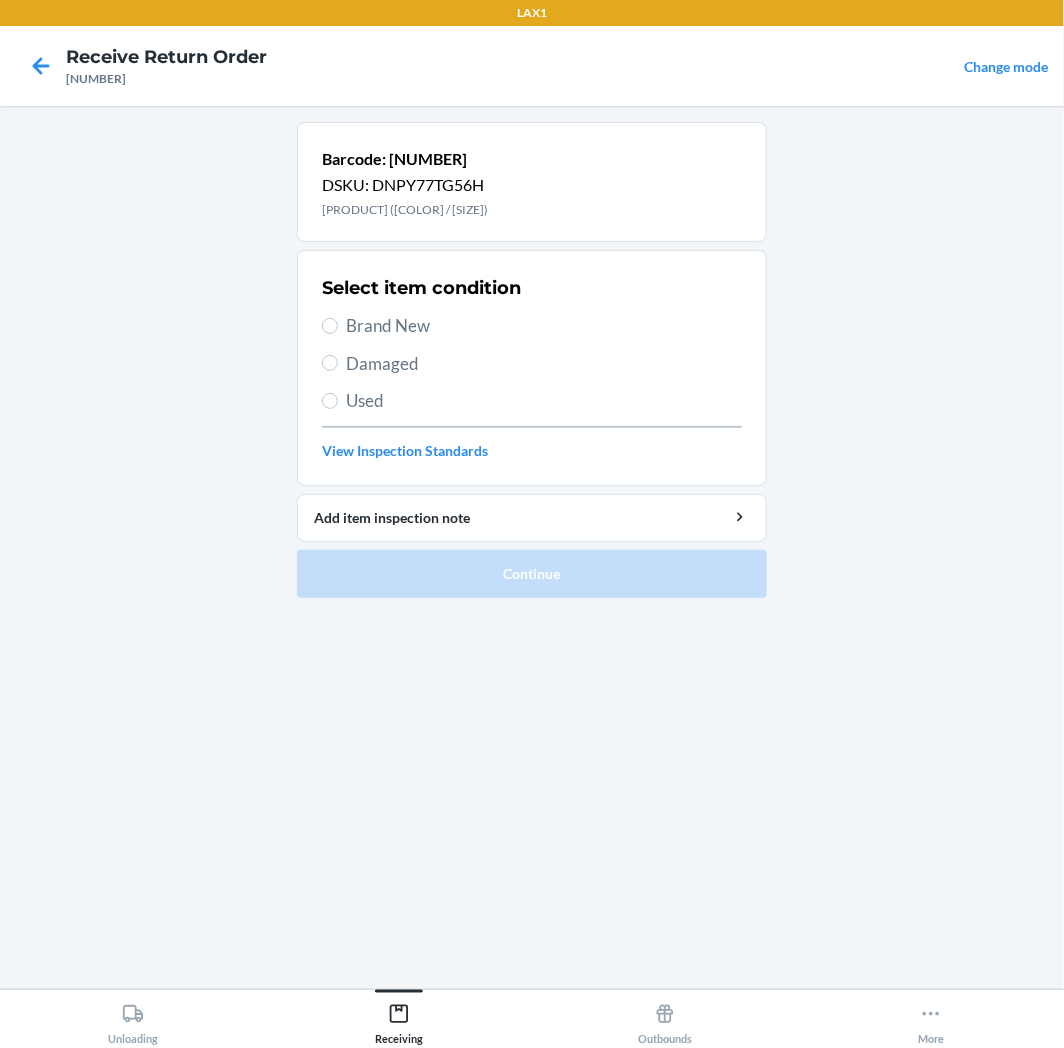 click on "Select item condition Brand New Damaged Used View Inspection Standards" at bounding box center [532, 368] 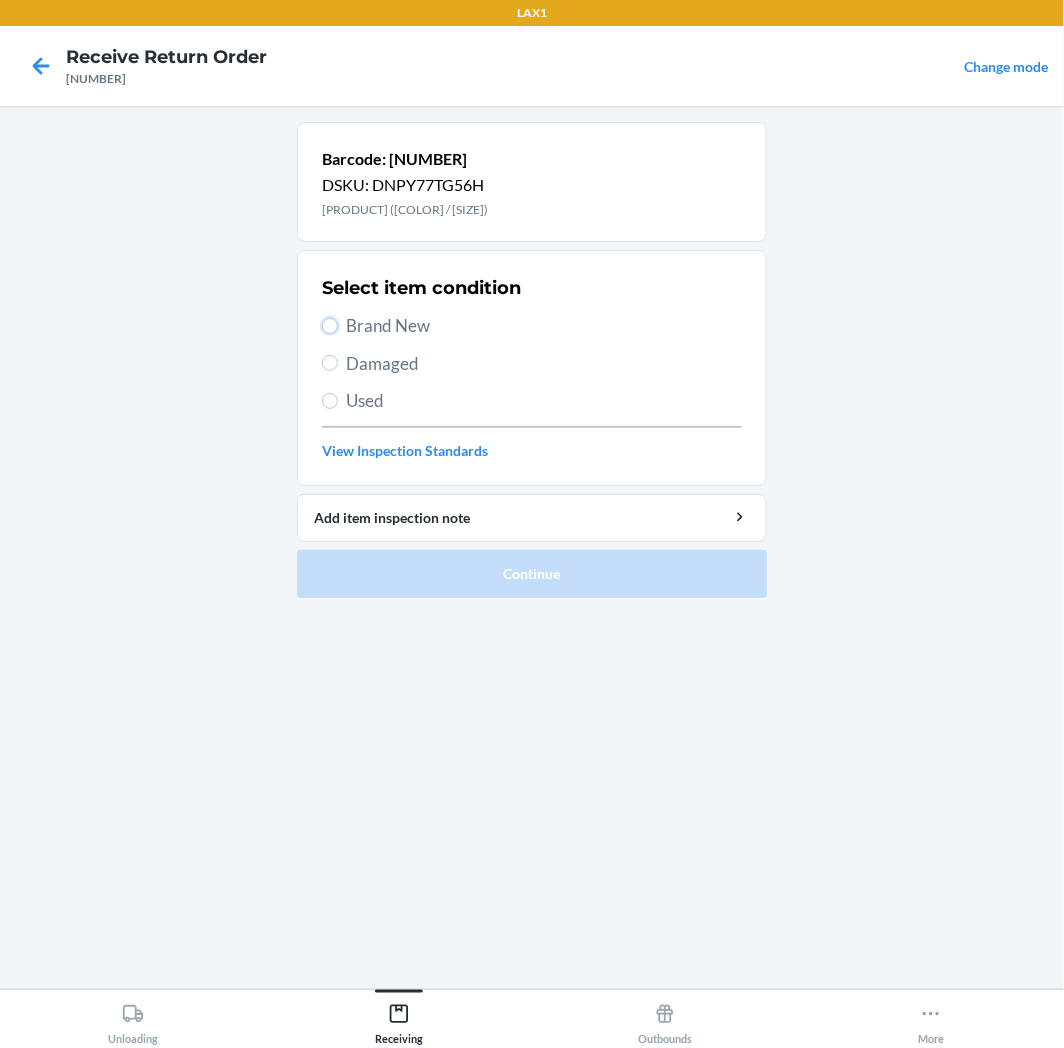click on "Brand New" at bounding box center (330, 326) 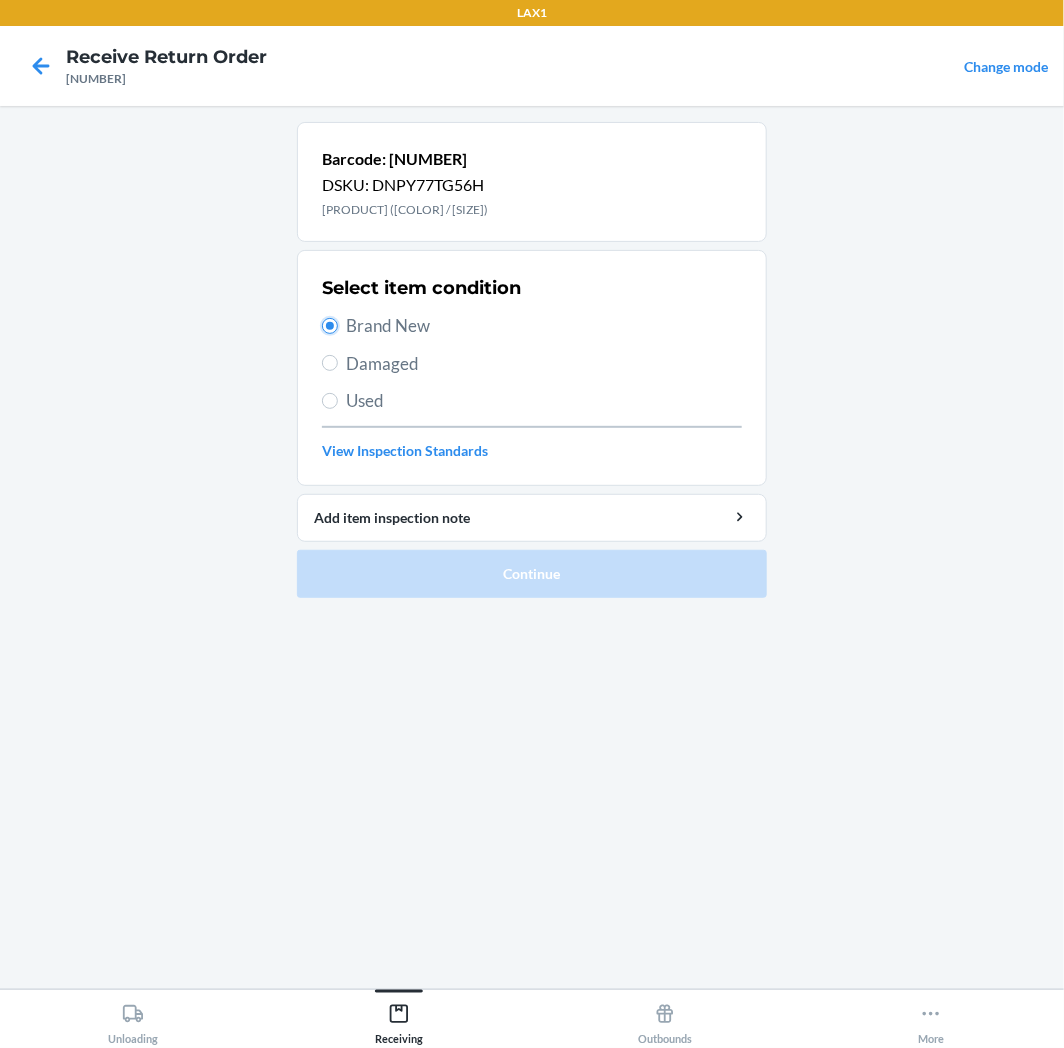 radio on "true" 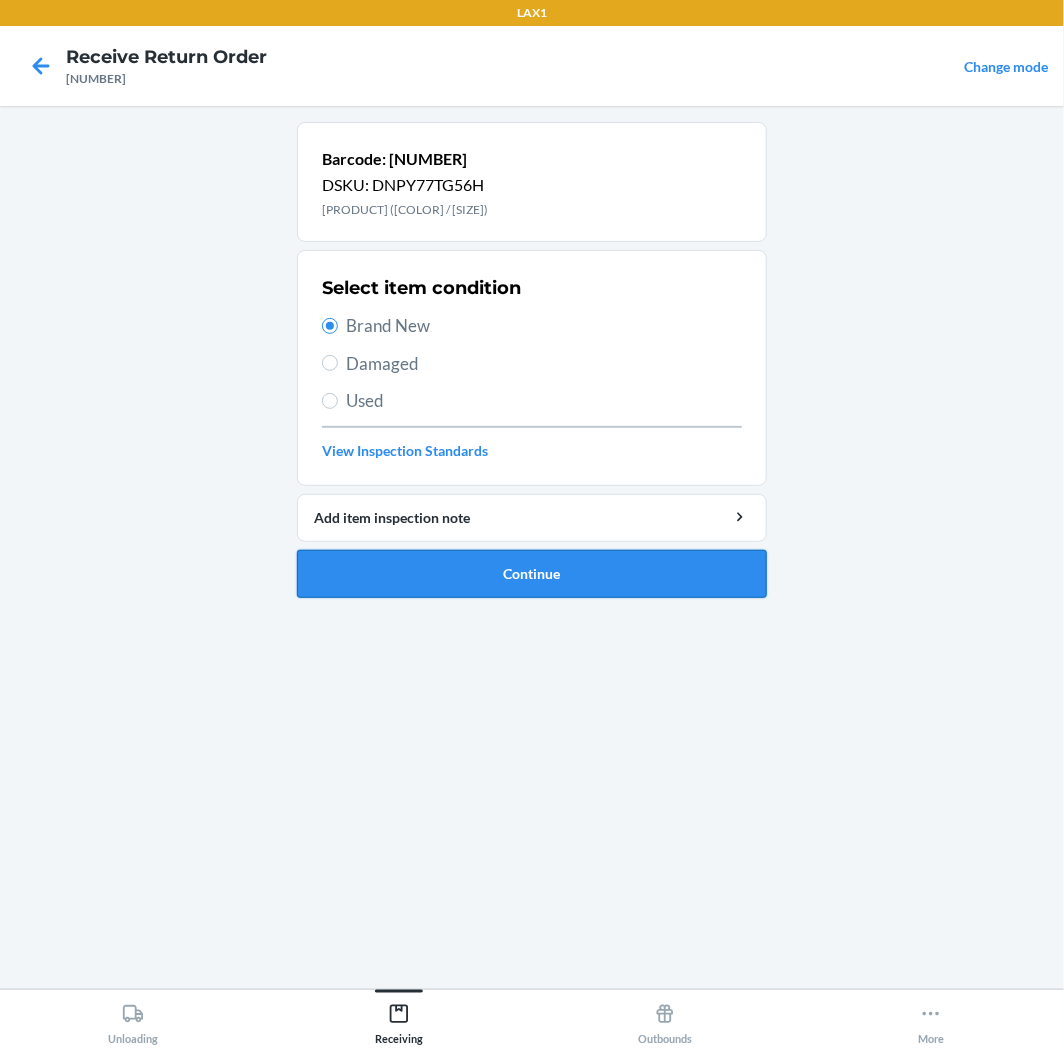 click on "Continue" at bounding box center (532, 574) 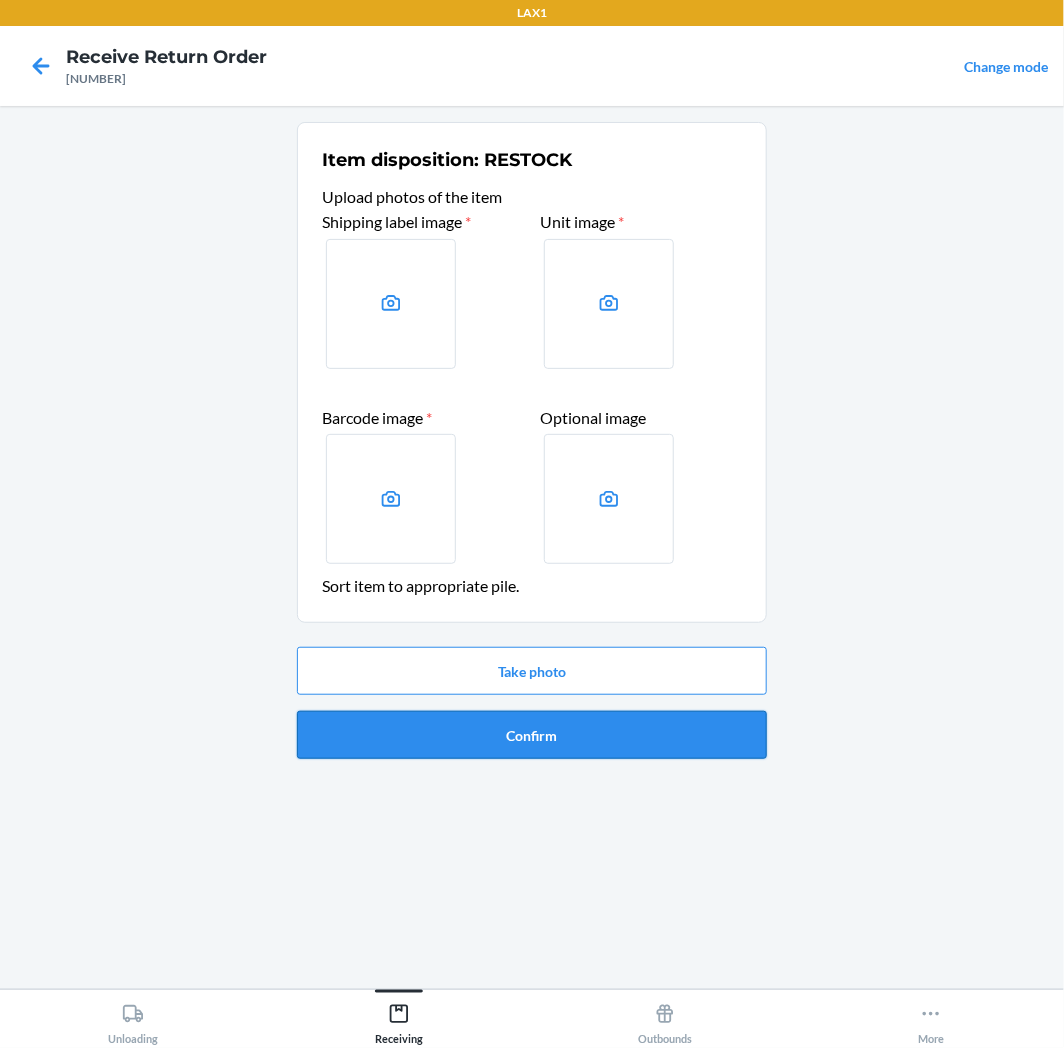 click on "Confirm" at bounding box center [532, 735] 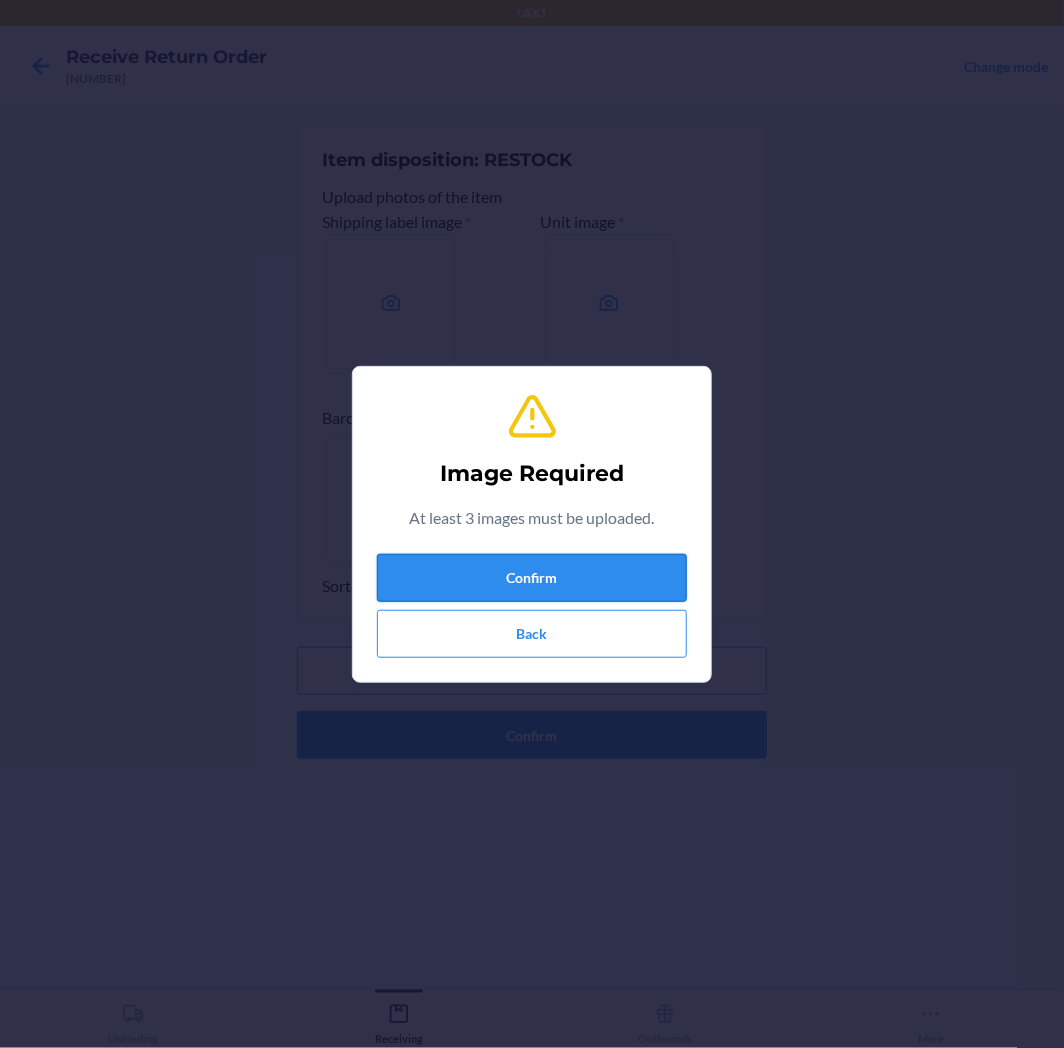 click on "Confirm" at bounding box center [532, 578] 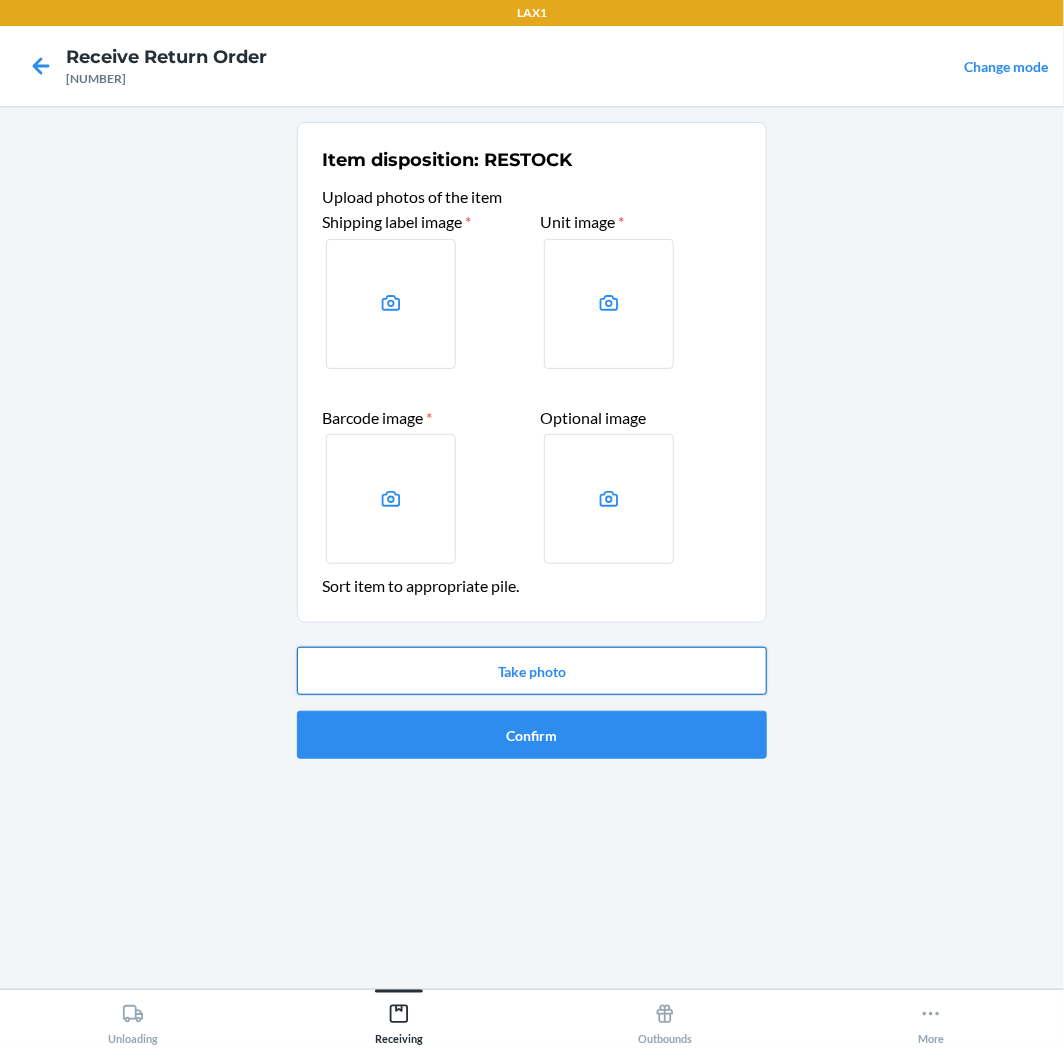 click on "Take photo" at bounding box center [532, 671] 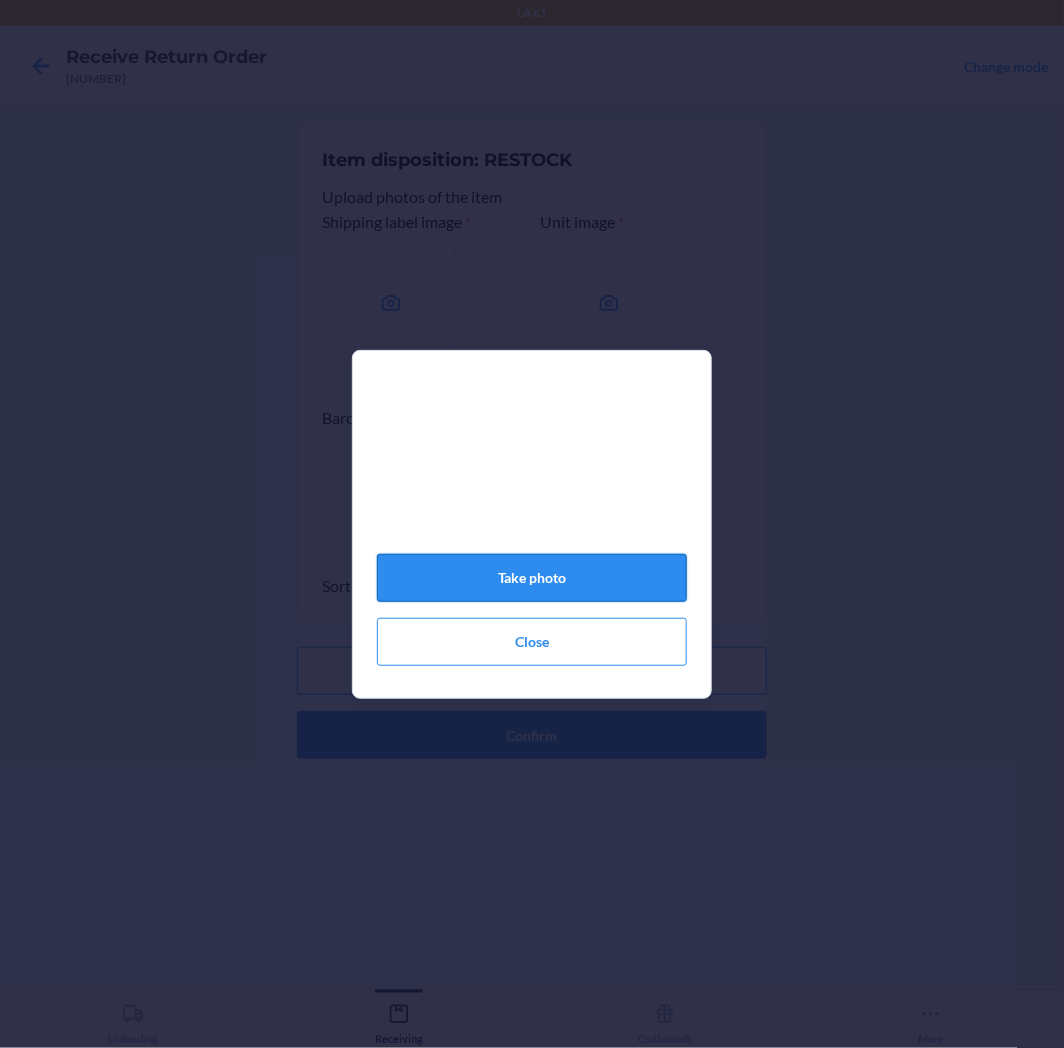 click on "Take photo" 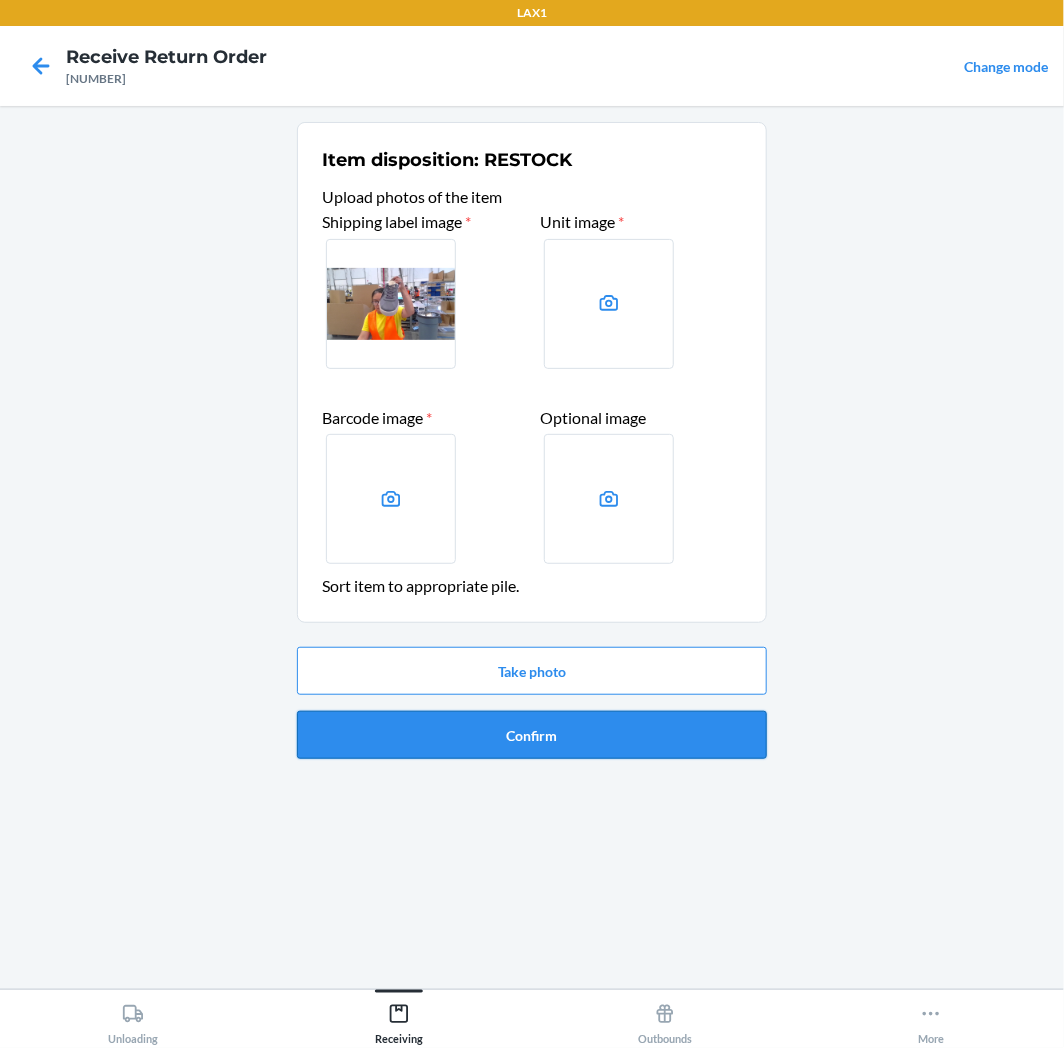 click on "Confirm" at bounding box center [532, 735] 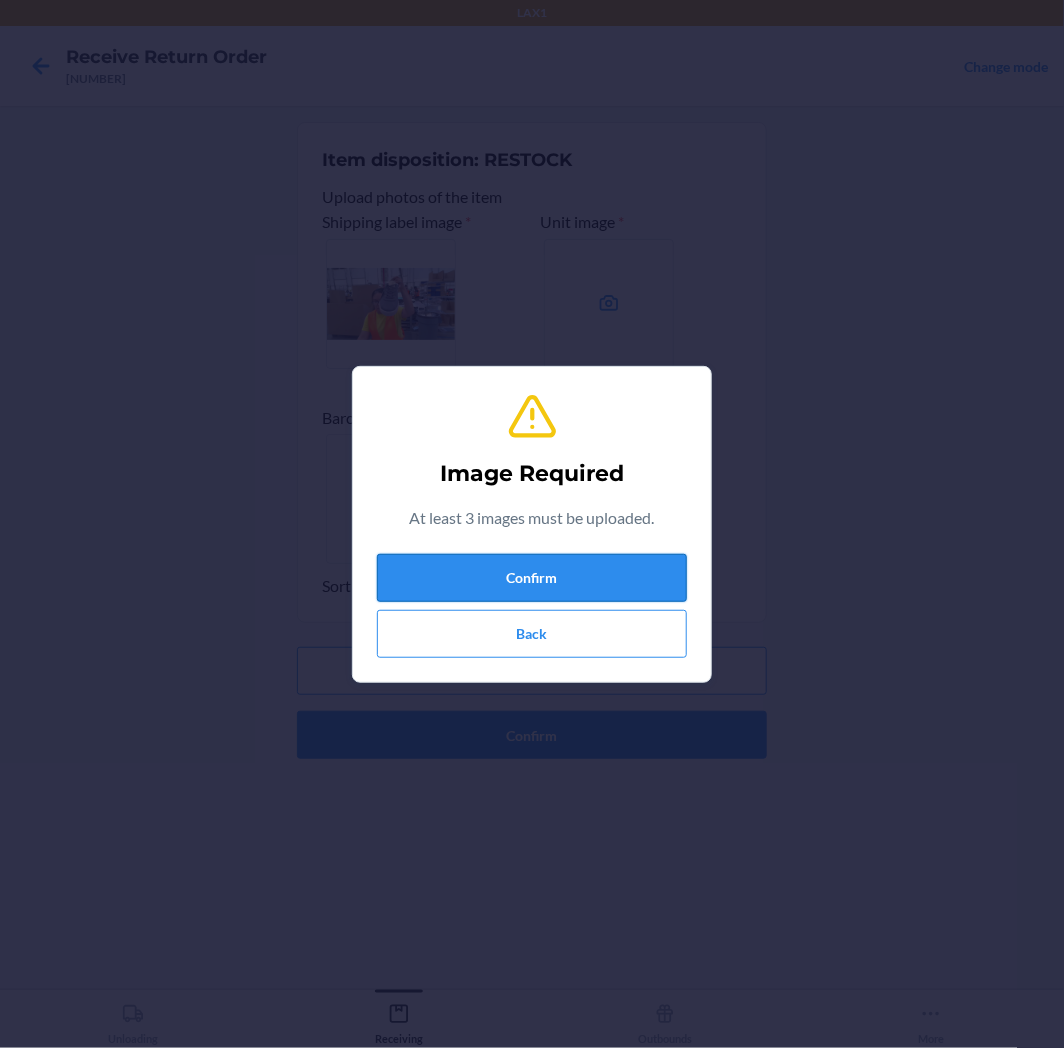 click on "Confirm" at bounding box center [532, 578] 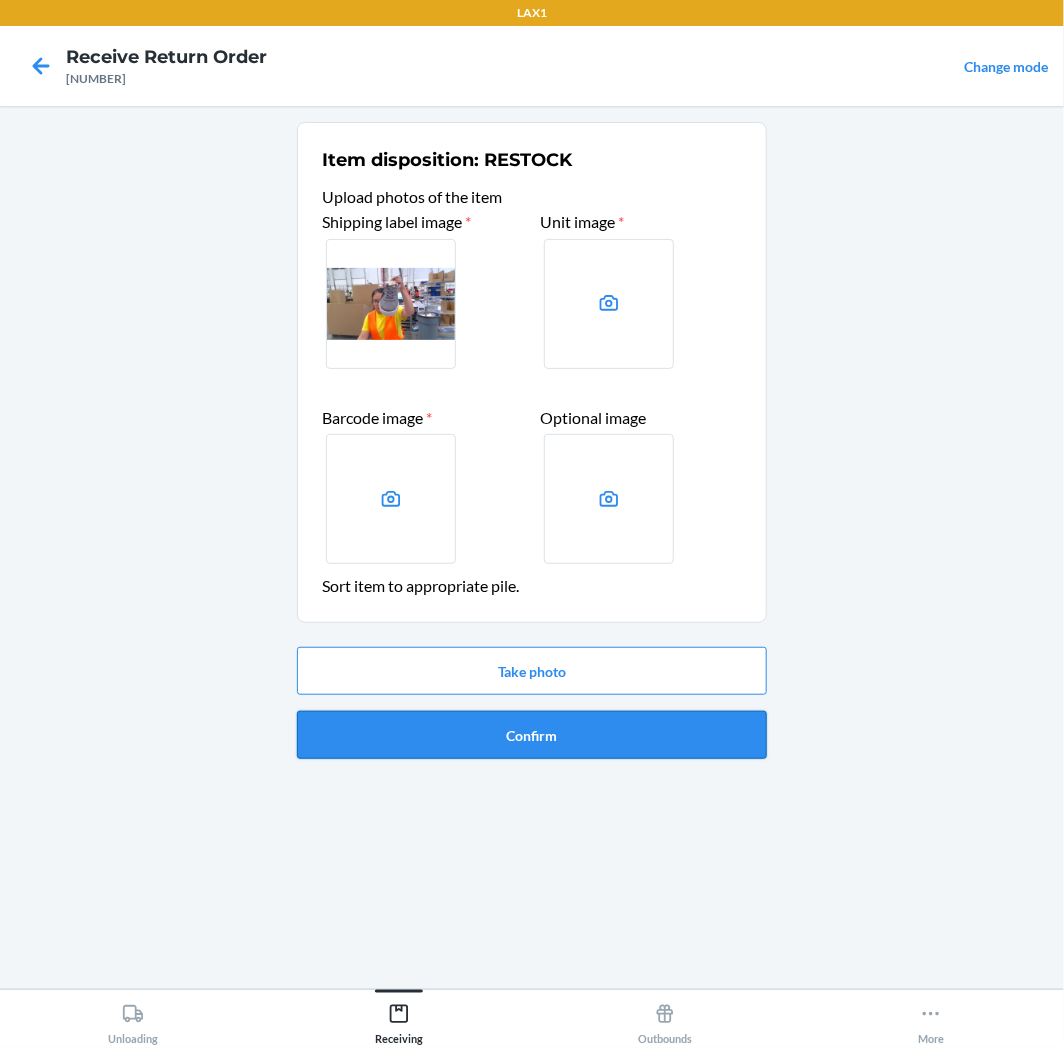 click on "Confirm" at bounding box center (532, 735) 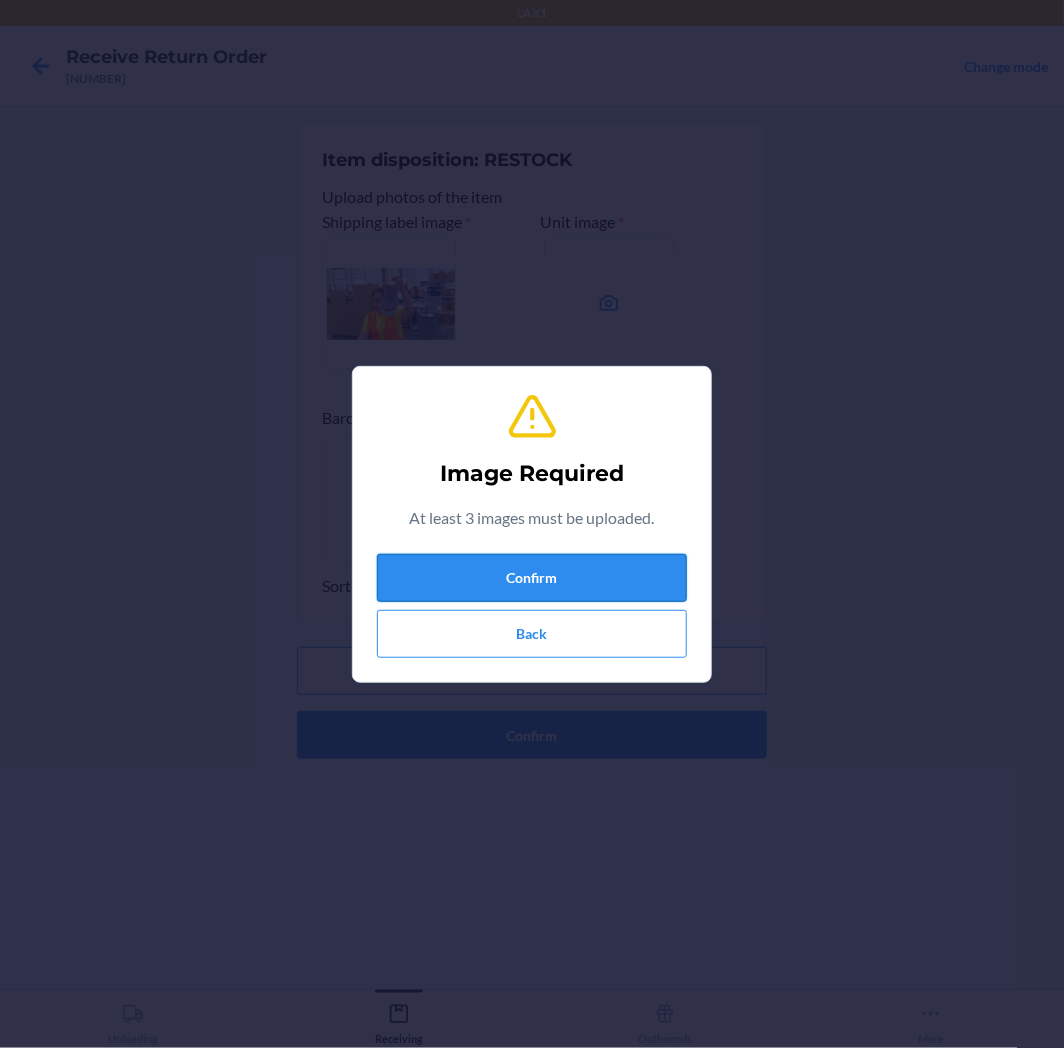 click on "Confirm" at bounding box center (532, 578) 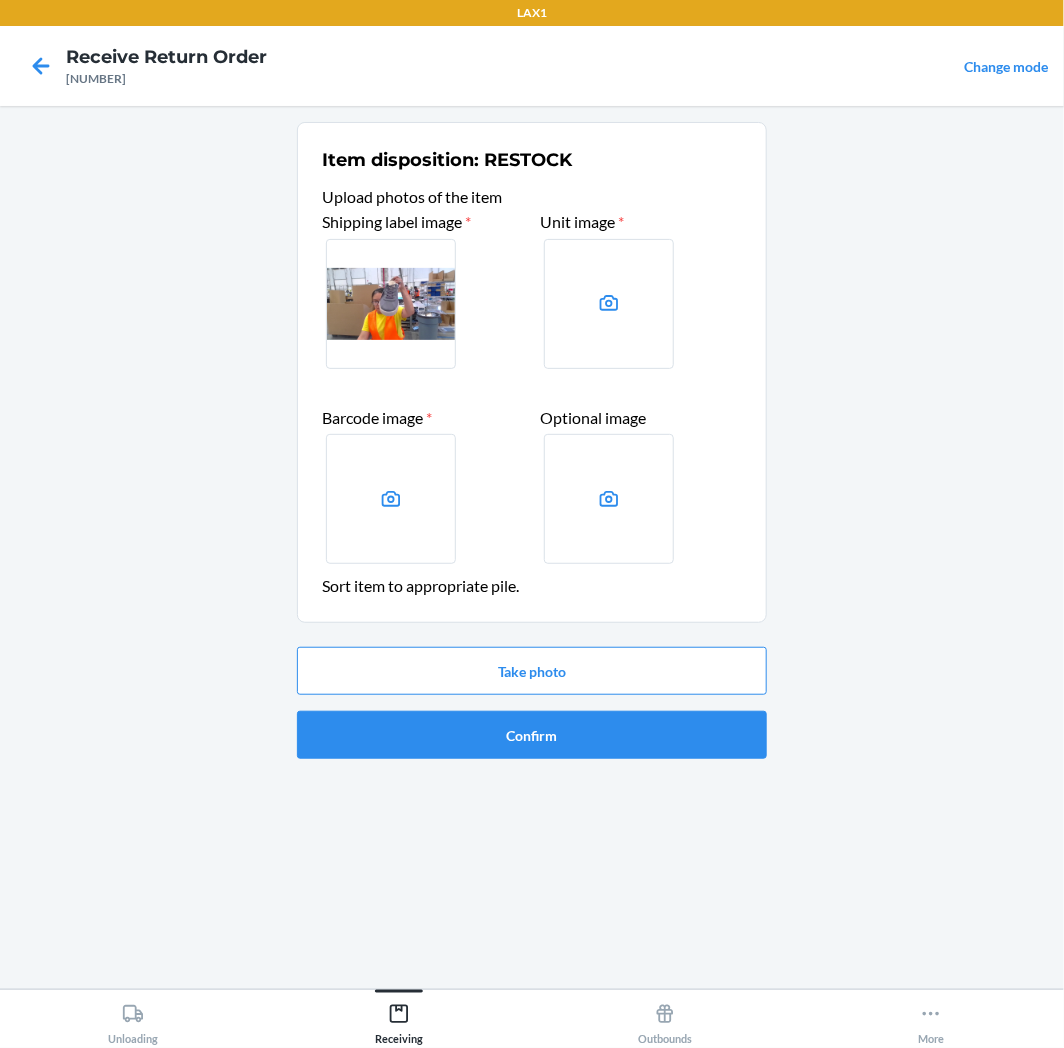 click at bounding box center (609, 304) 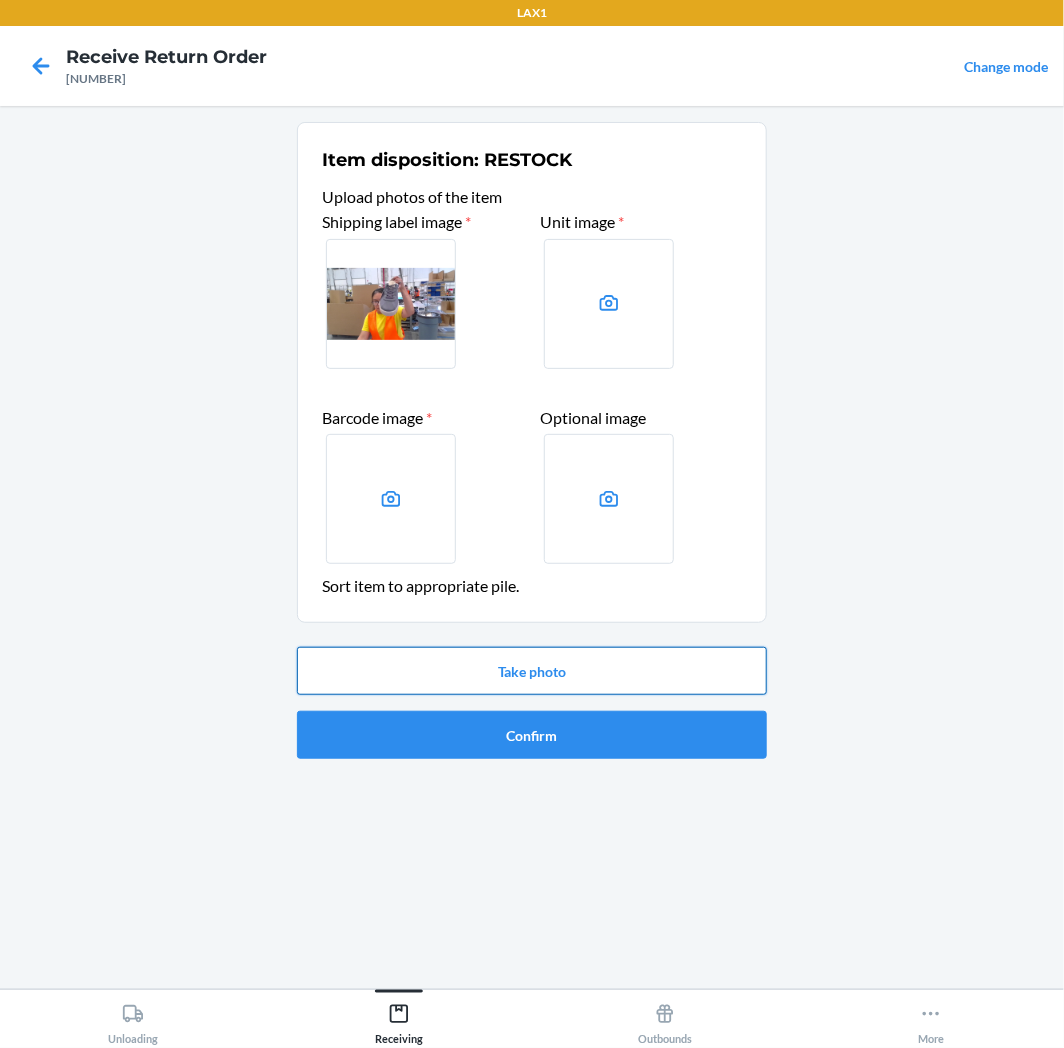 click on "Take photo" at bounding box center [532, 671] 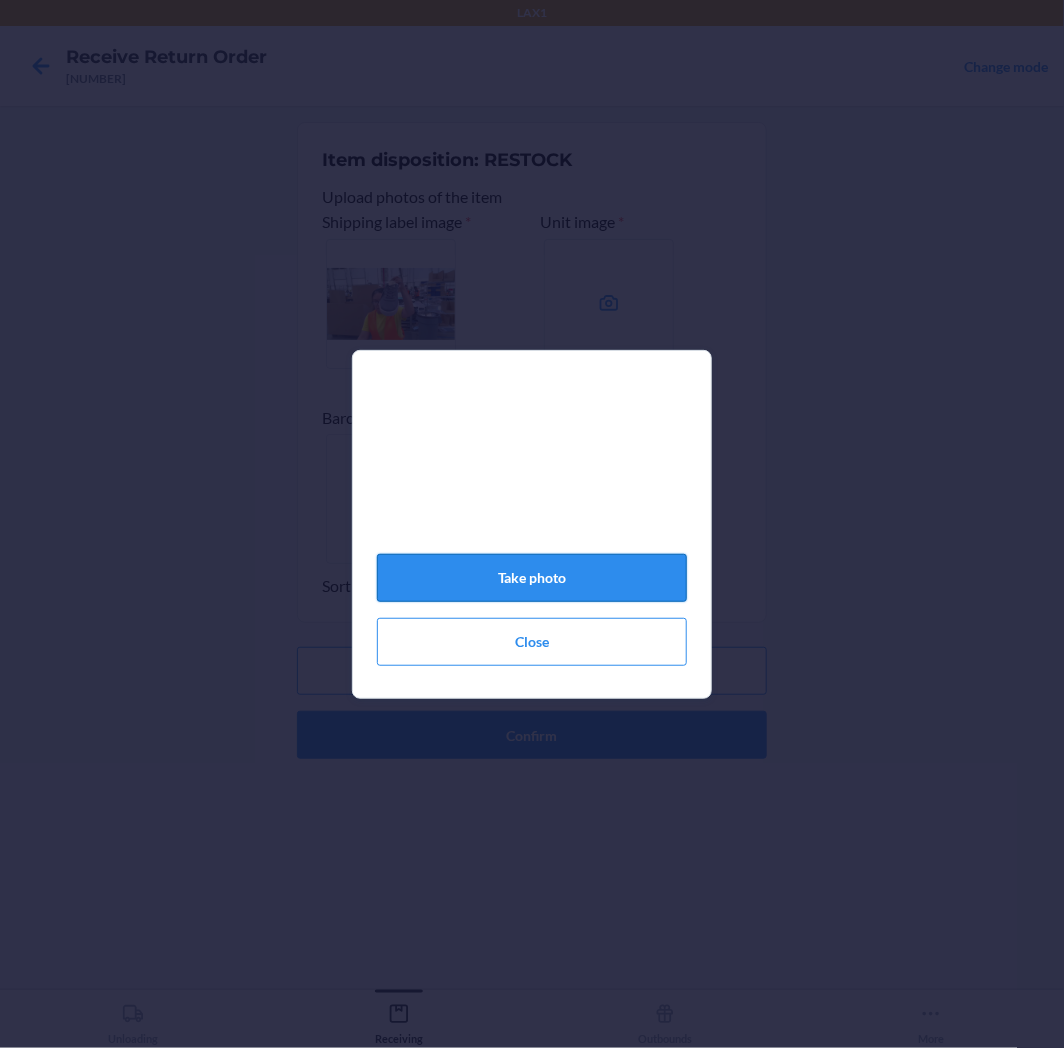 click on "Take photo" 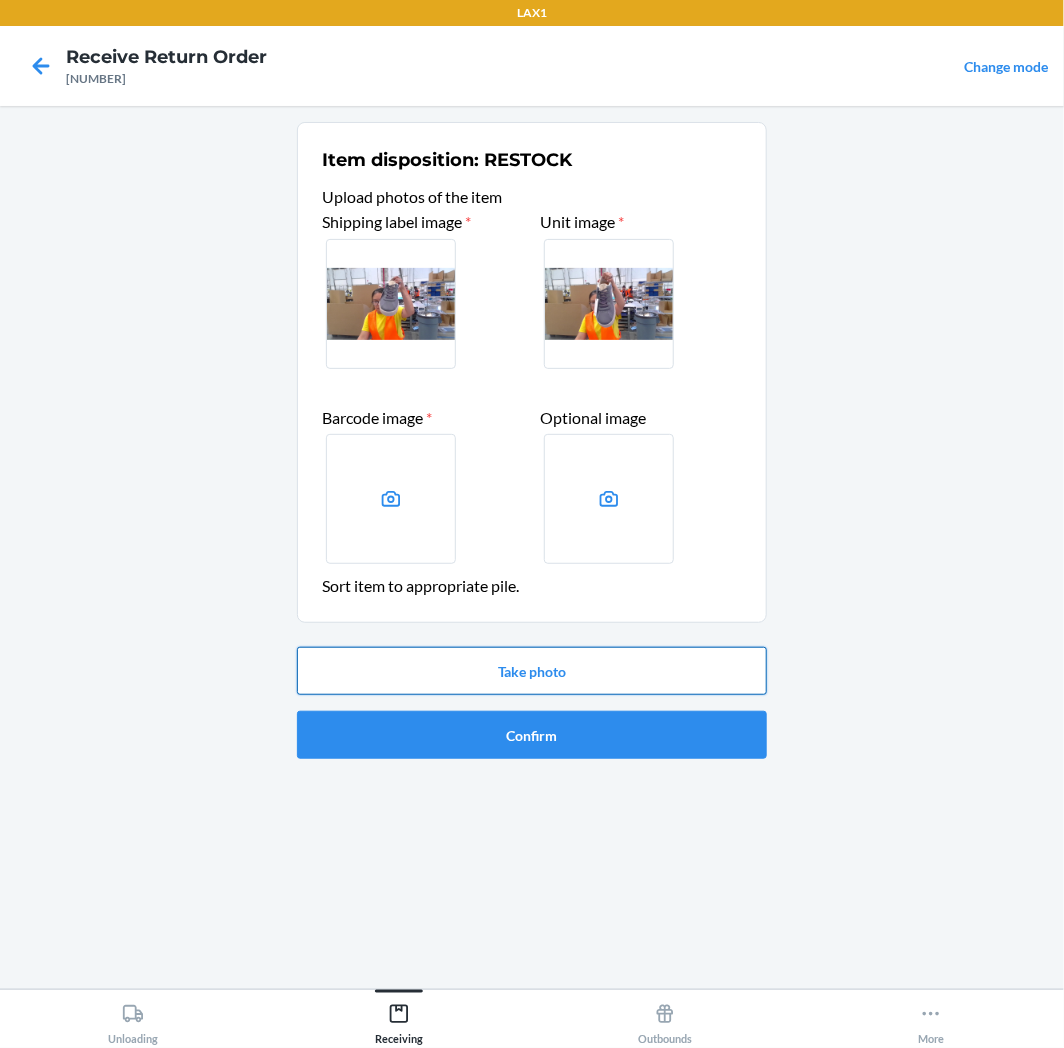 click on "Take photo" at bounding box center (532, 671) 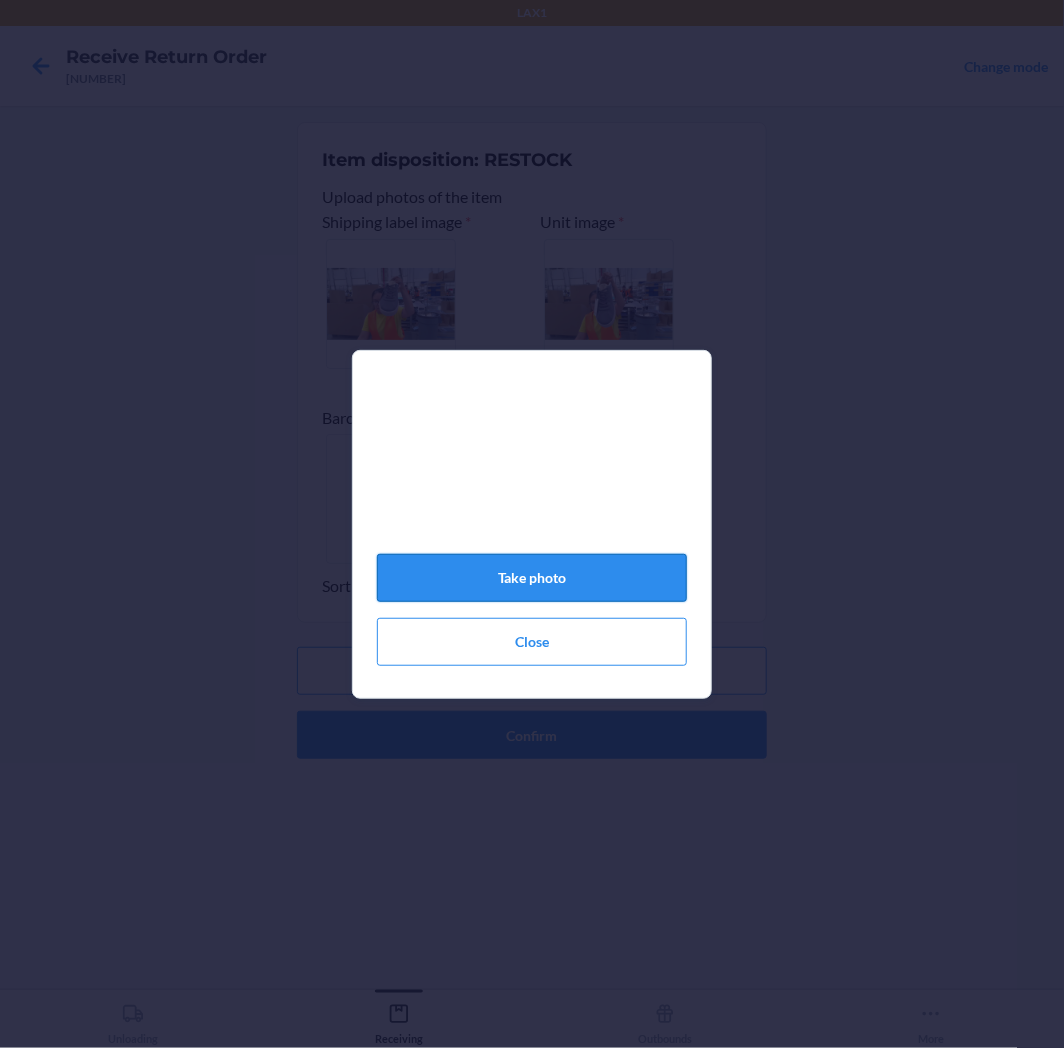 click on "Take photo" 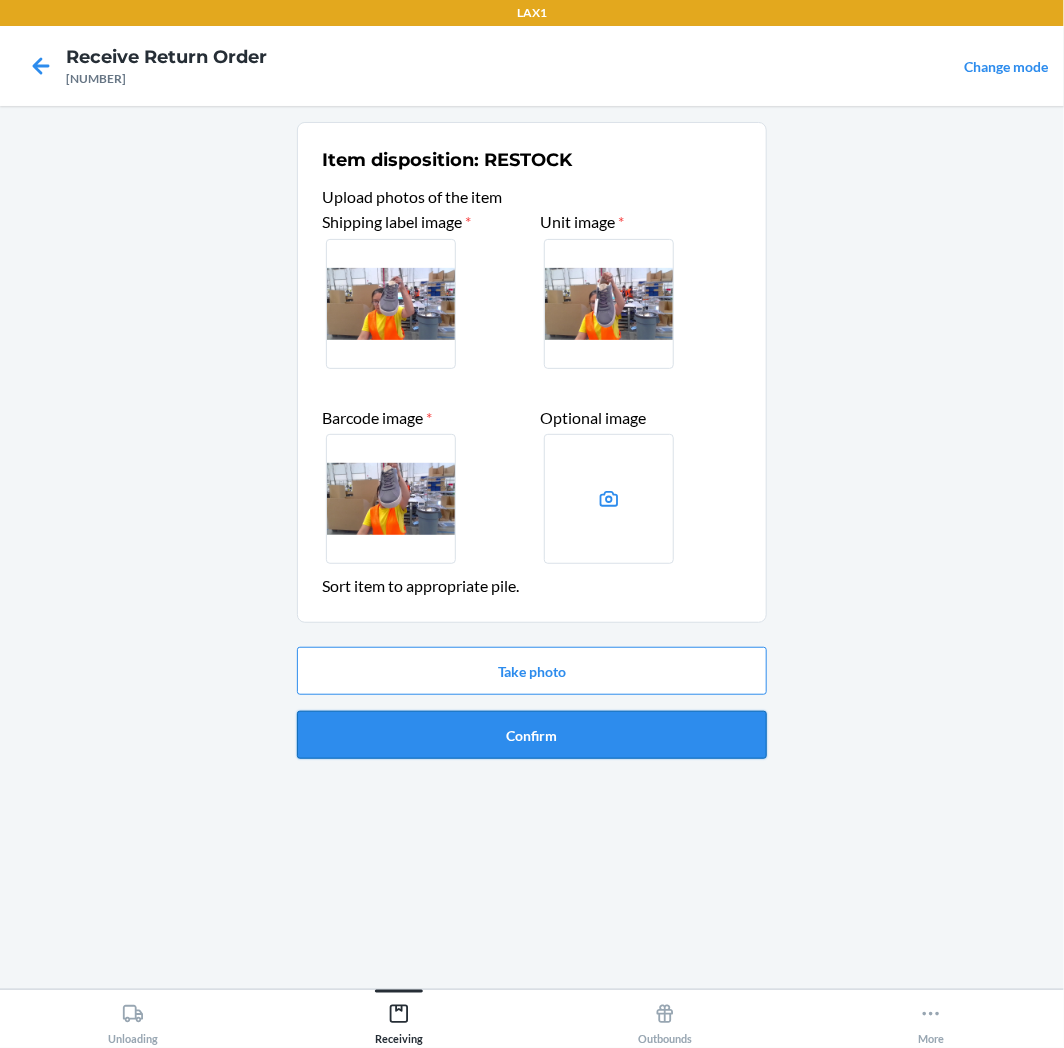 click on "Confirm" at bounding box center (532, 735) 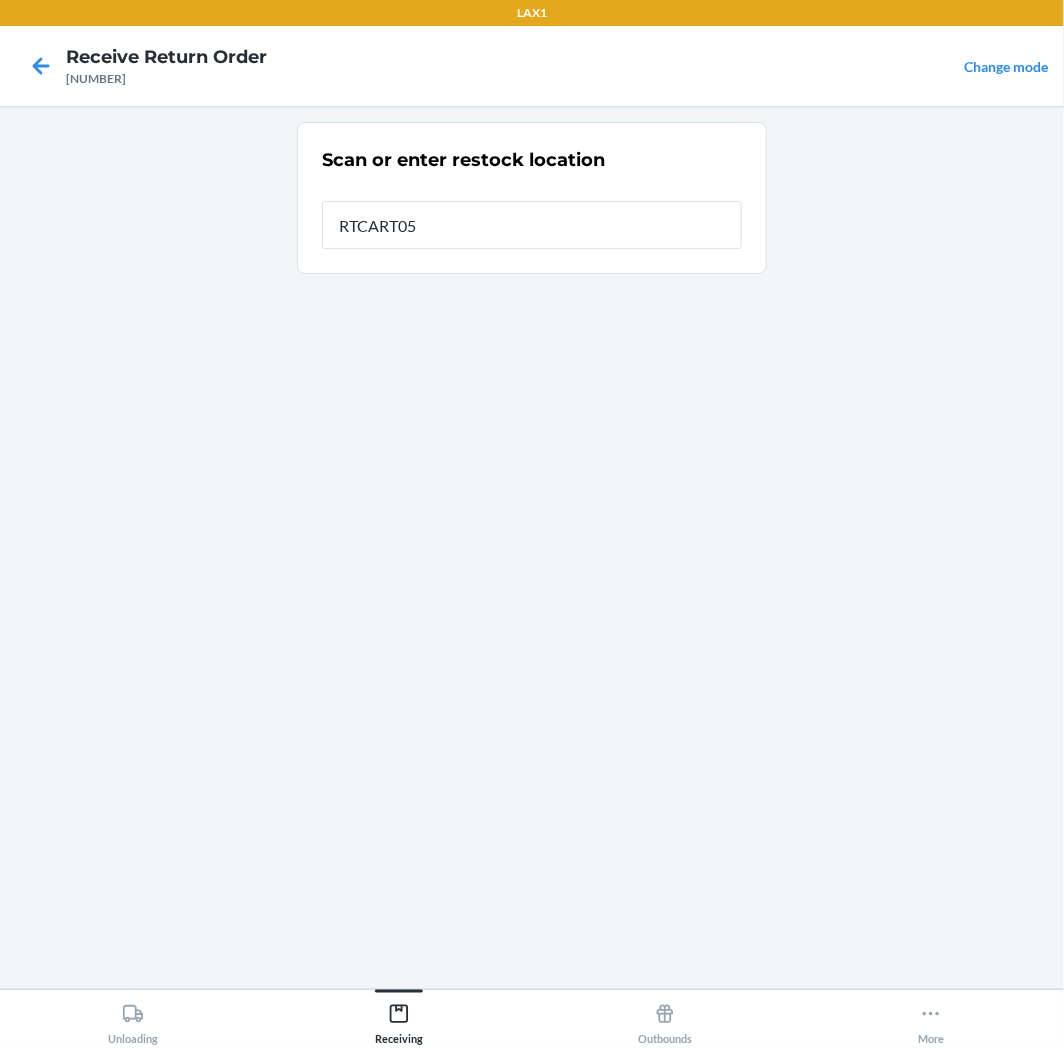 type on "RTCART054" 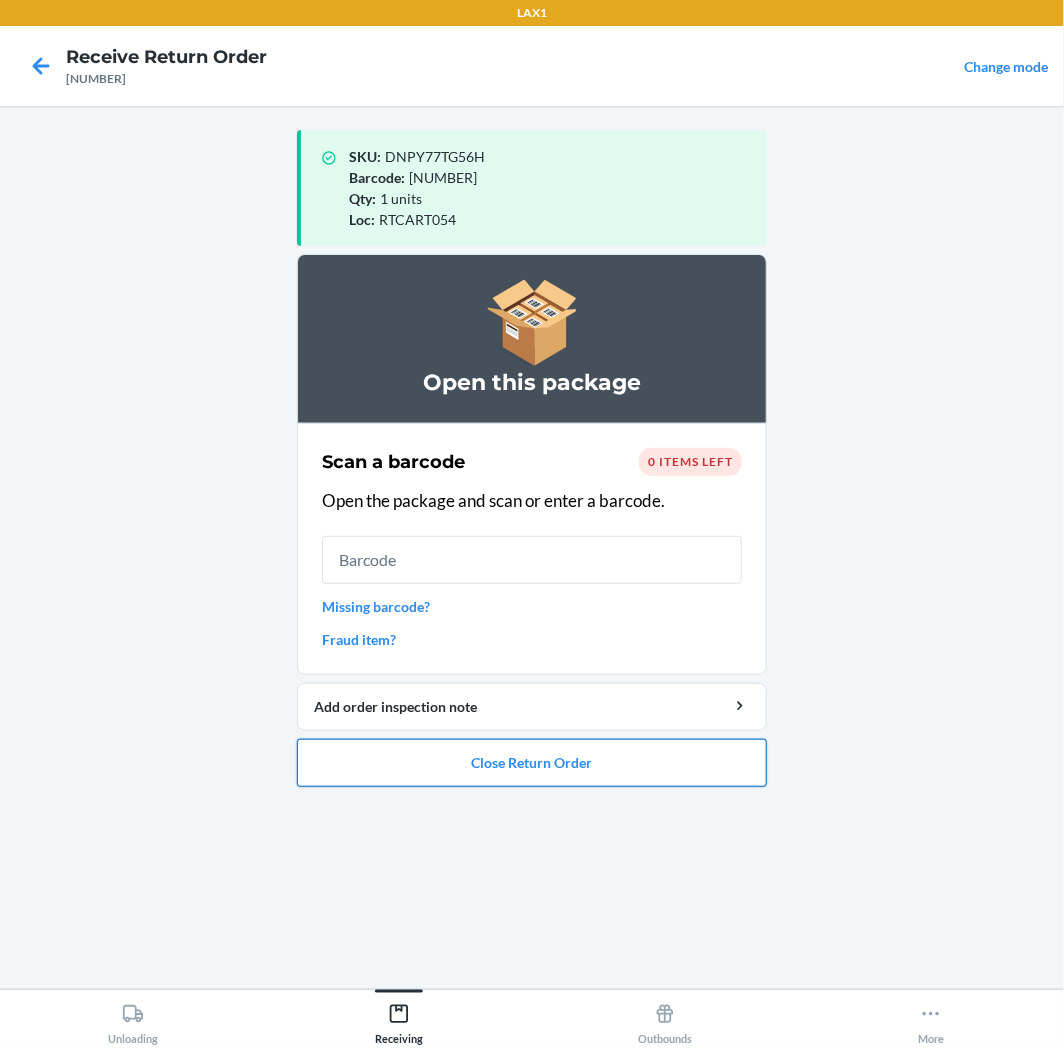 click on "Close Return Order" at bounding box center (532, 763) 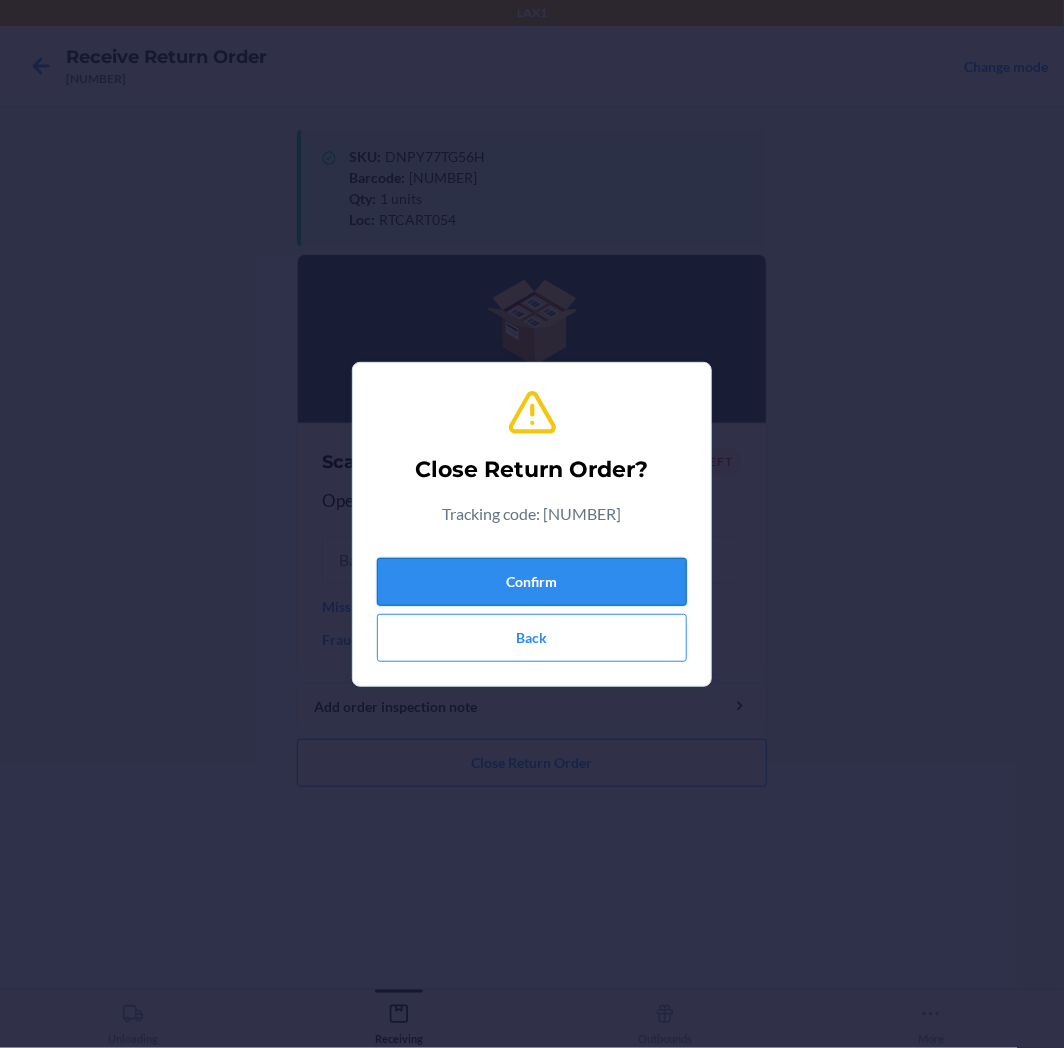 click on "Confirm" at bounding box center (532, 582) 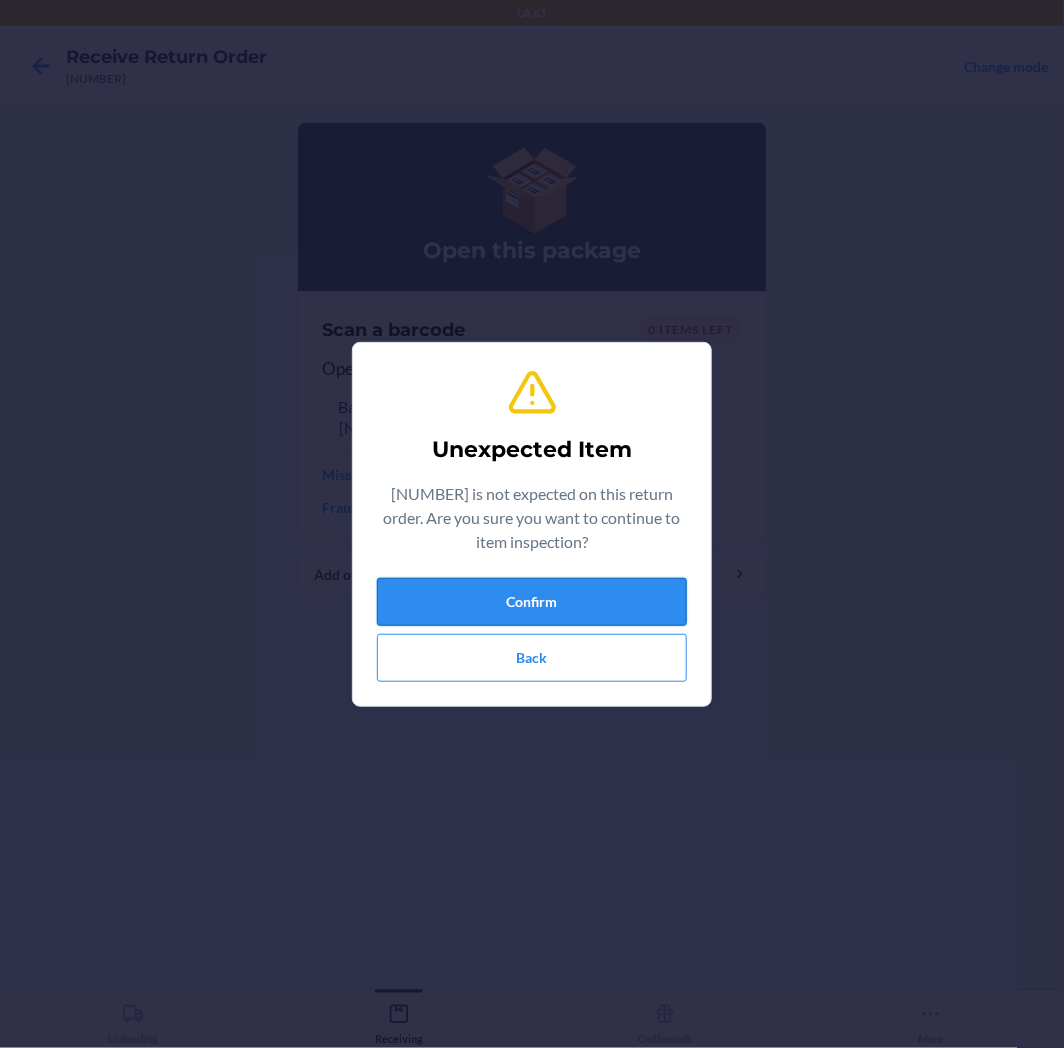 click on "Confirm" at bounding box center (532, 602) 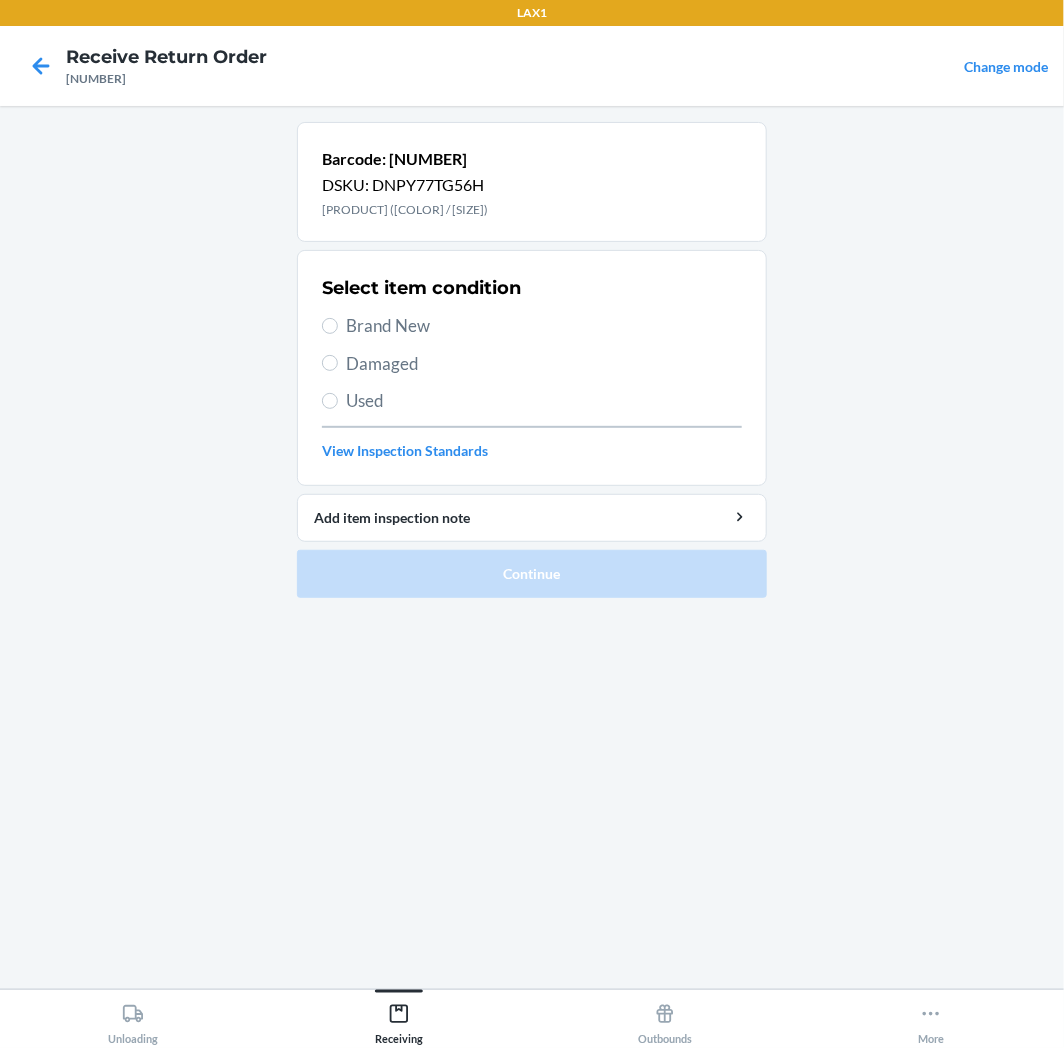 click on "Brand New" at bounding box center (544, 326) 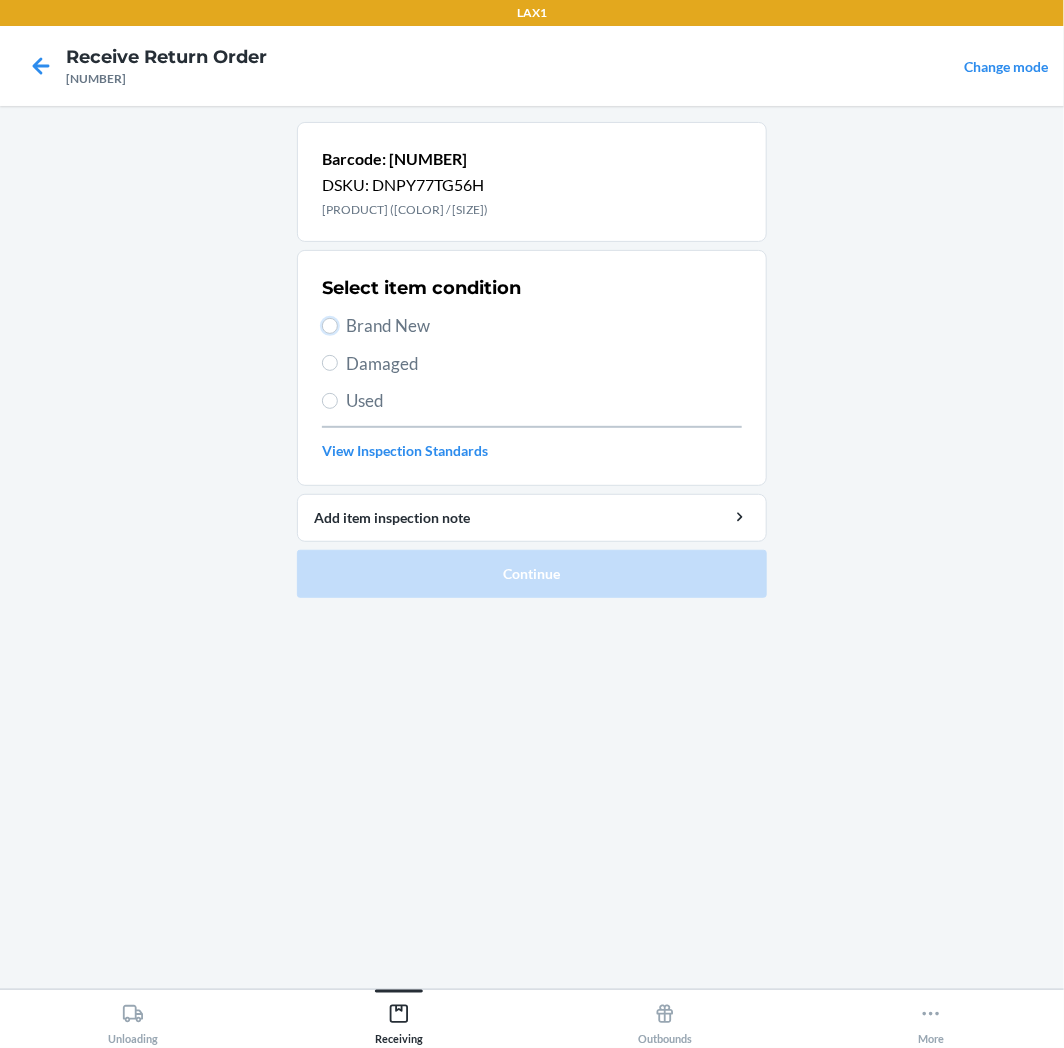 click on "Brand New" at bounding box center (330, 326) 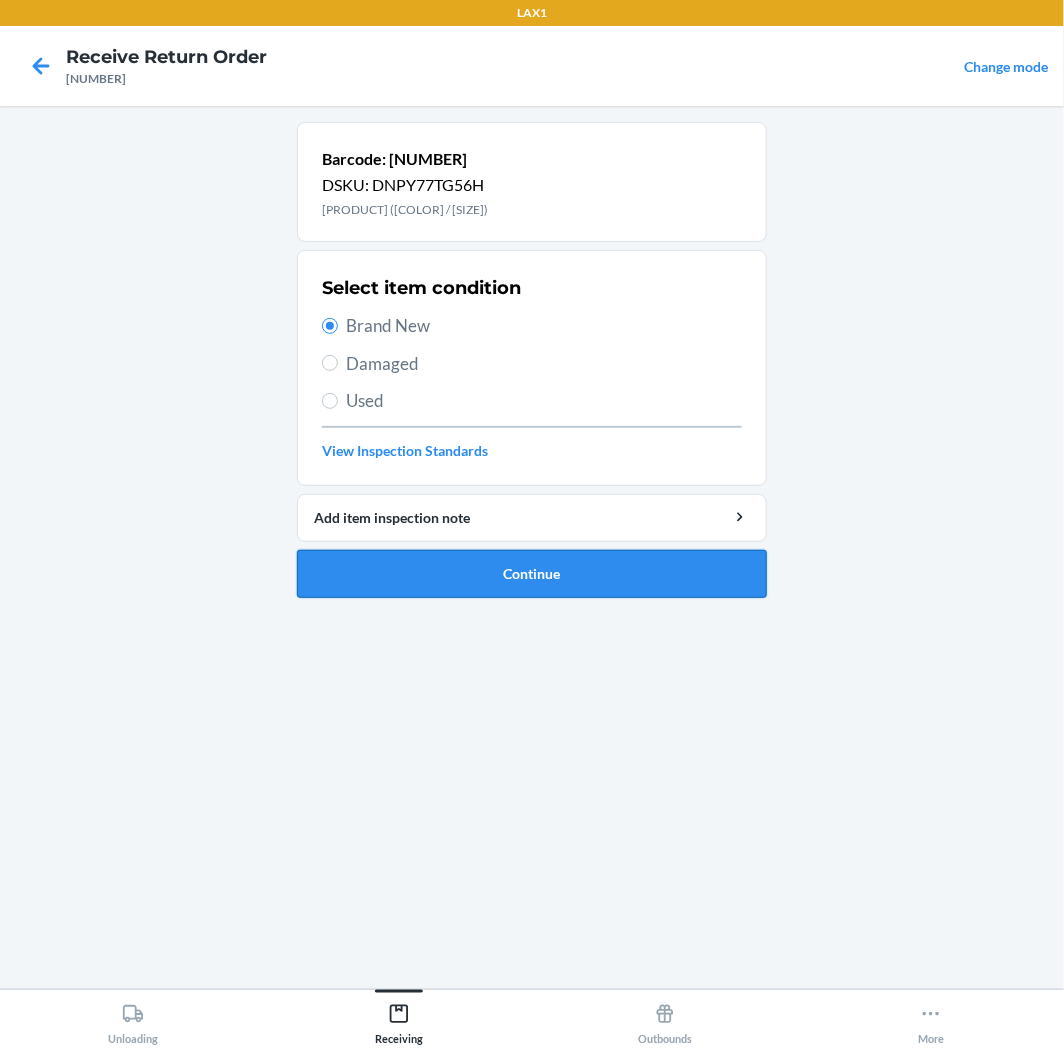 click on "Continue" at bounding box center [532, 574] 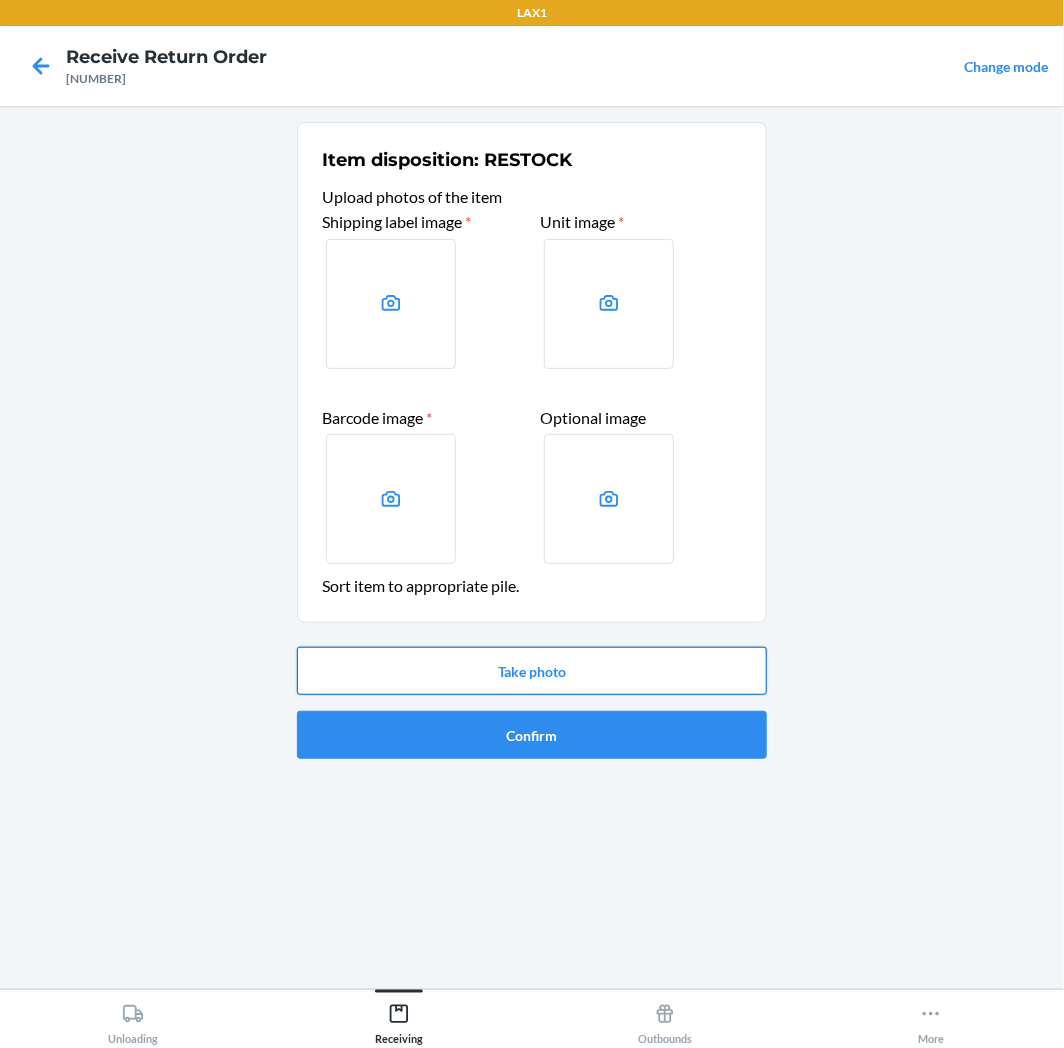 click on "Take photo" at bounding box center (532, 671) 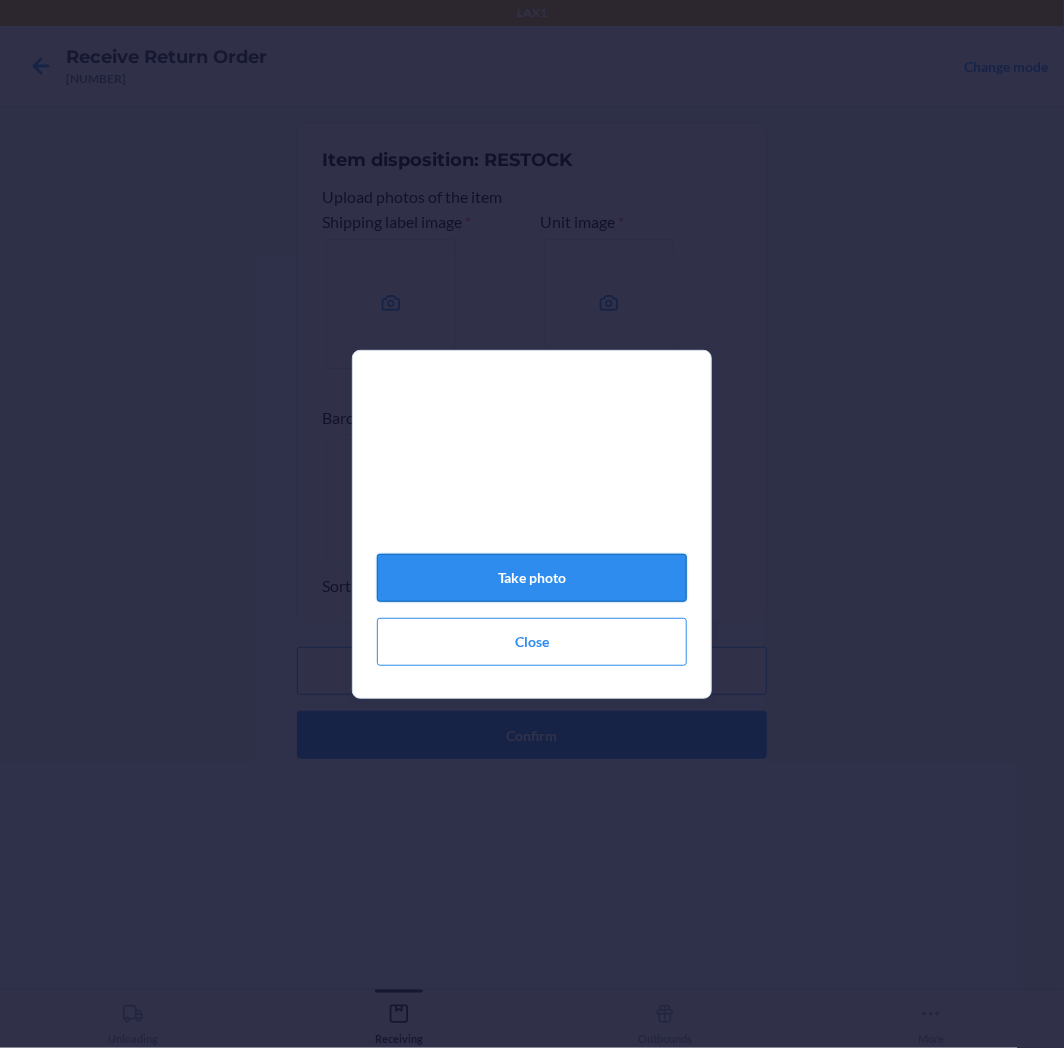 click on "Take photo" 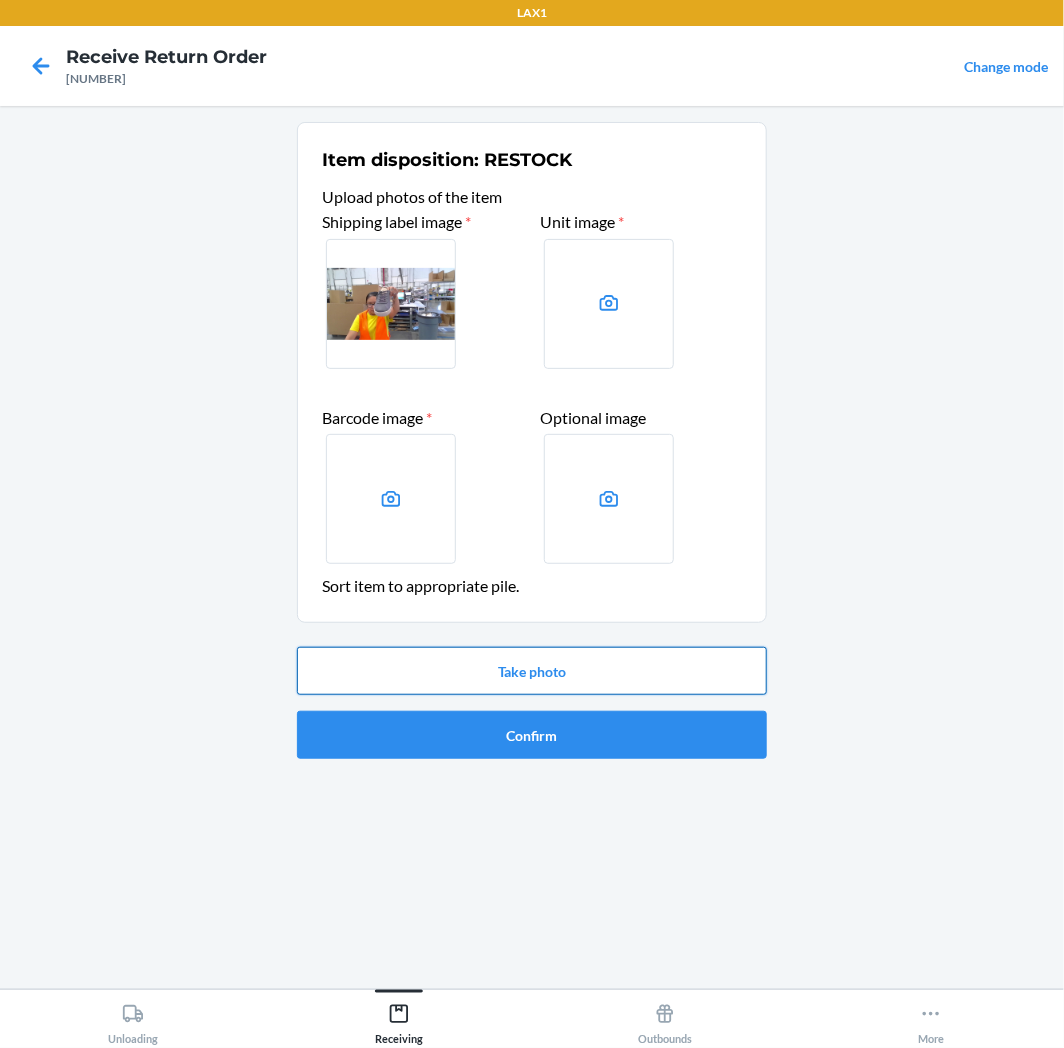 click on "Take photo" at bounding box center [532, 671] 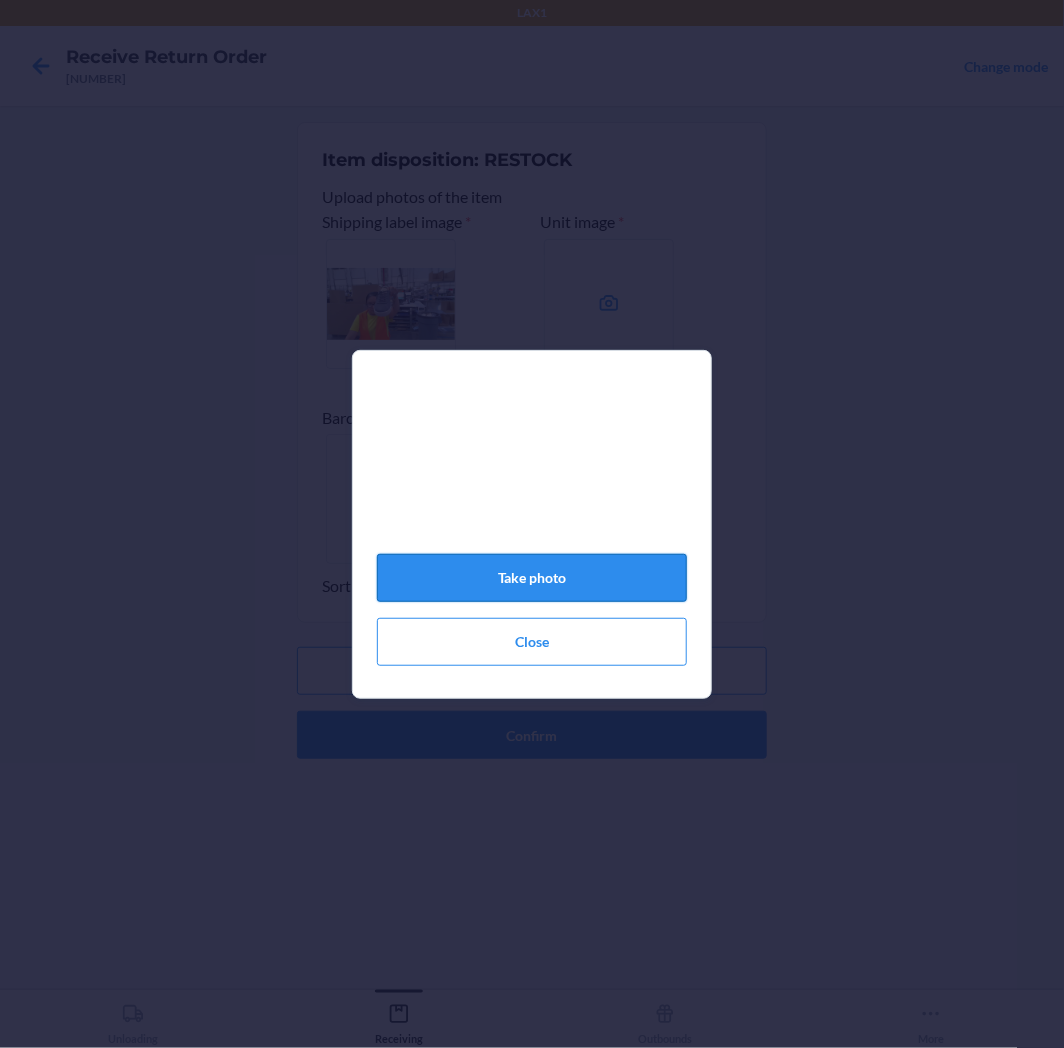 click on "Take photo" 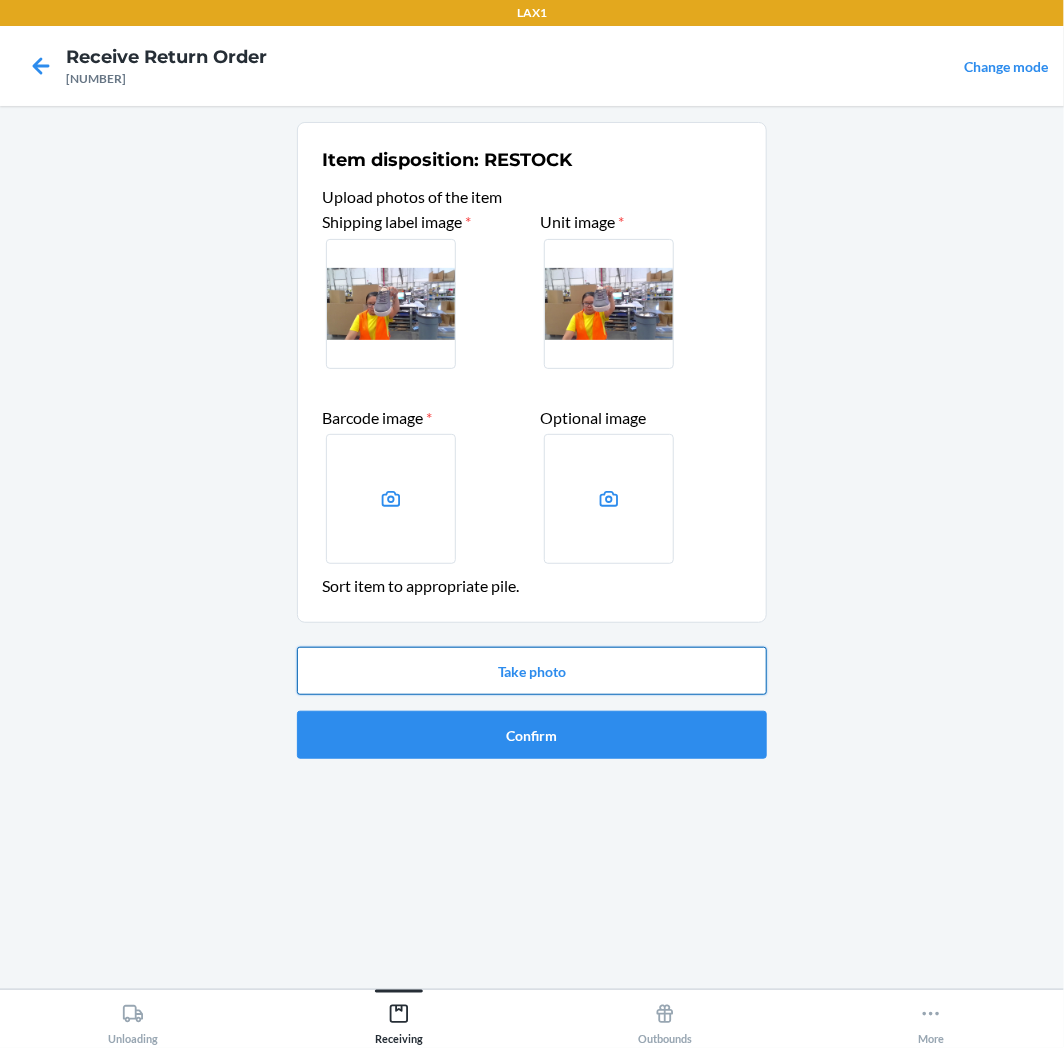 click on "Take photo" at bounding box center (532, 671) 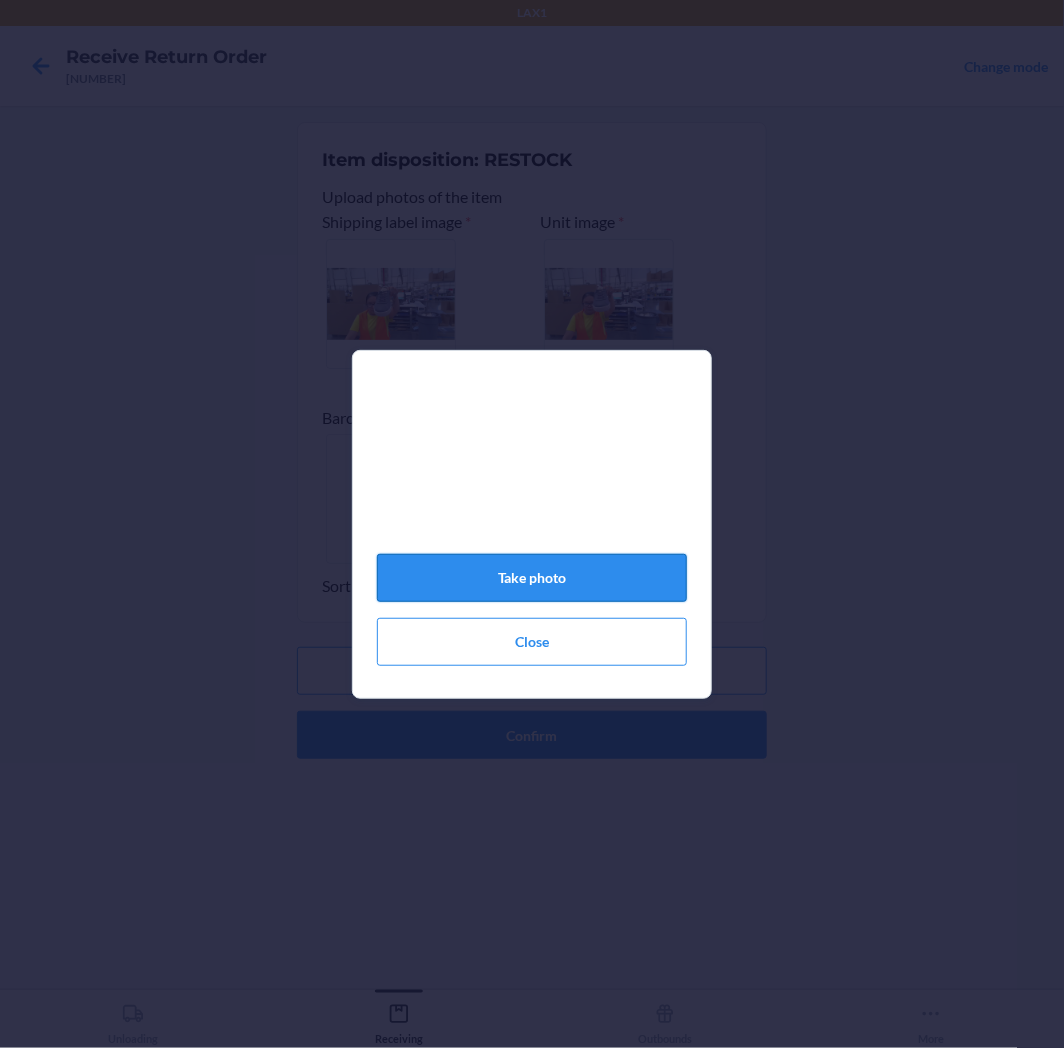 click on "Take photo" 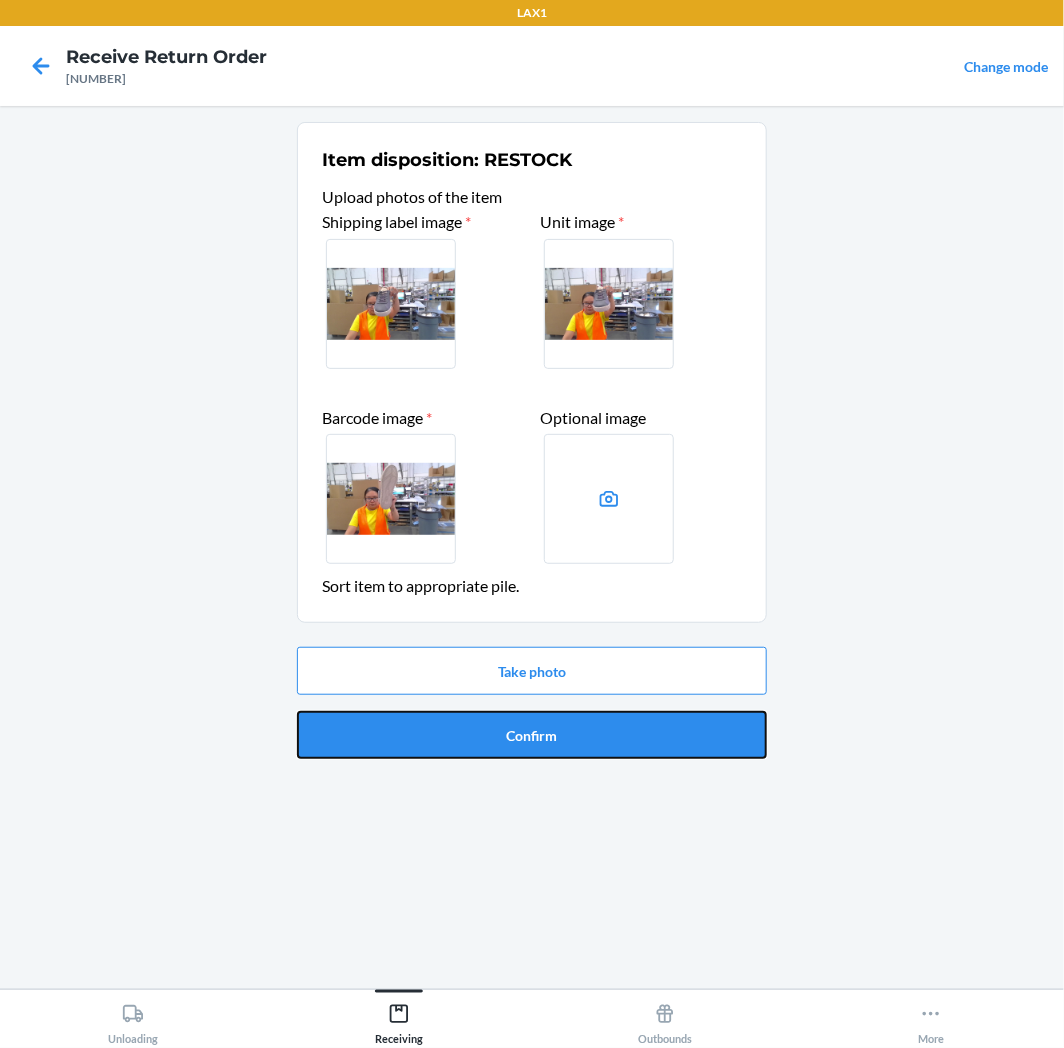 click on "Confirm" at bounding box center [532, 735] 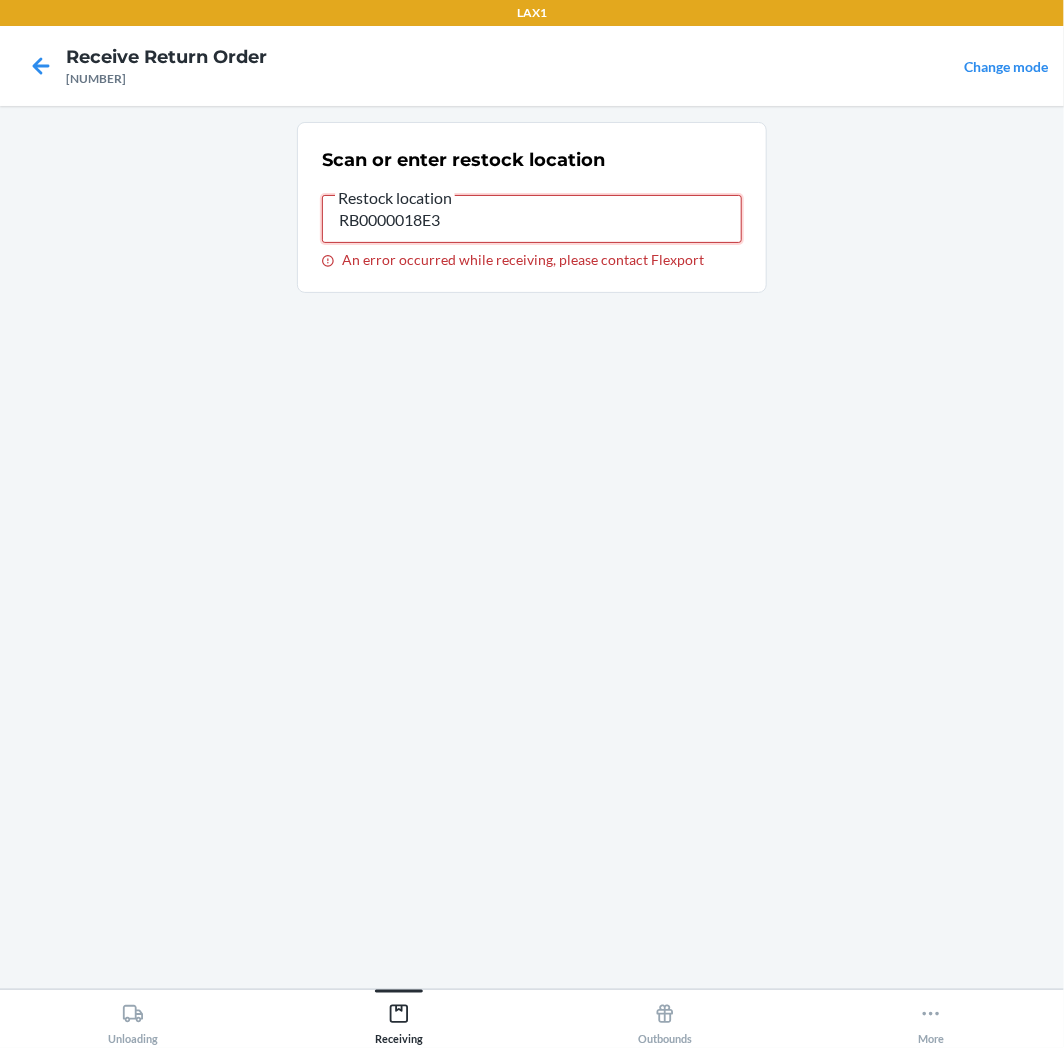click on "RB0000018E3" at bounding box center (532, 219) 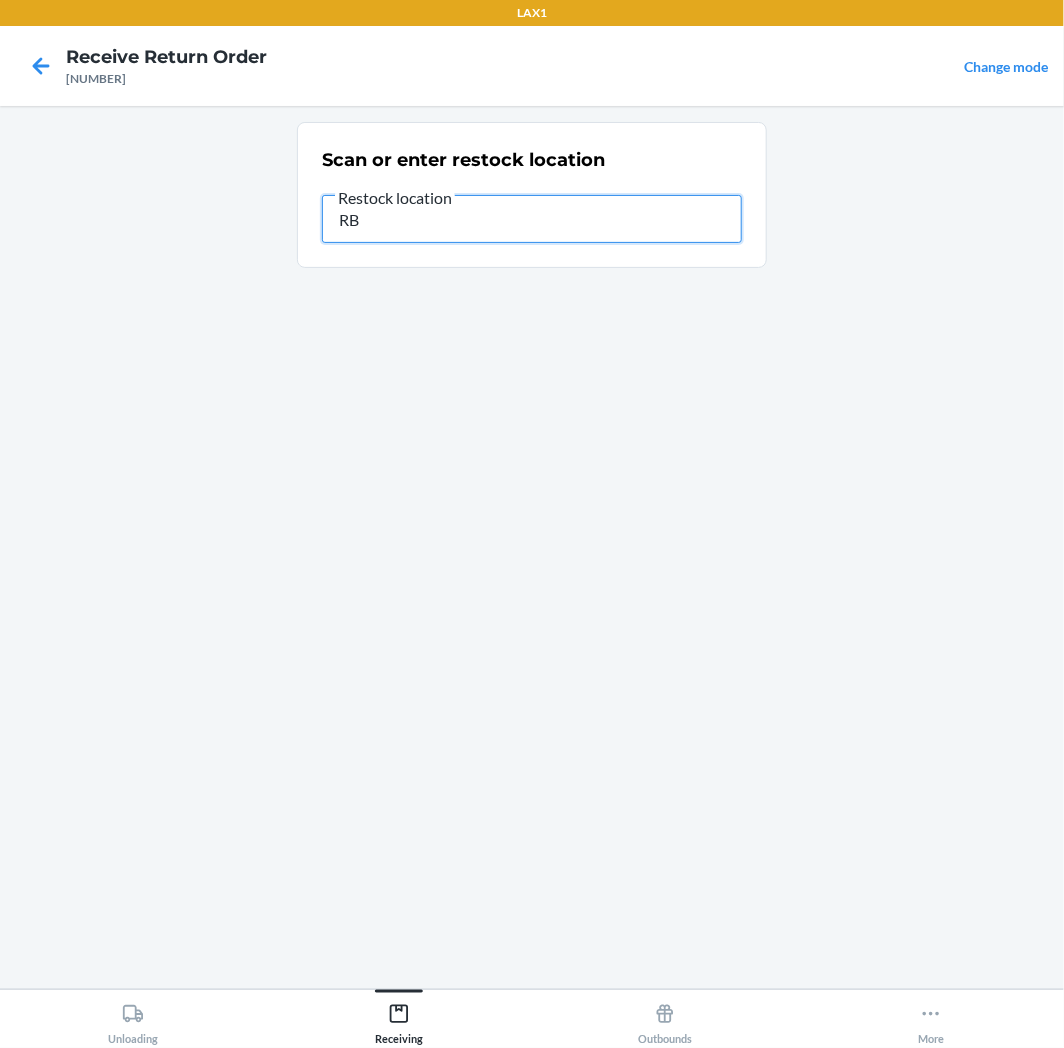 type on "R" 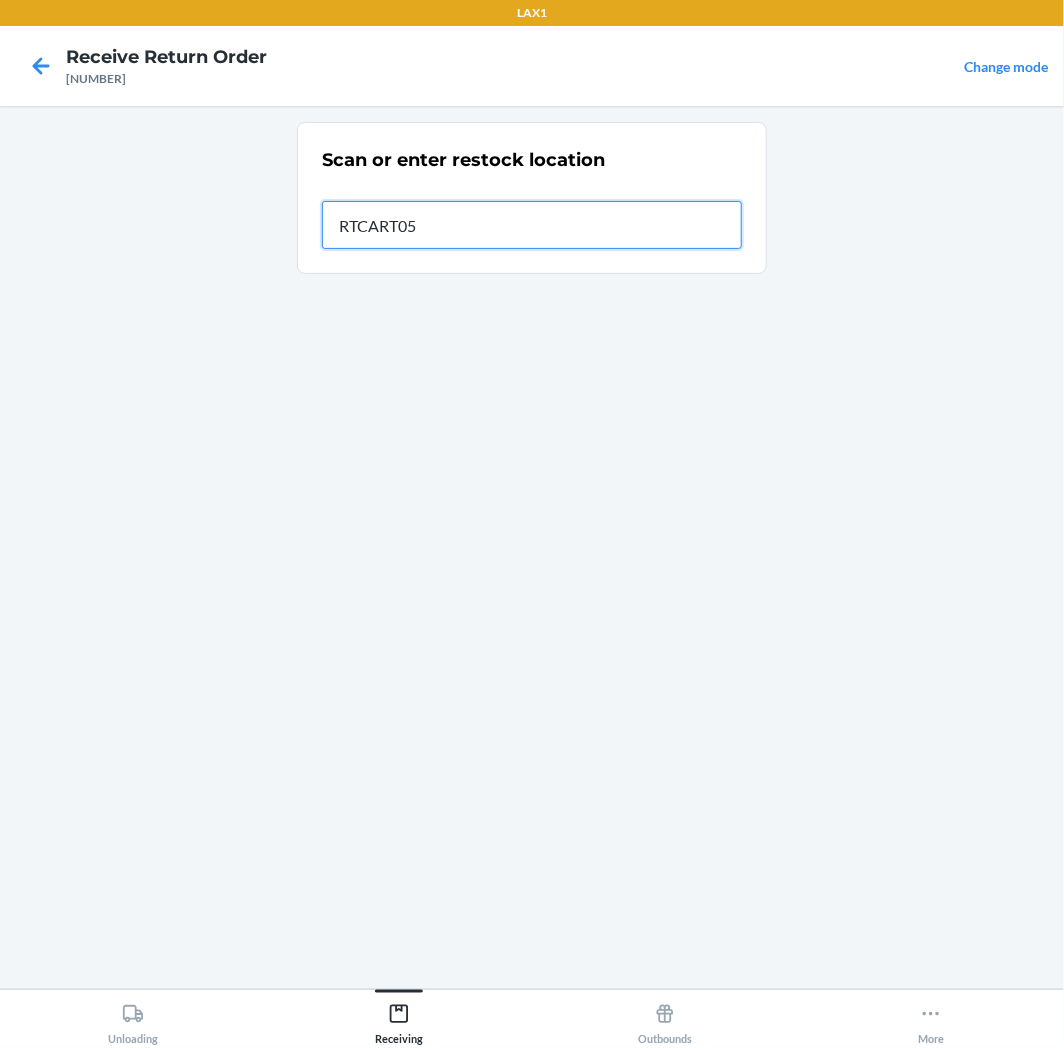type on "RTCART054" 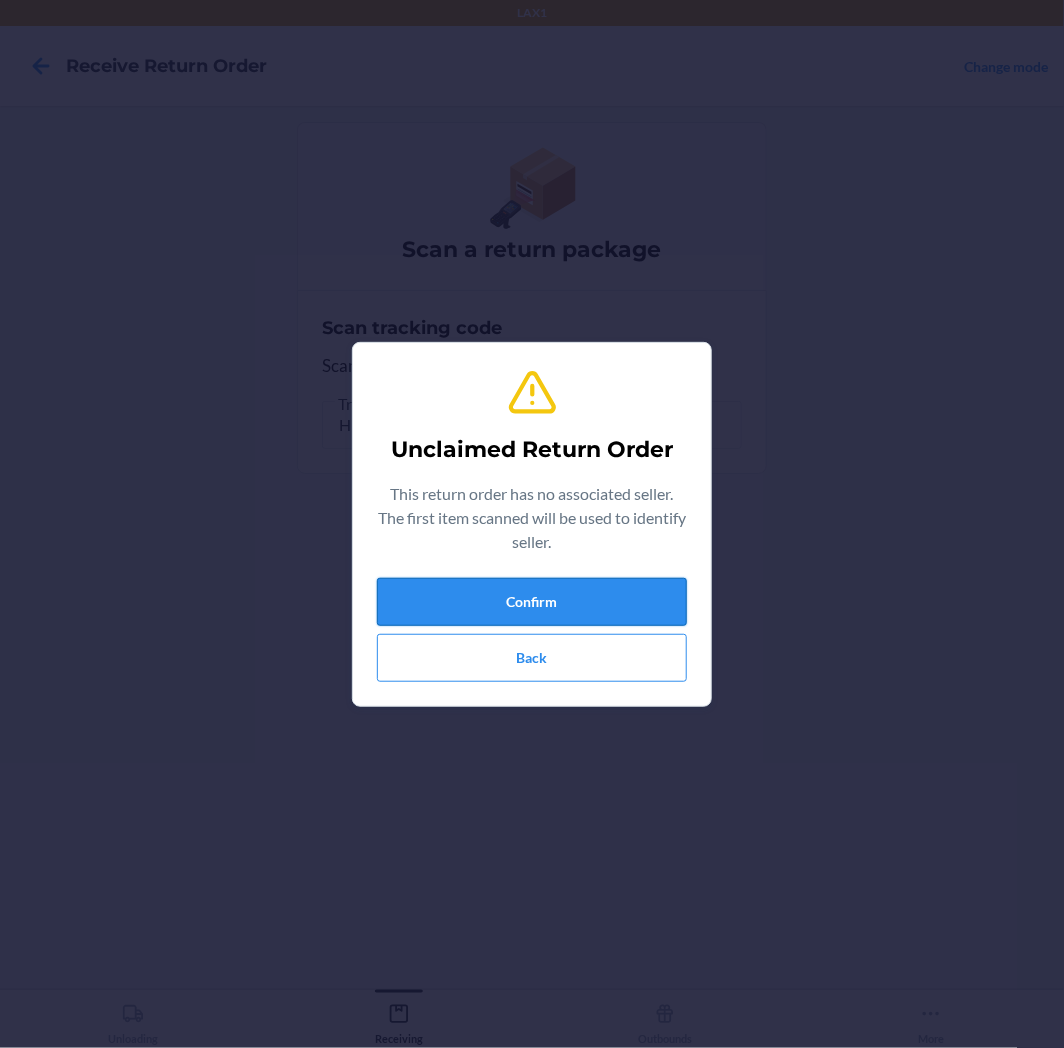click on "Confirm" at bounding box center [532, 602] 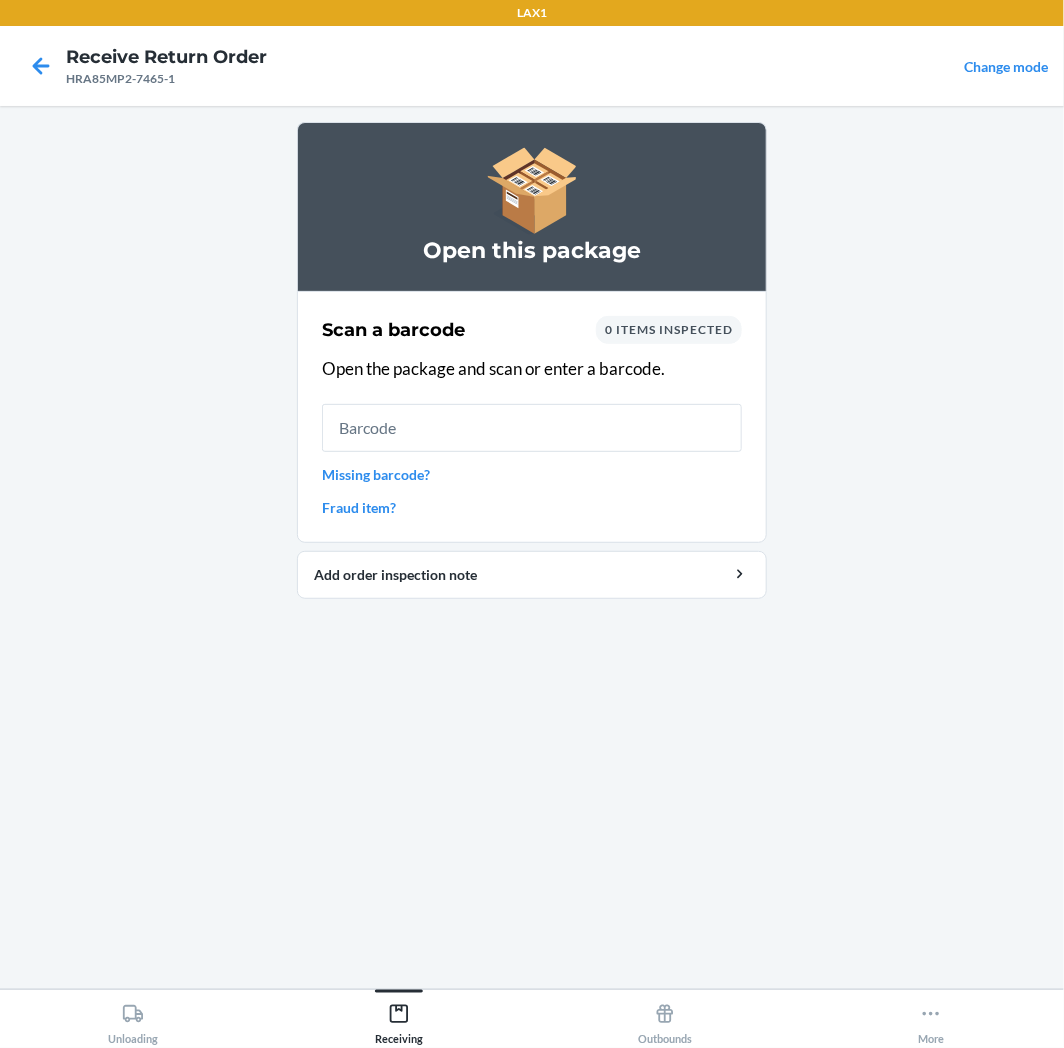 click on "Missing barcode?" at bounding box center (532, 474) 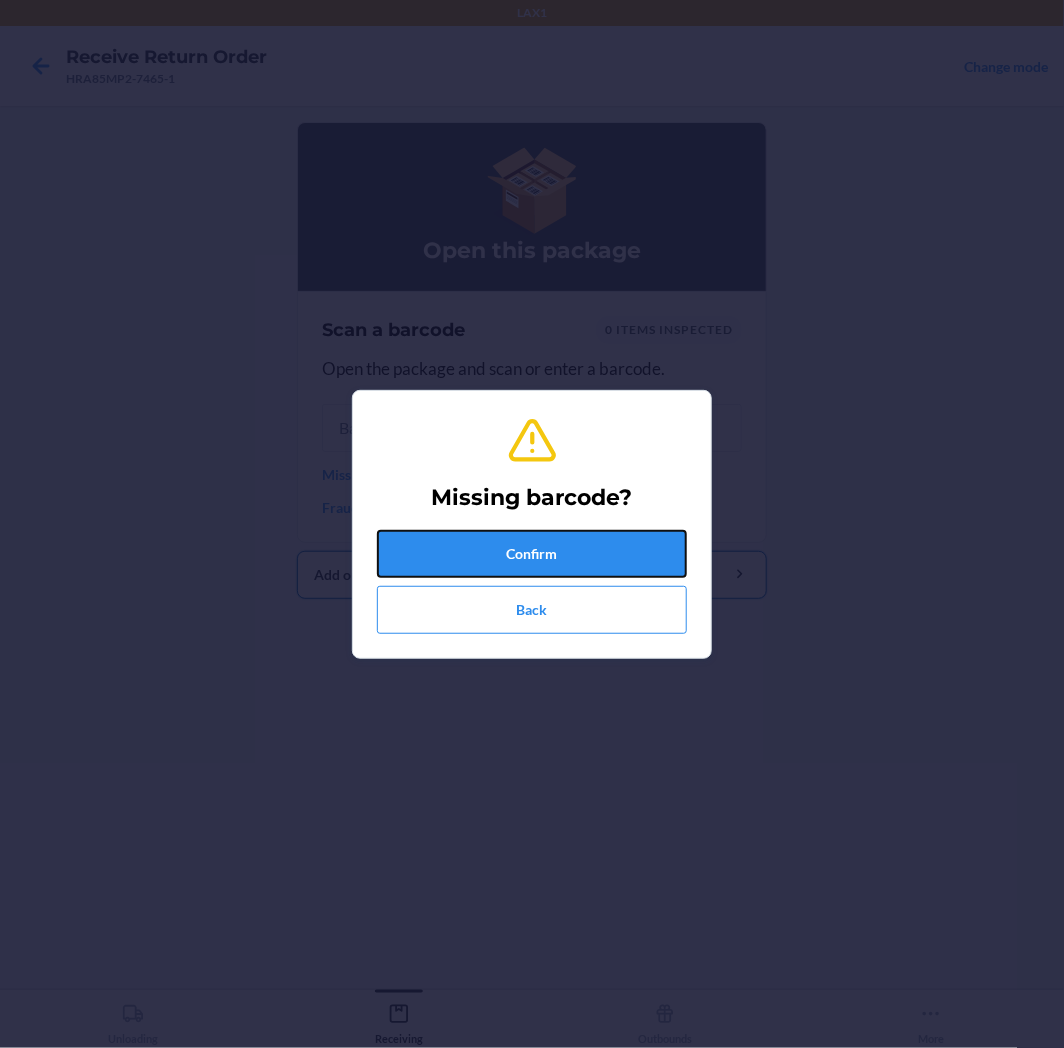 click on "Confirm" at bounding box center (532, 554) 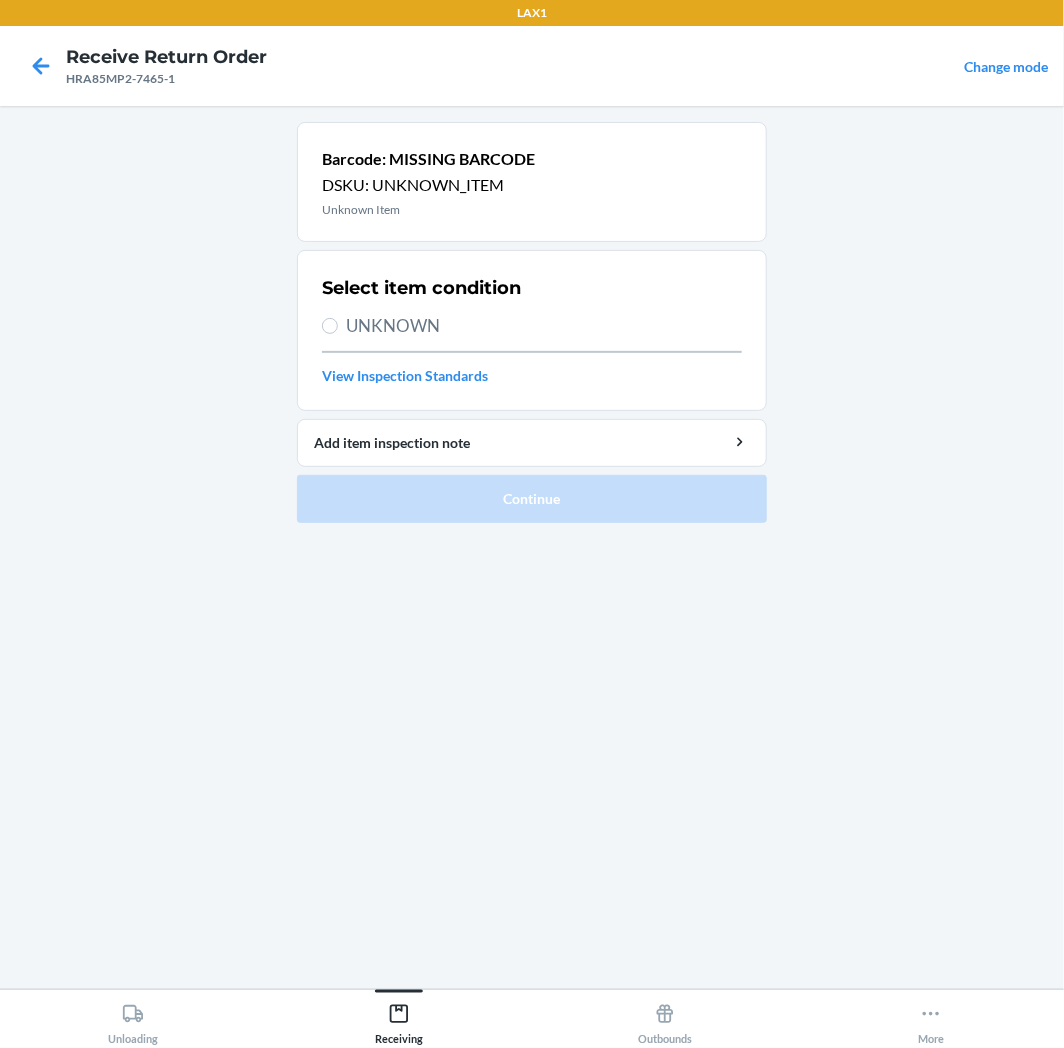 click on "UNKNOWN" at bounding box center (544, 326) 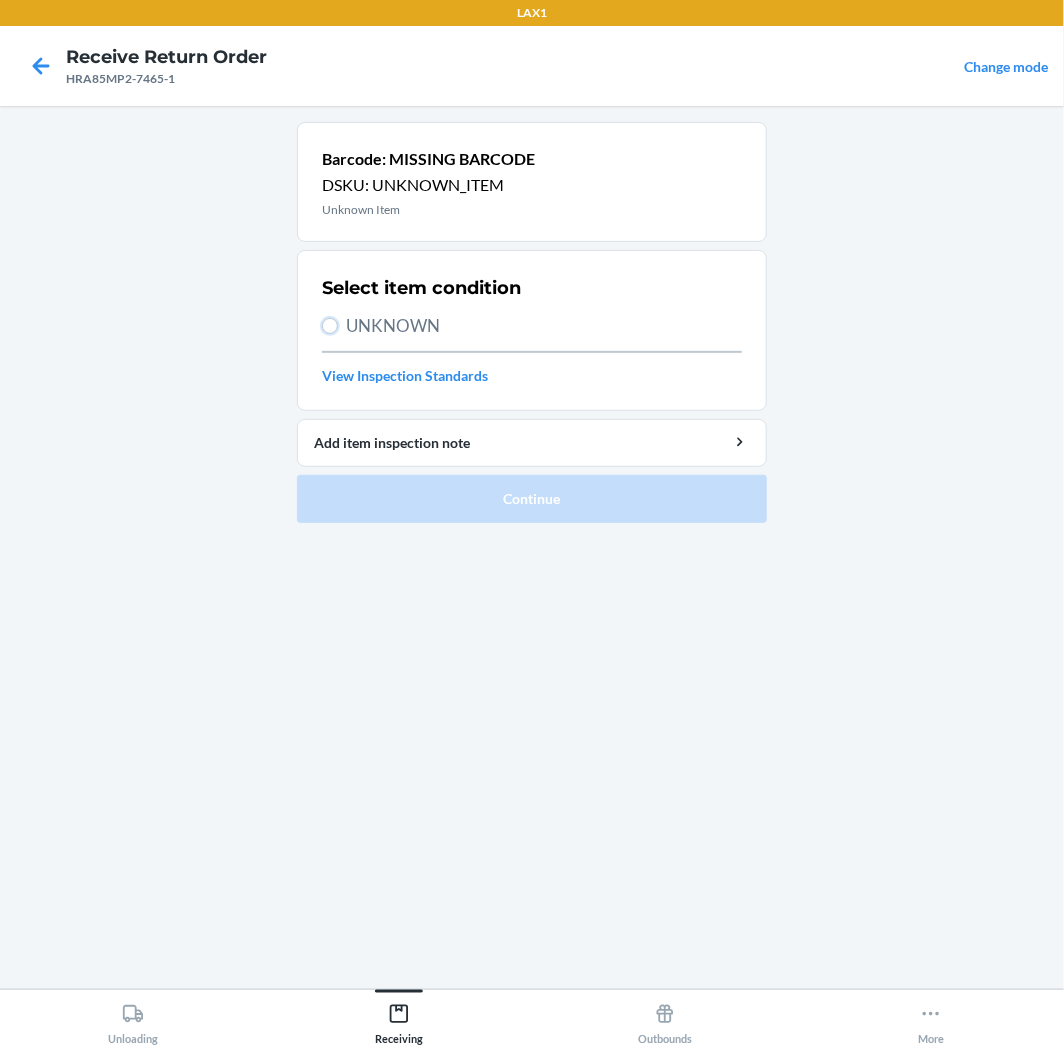 click on "UNKNOWN" at bounding box center [330, 326] 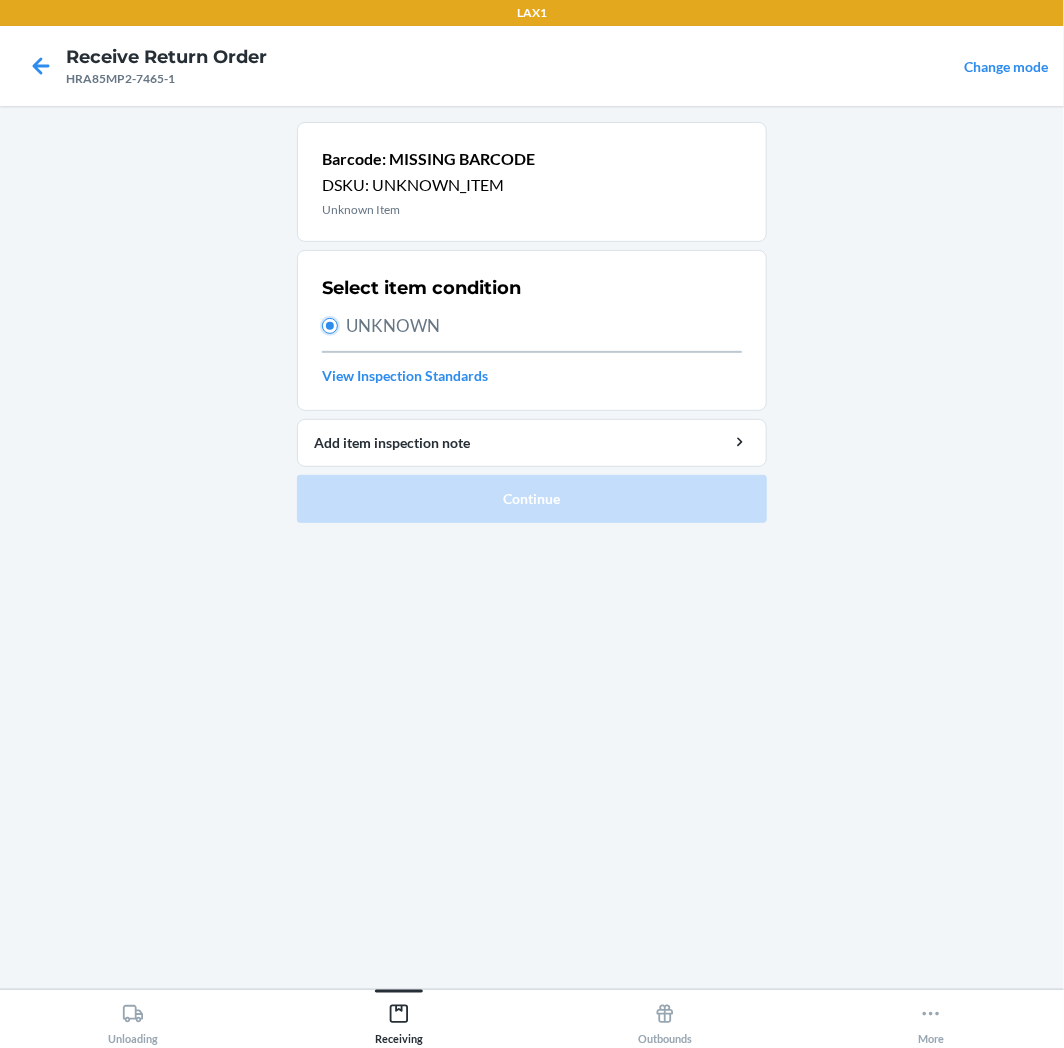 radio on "true" 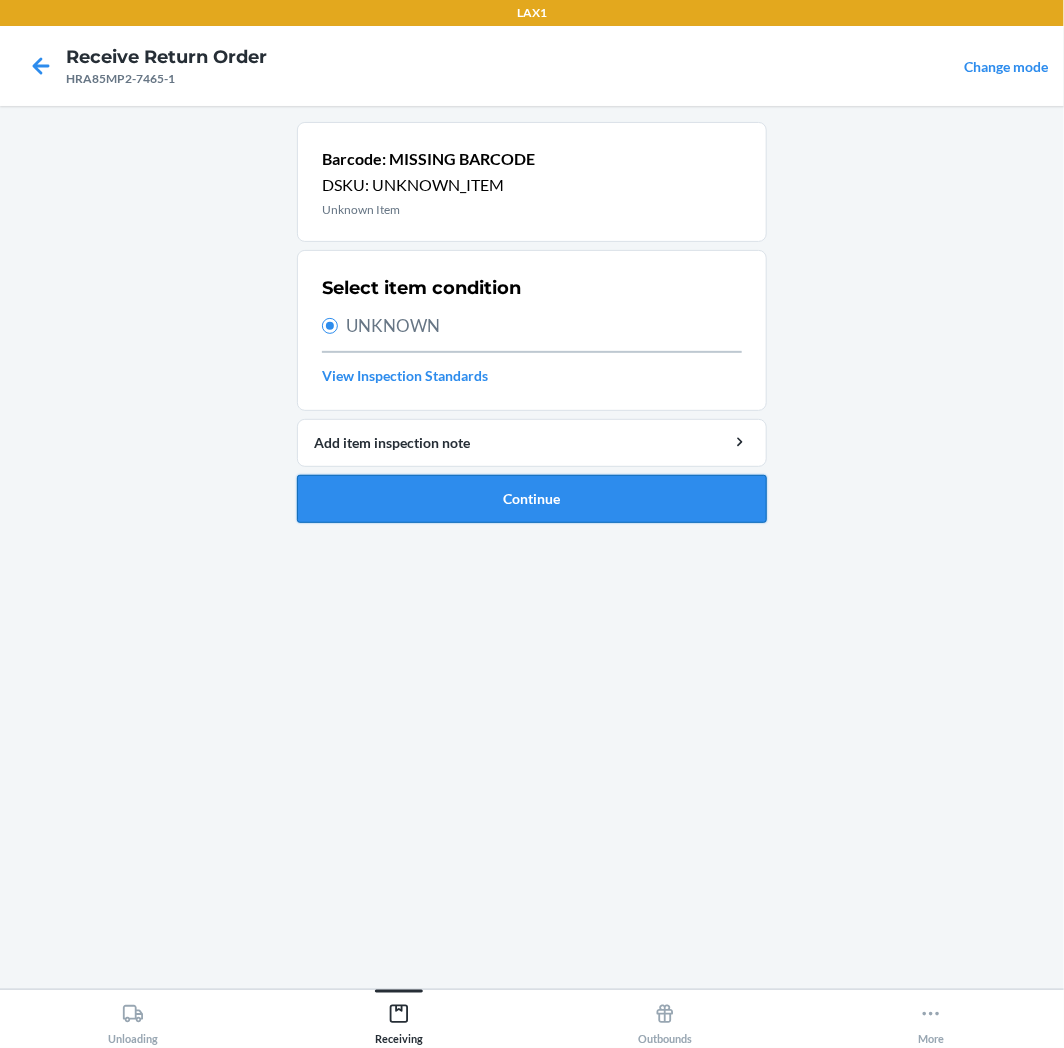 click on "Continue" at bounding box center (532, 499) 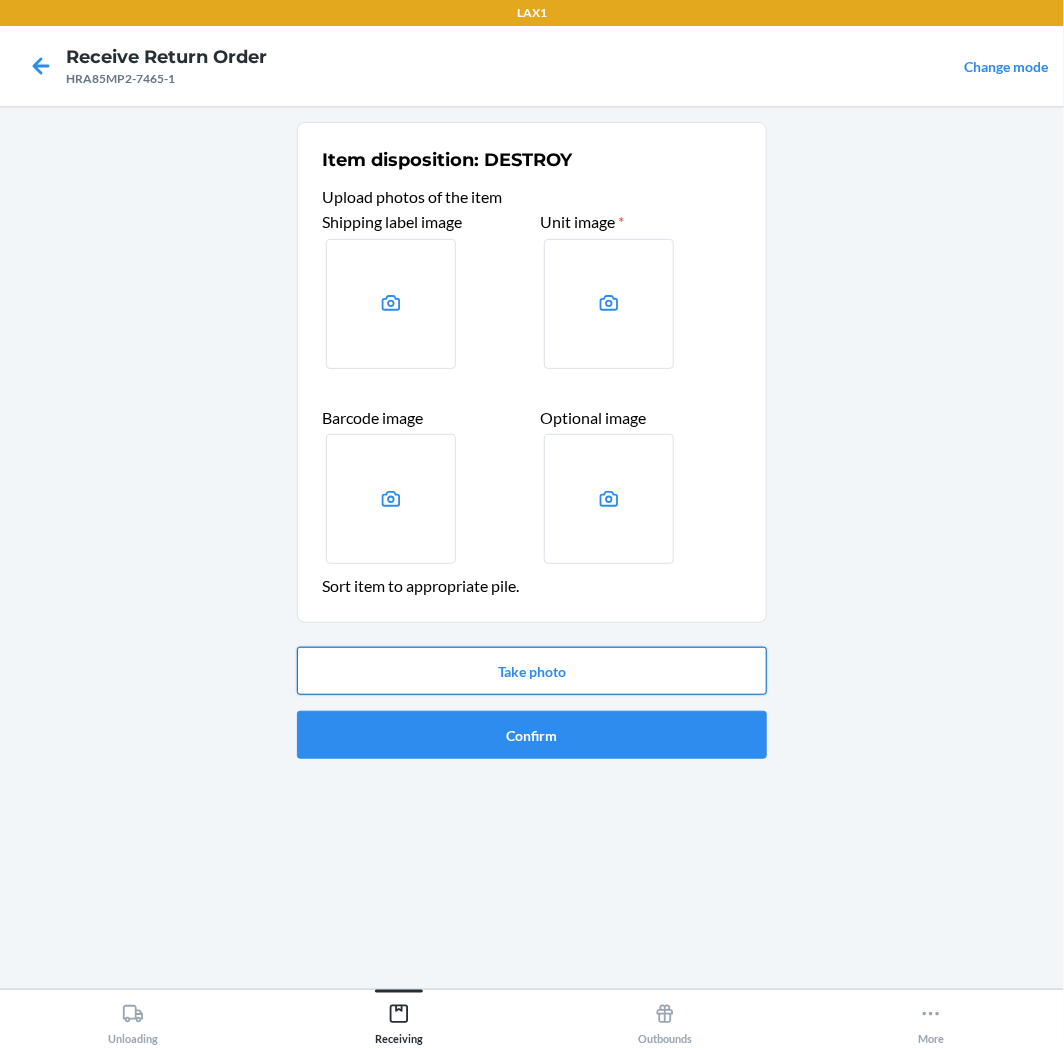 click on "Take photo" at bounding box center [532, 671] 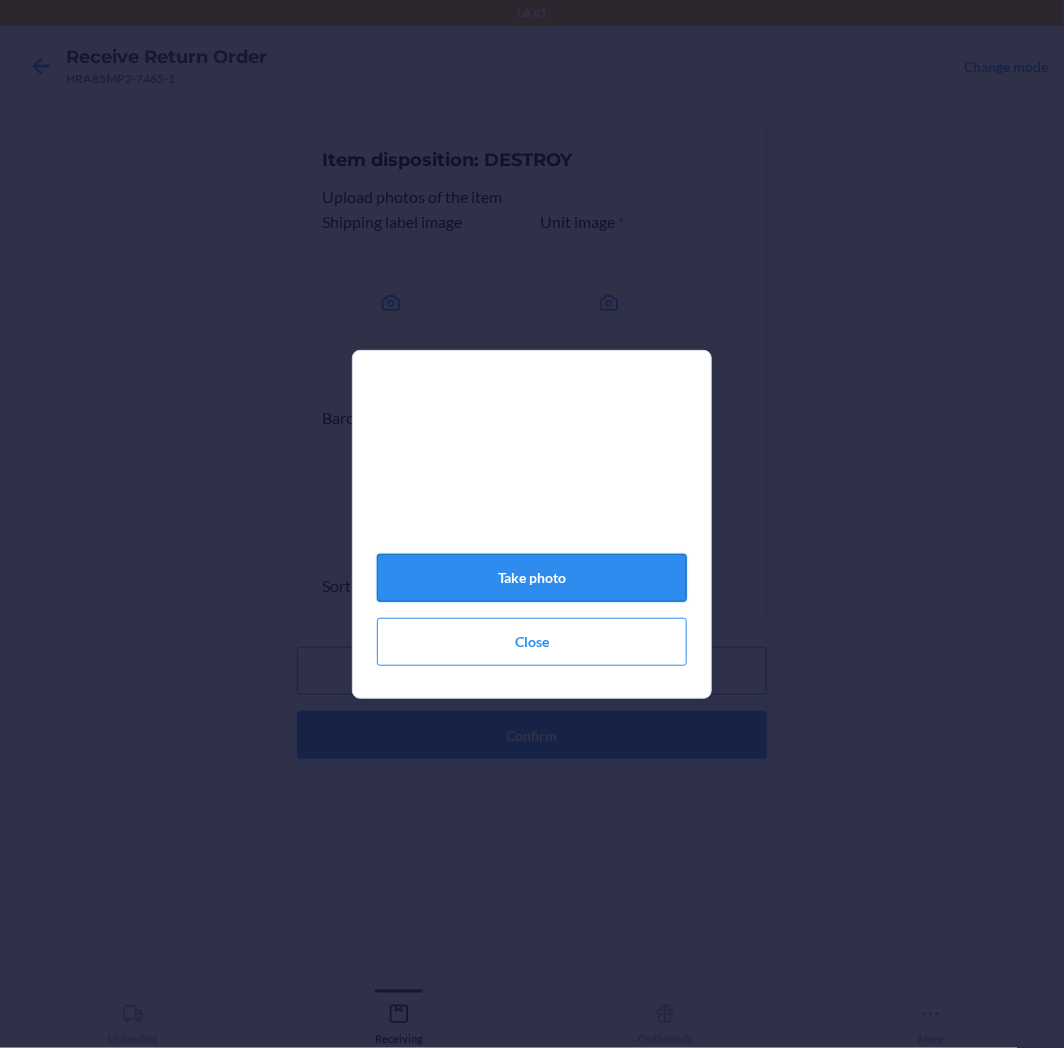 click on "Take photo" 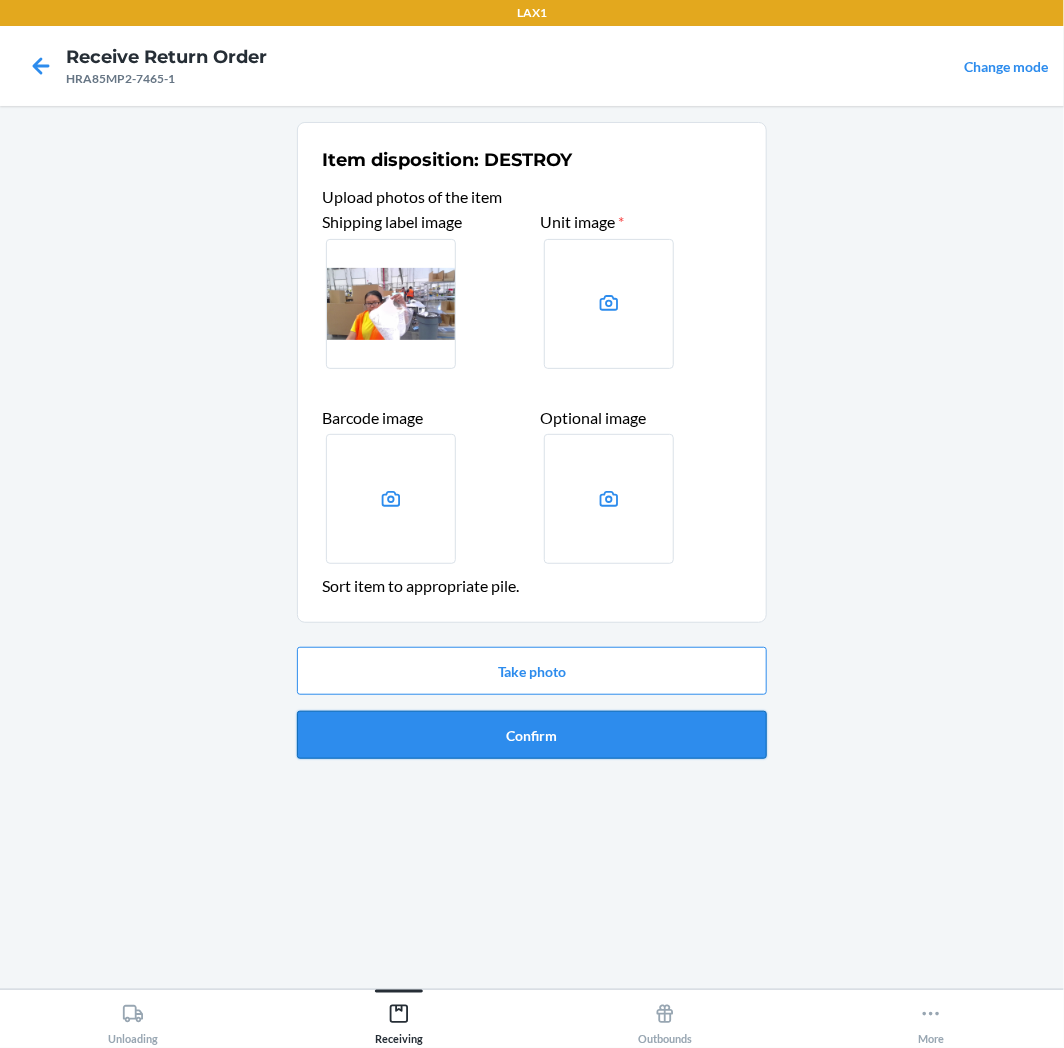 click on "Confirm" at bounding box center [532, 735] 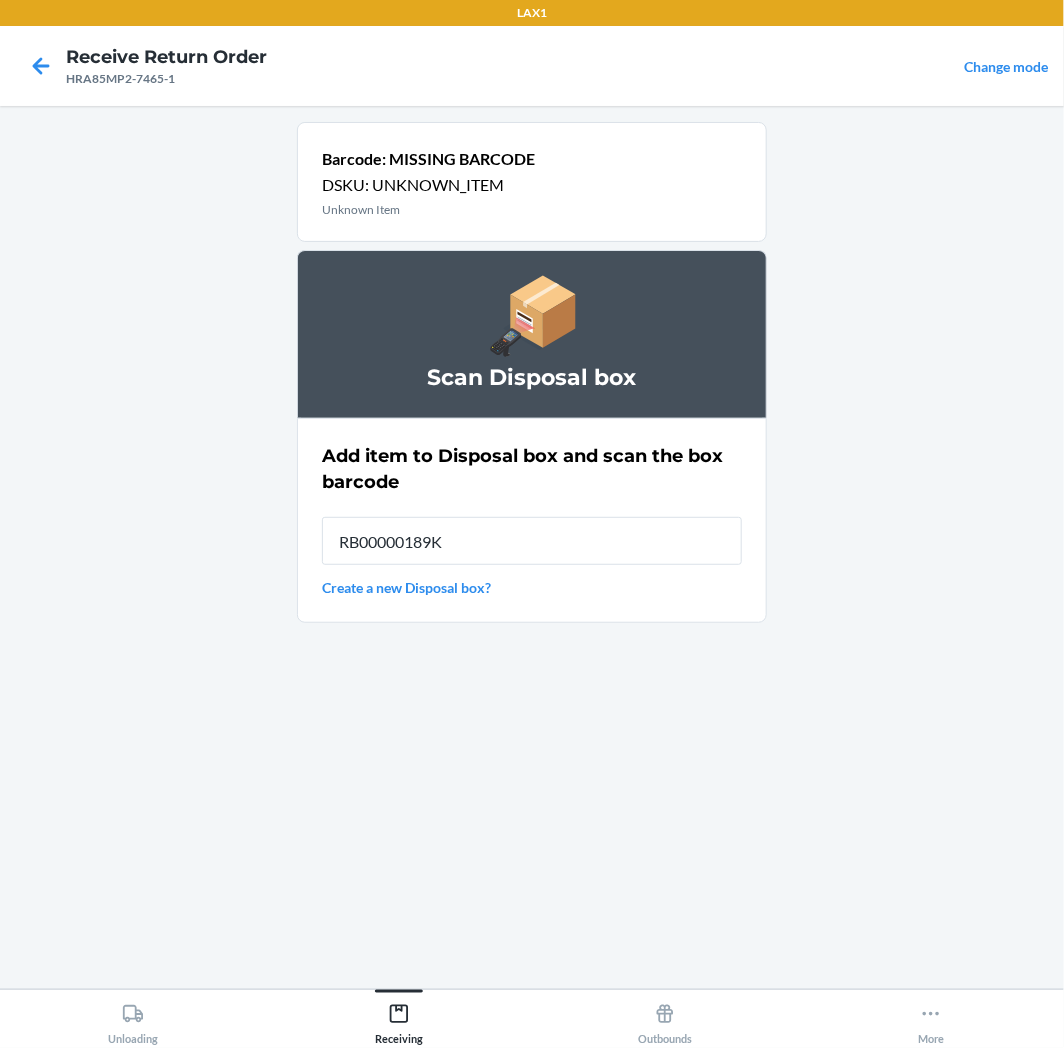type on "RB00000189K" 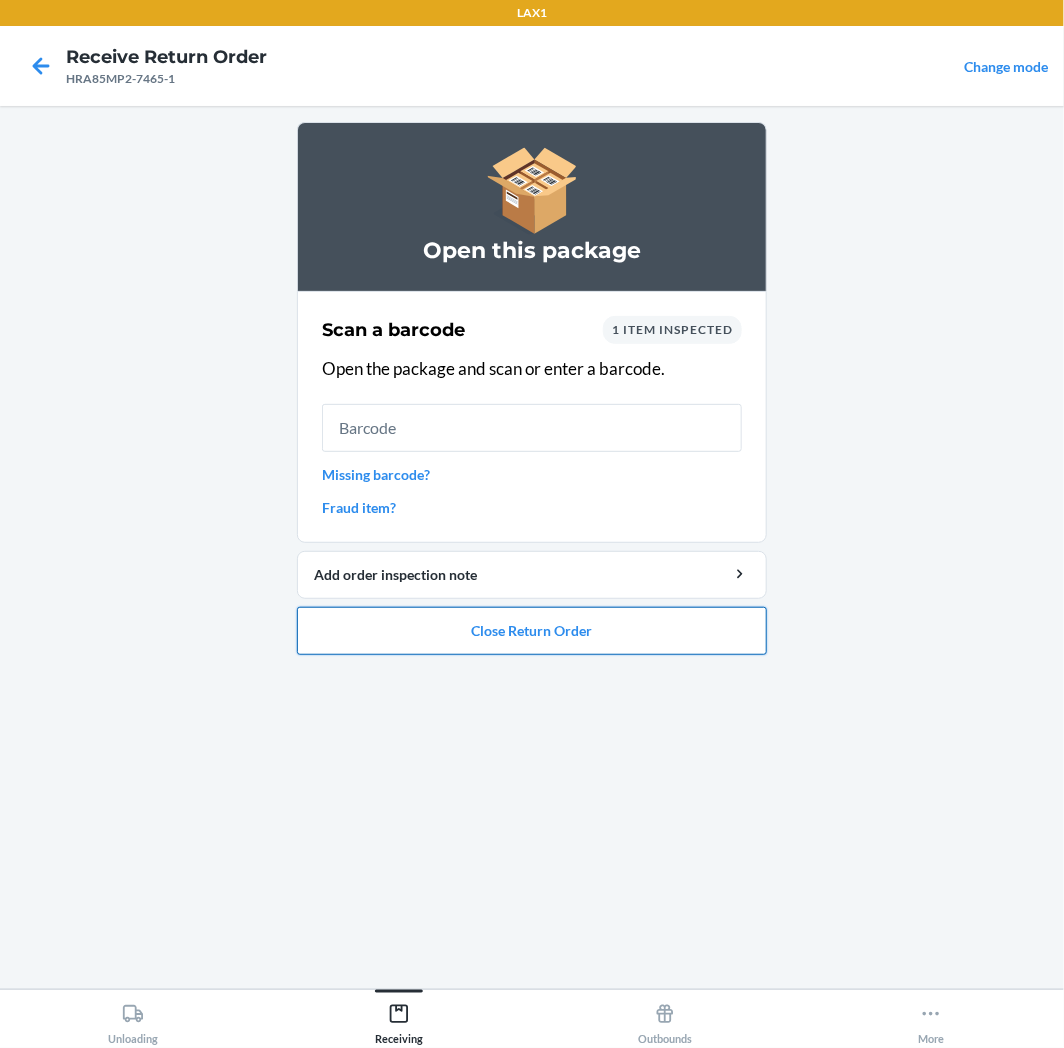 click on "Close Return Order" at bounding box center [532, 631] 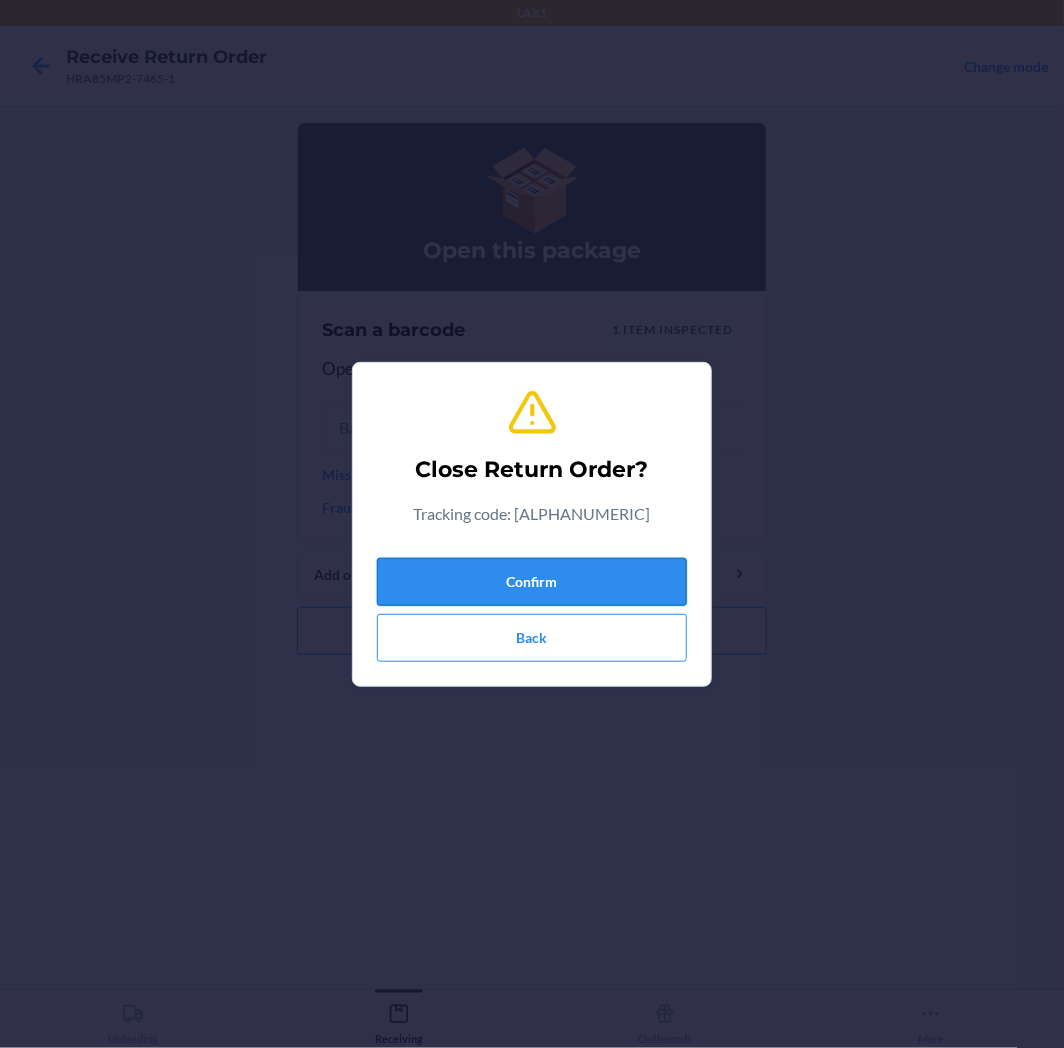 click on "Confirm" at bounding box center [532, 582] 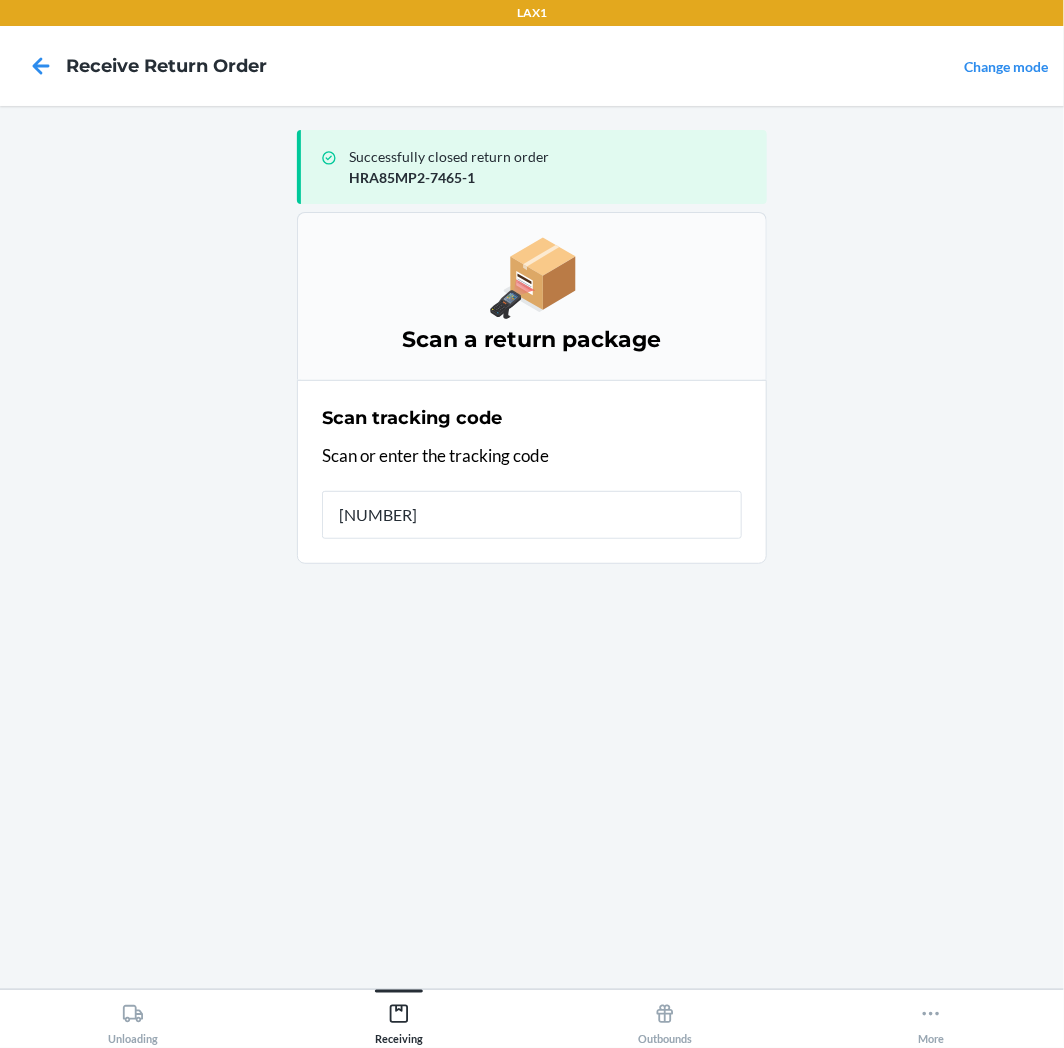 type on "[NUMBER]" 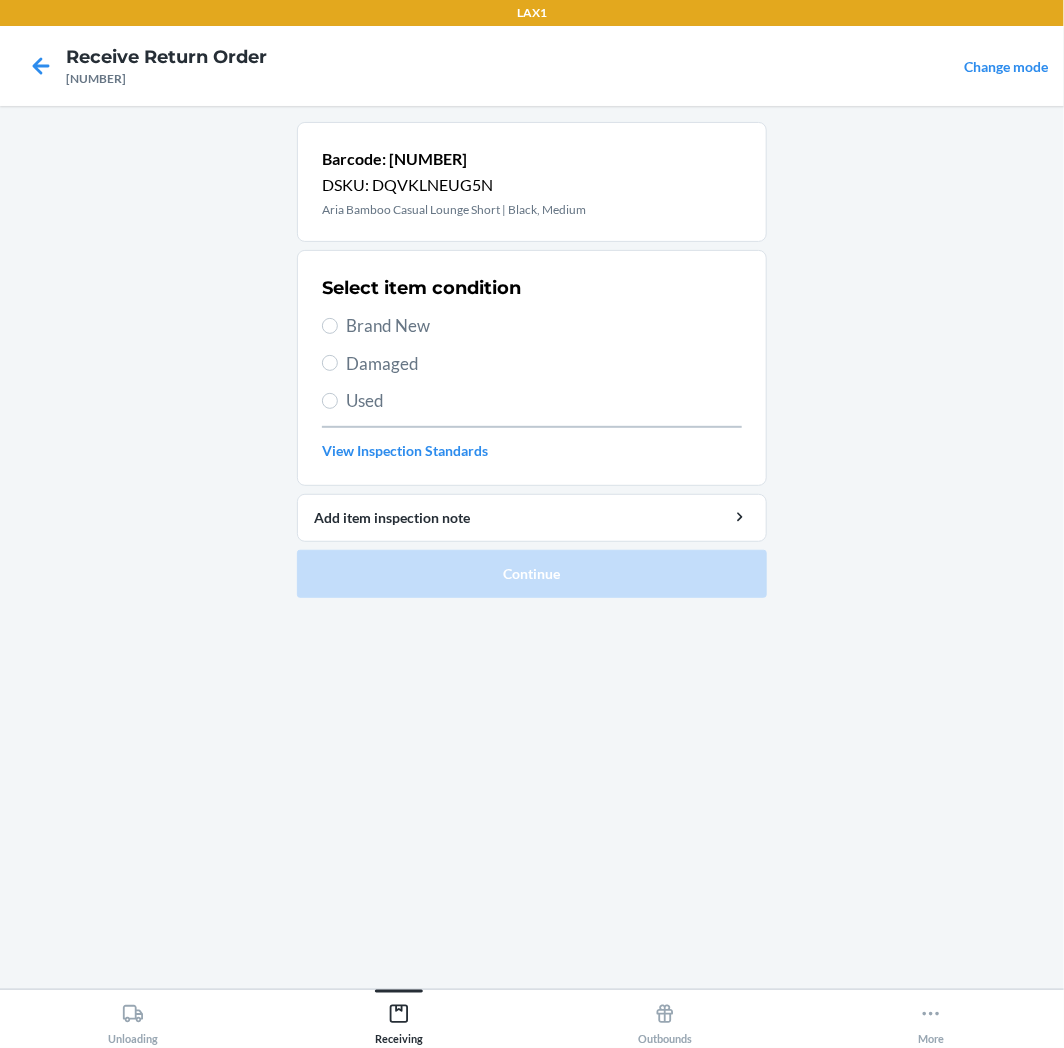 click on "Select item condition Brand New Damaged Used View Inspection Standards" at bounding box center [532, 368] 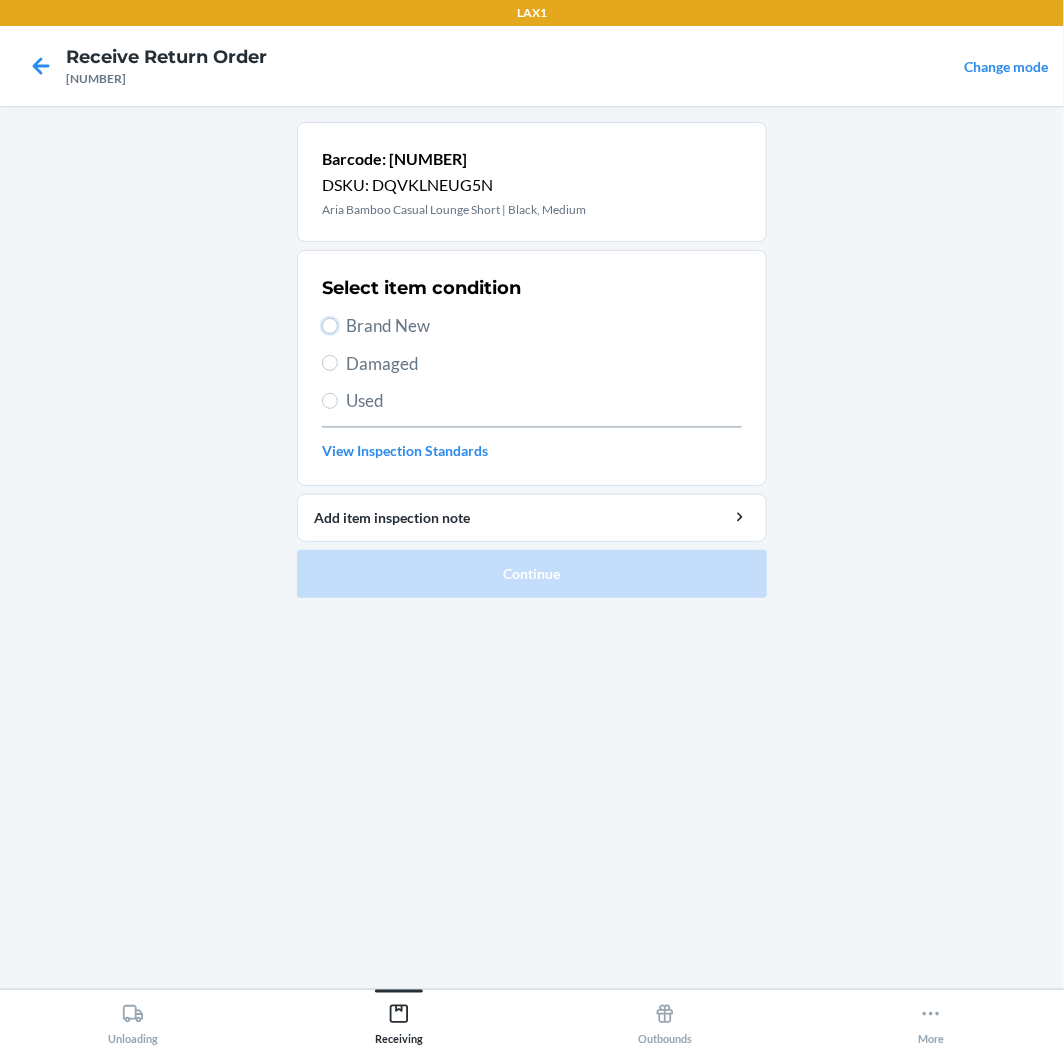 click on "Brand New" at bounding box center (330, 326) 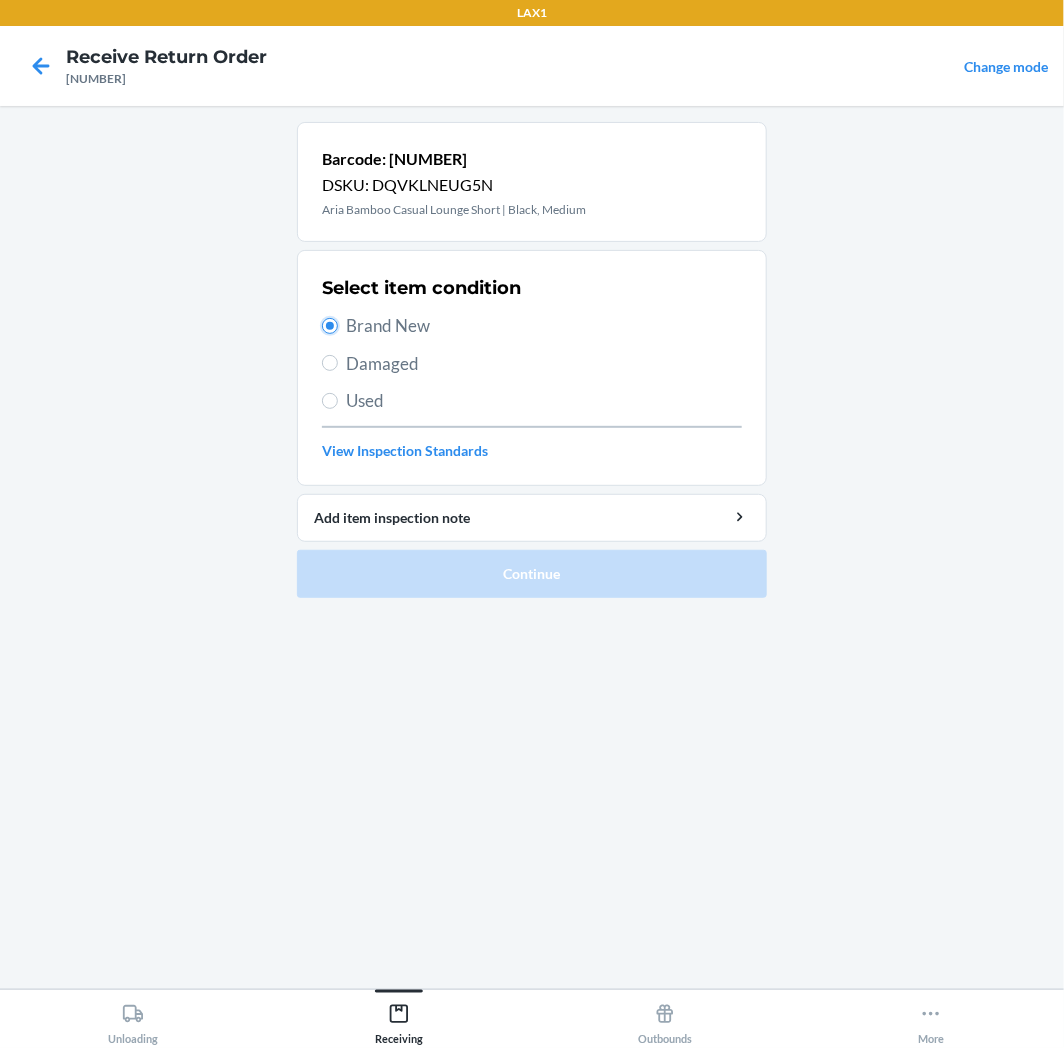 radio on "true" 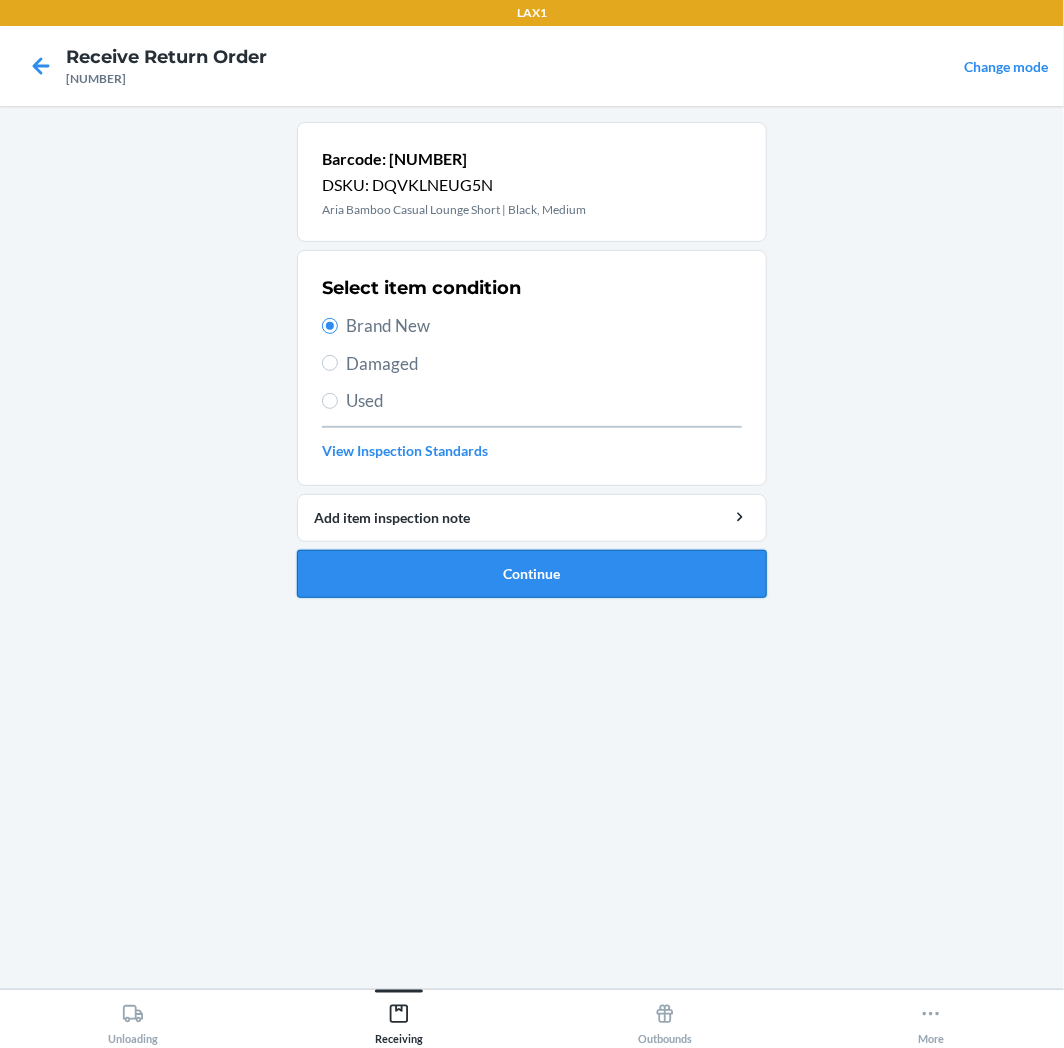 click on "Continue" at bounding box center (532, 574) 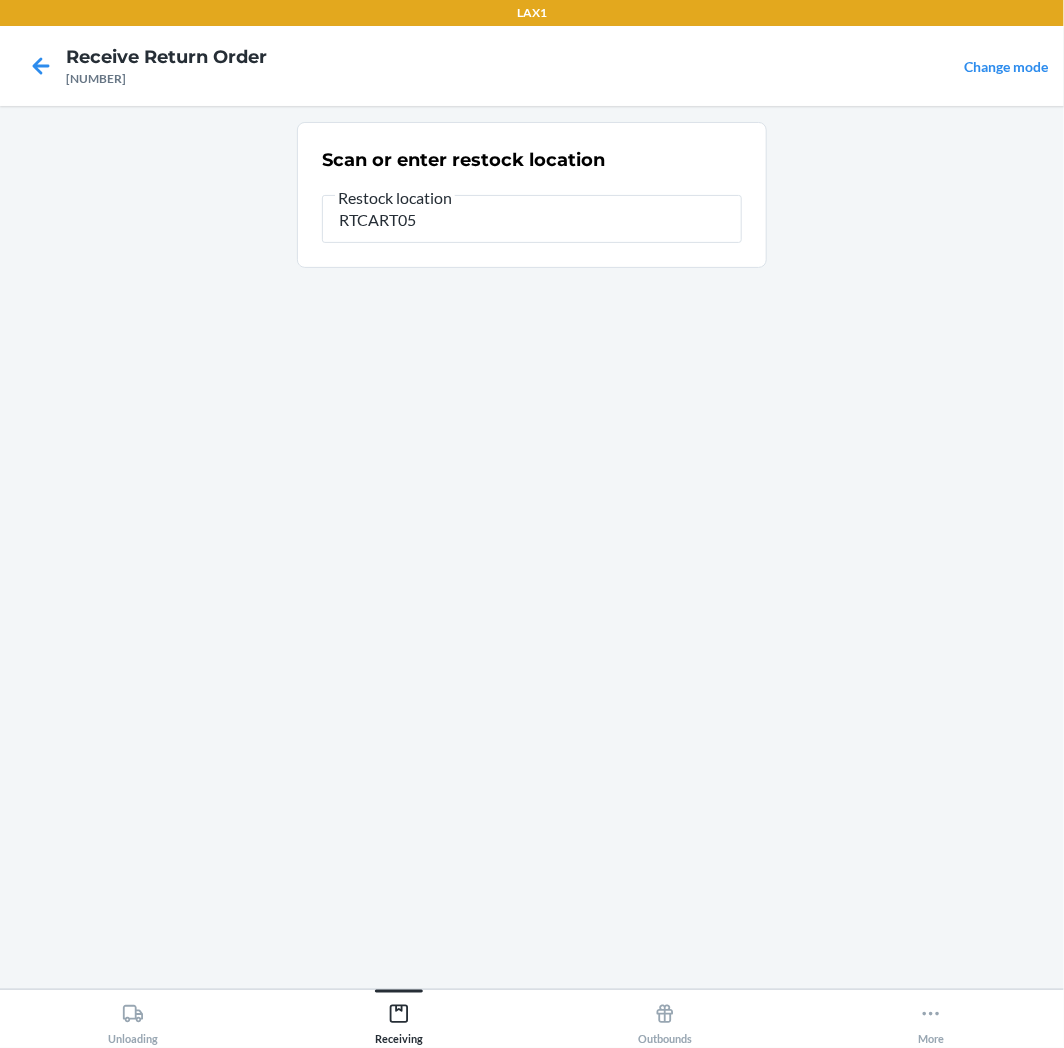 type on "RTCART054" 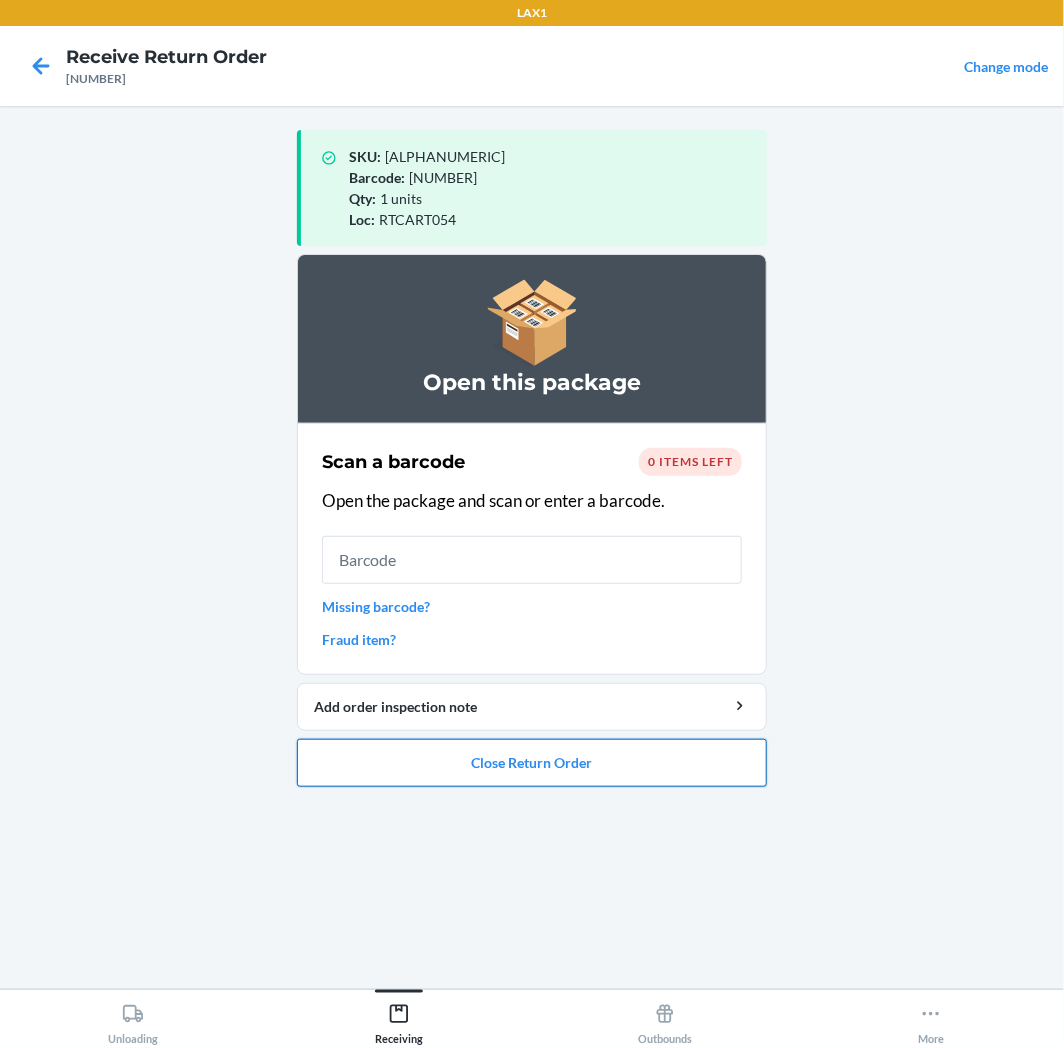 click on "Close Return Order" at bounding box center [532, 763] 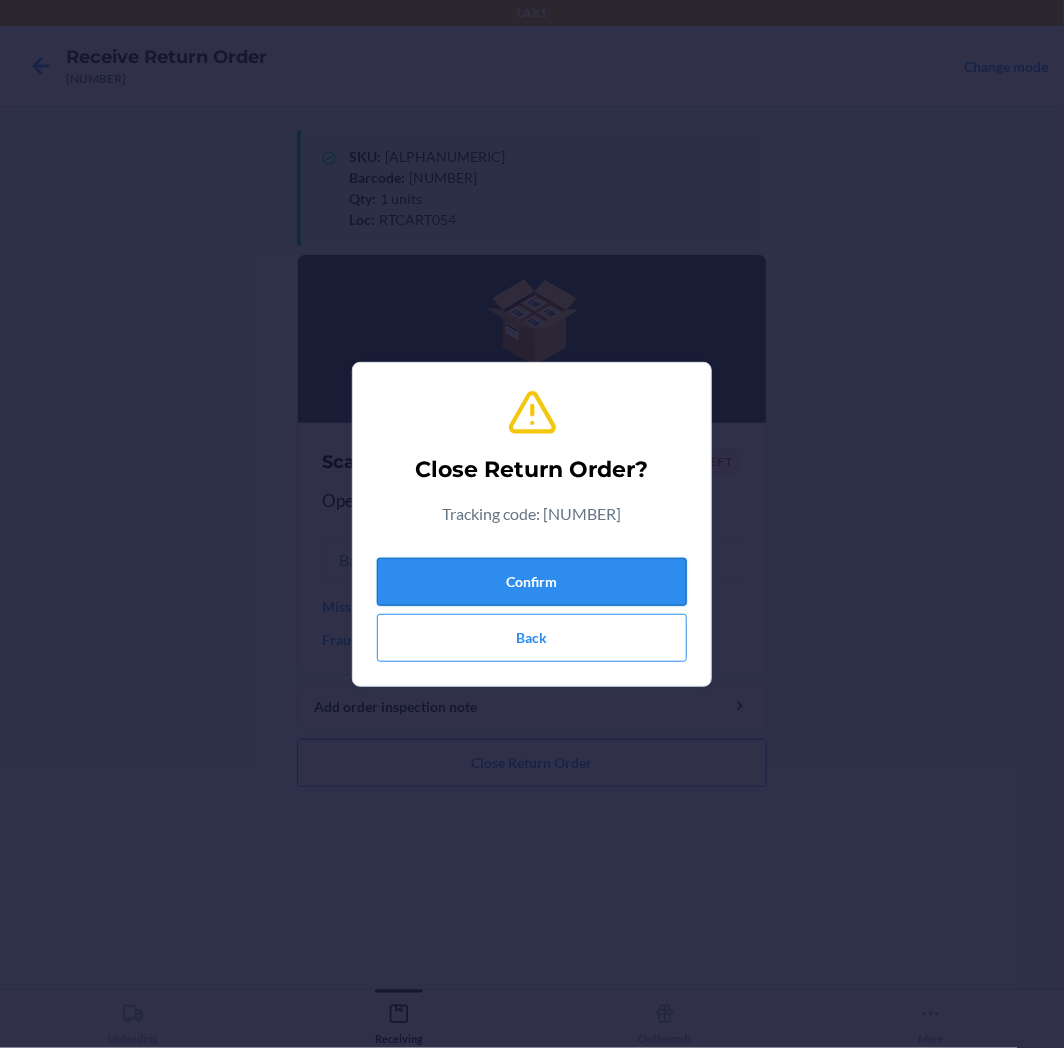 click on "Confirm" at bounding box center (532, 582) 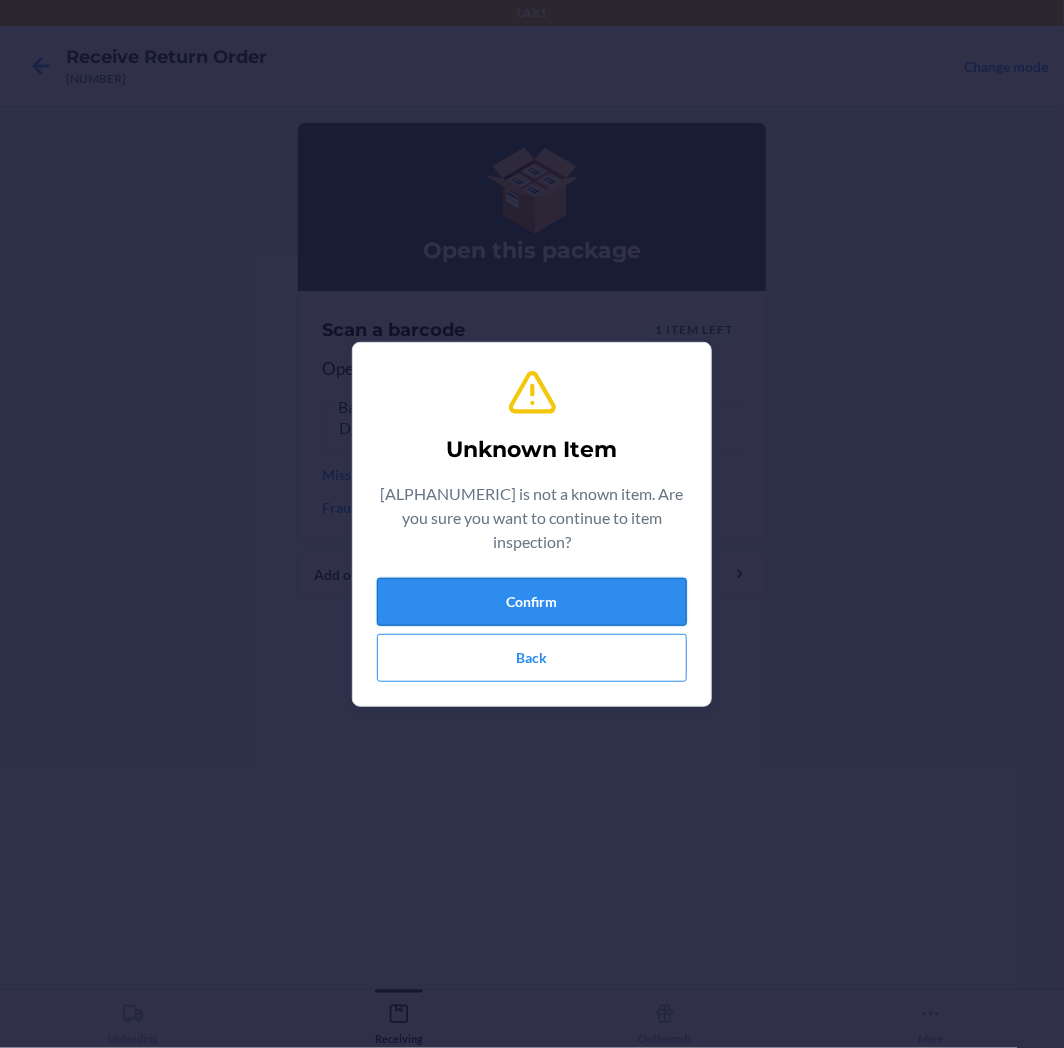 click on "Confirm" at bounding box center (532, 602) 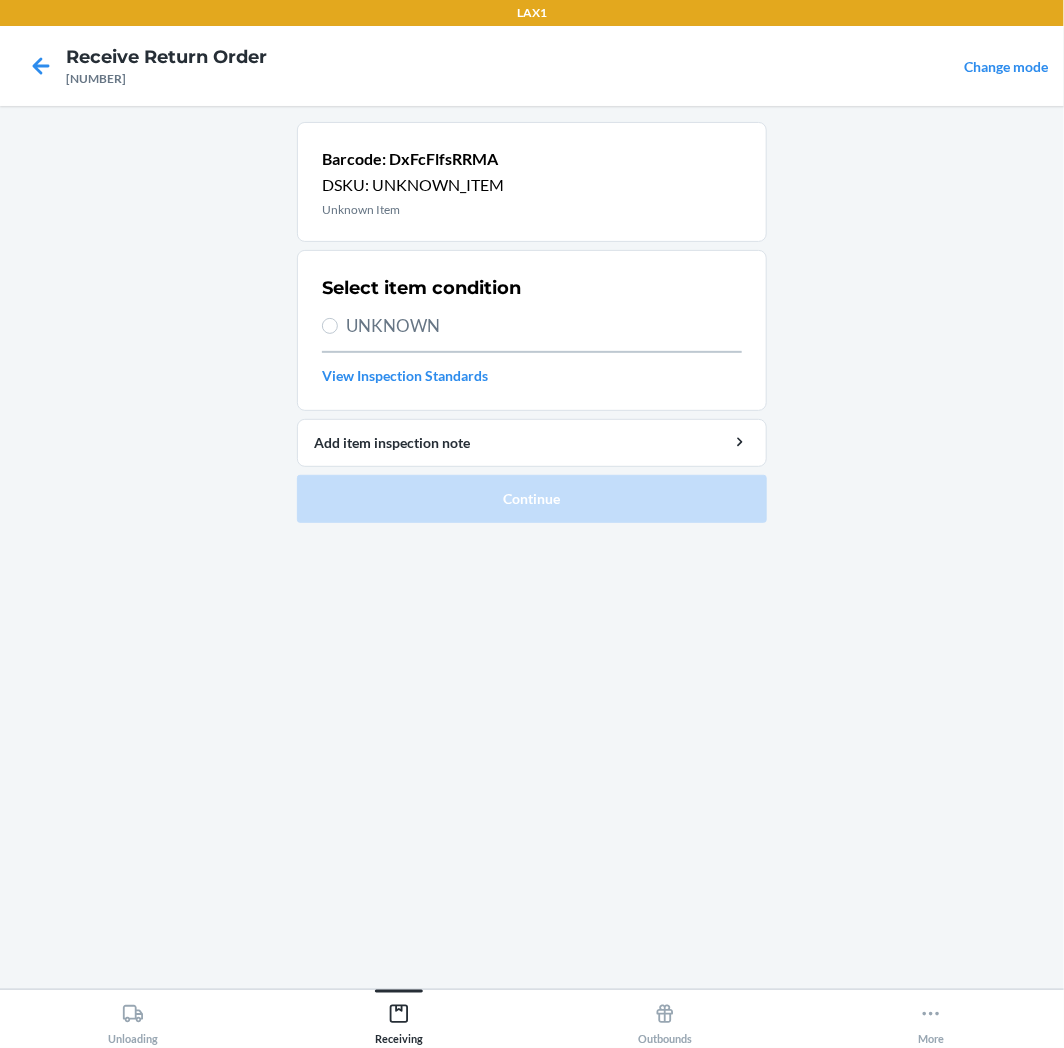 drag, startPoint x: 364, startPoint y: 315, endPoint x: 364, endPoint y: 331, distance: 16 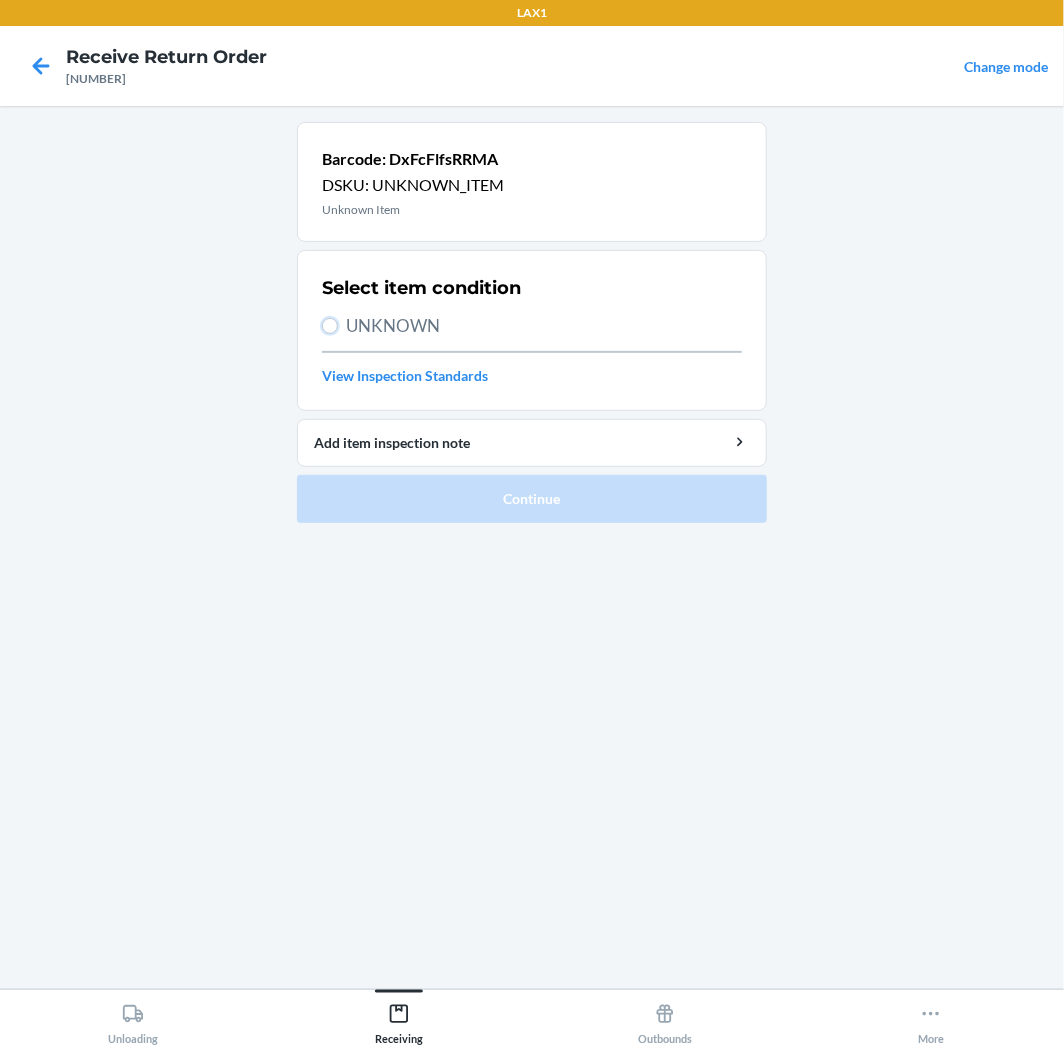 click on "UNKNOWN" at bounding box center [330, 326] 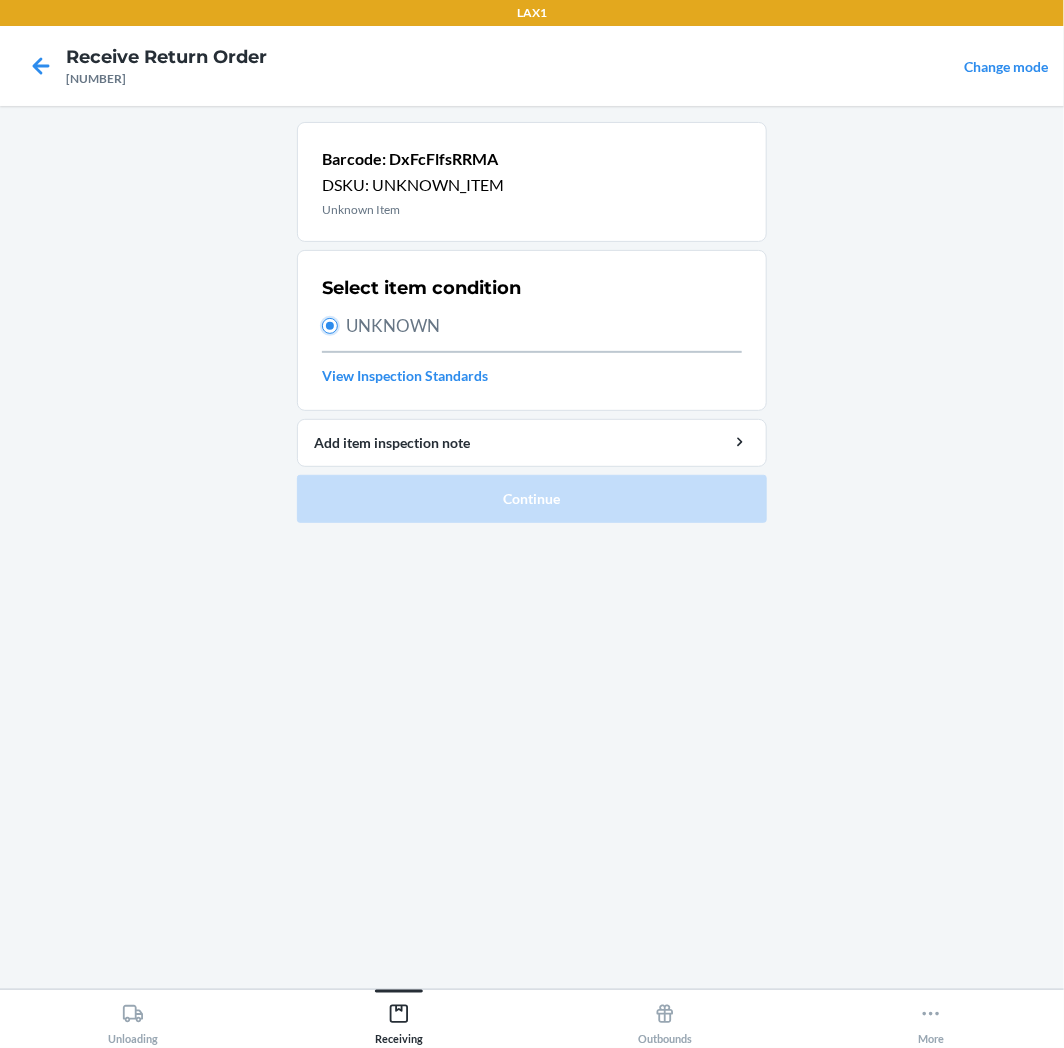 radio on "true" 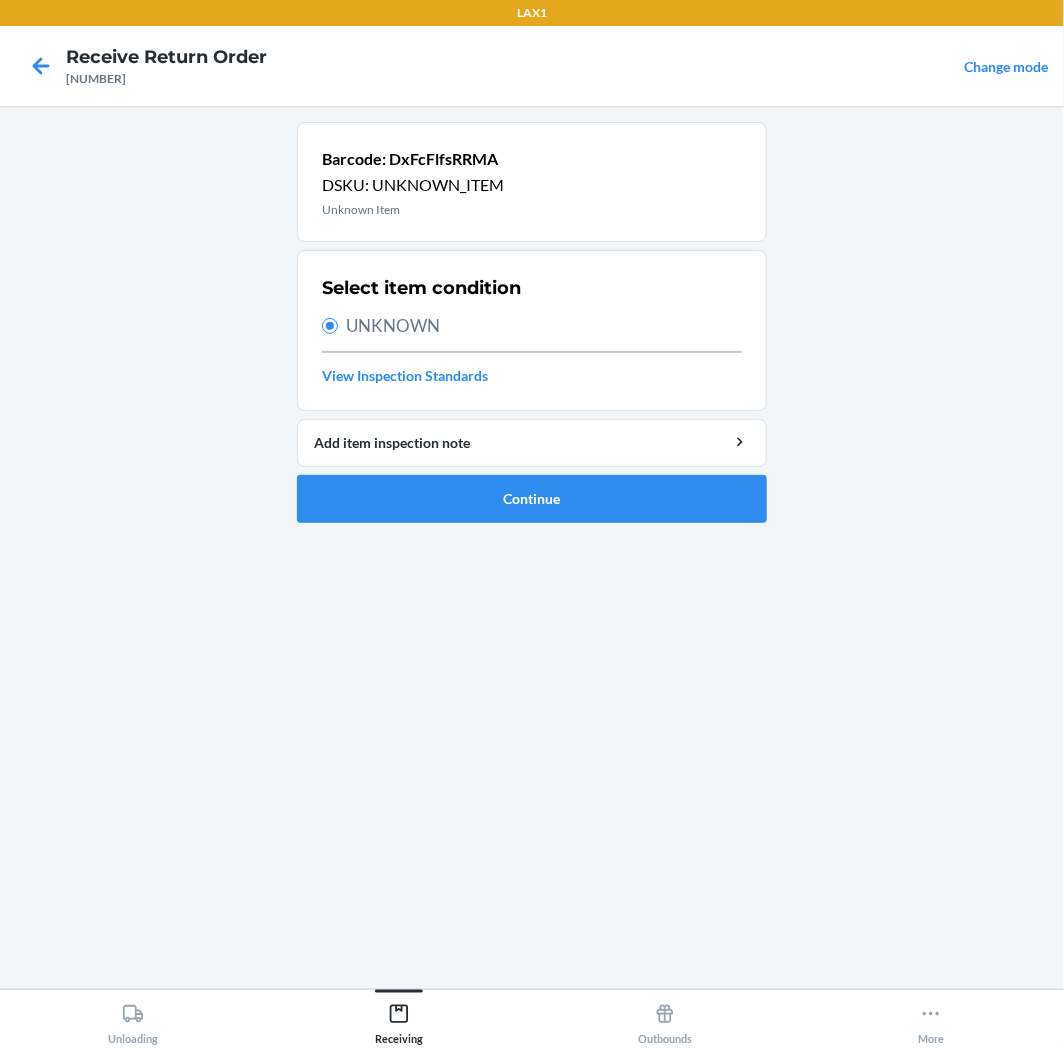 click on "Barcode: DxFcFlfsRRMA DSKU: UNKNOWN_ITEM Unknown Item Select item condition UNKNOWN View Inspection Standards Add item inspection note Continue" at bounding box center [532, 330] 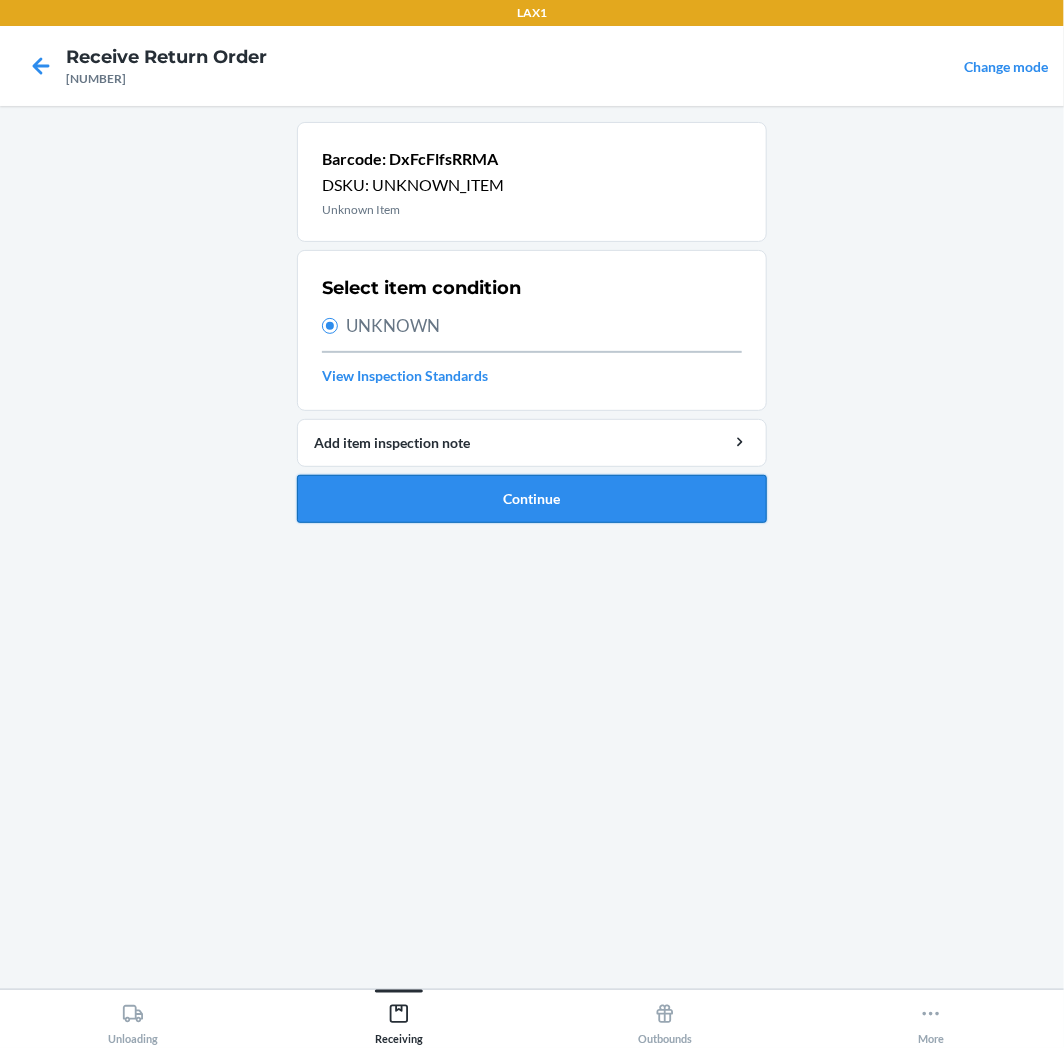 click on "Continue" at bounding box center [532, 499] 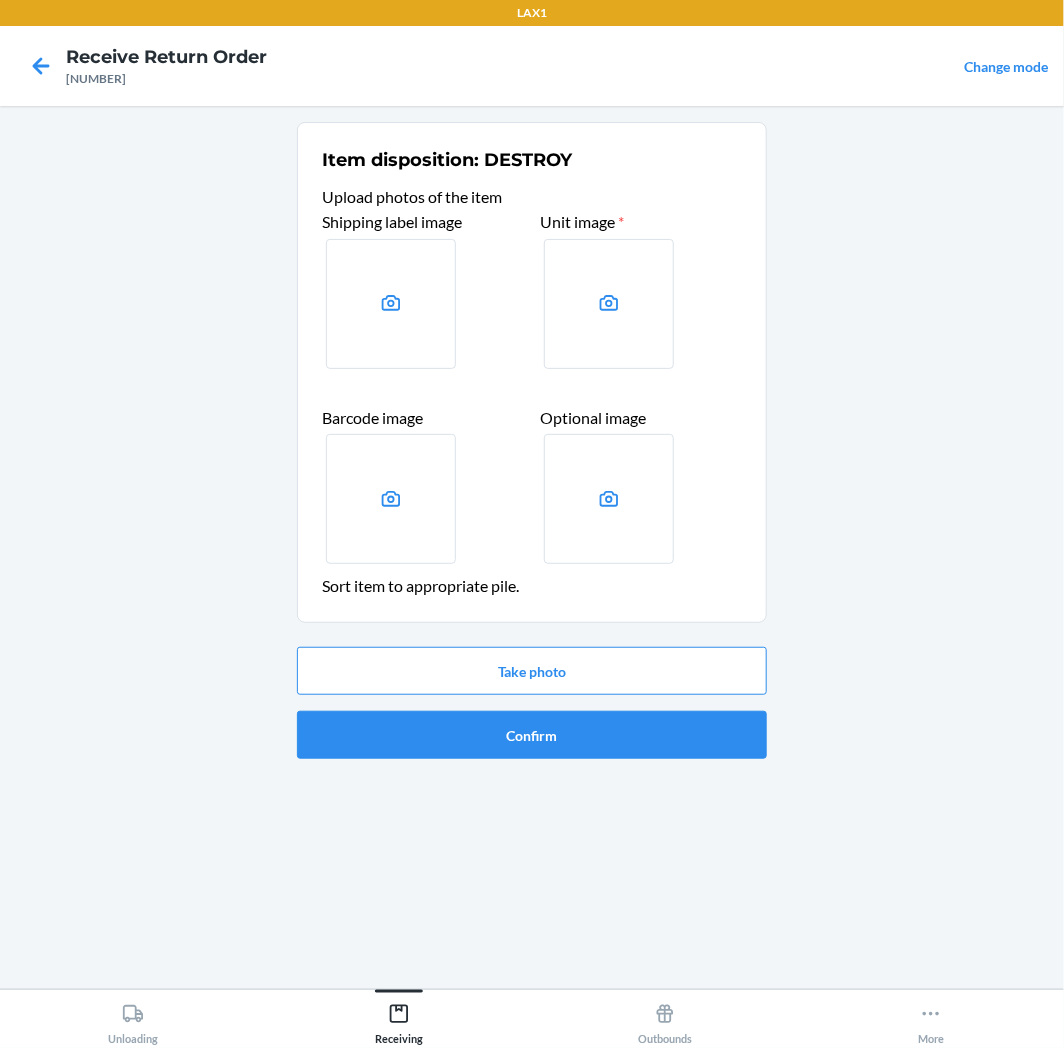click on "Item disposition: DESTROY Upload photos of the item Shipping label image Unit image   * Barcode image Optional image Sort item to appropriate pile. Take photo Confirm" at bounding box center [532, 444] 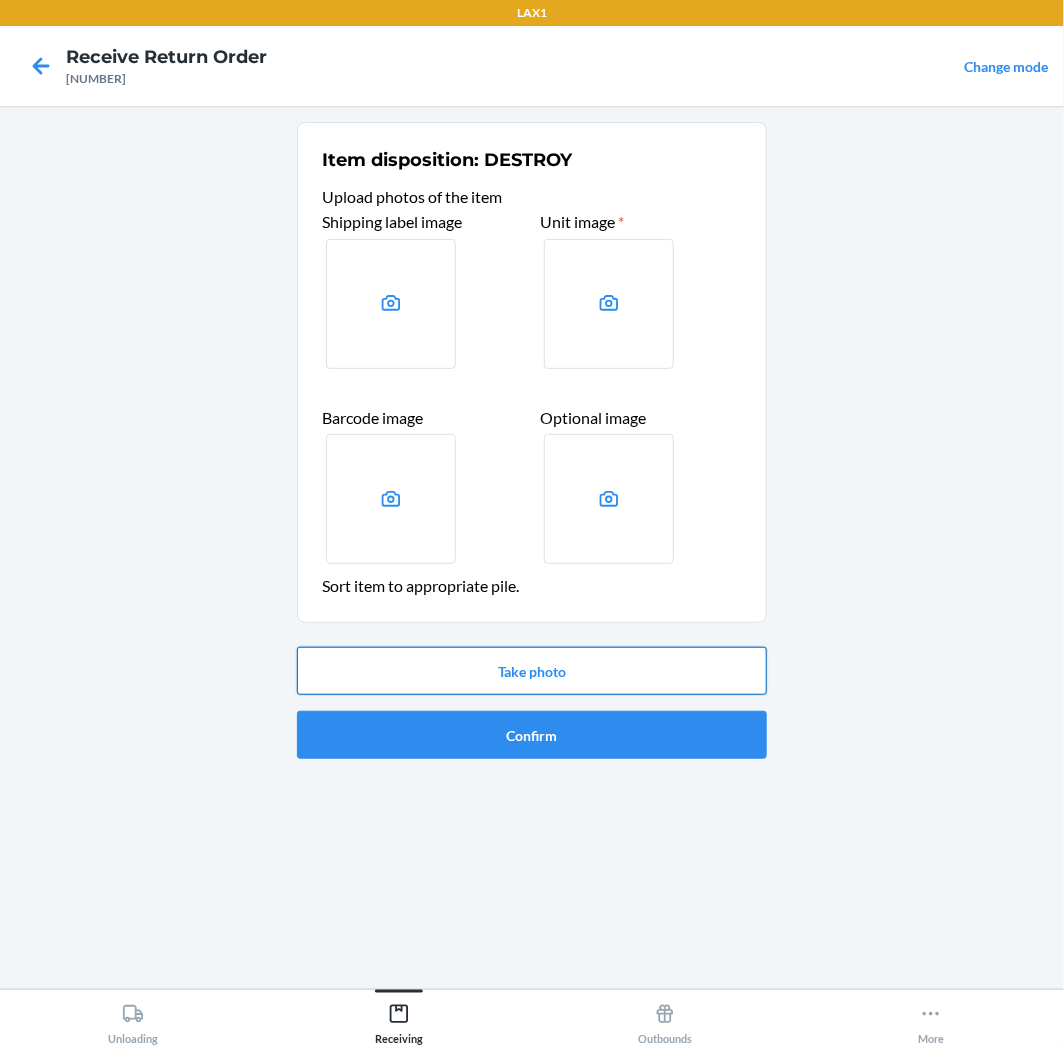 click on "Take photo" at bounding box center [532, 671] 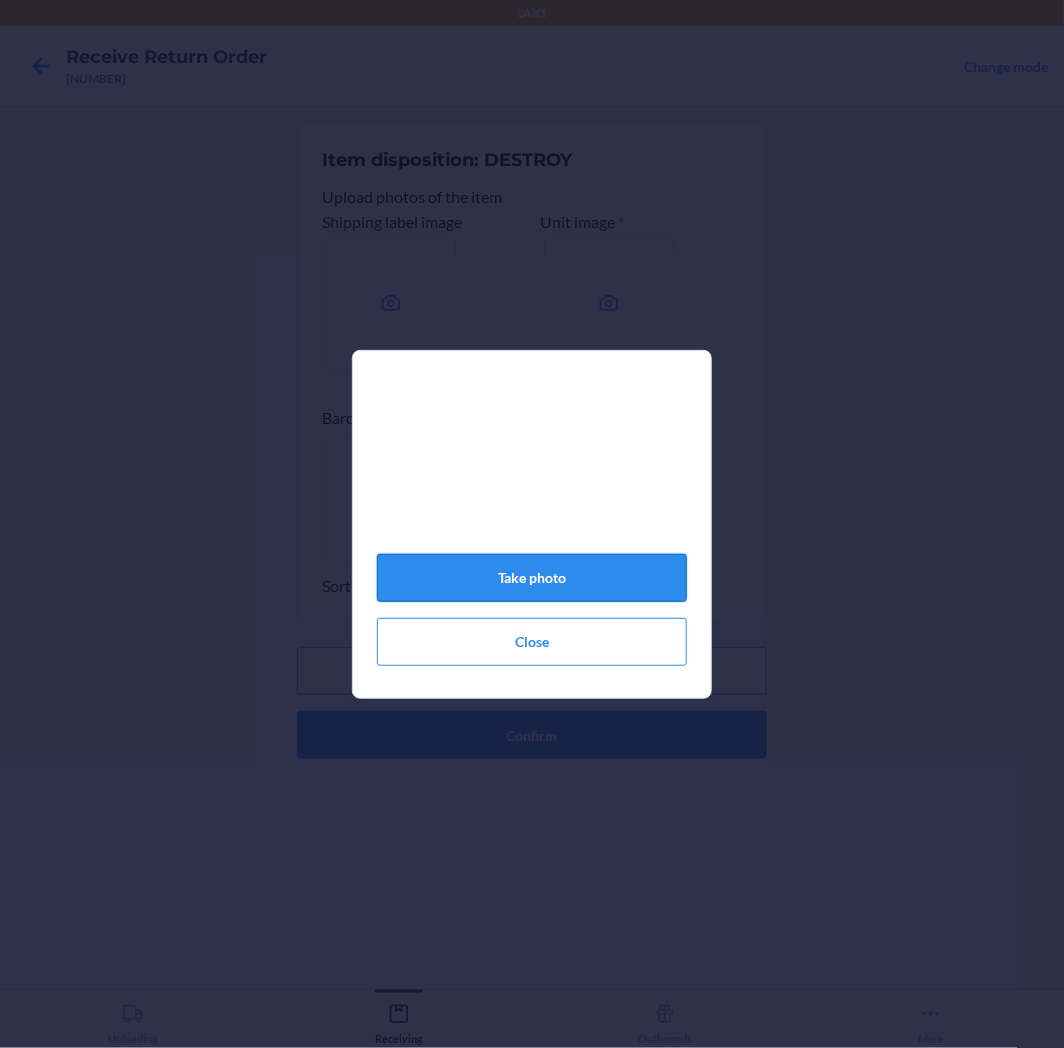 click on "Take photo" 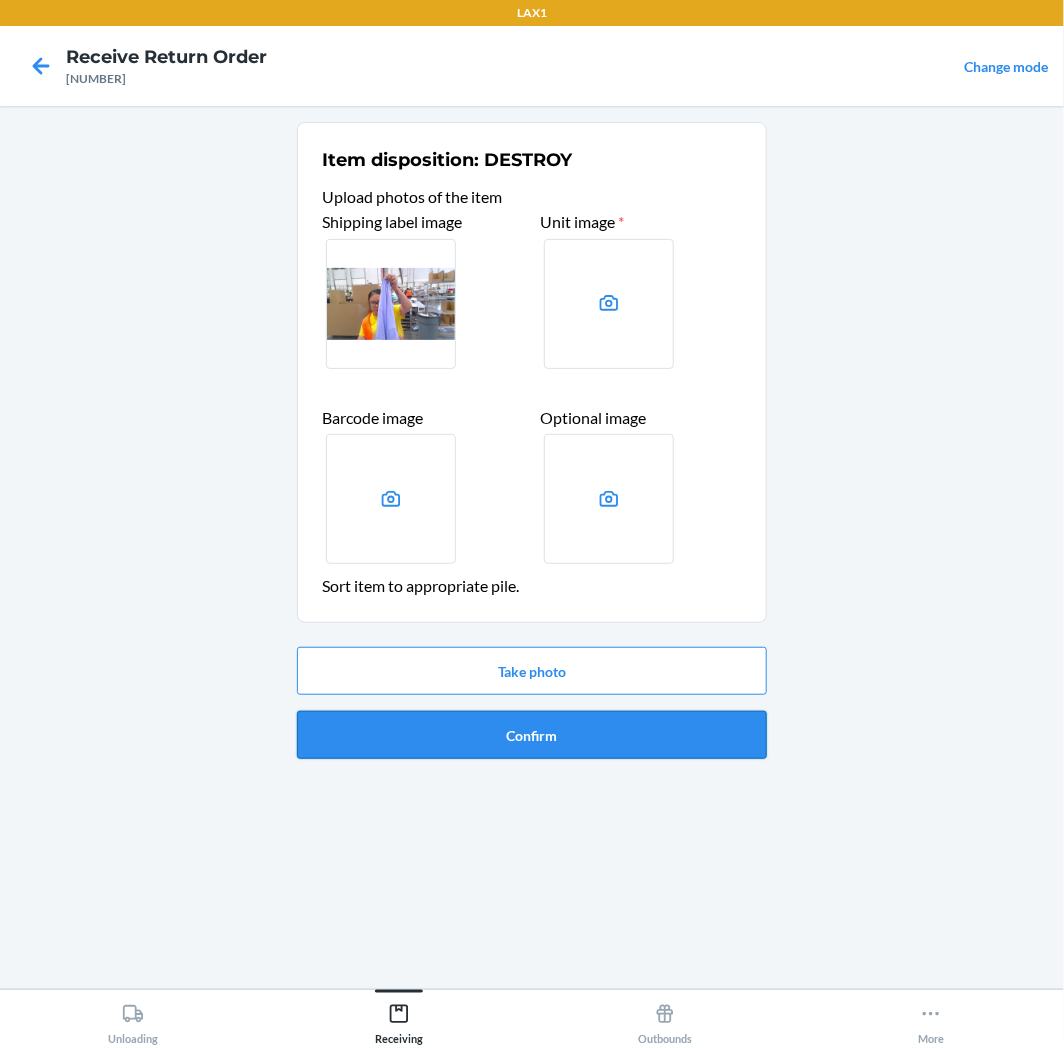 click on "Confirm" at bounding box center (532, 735) 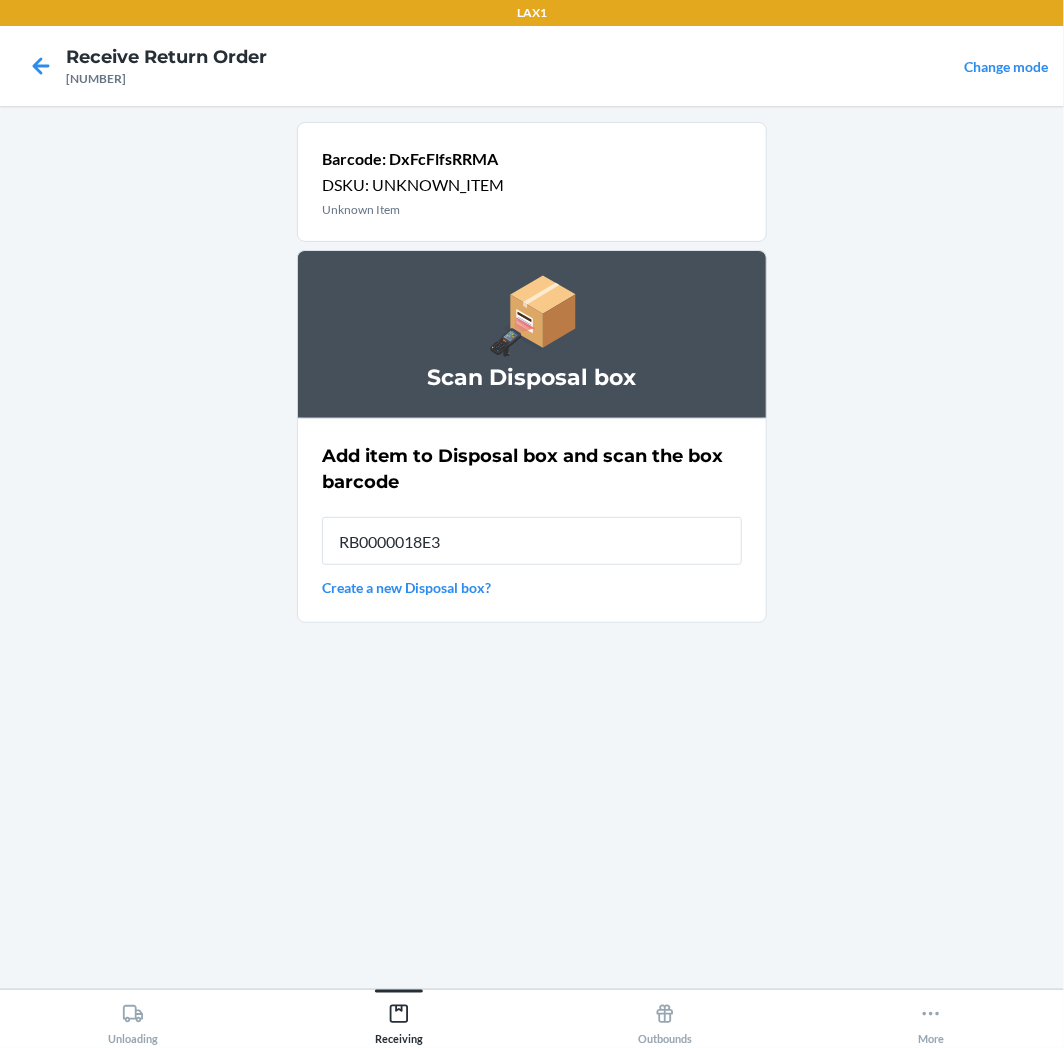type on "RB0000018E3" 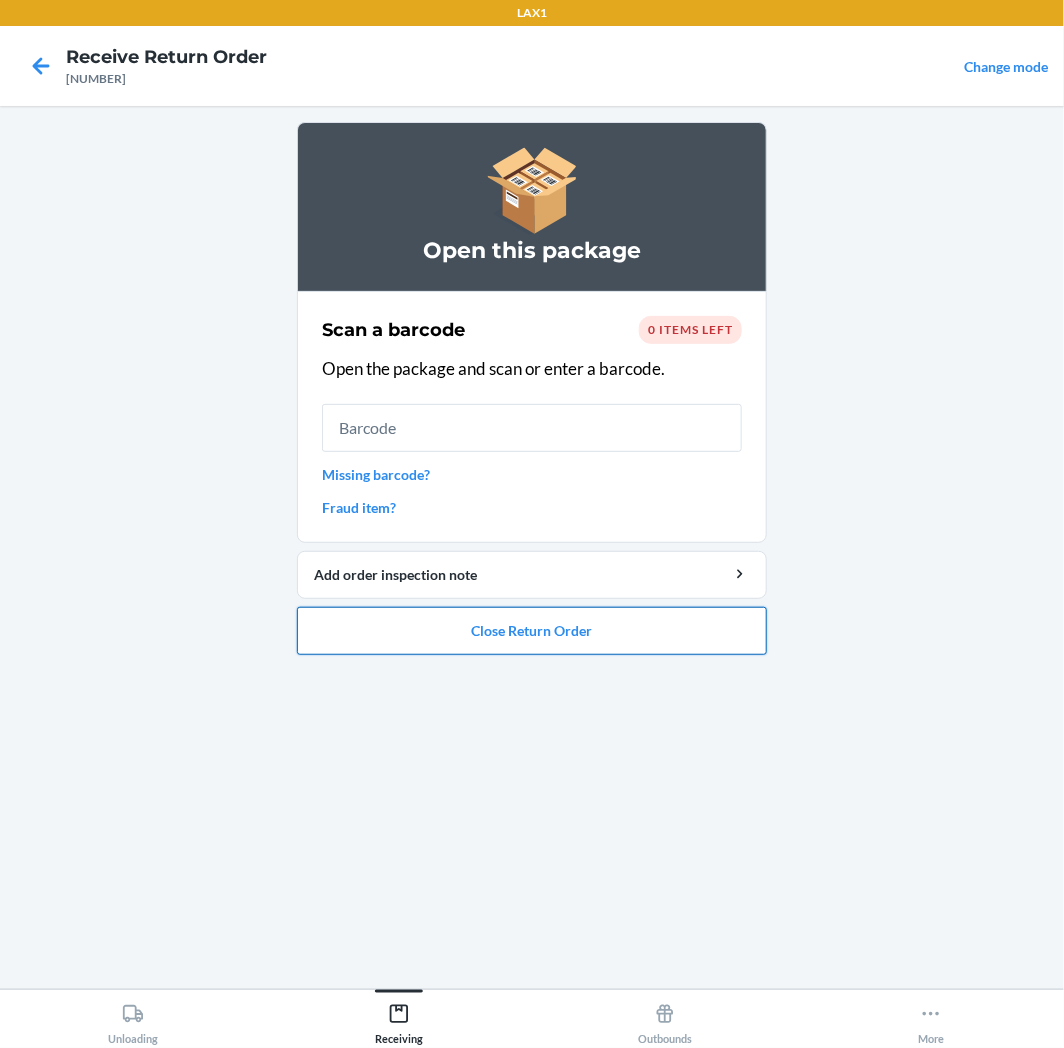 click on "Close Return Order" at bounding box center [532, 631] 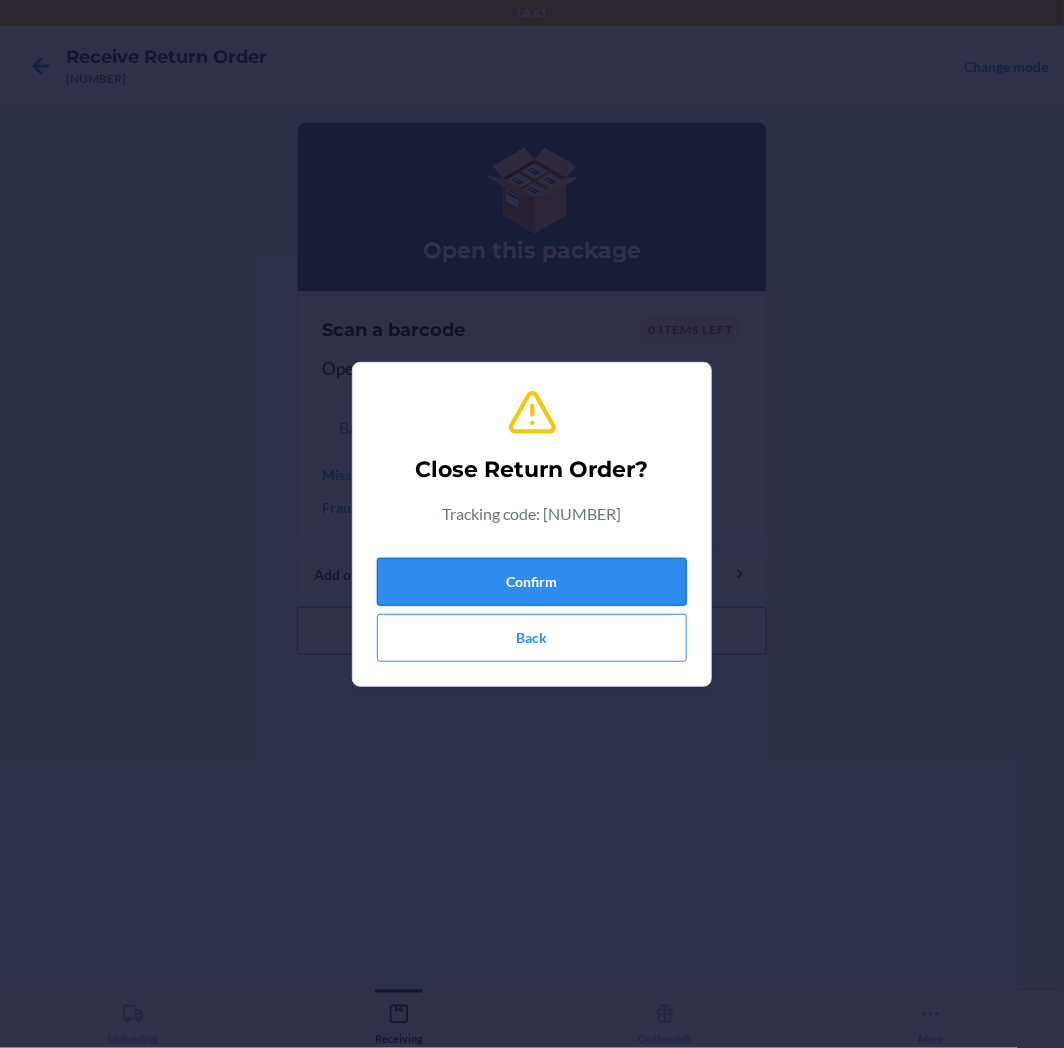 click on "Confirm" at bounding box center (532, 582) 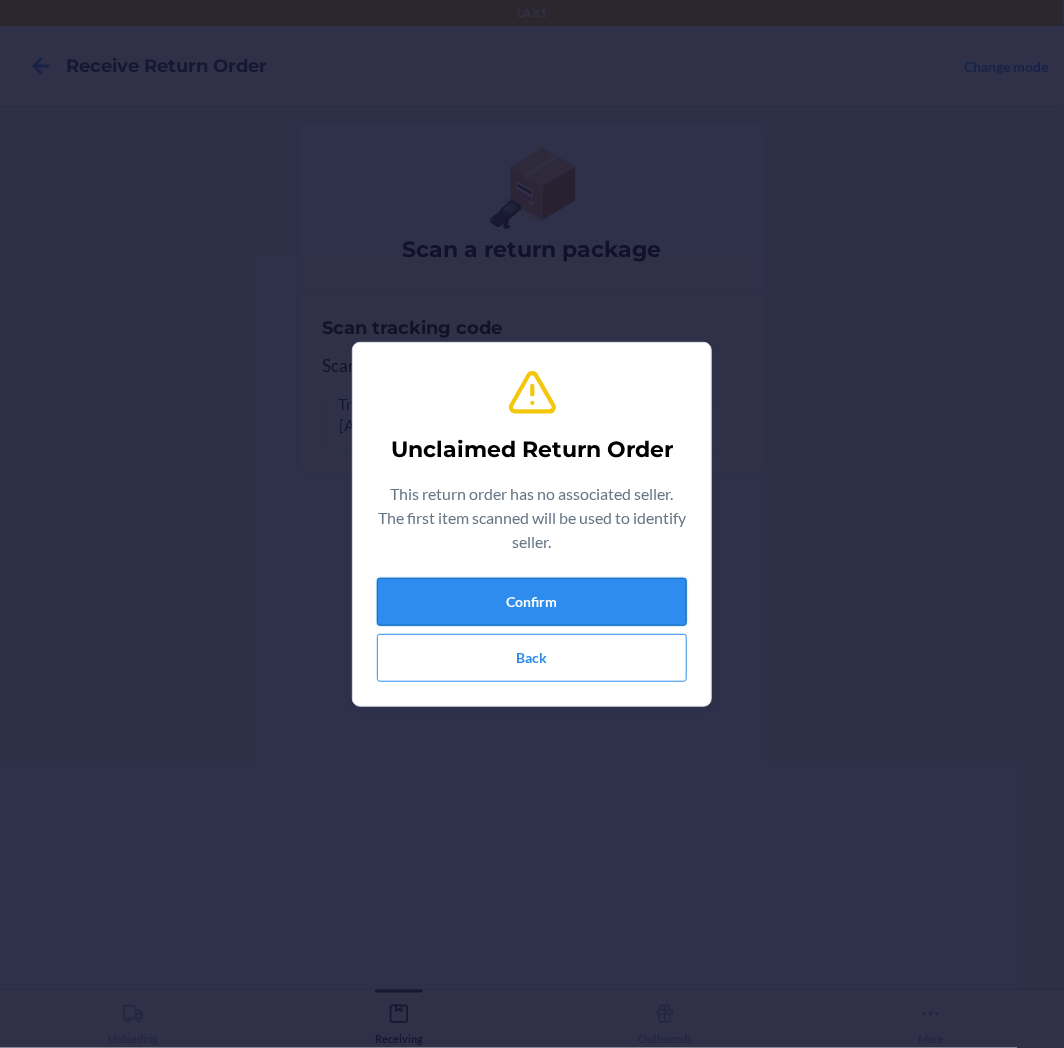click on "Confirm" at bounding box center (532, 602) 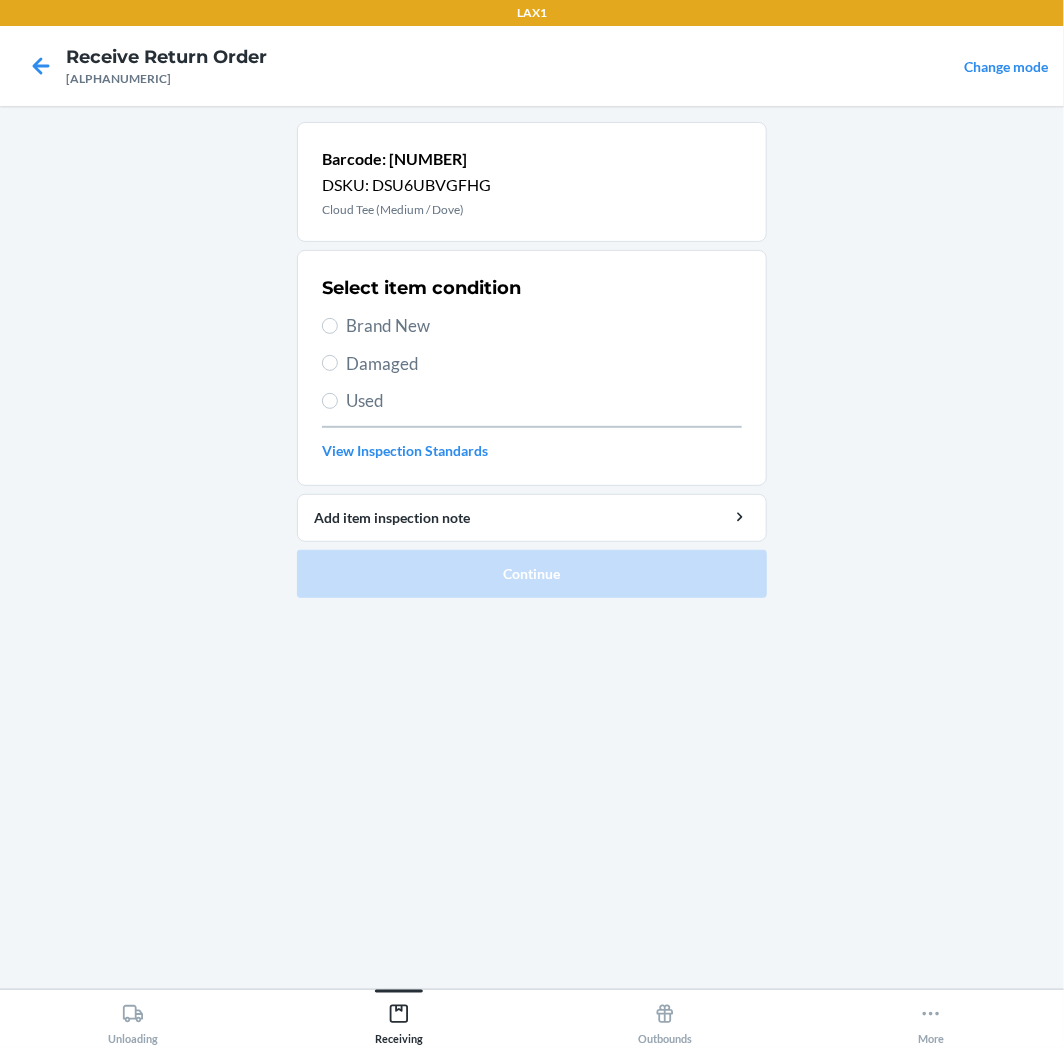 click on "Used" at bounding box center [544, 401] 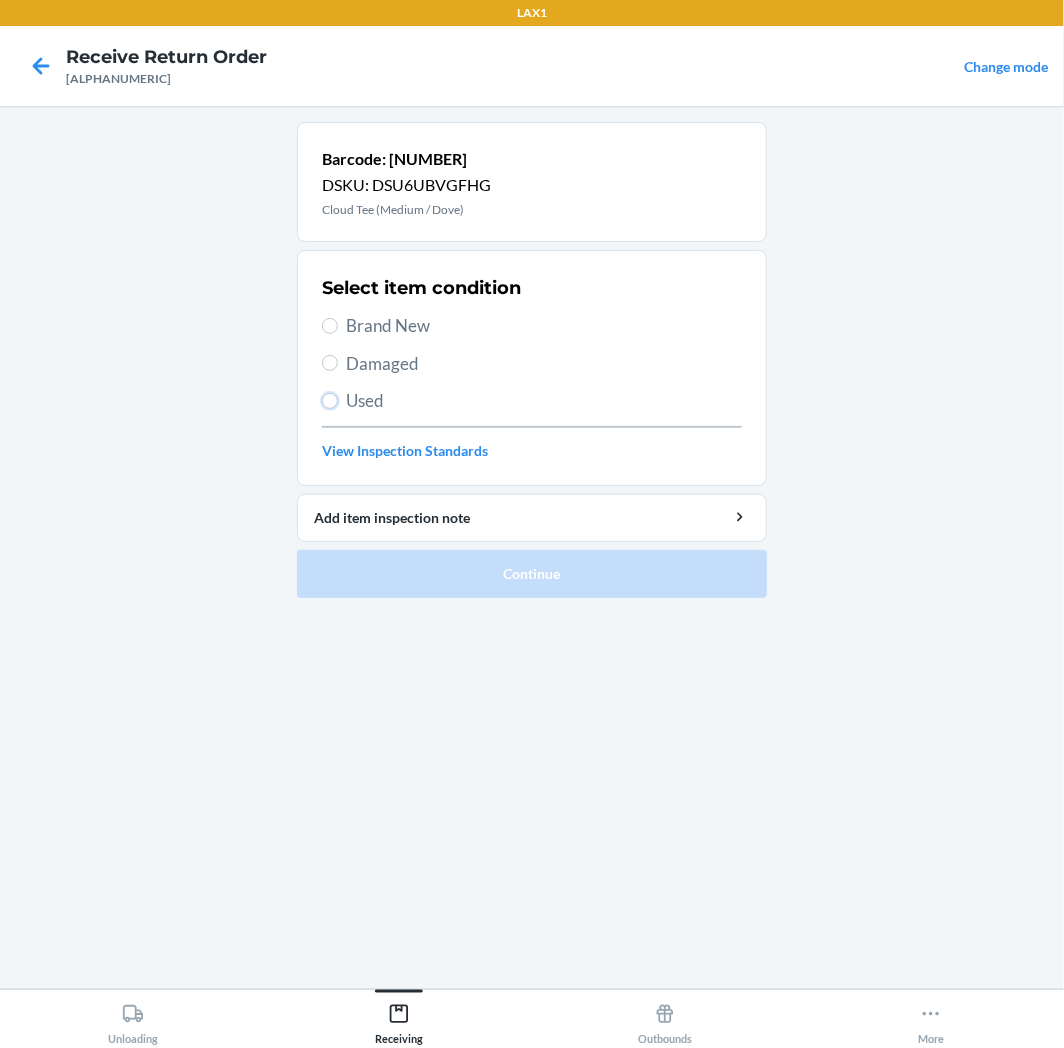 click on "Used" at bounding box center [330, 401] 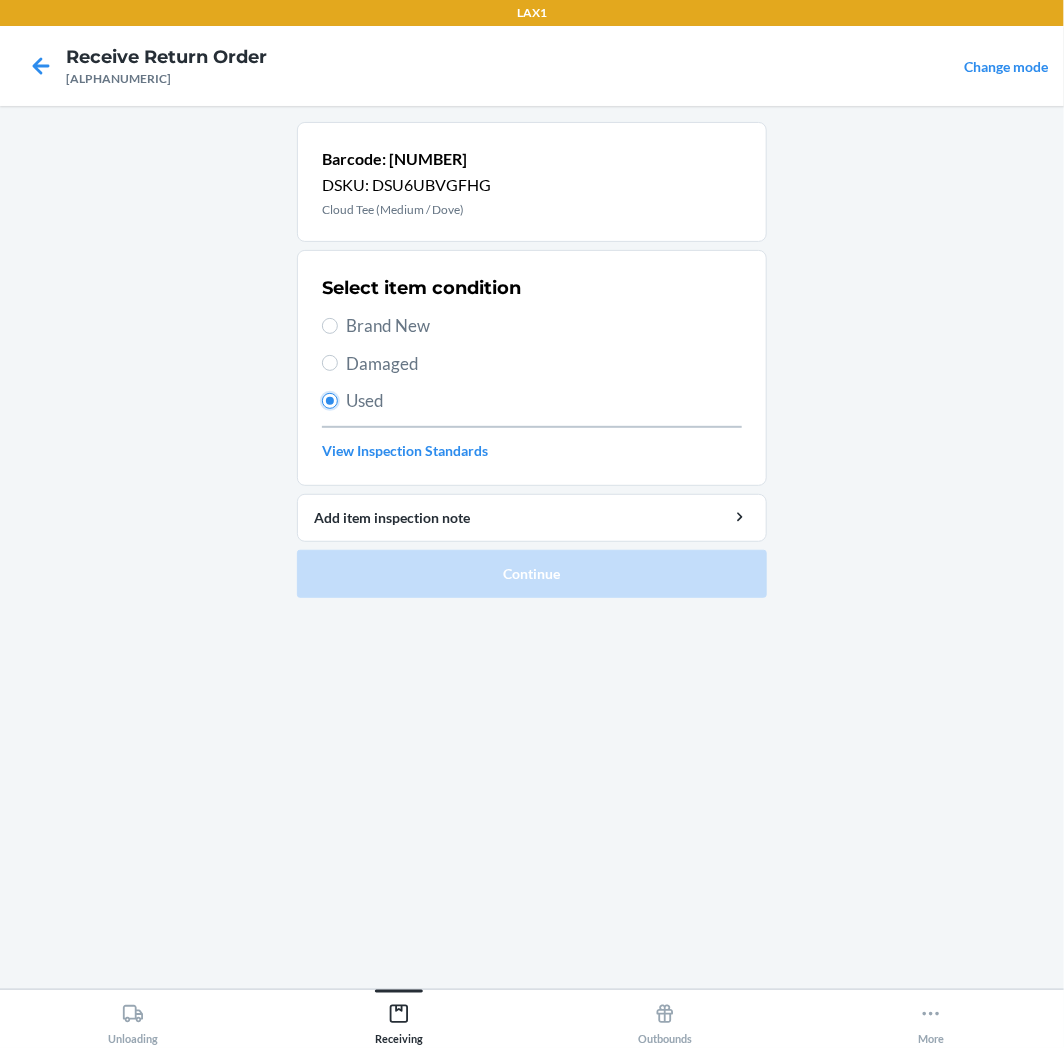 radio on "true" 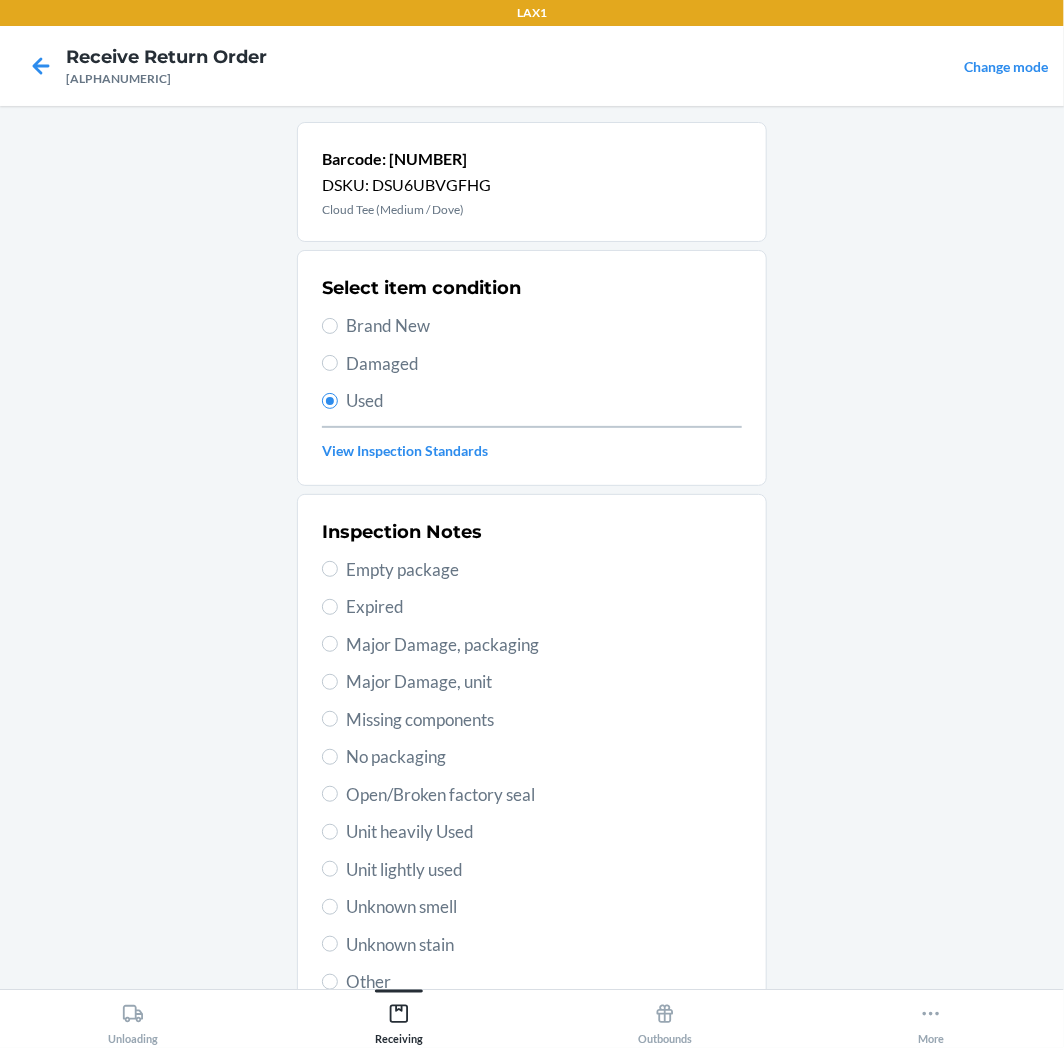 click on "Select item condition Brand New Damaged Used View Inspection Standards" at bounding box center (532, 368) 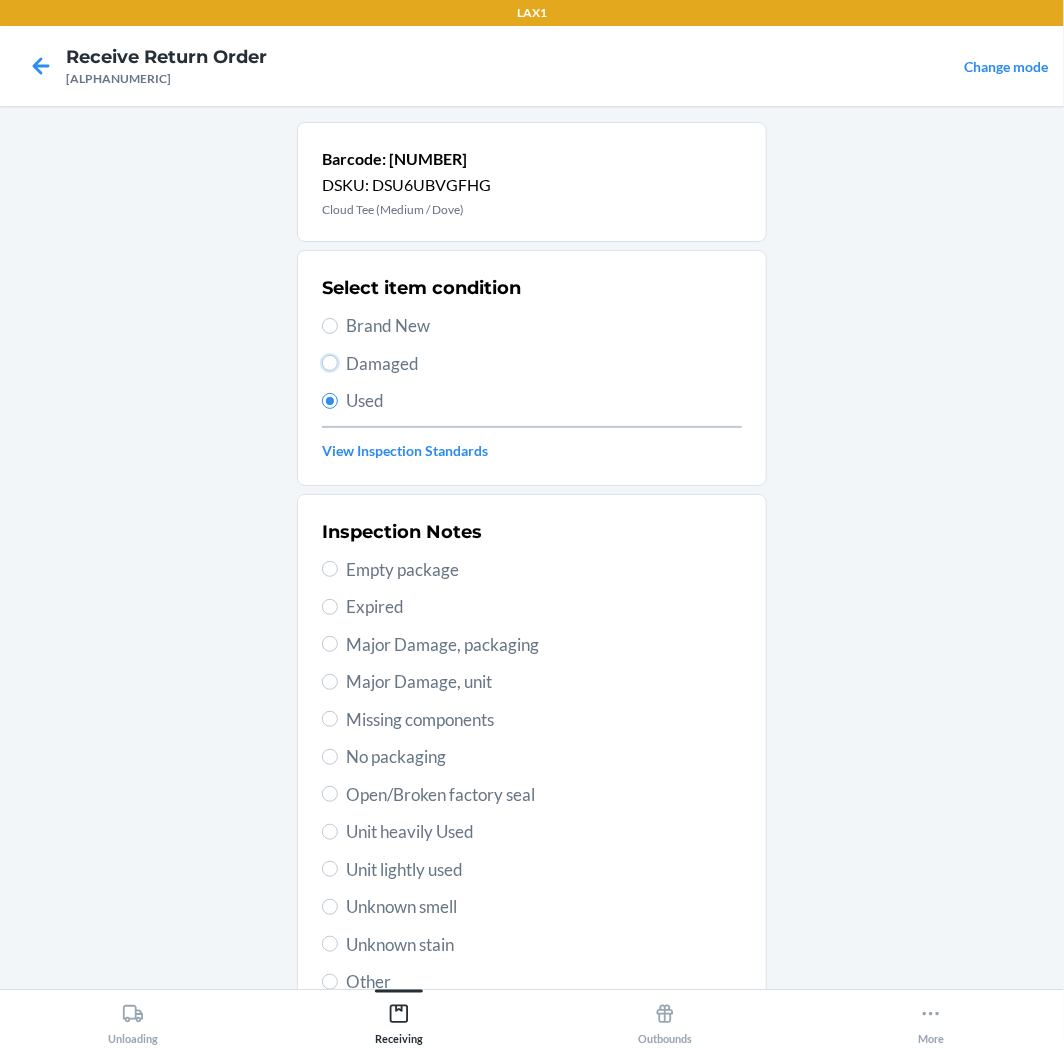 click on "Damaged" at bounding box center [330, 363] 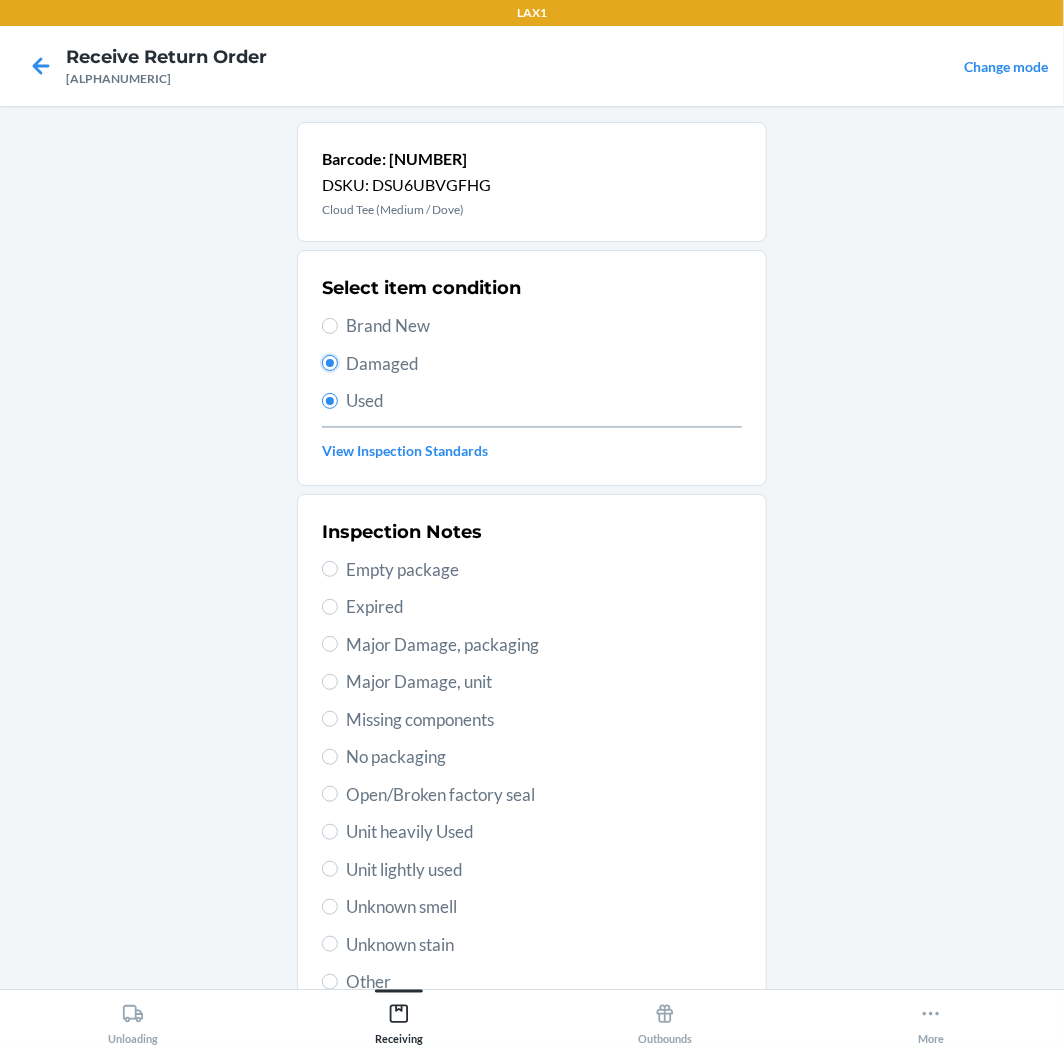 radio on "true" 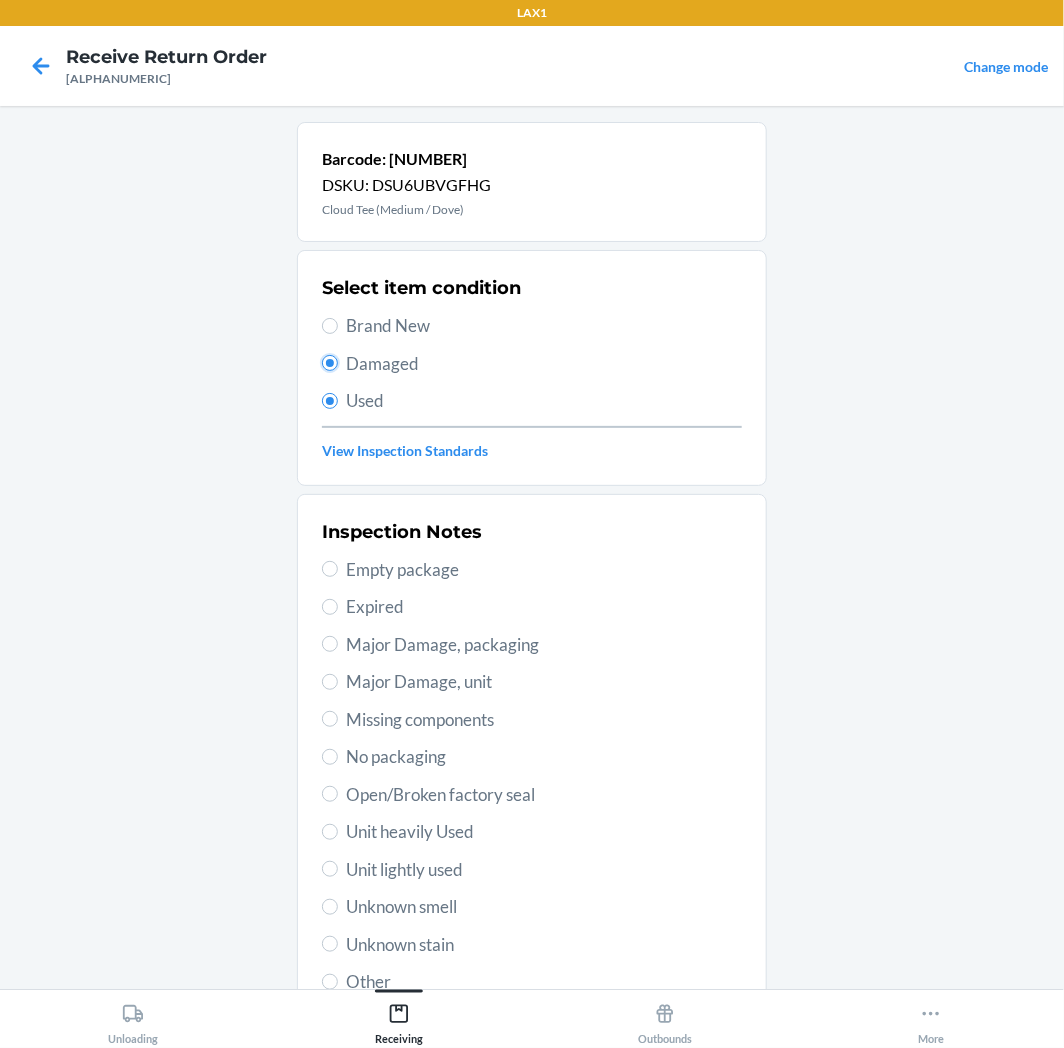 radio on "false" 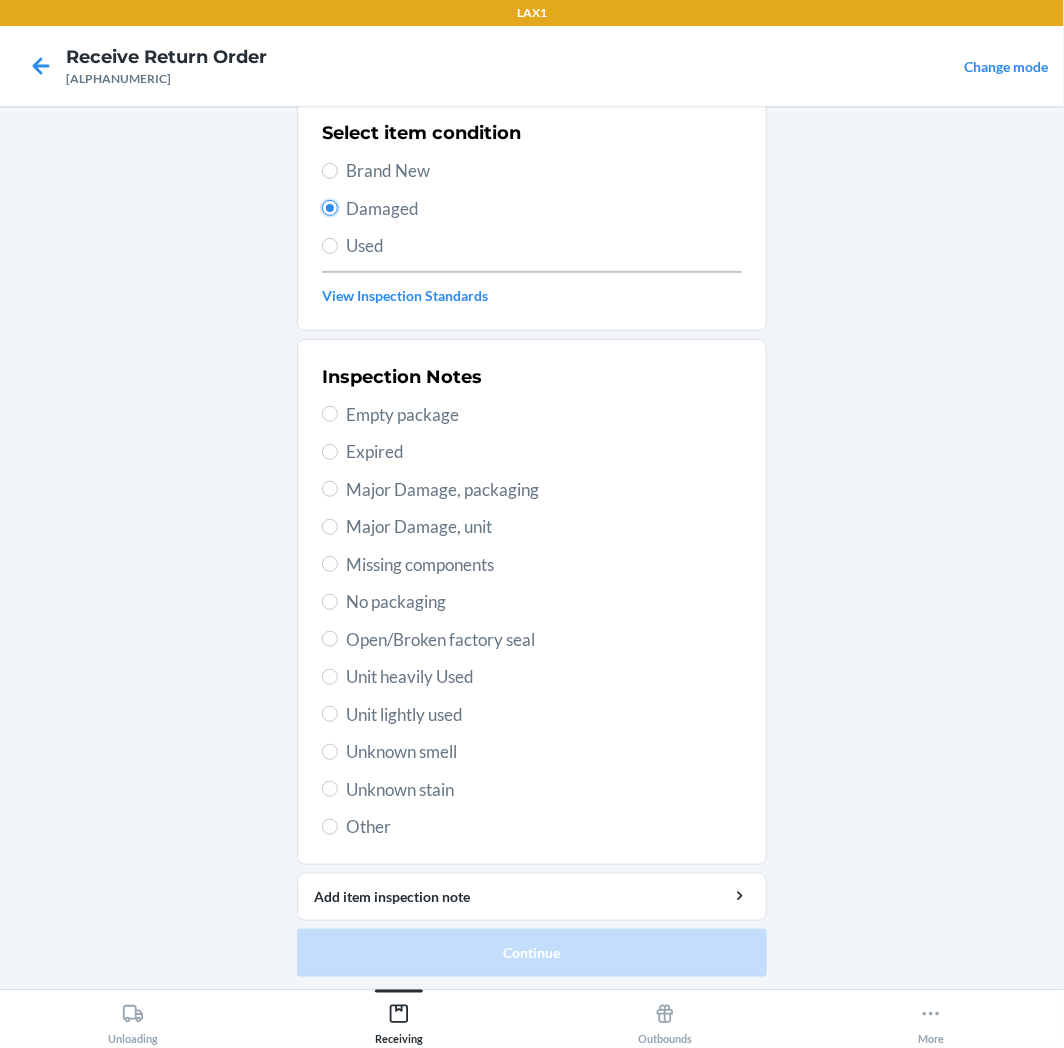 scroll, scrollTop: 157, scrollLeft: 0, axis: vertical 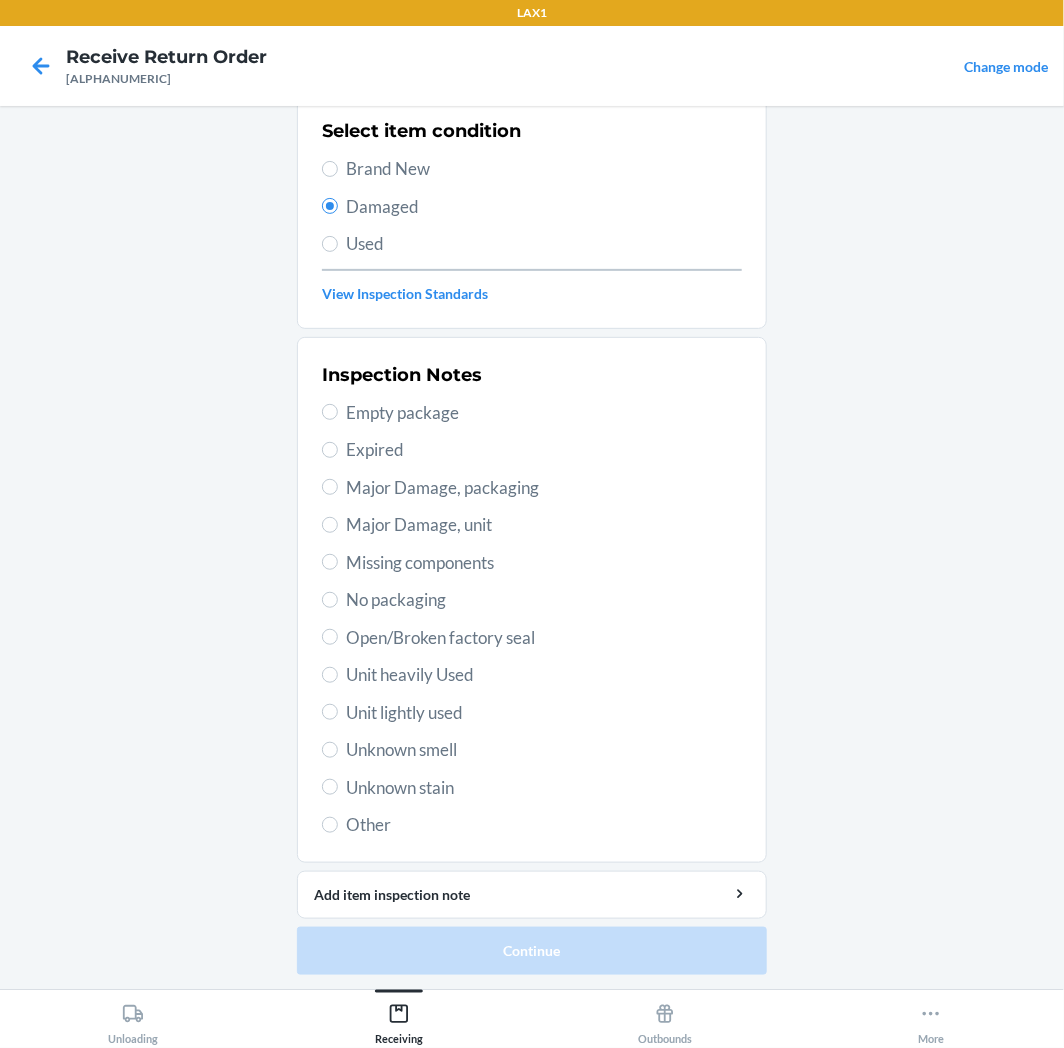 click on "Other" at bounding box center [544, 825] 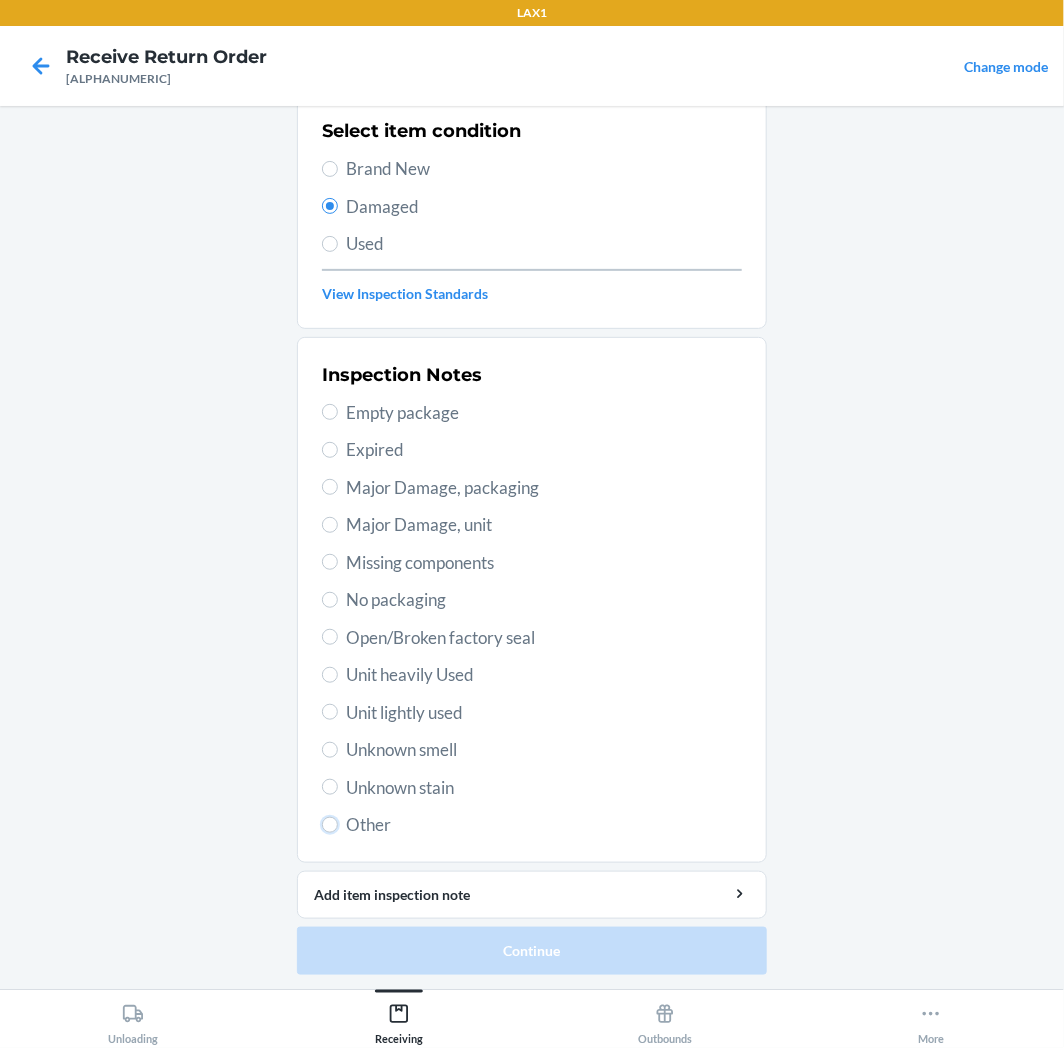 click on "Other" at bounding box center (330, 825) 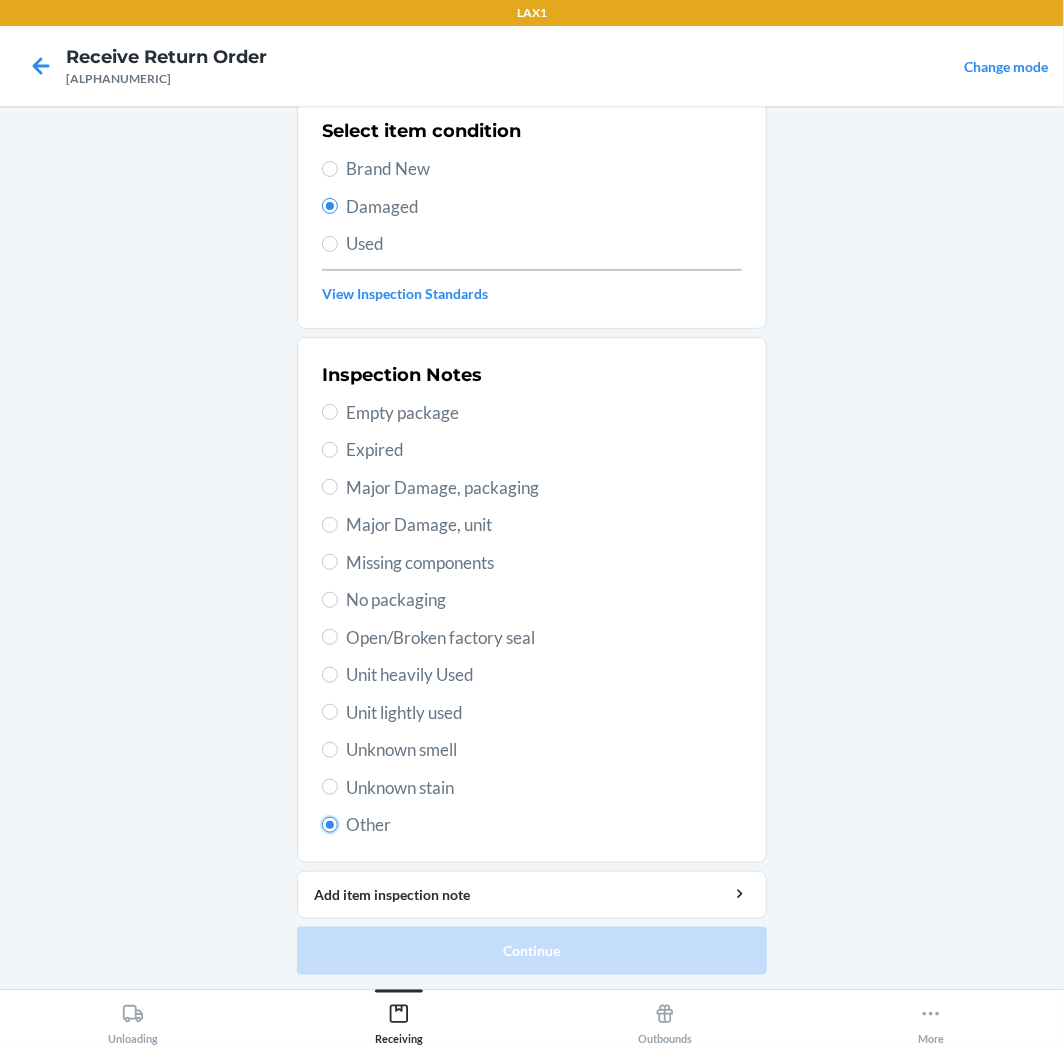 radio on "true" 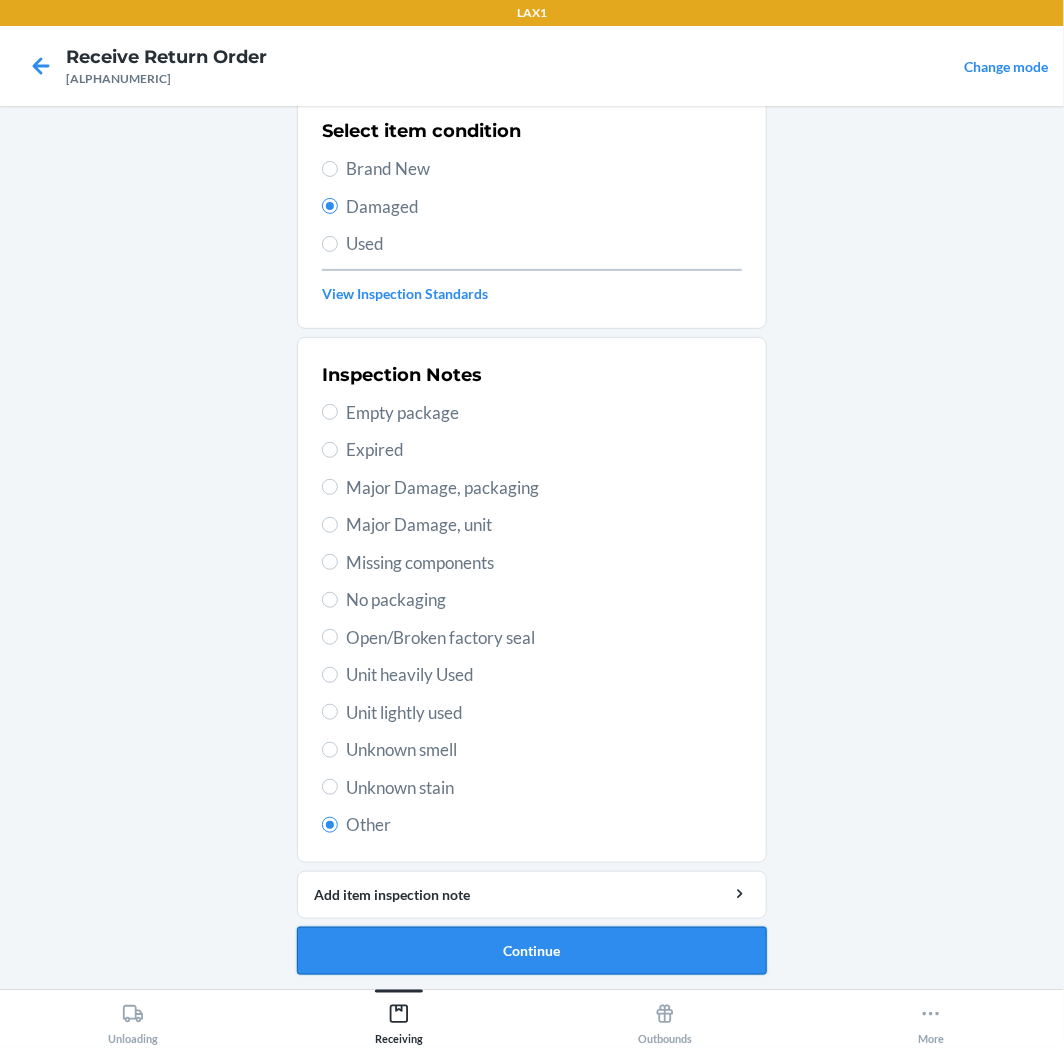 click on "Continue" at bounding box center [532, 951] 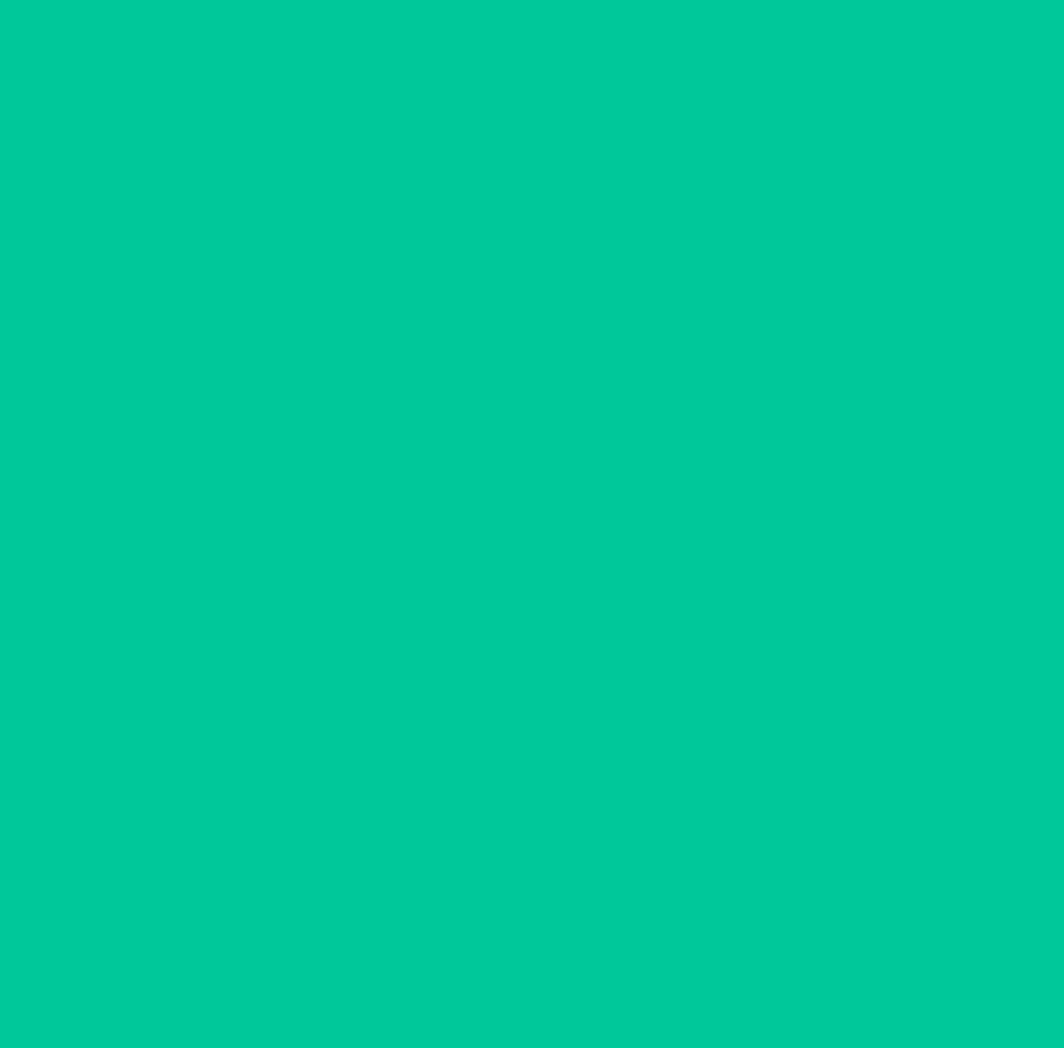 scroll, scrollTop: 0, scrollLeft: 0, axis: both 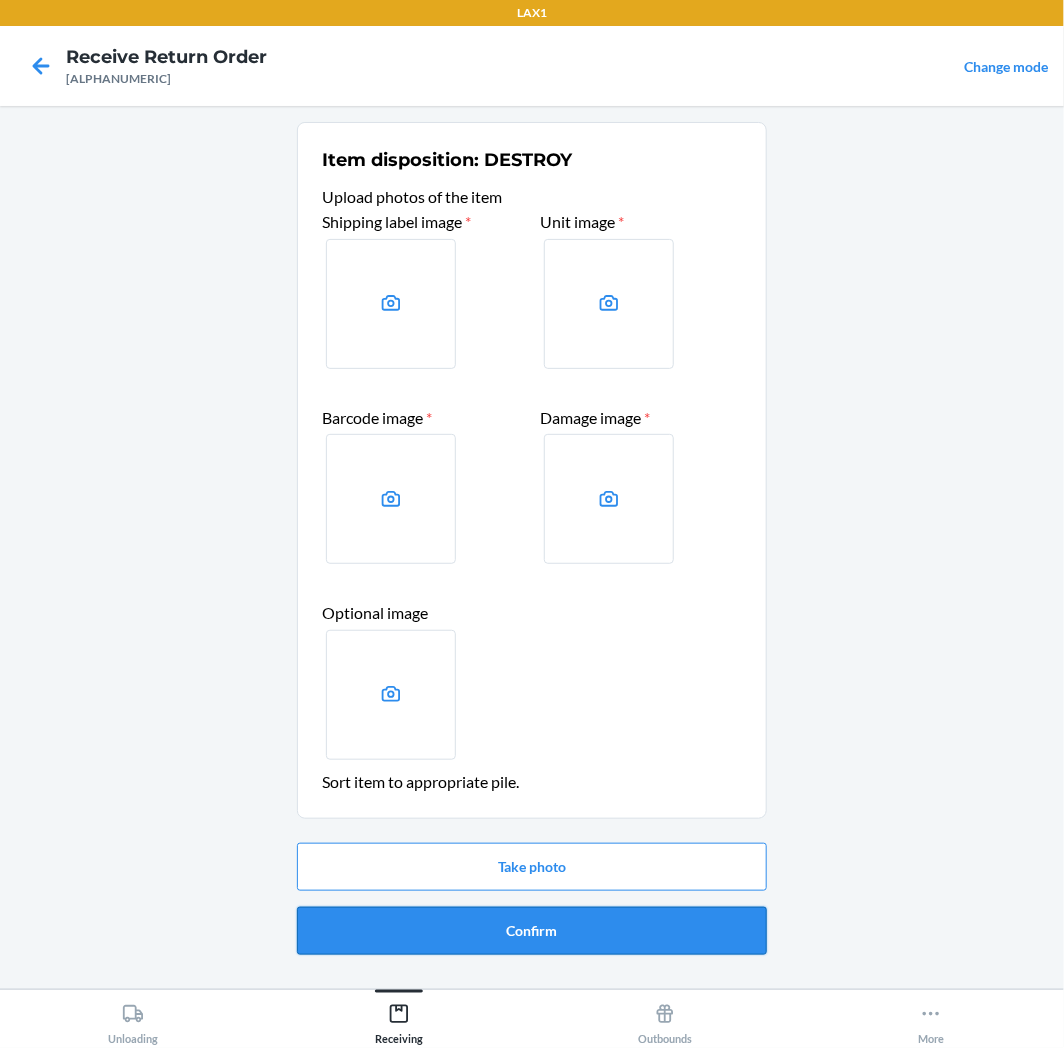 click on "Confirm" at bounding box center (532, 931) 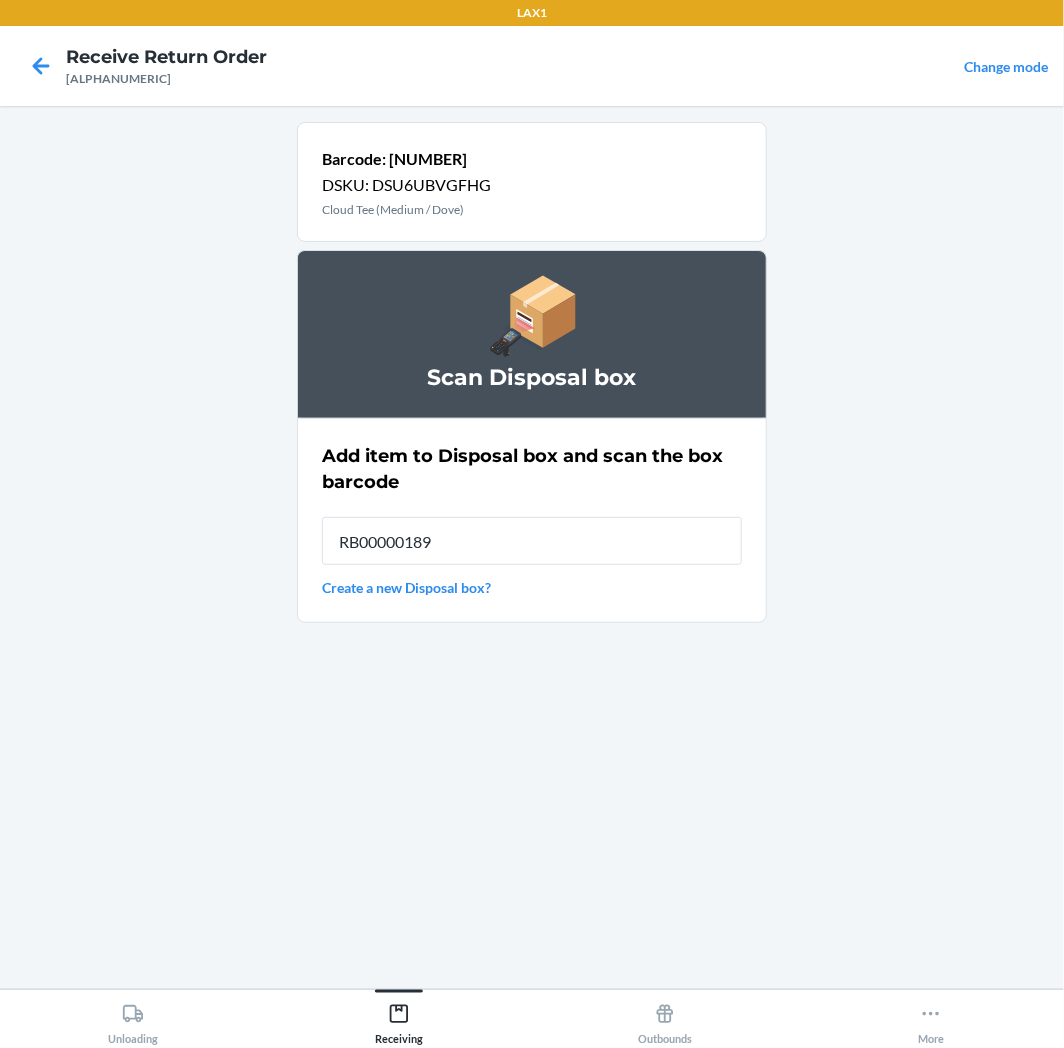 type on "RB00000189K" 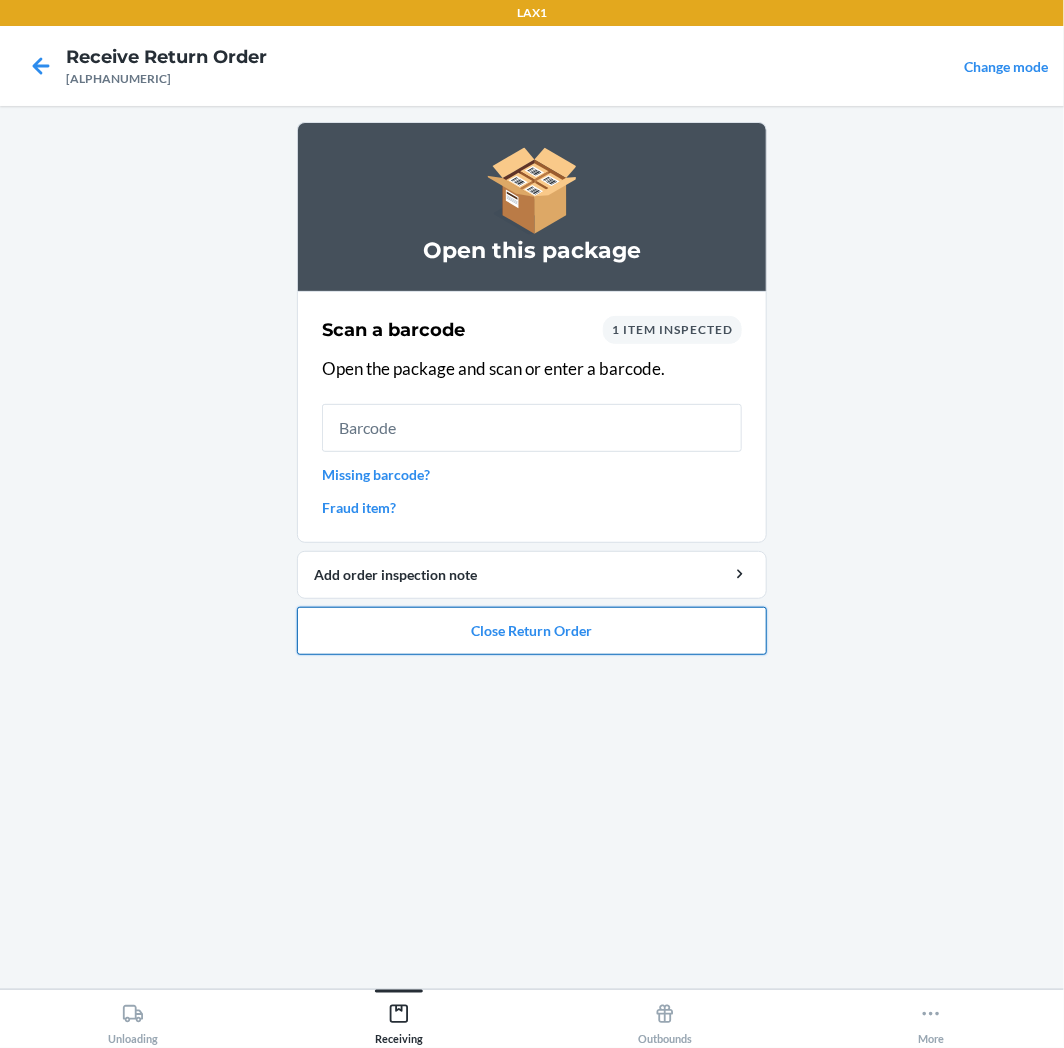 click on "Close Return Order" at bounding box center [532, 631] 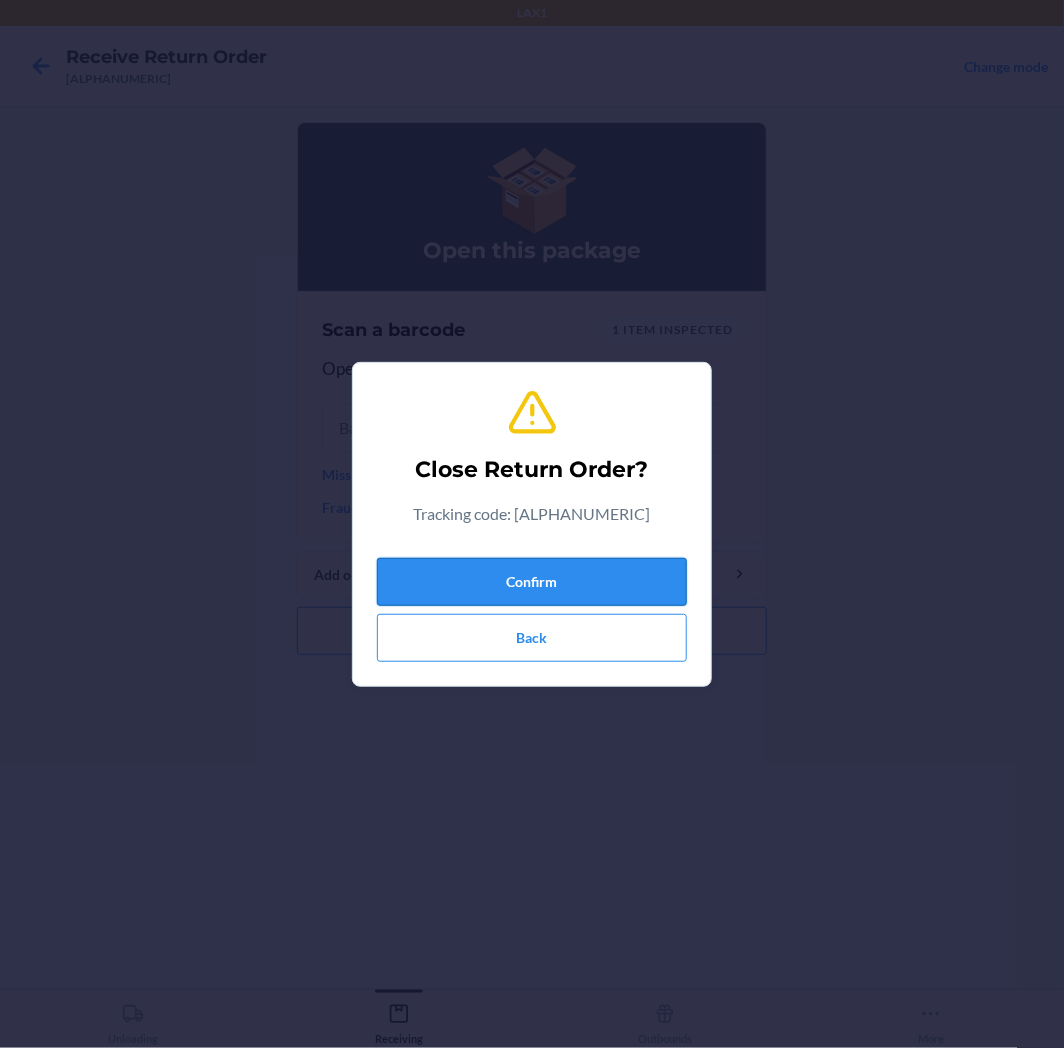 click on "Confirm" at bounding box center (532, 582) 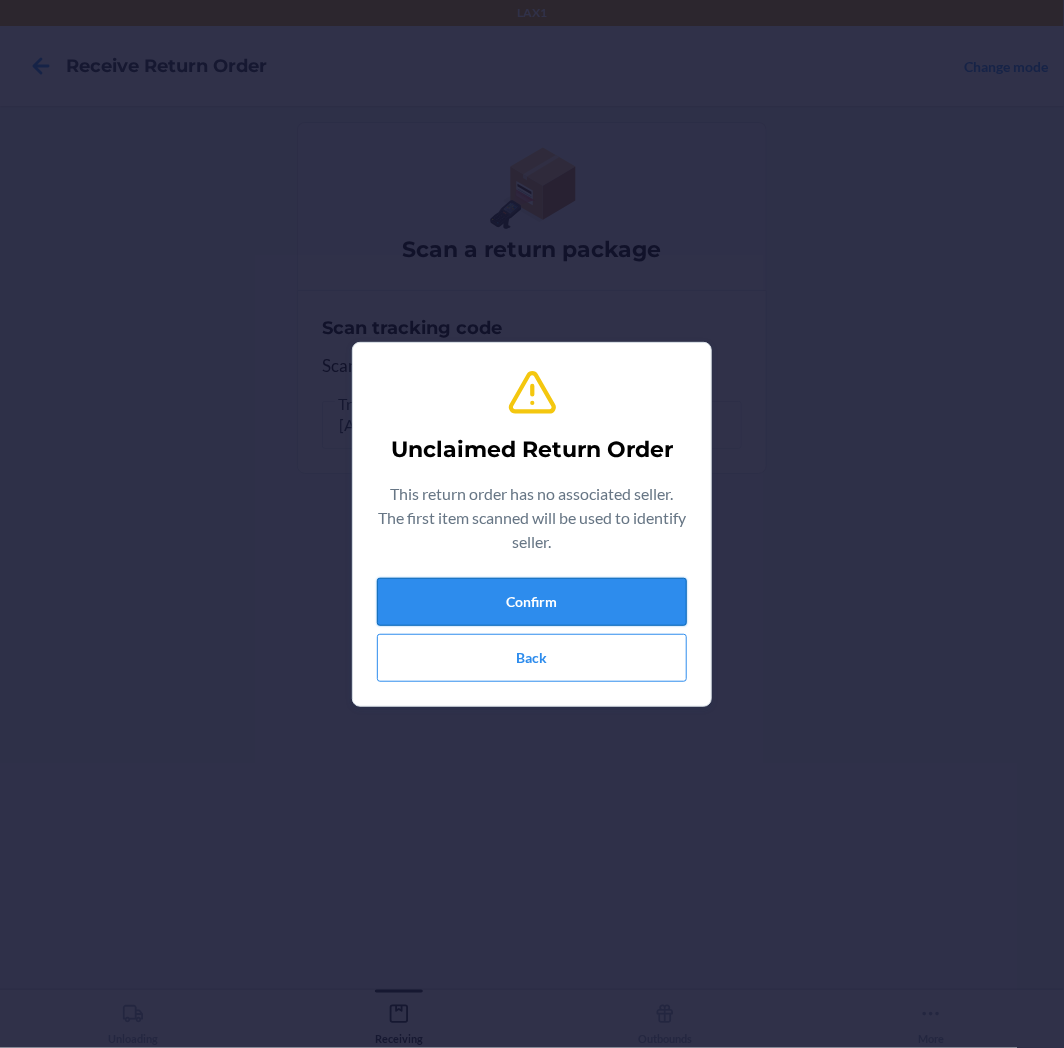 click on "Confirm" at bounding box center [532, 602] 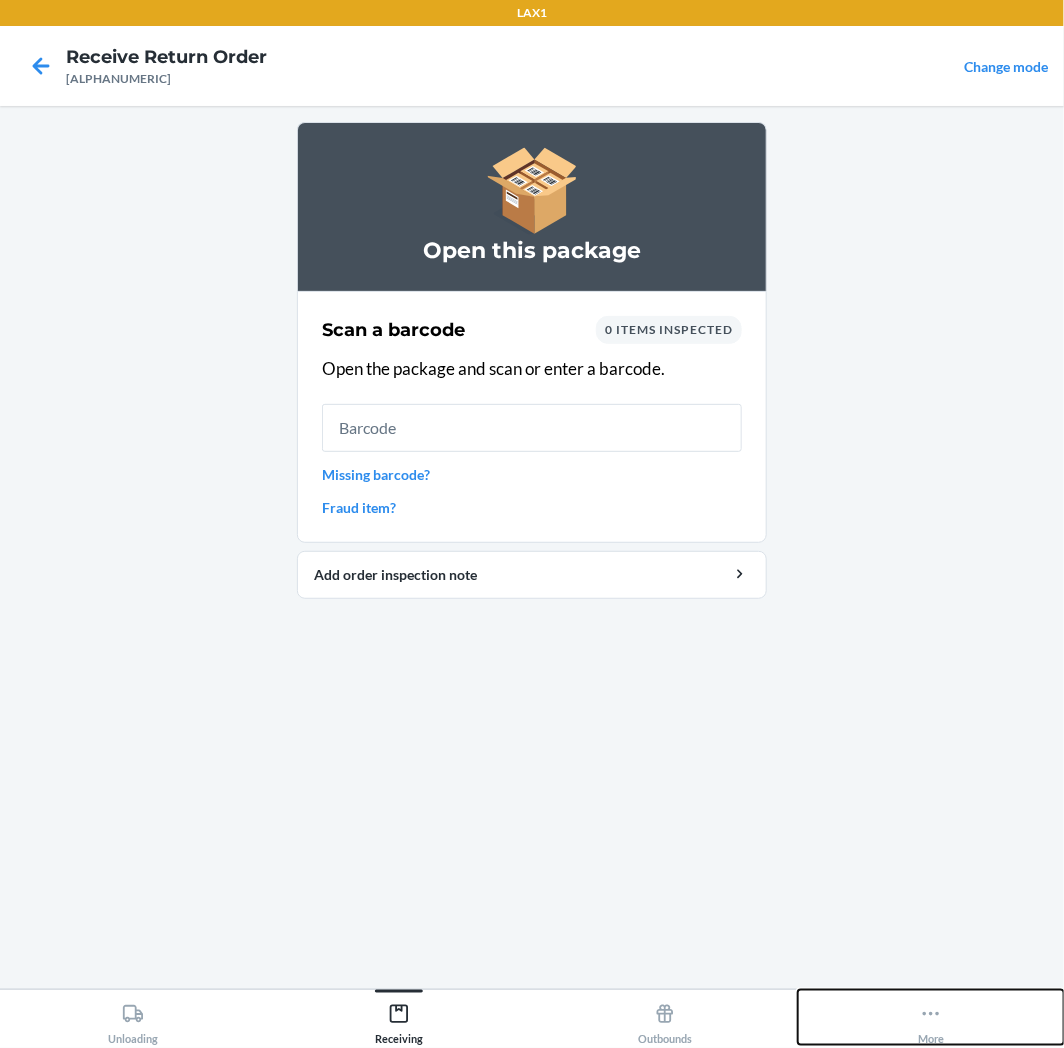 click on "More" at bounding box center [931, 1020] 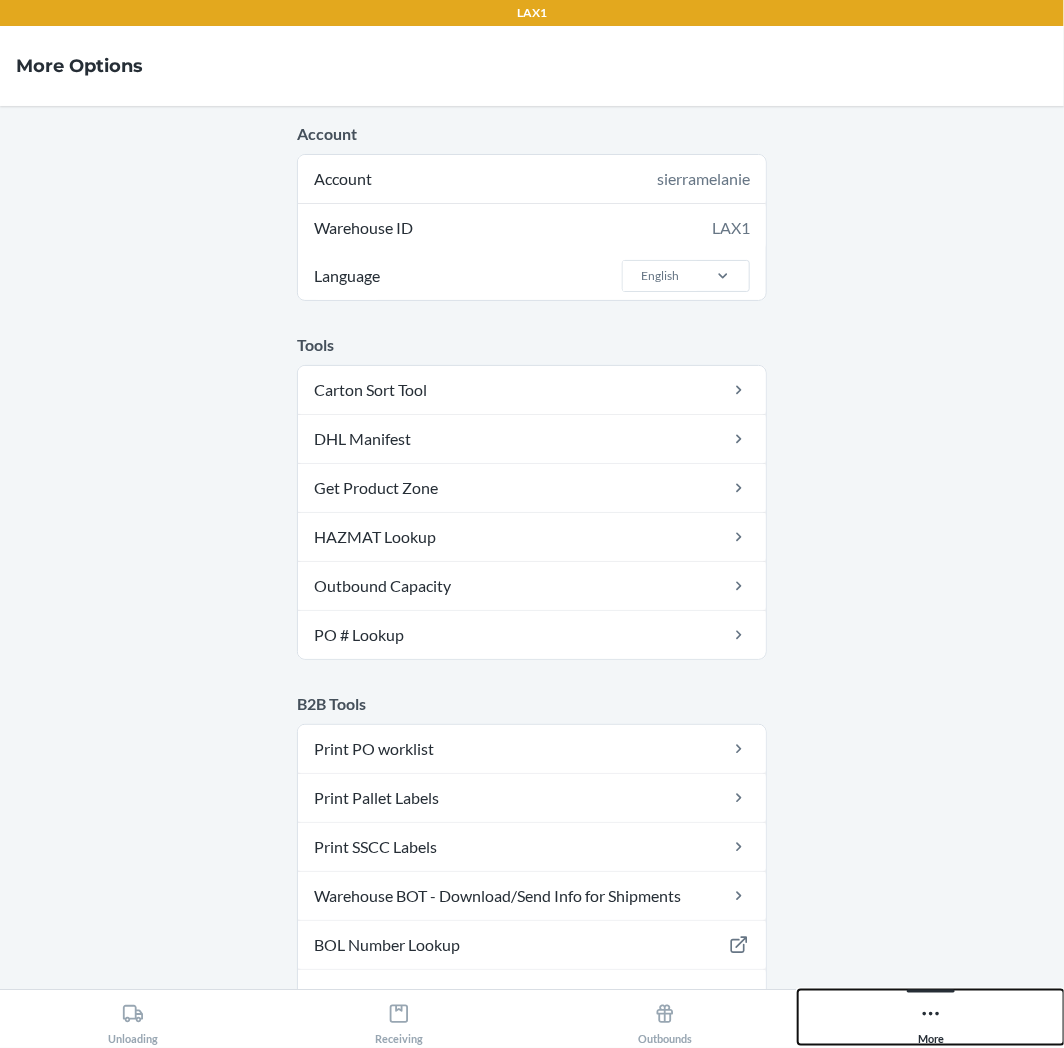 click on "More" at bounding box center [931, 1017] 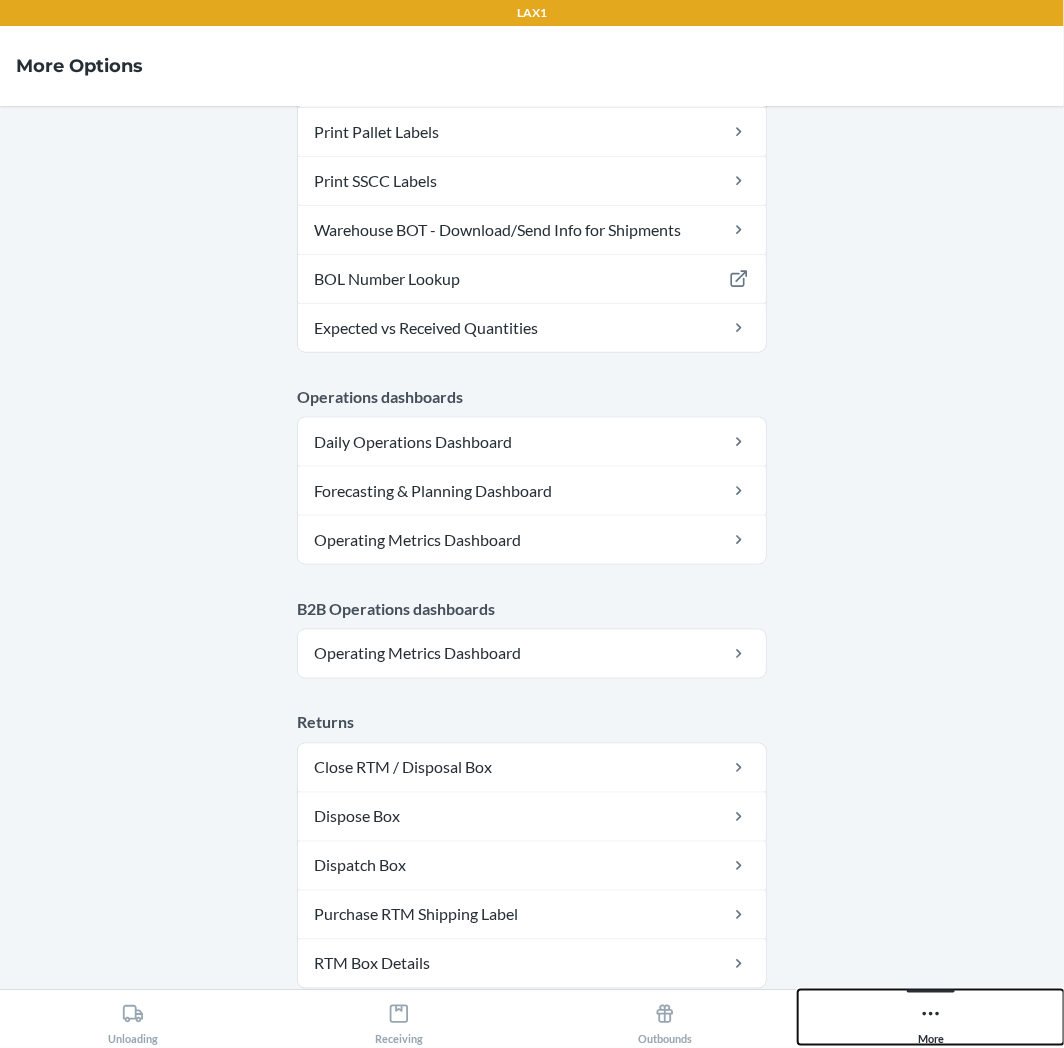 scroll, scrollTop: 877, scrollLeft: 0, axis: vertical 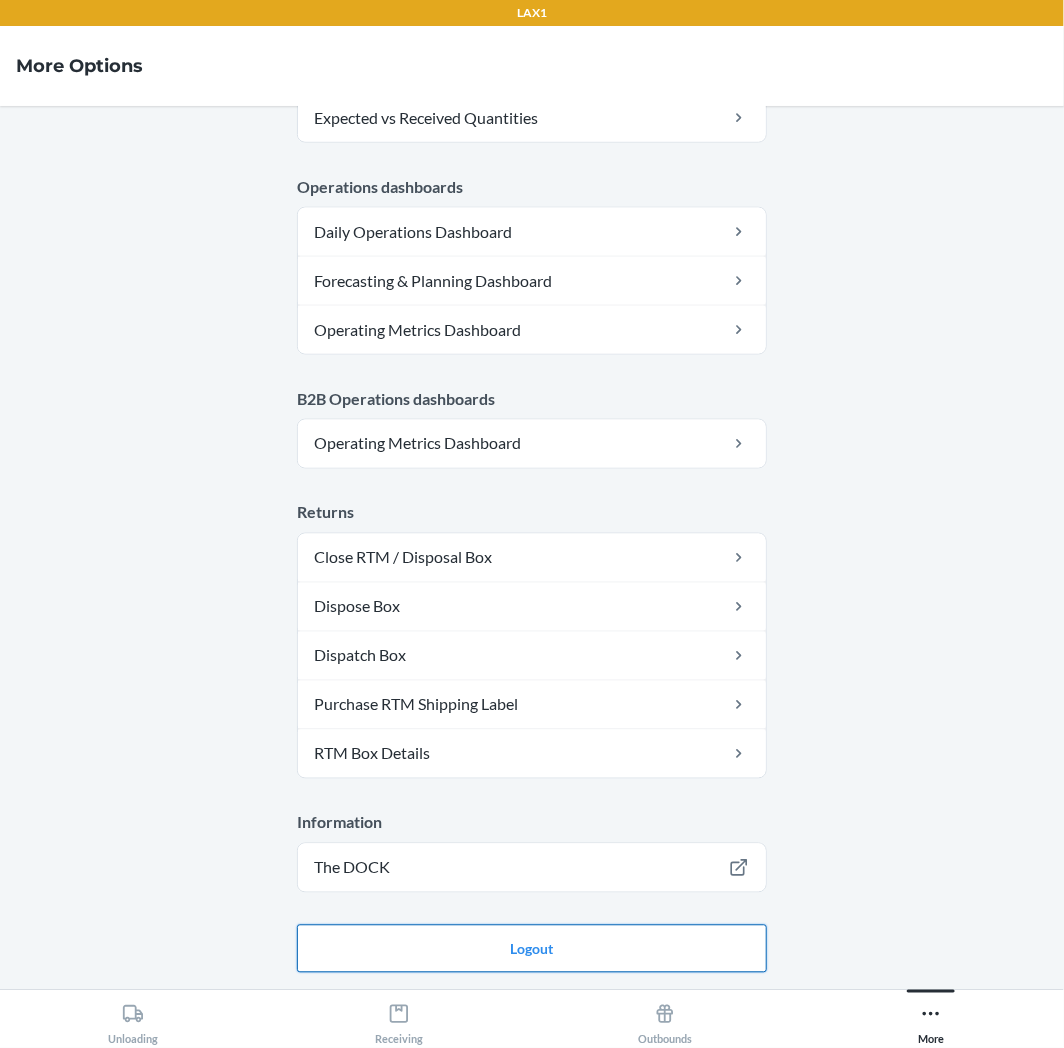 click on "Logout" at bounding box center (532, 949) 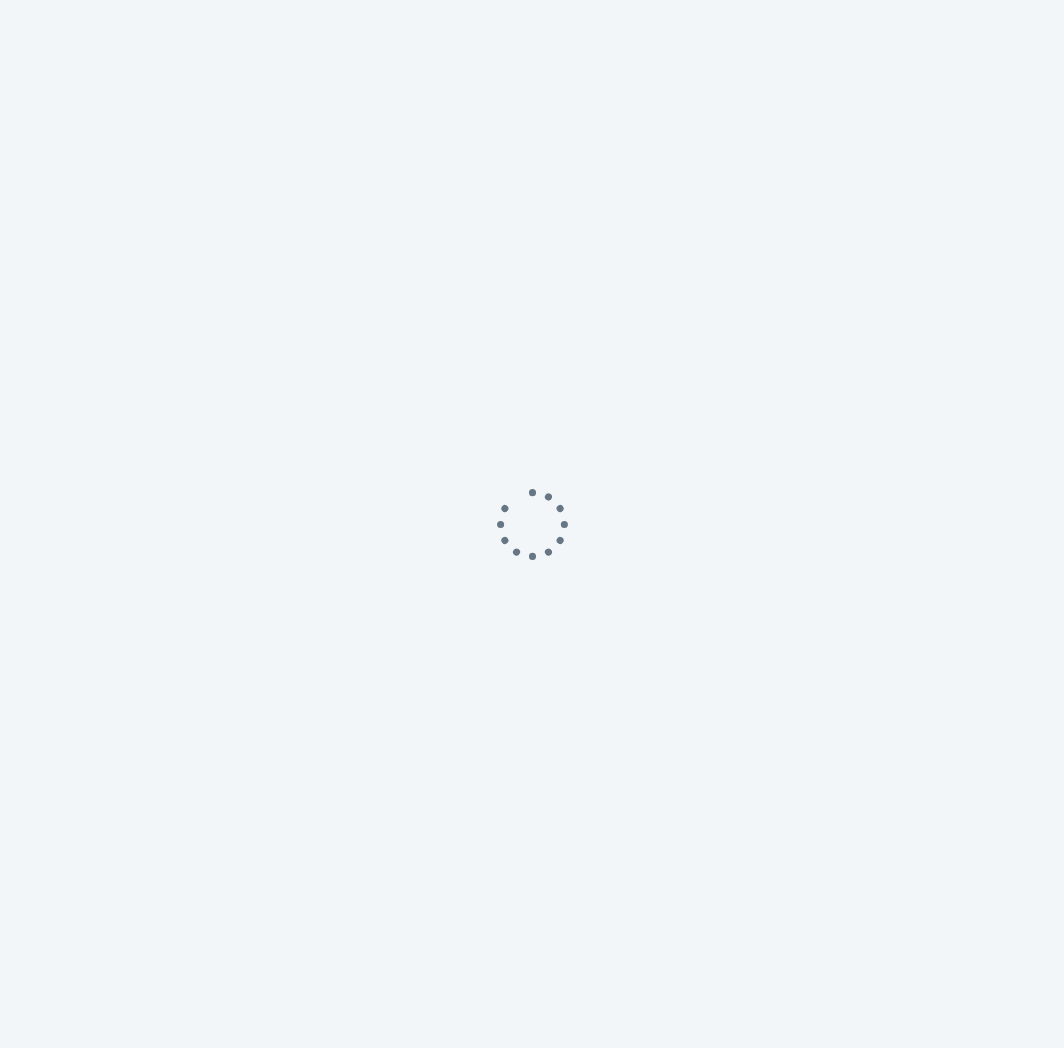 scroll, scrollTop: 0, scrollLeft: 0, axis: both 